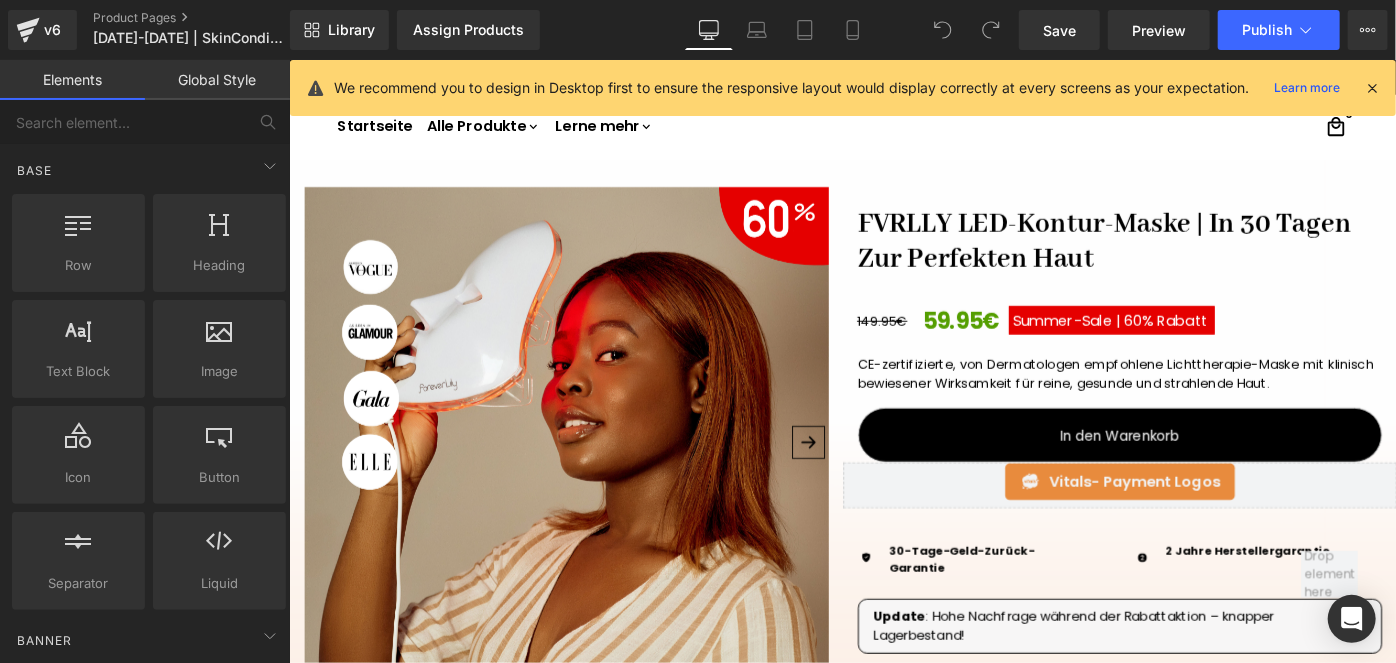 scroll, scrollTop: 0, scrollLeft: 0, axis: both 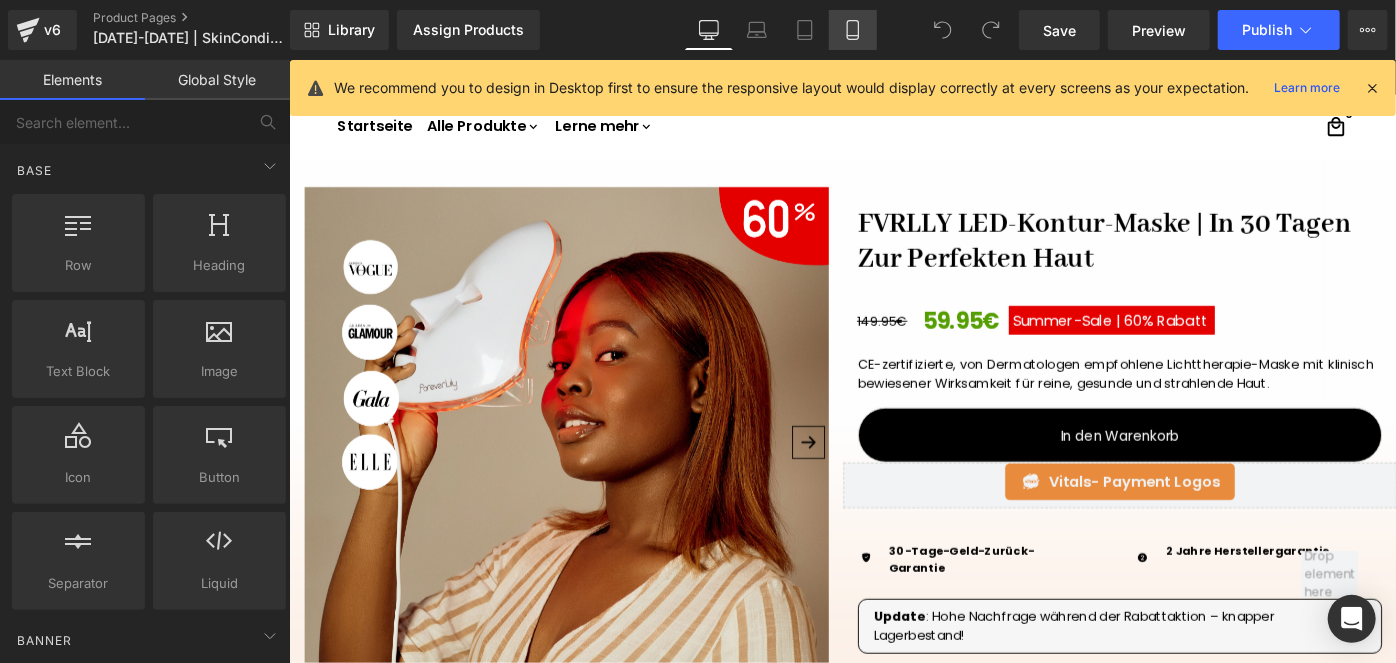 click on "Mobile" at bounding box center (853, 30) 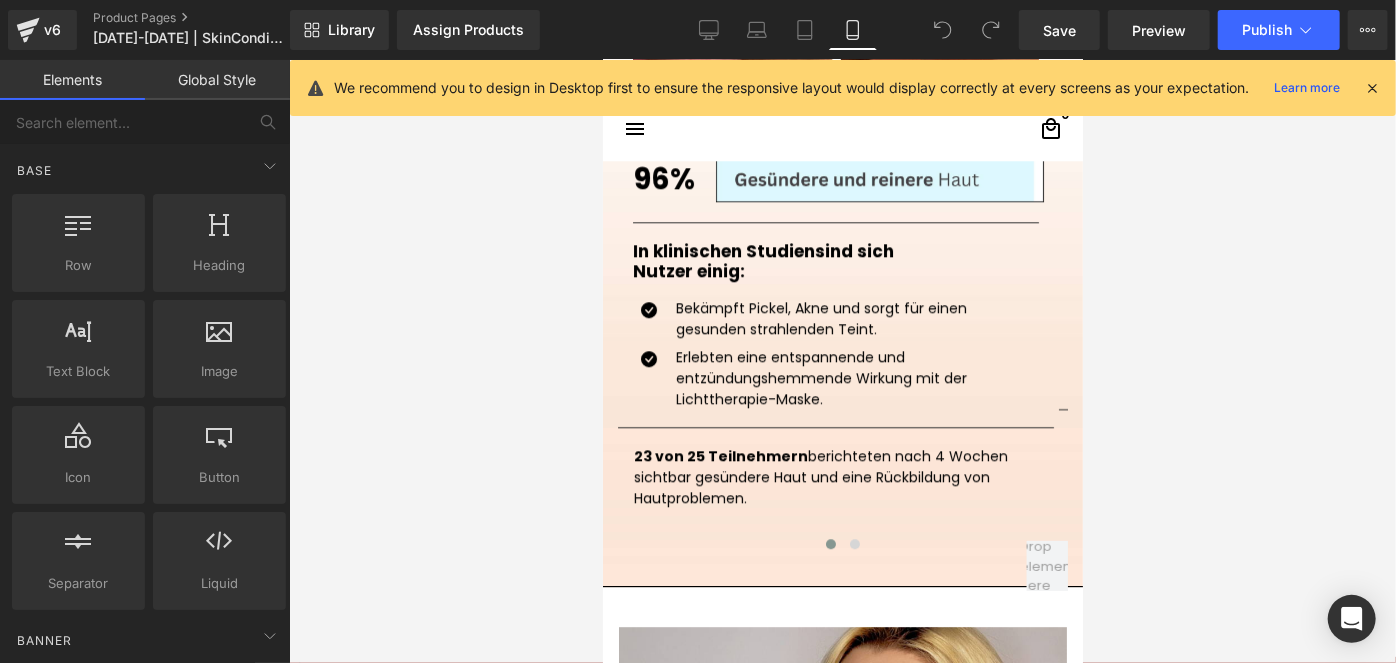 scroll, scrollTop: 2744, scrollLeft: 0, axis: vertical 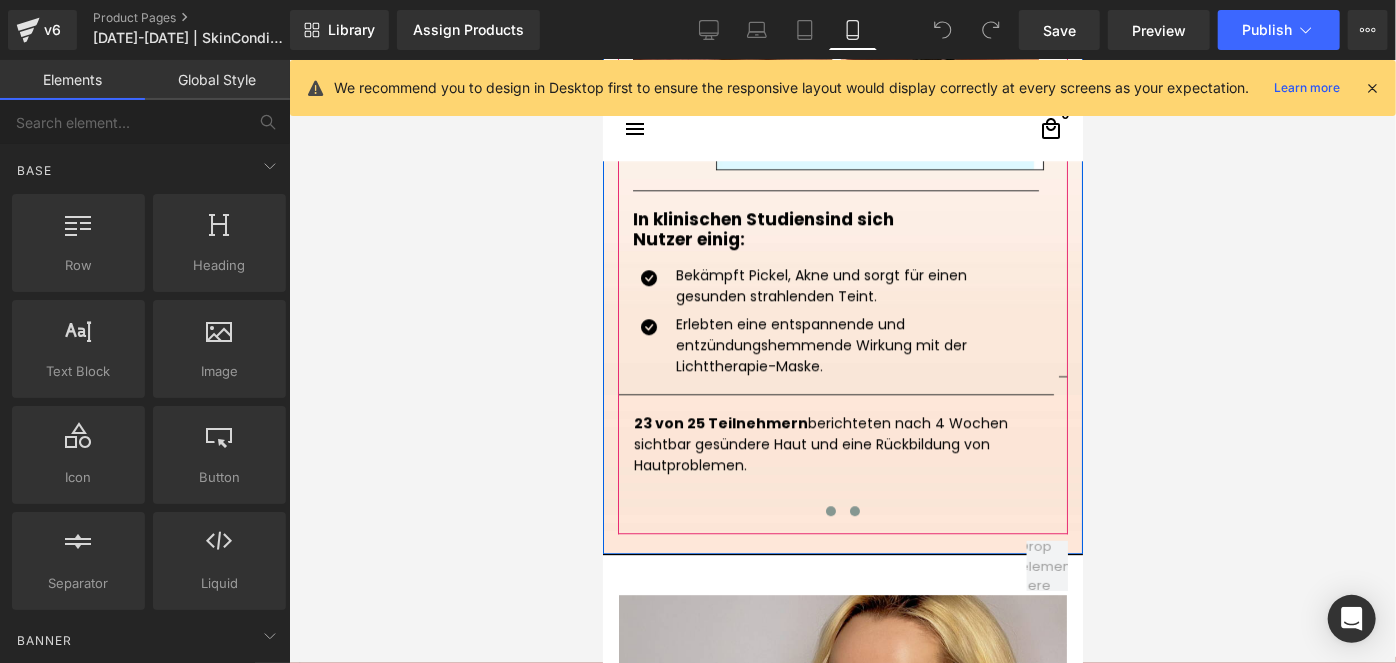 click at bounding box center (854, 510) 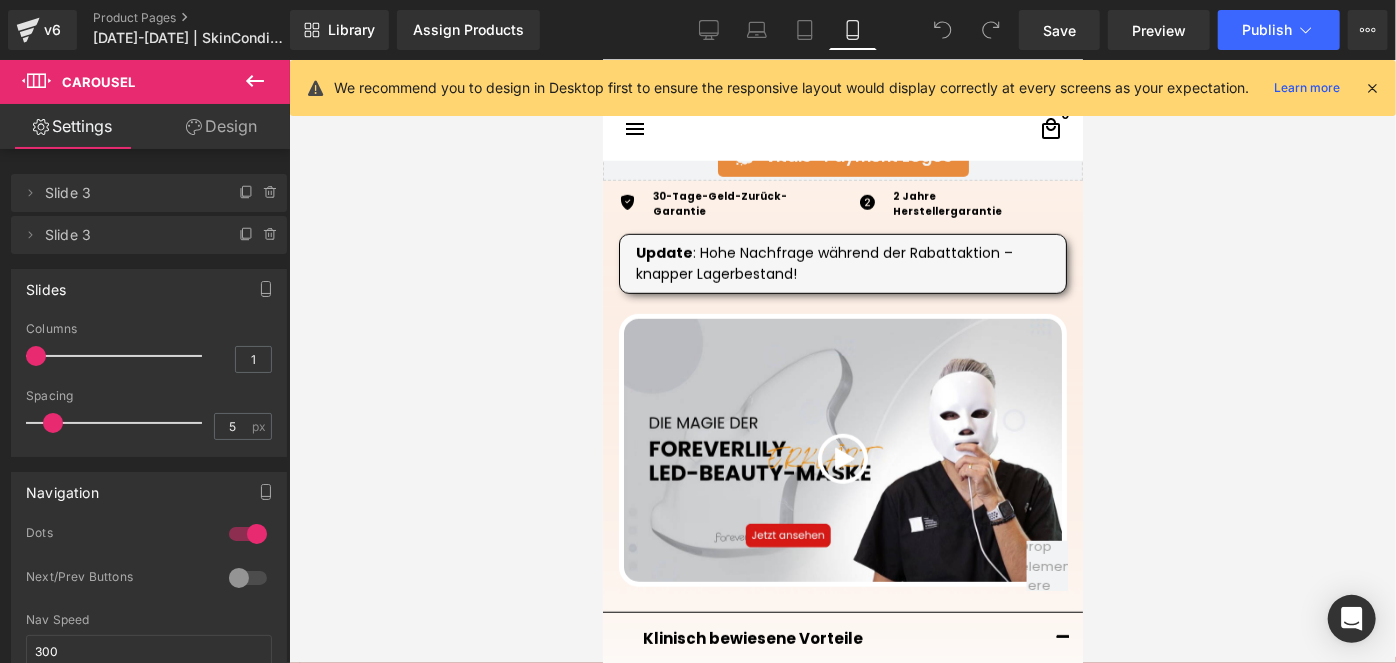 scroll, scrollTop: 835, scrollLeft: 0, axis: vertical 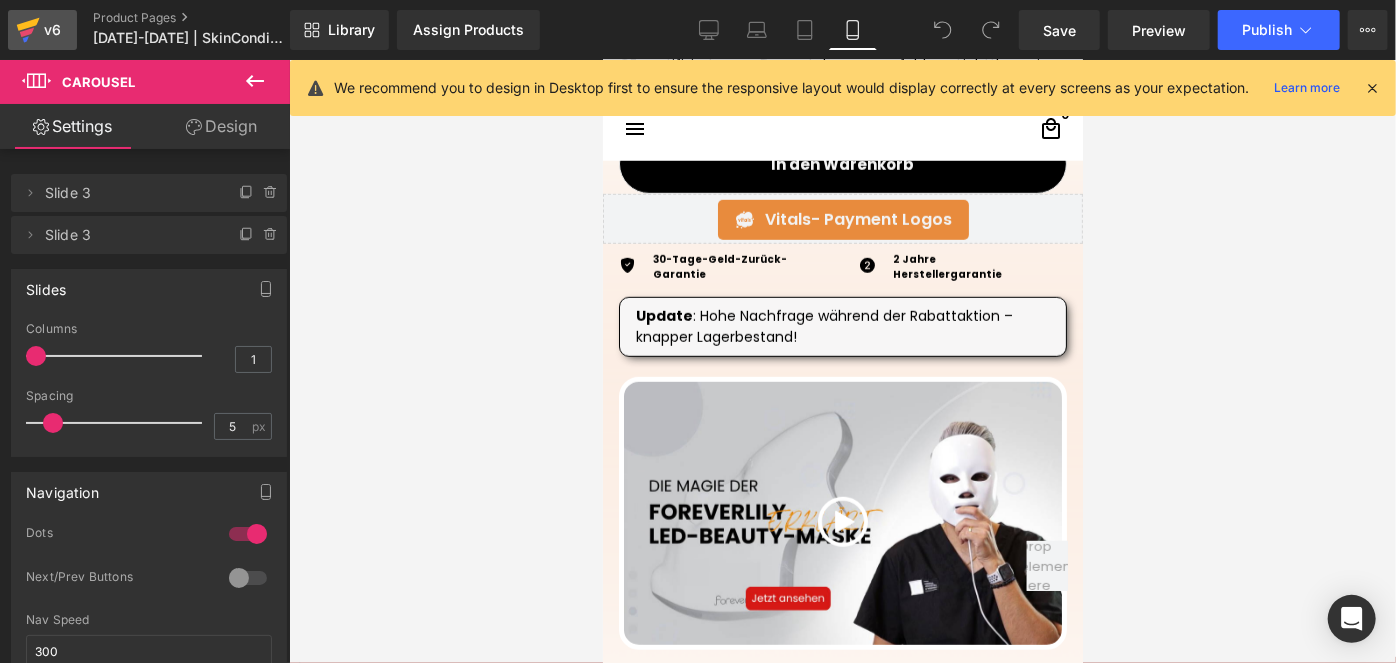 click on "v6" at bounding box center [52, 30] 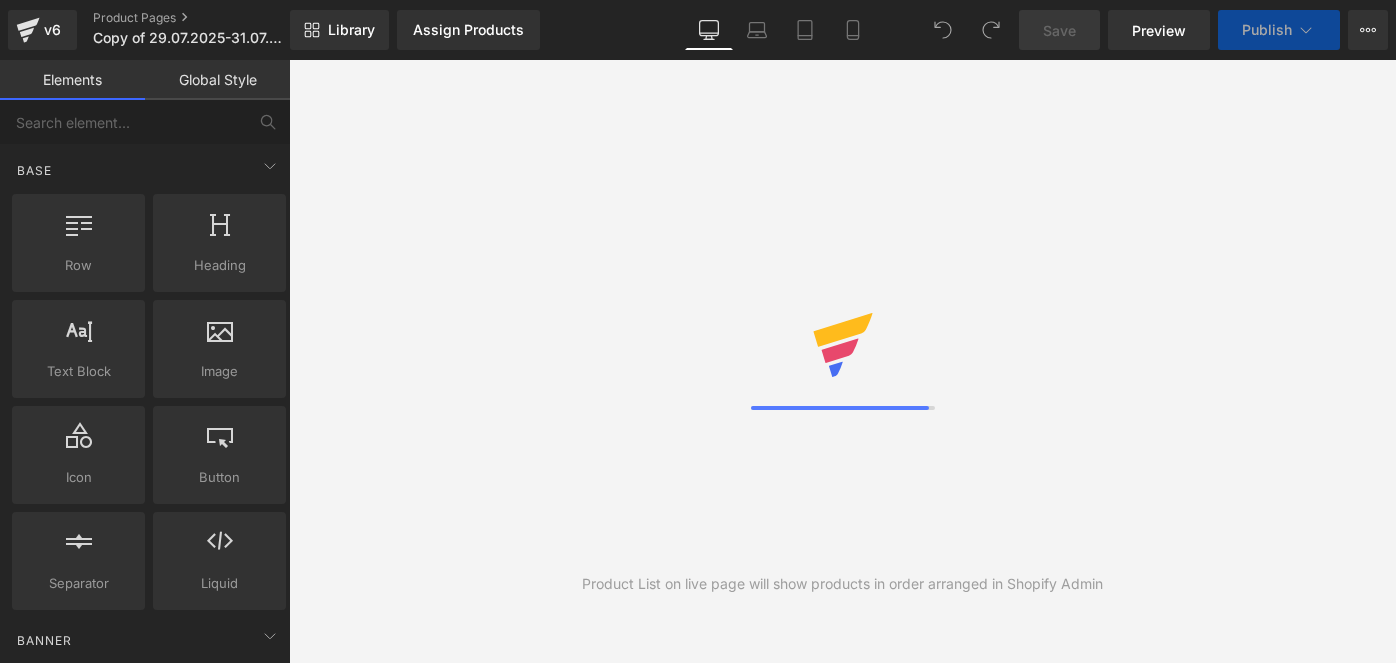 scroll, scrollTop: 0, scrollLeft: 0, axis: both 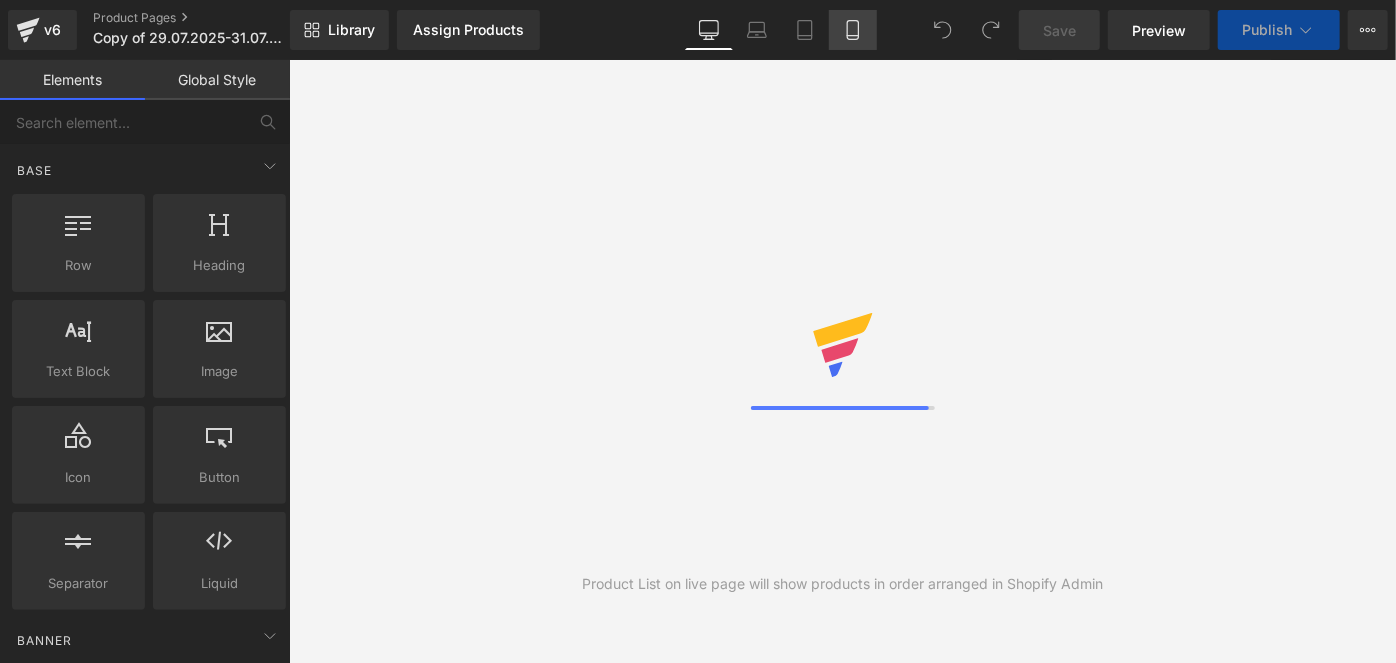 click on "Mobile" at bounding box center (853, 30) 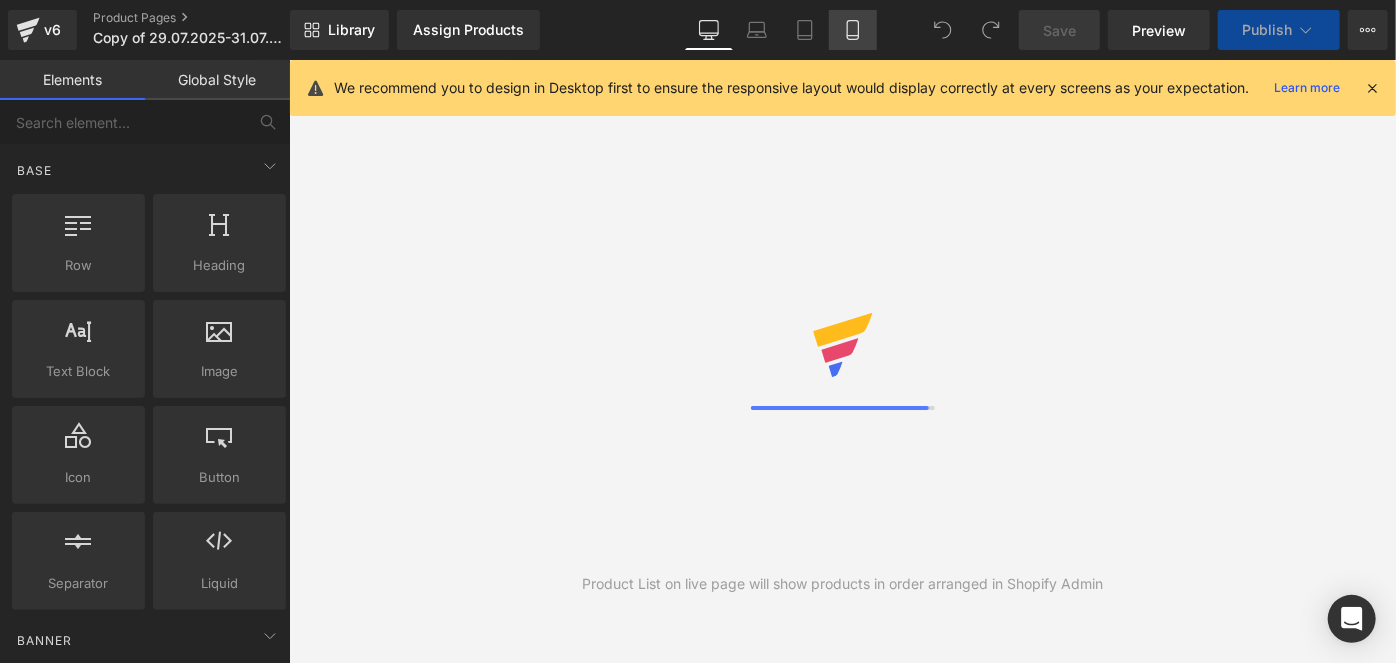 scroll, scrollTop: 0, scrollLeft: 0, axis: both 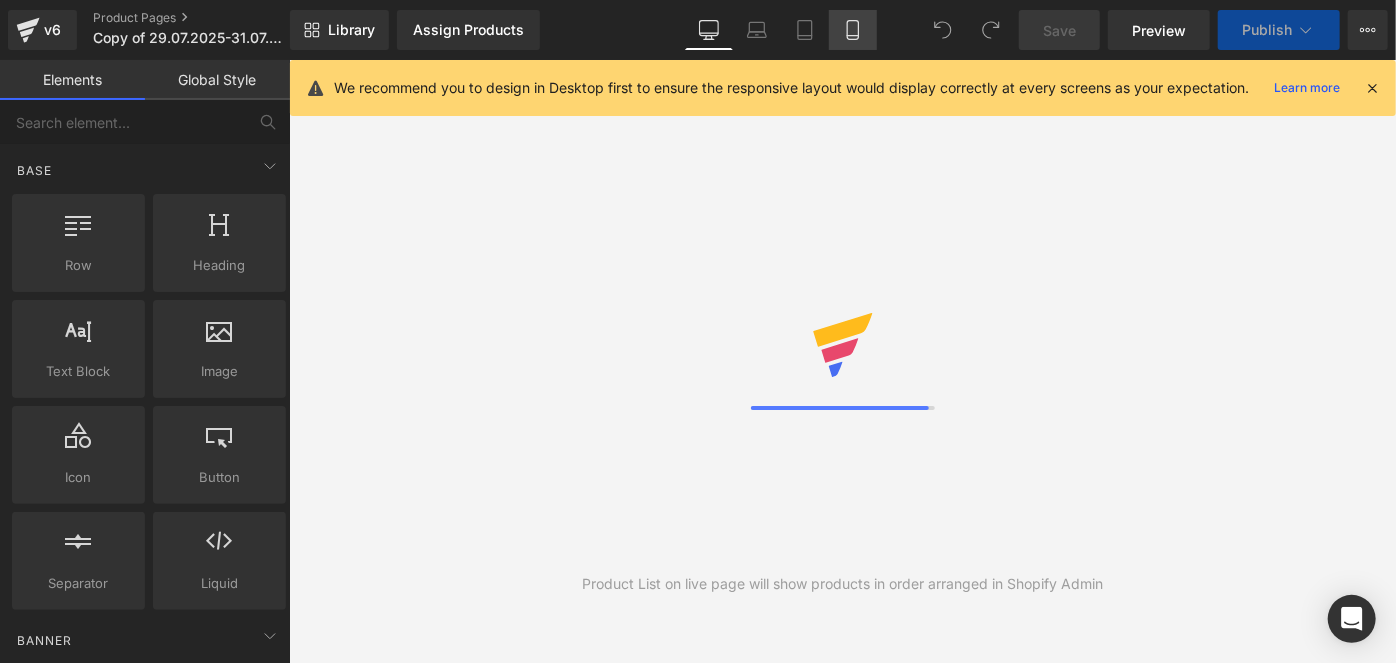 click 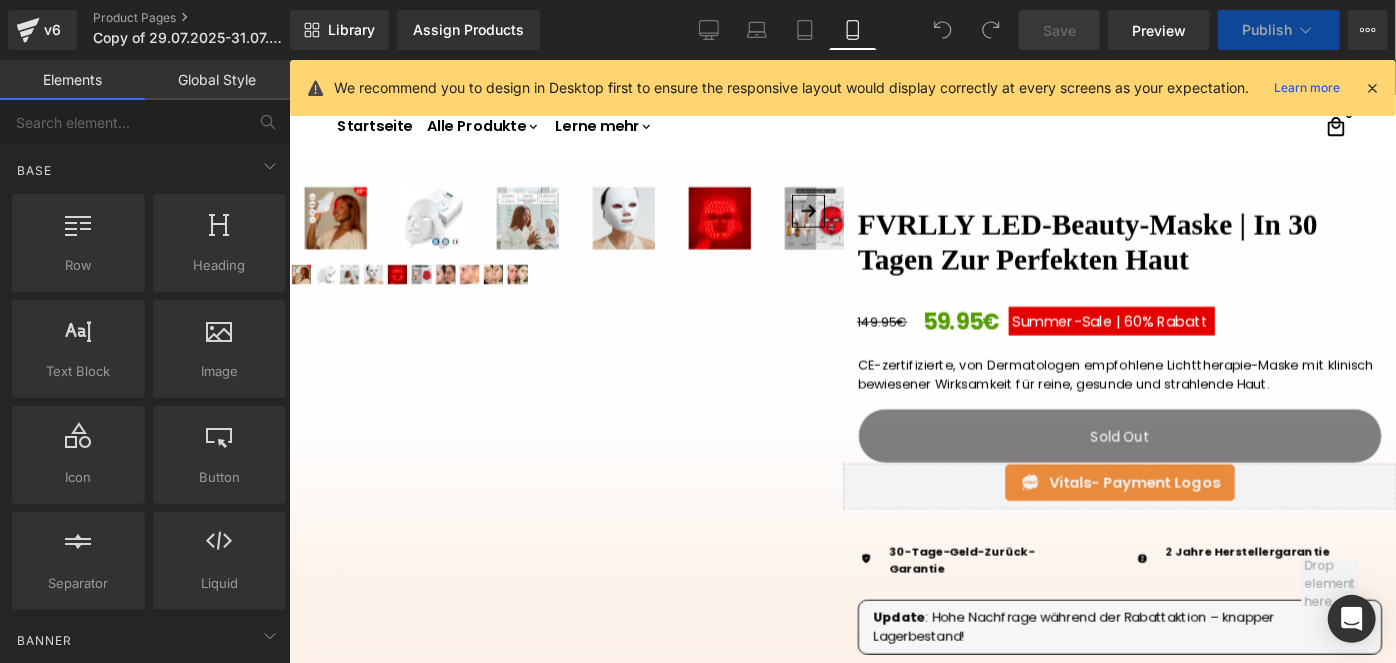 click 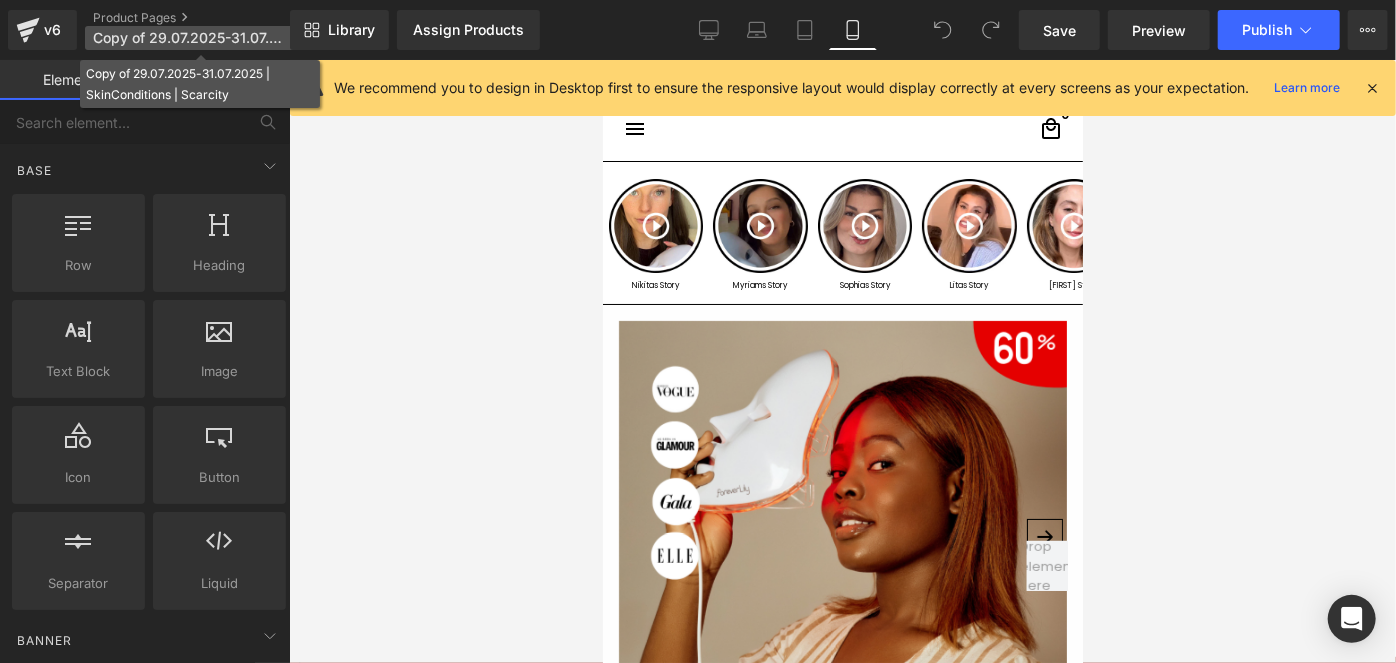 click on "Copy of 29.07.2025-31.07.2025 | SkinConditions | Scarcity" at bounding box center [189, 38] 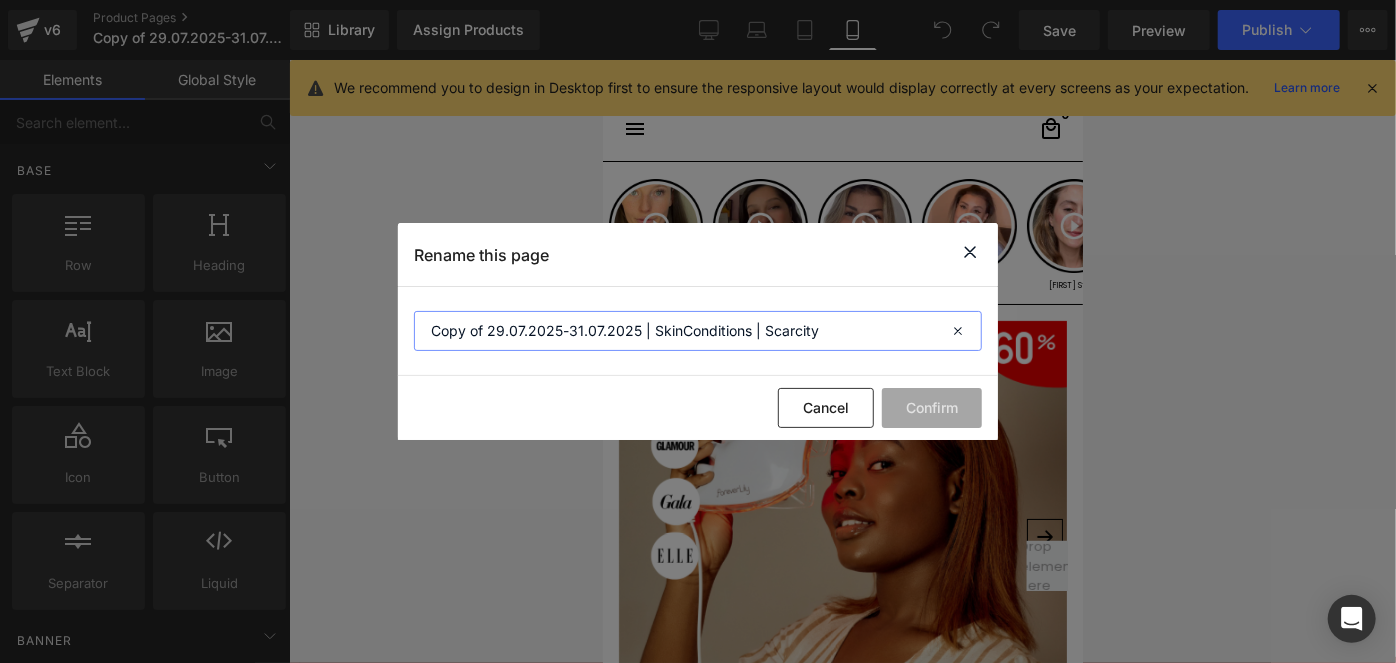 drag, startPoint x: 642, startPoint y: 335, endPoint x: 398, endPoint y: 328, distance: 244.10039 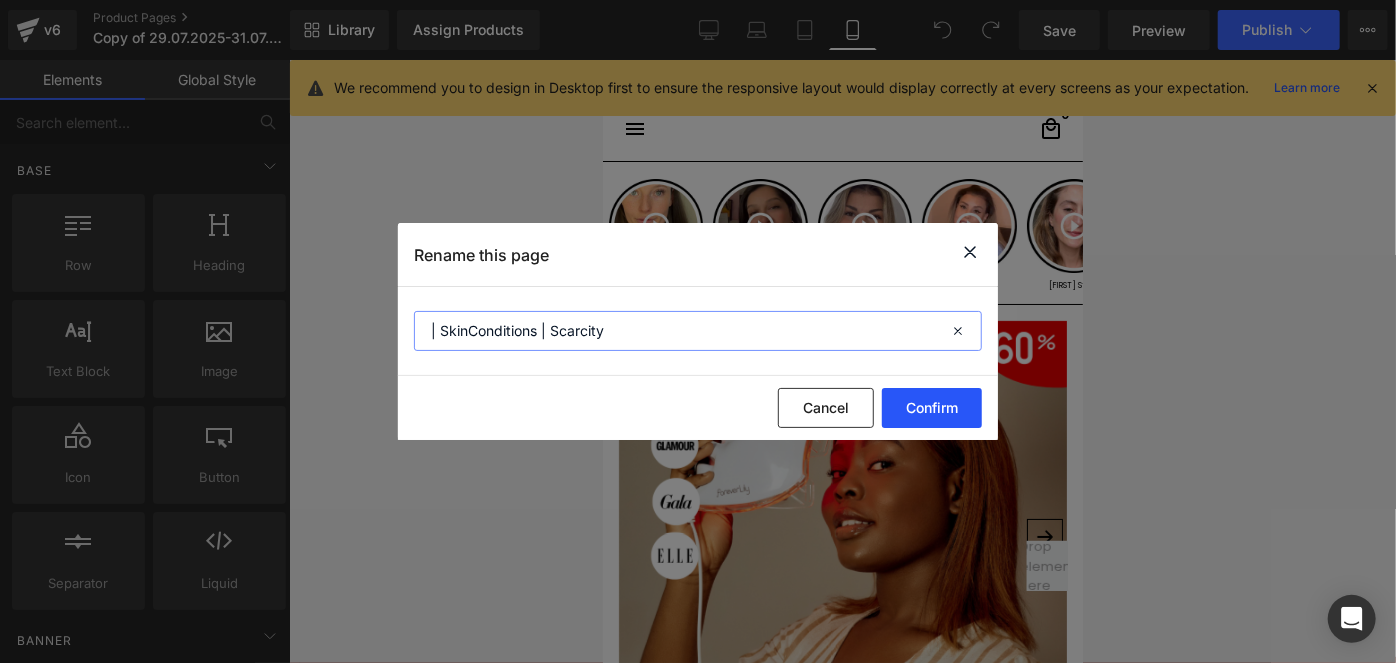 type on "| SkinConditions | Scarcity" 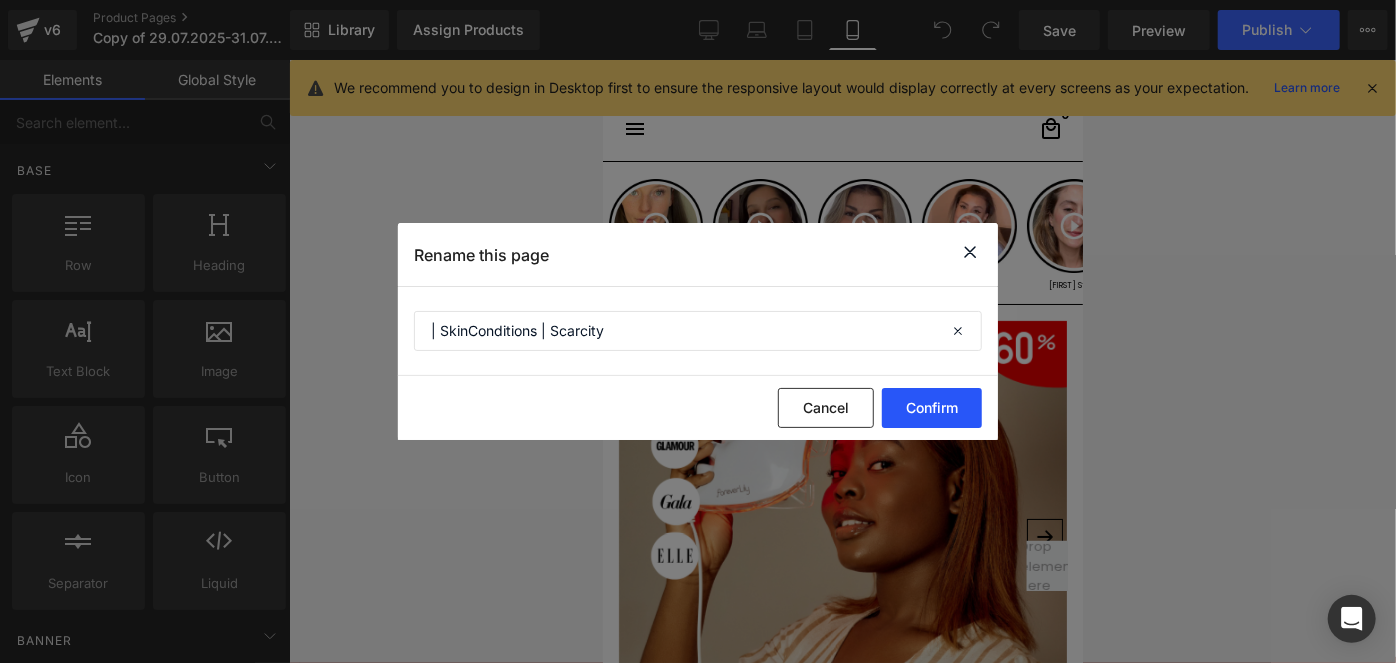 click on "Confirm" at bounding box center (932, 408) 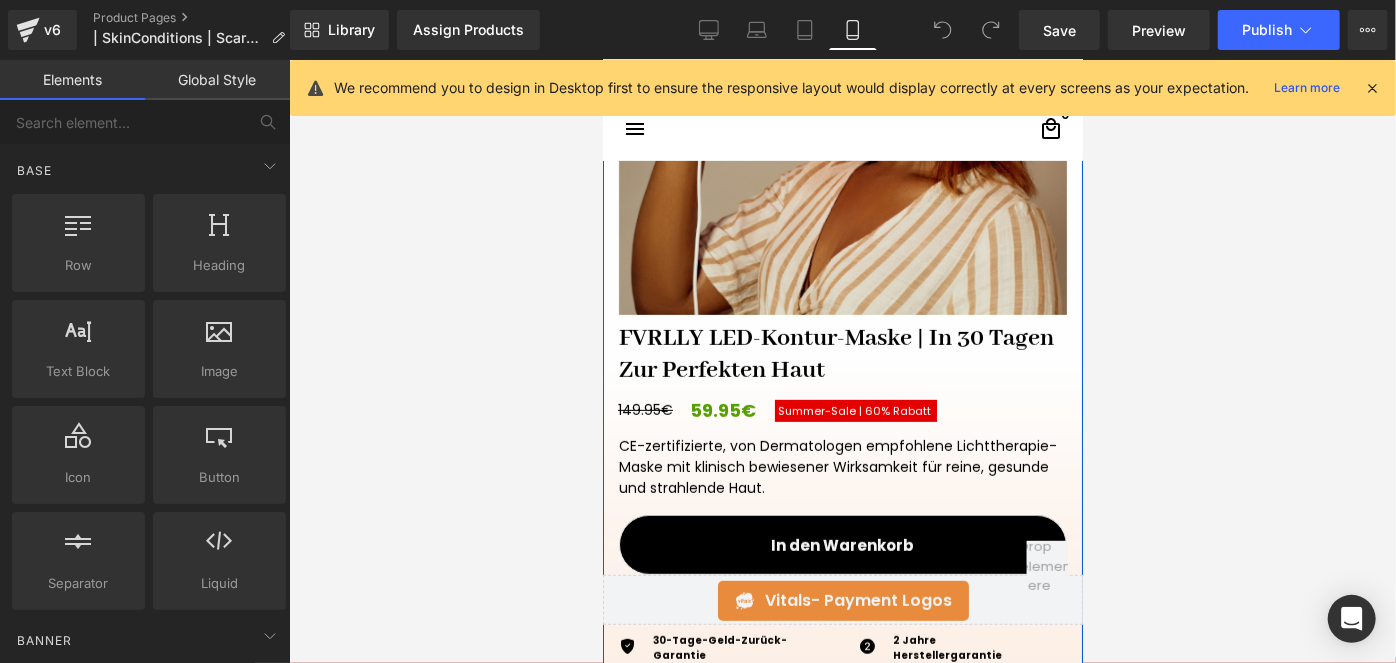 scroll, scrollTop: 636, scrollLeft: 0, axis: vertical 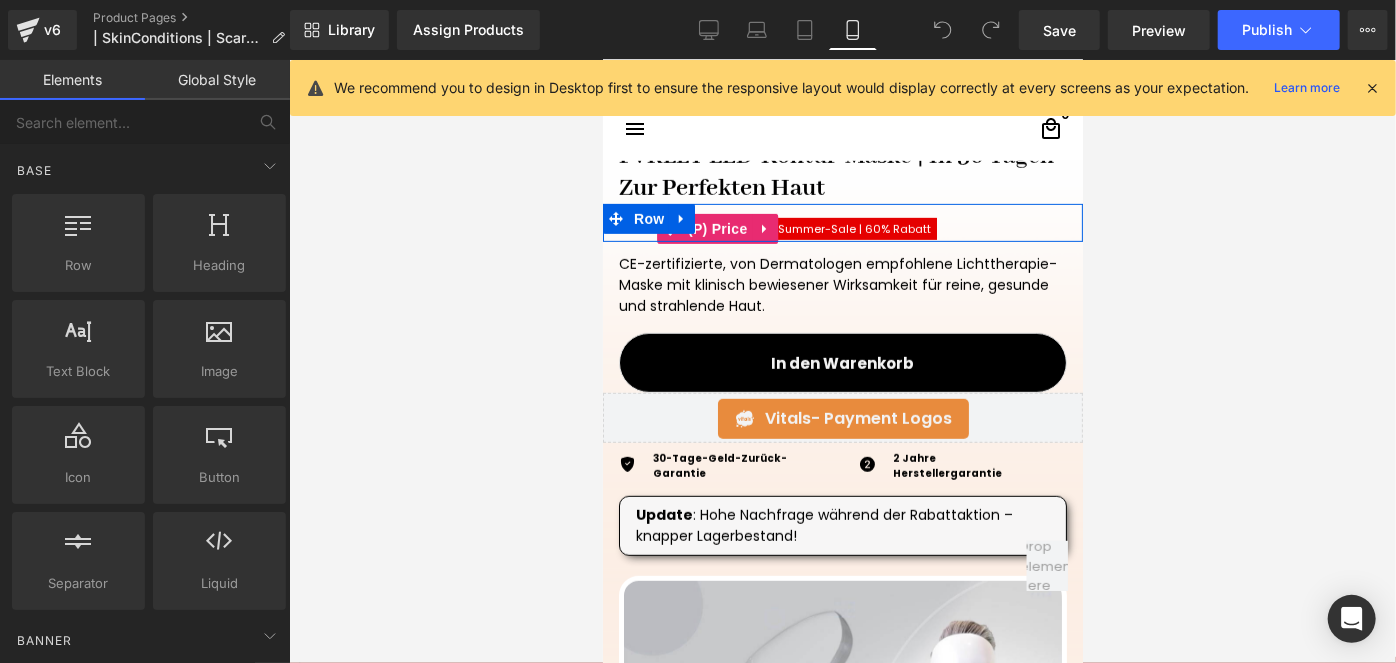 click on "ㅤSummer-Sale |" at bounding box center [819, 228] 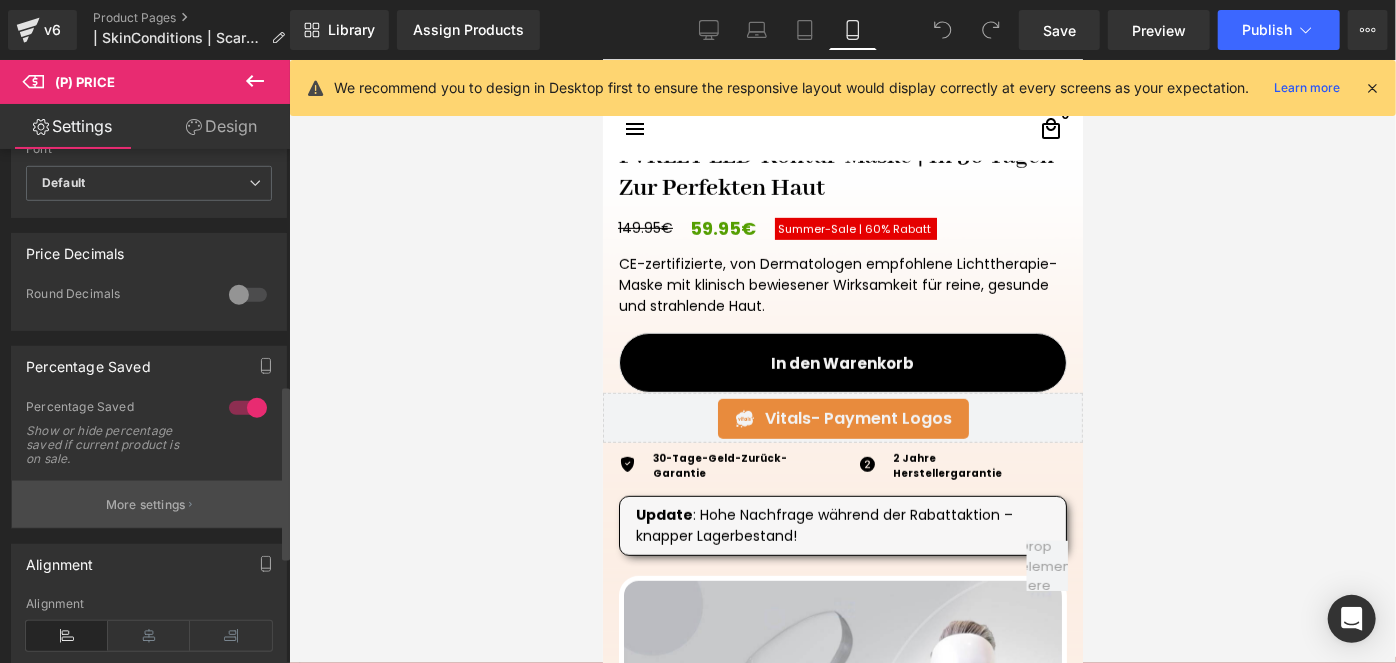 scroll, scrollTop: 727, scrollLeft: 0, axis: vertical 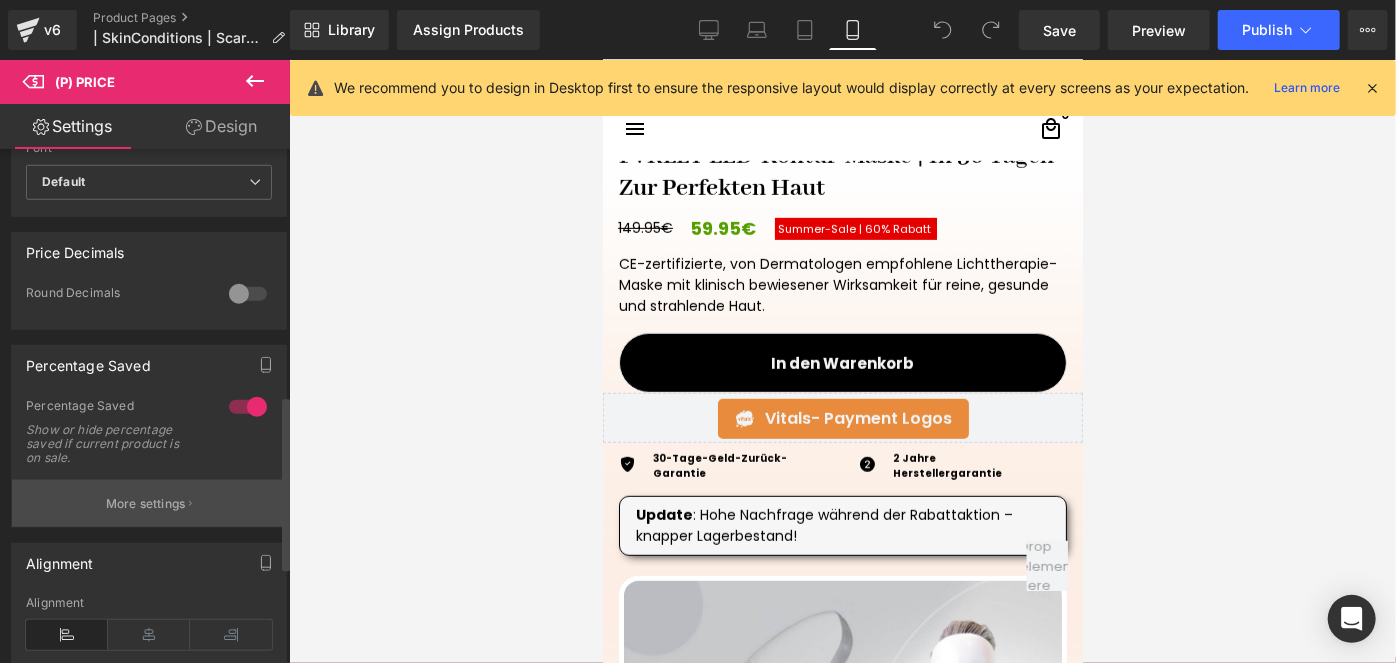 click on "More settings" at bounding box center (149, 503) 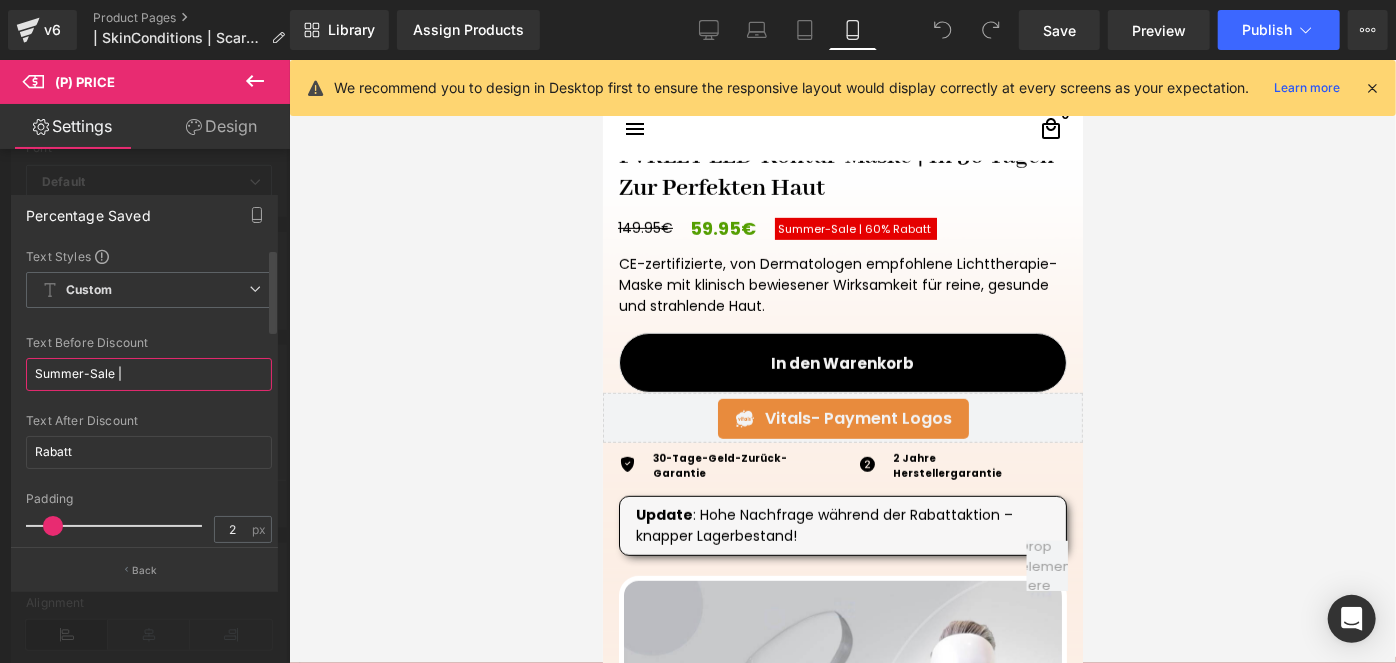 click on "ㅤSummer-Sale |" at bounding box center [149, 374] 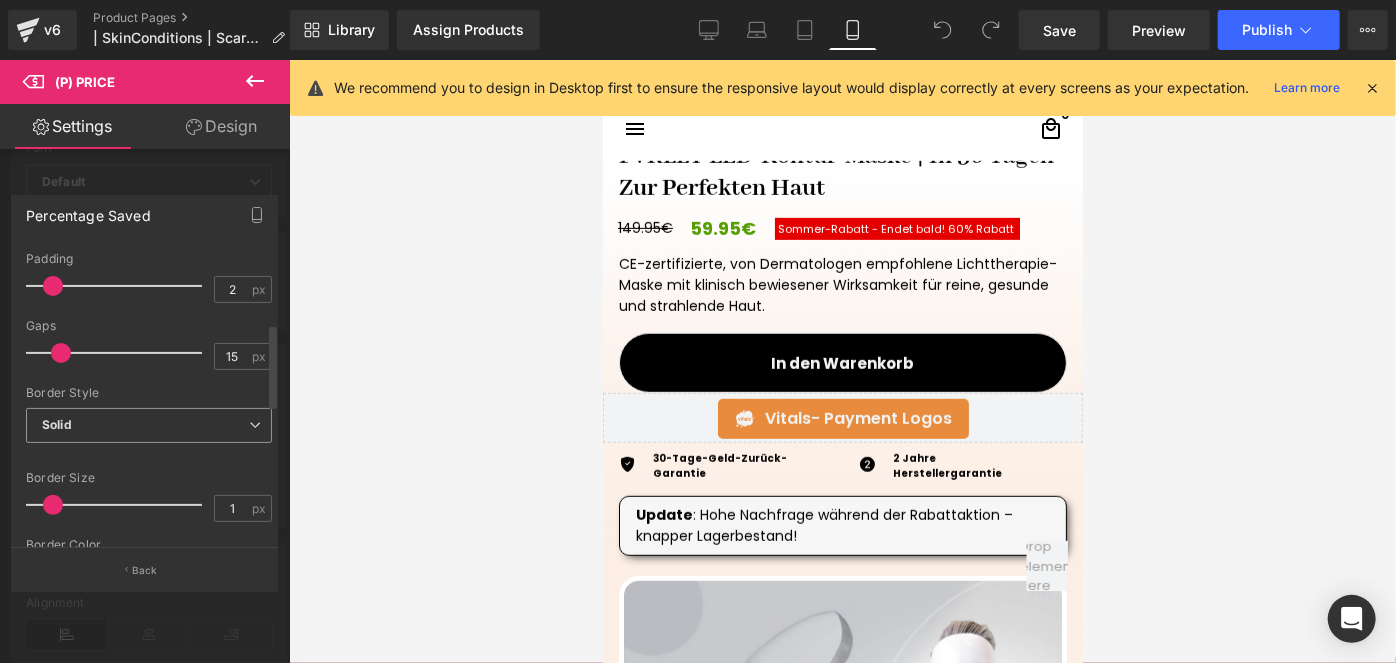 scroll, scrollTop: 272, scrollLeft: 0, axis: vertical 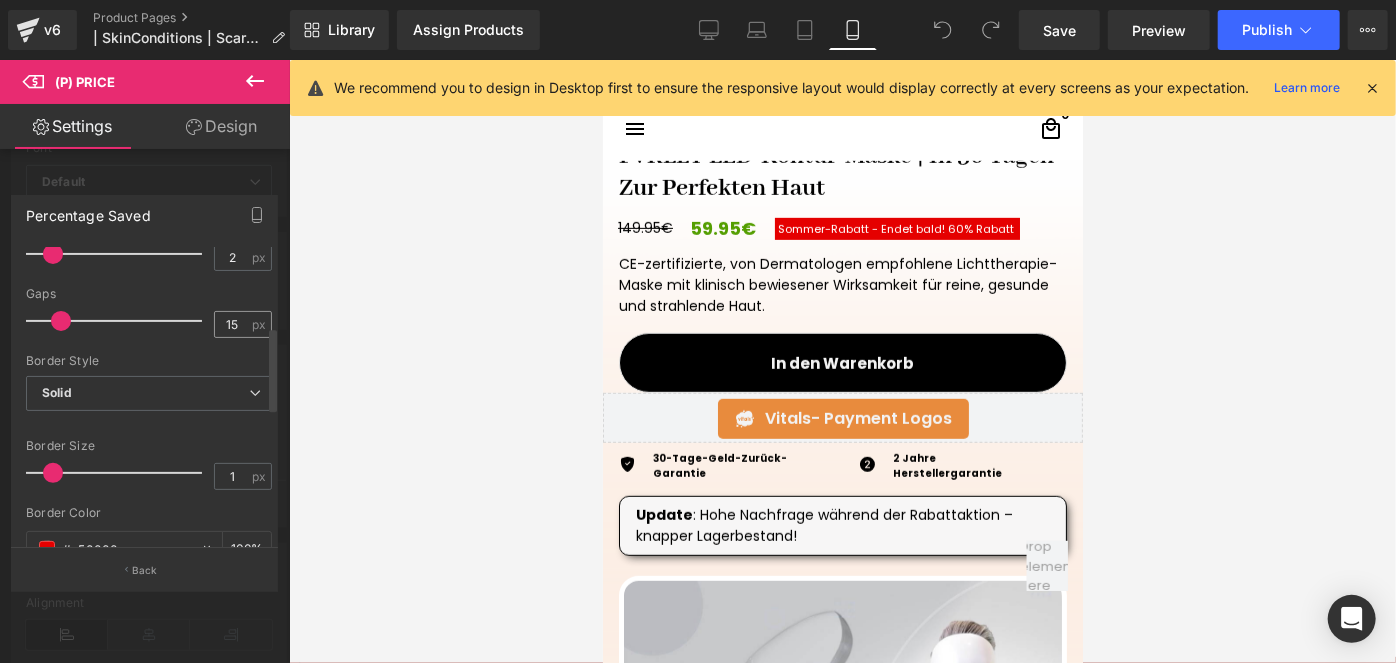 type on "Sommer-Rabatt - Endet bald!ㅤ" 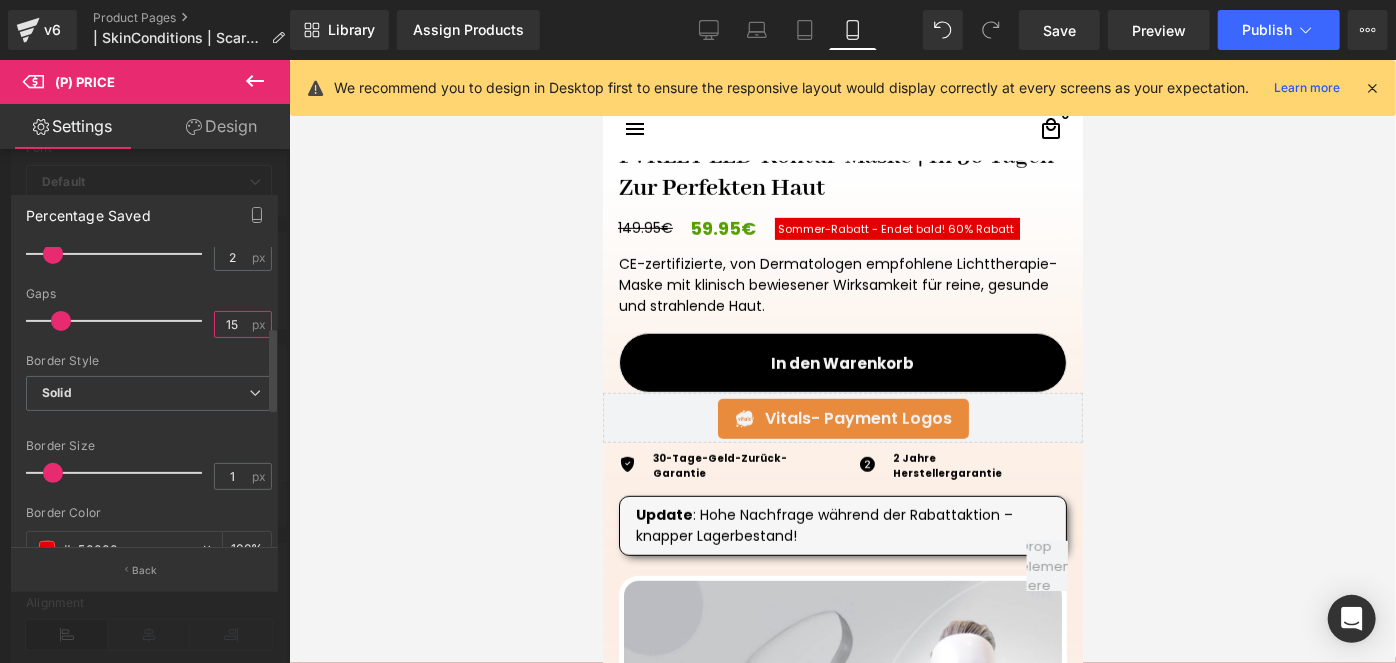 click on "15" at bounding box center (232, 324) 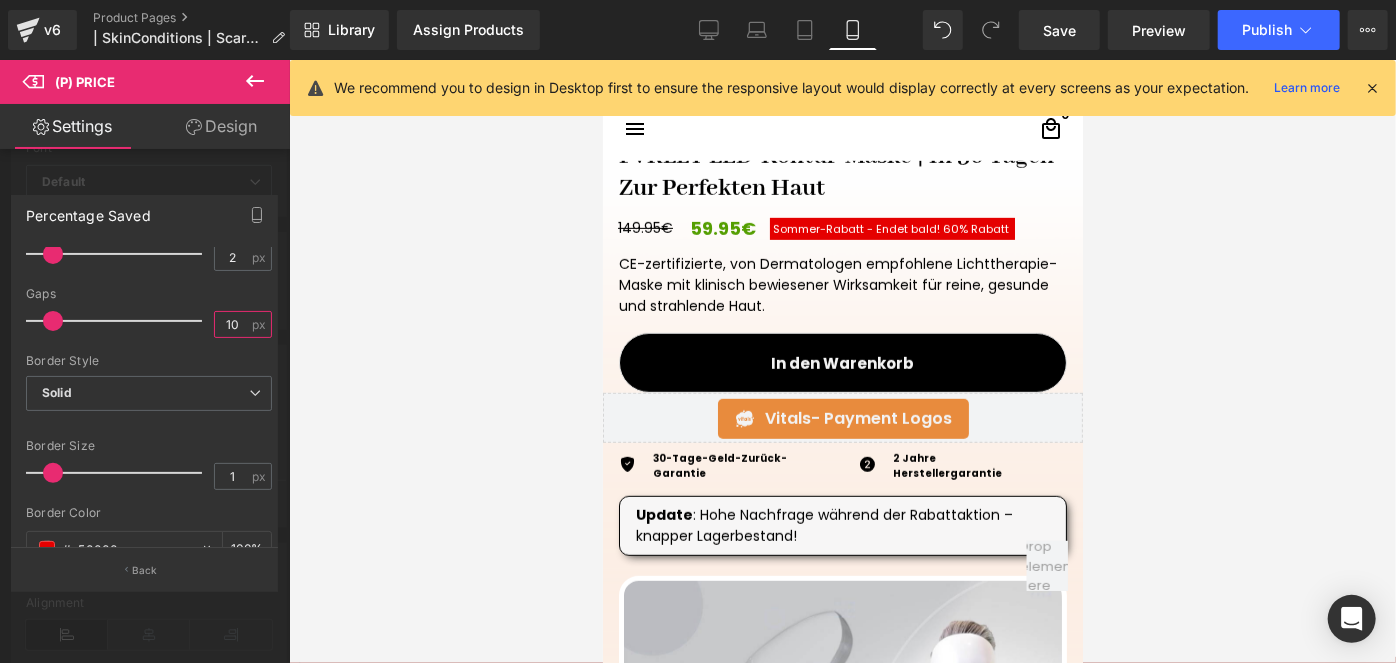 type on "10" 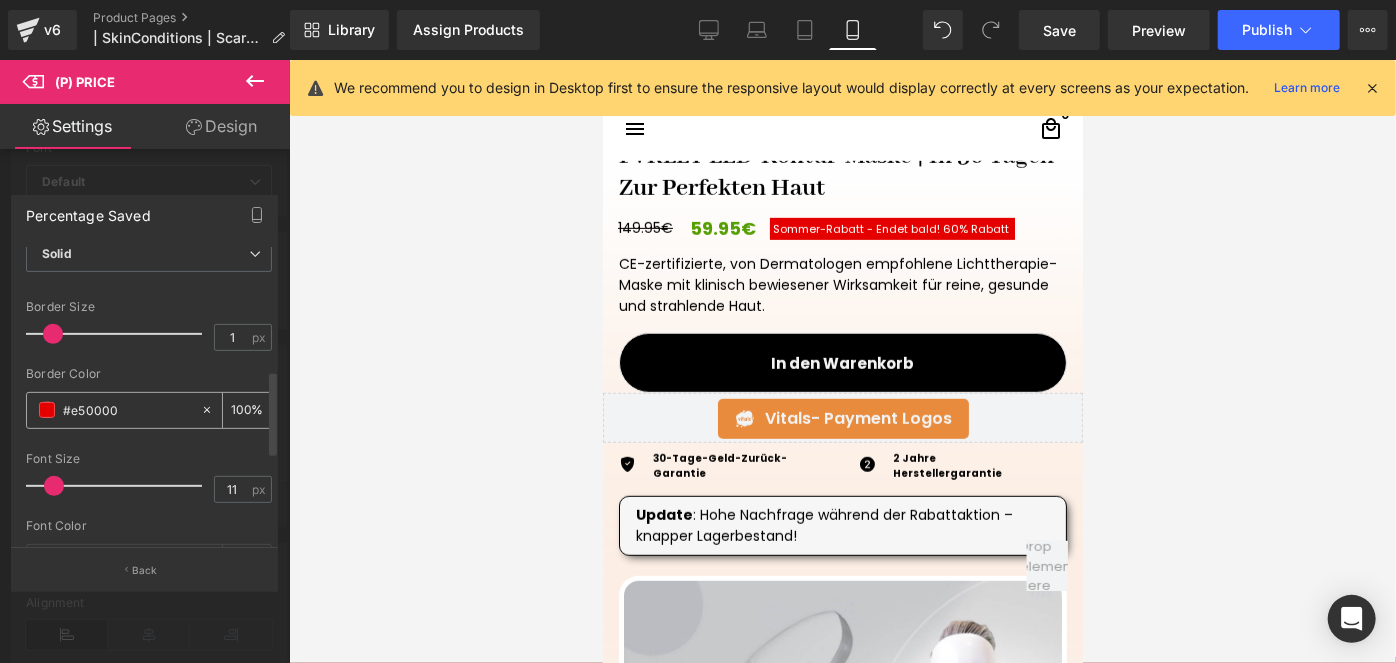 scroll, scrollTop: 454, scrollLeft: 0, axis: vertical 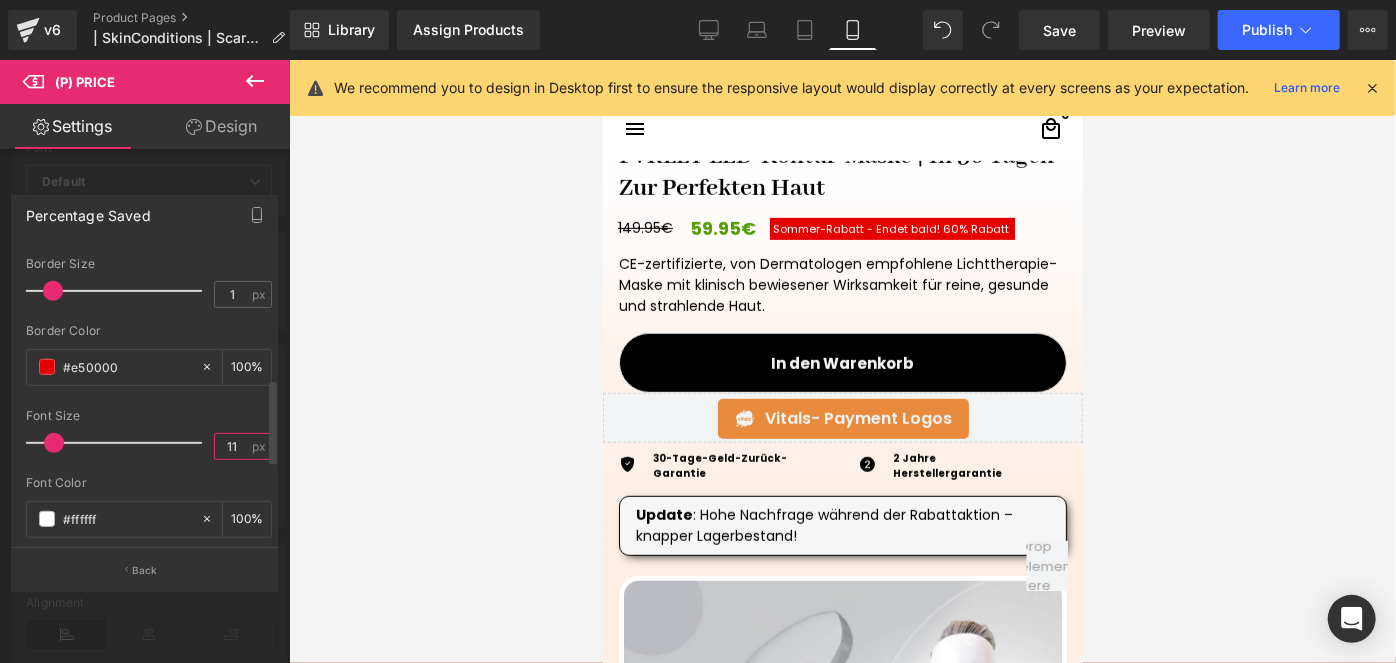 click on "11" at bounding box center [232, 446] 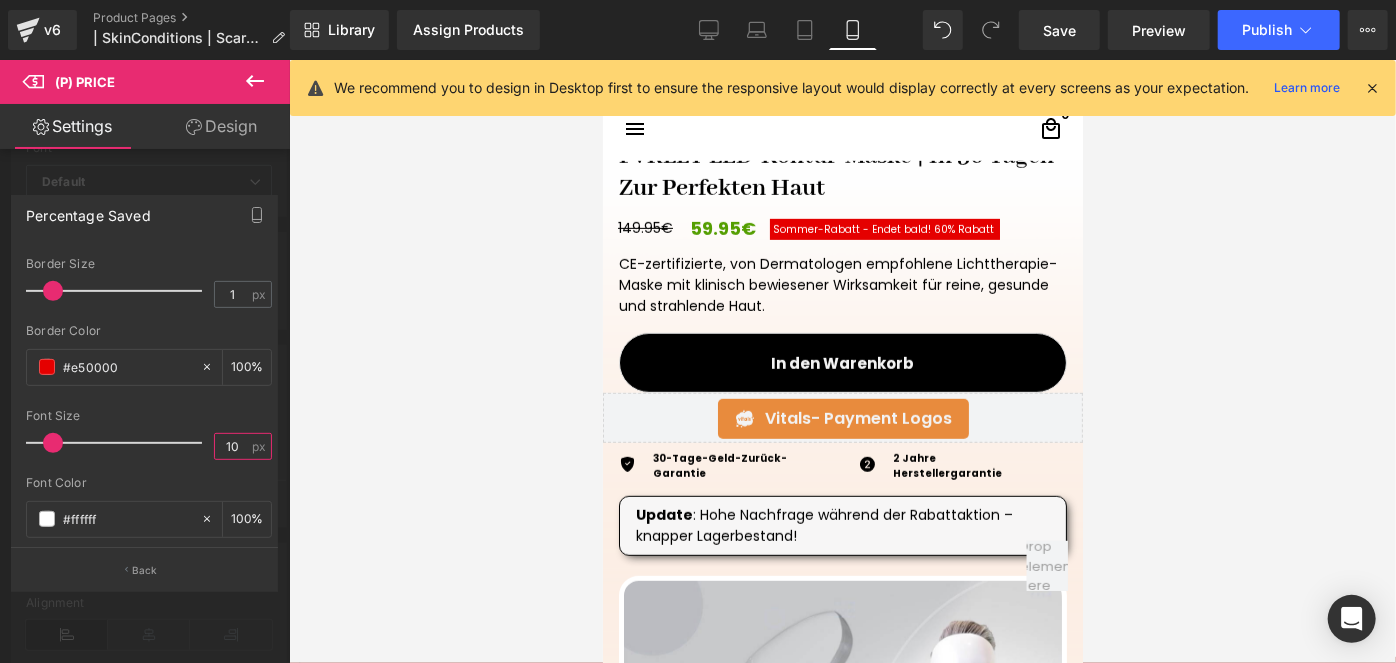 type on "10" 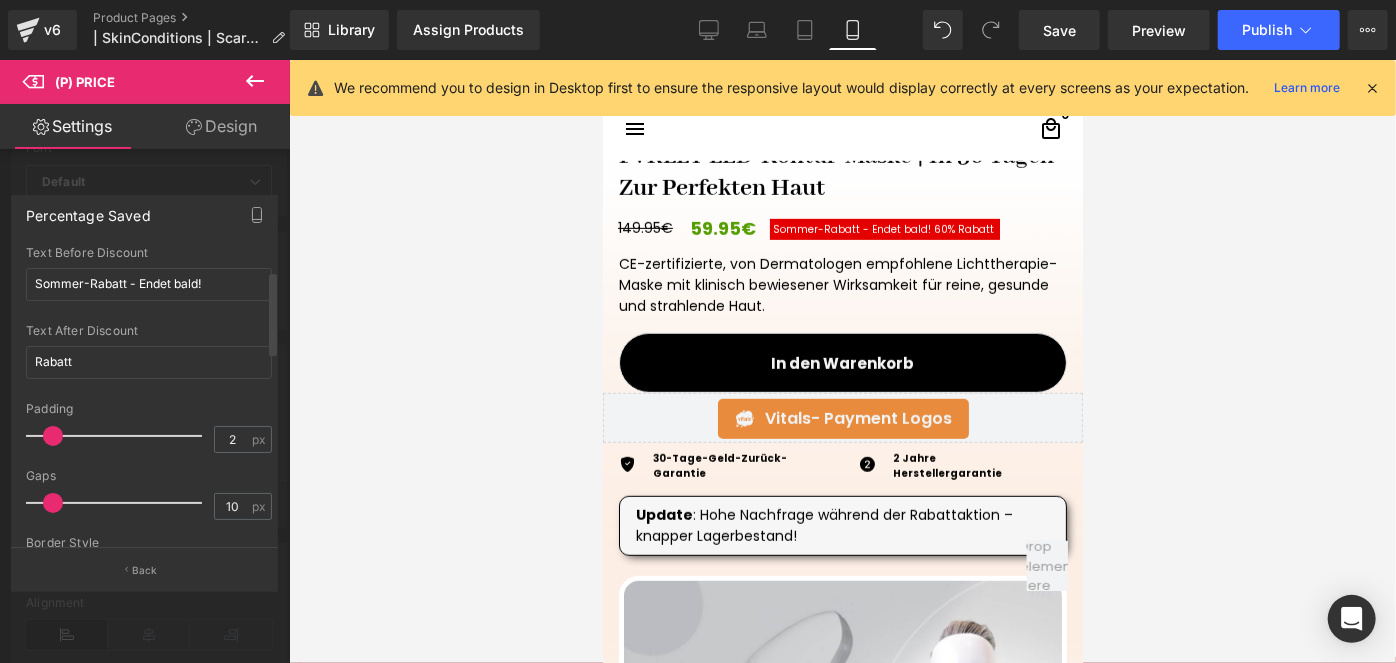 scroll, scrollTop: 0, scrollLeft: 0, axis: both 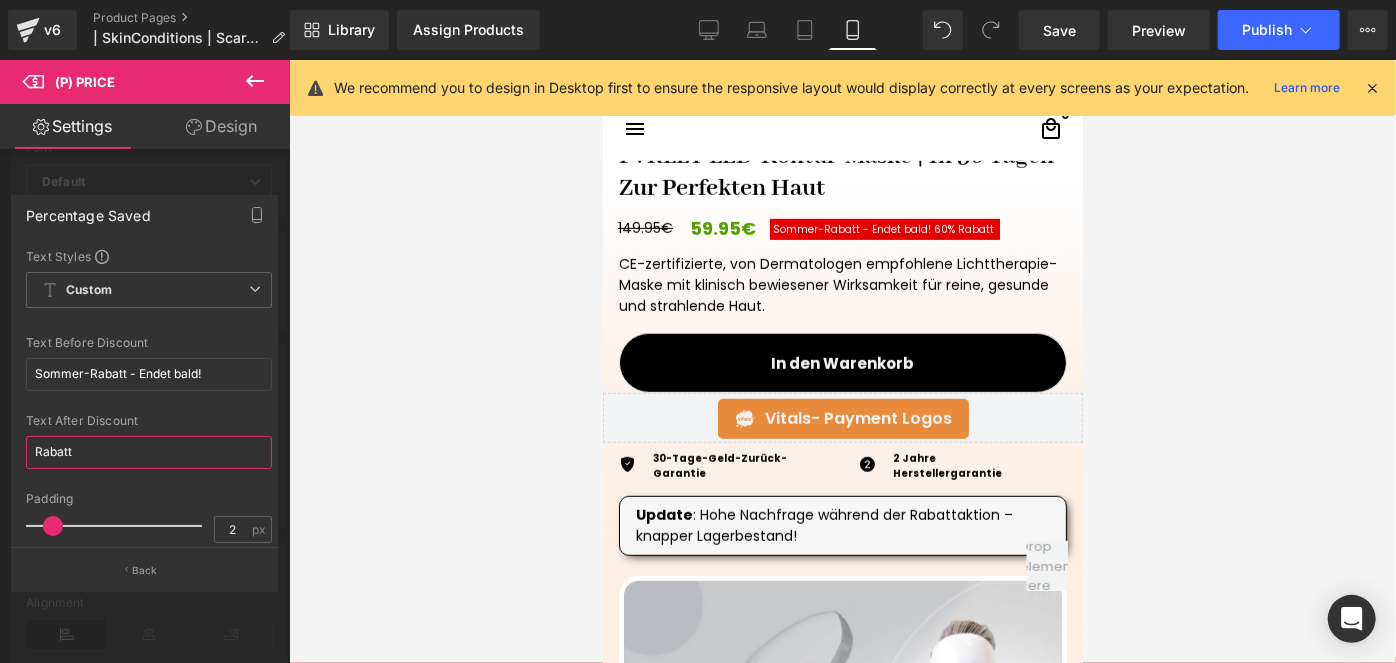 drag, startPoint x: 131, startPoint y: 451, endPoint x: 0, endPoint y: 451, distance: 131 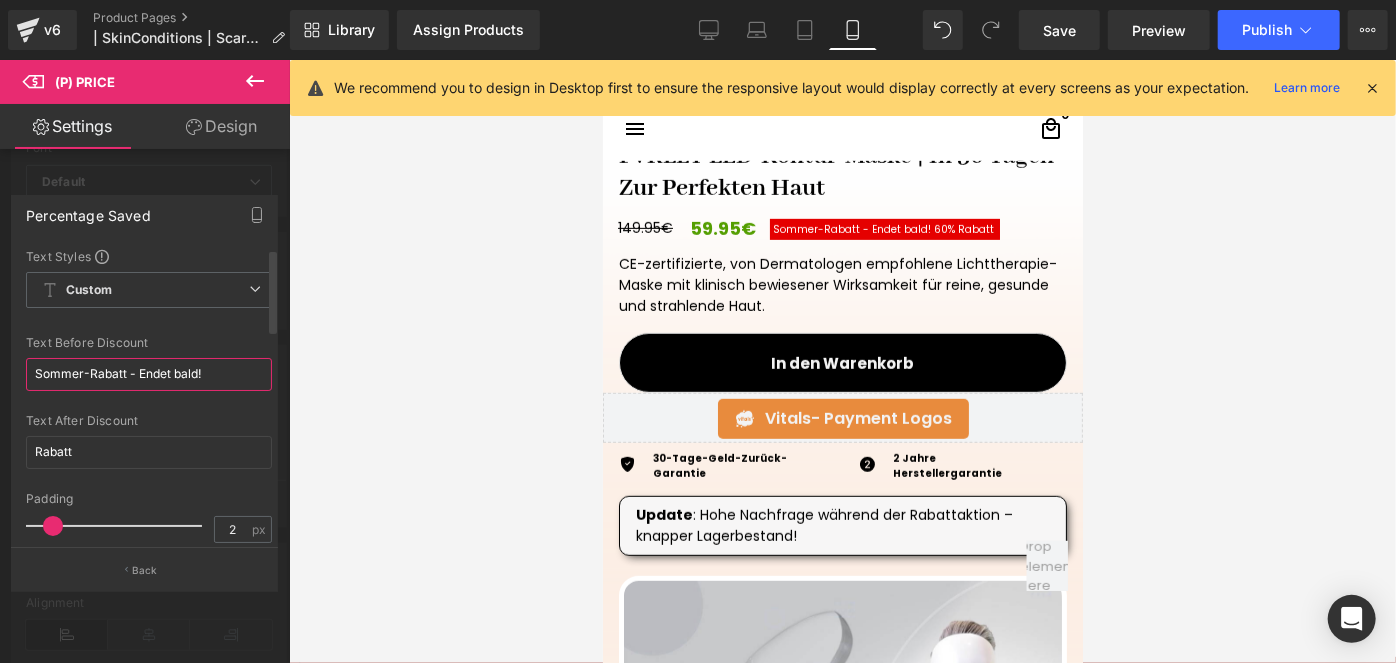 click on "Sommer-Rabatt - Endet bald!ㅤ" at bounding box center (149, 374) 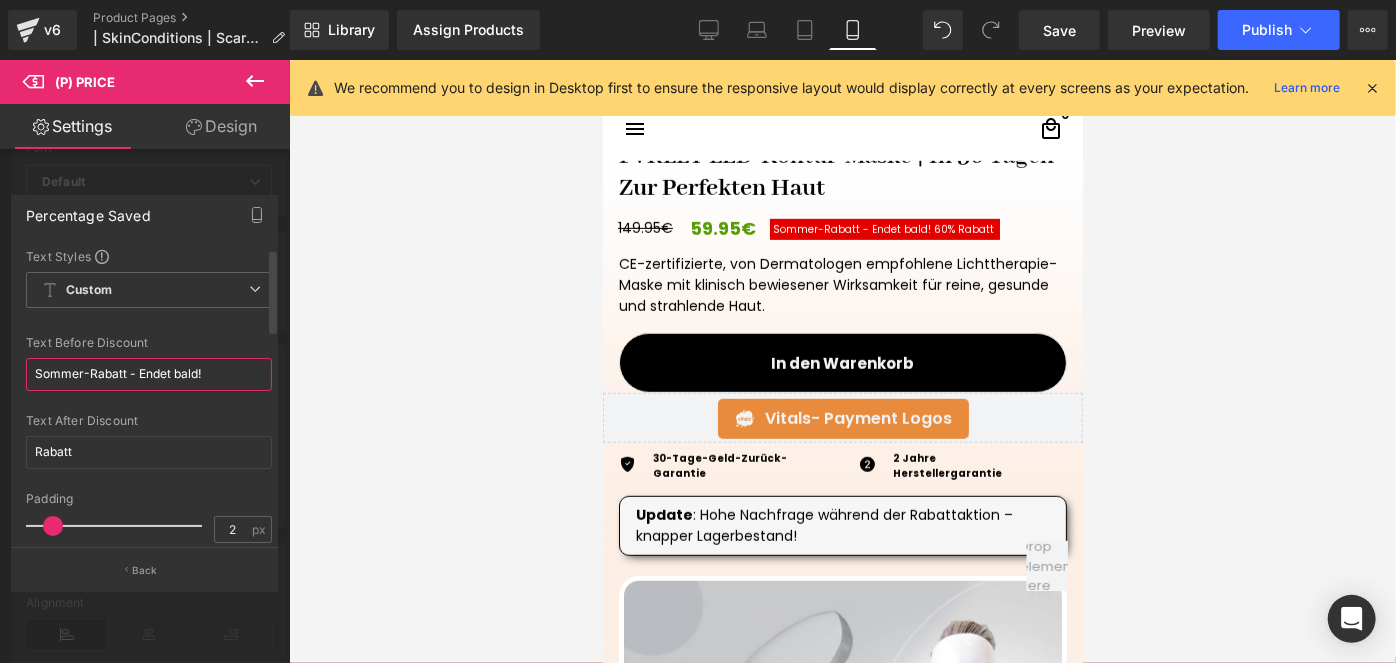 click on "Sommer-Rabatt - Endet bald!ㅤ" at bounding box center [149, 374] 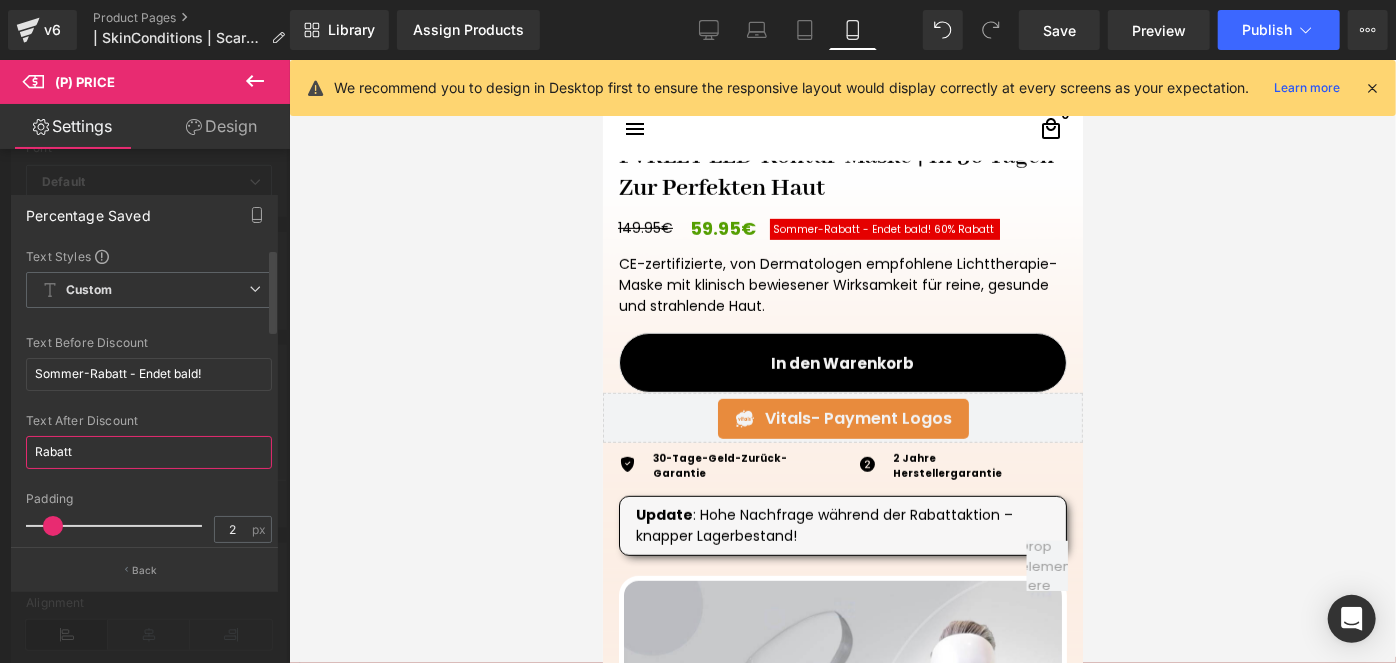 drag, startPoint x: 74, startPoint y: 444, endPoint x: 12, endPoint y: 445, distance: 62.008064 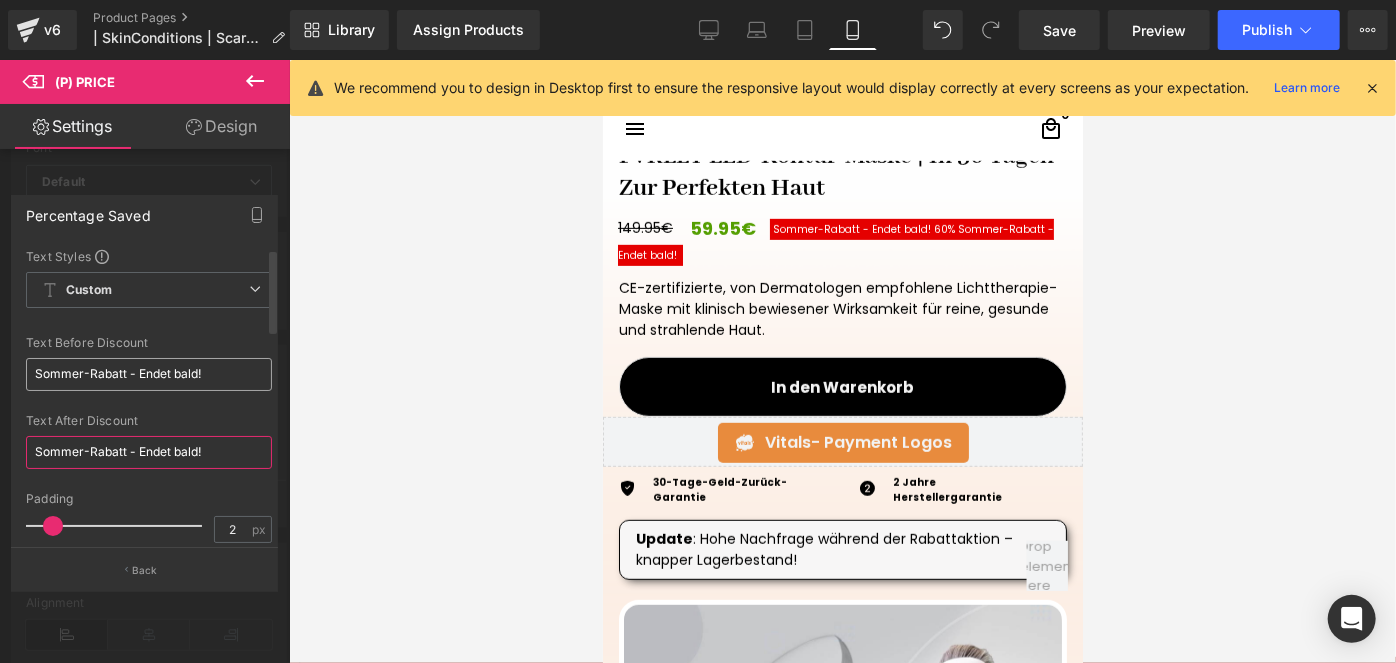type on "Sommer-Rabatt - Endet bald!ㅤ ㅤ" 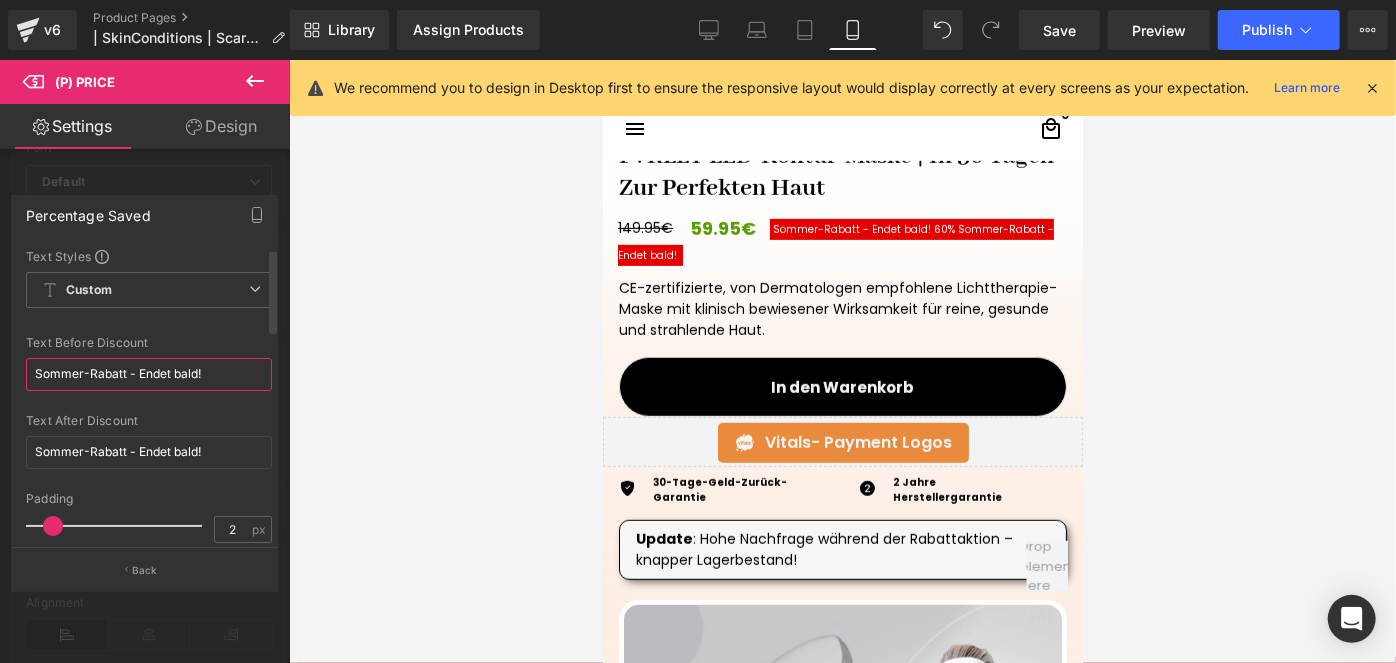click on "Sommer-Rabatt - Endet bald!ㅤ" at bounding box center (149, 374) 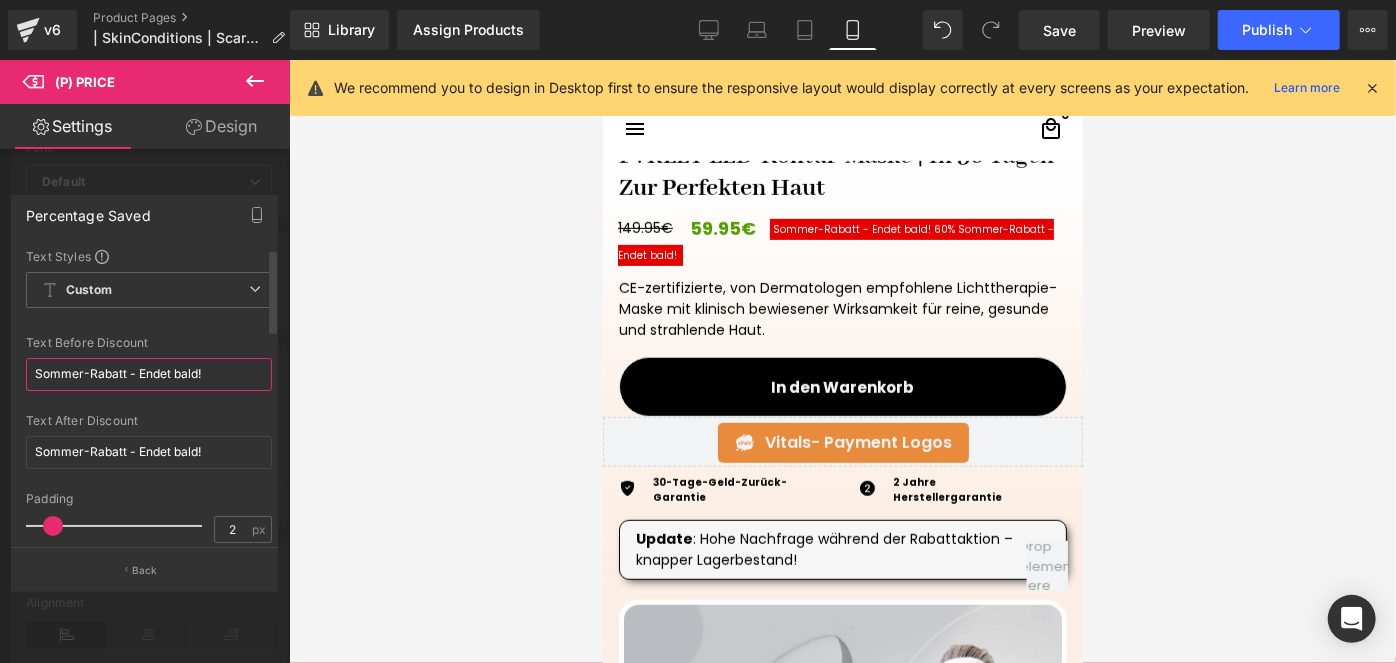 click on "Sommer-Rabatt - Endet bald!ㅤ" at bounding box center [149, 374] 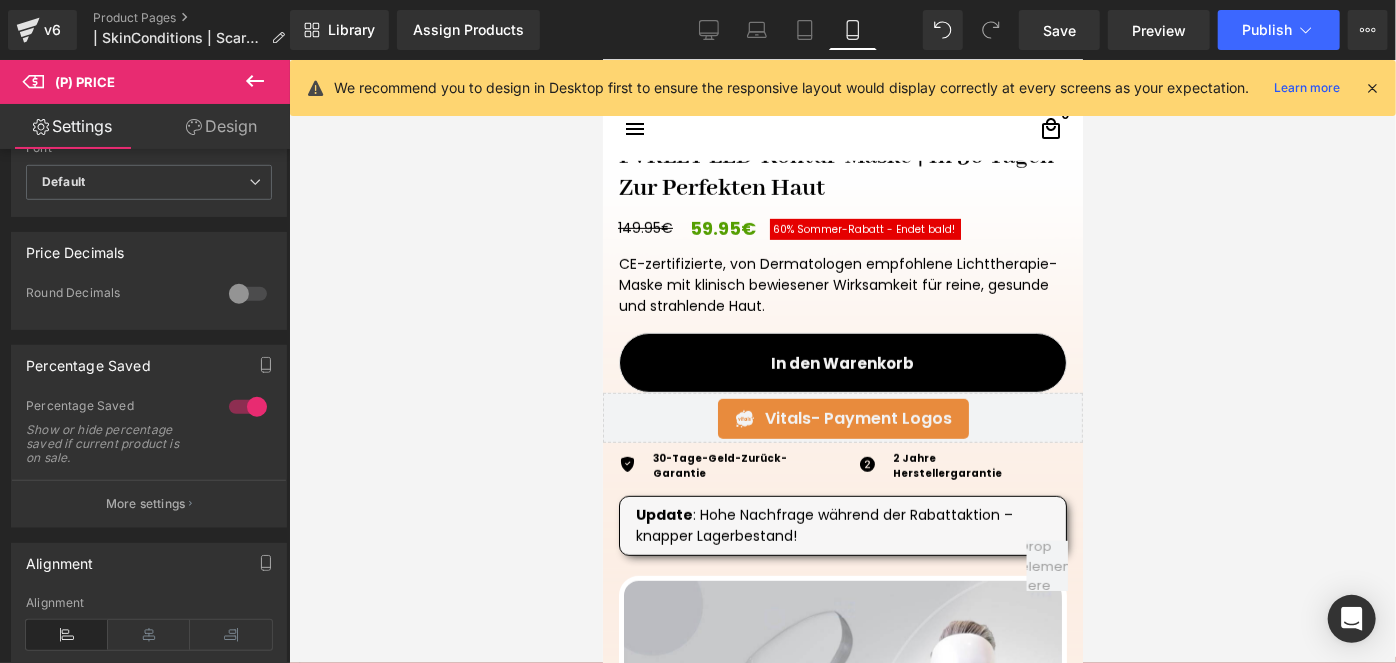 click at bounding box center [842, 361] 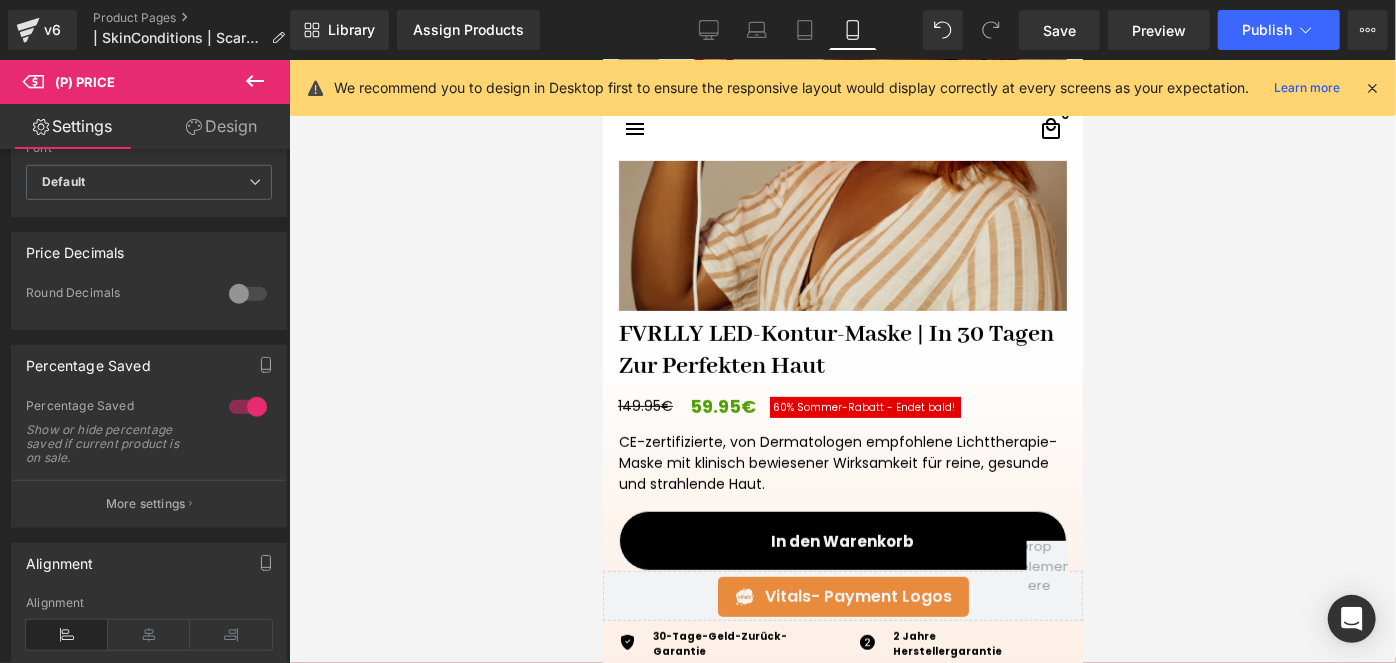 scroll, scrollTop: 454, scrollLeft: 0, axis: vertical 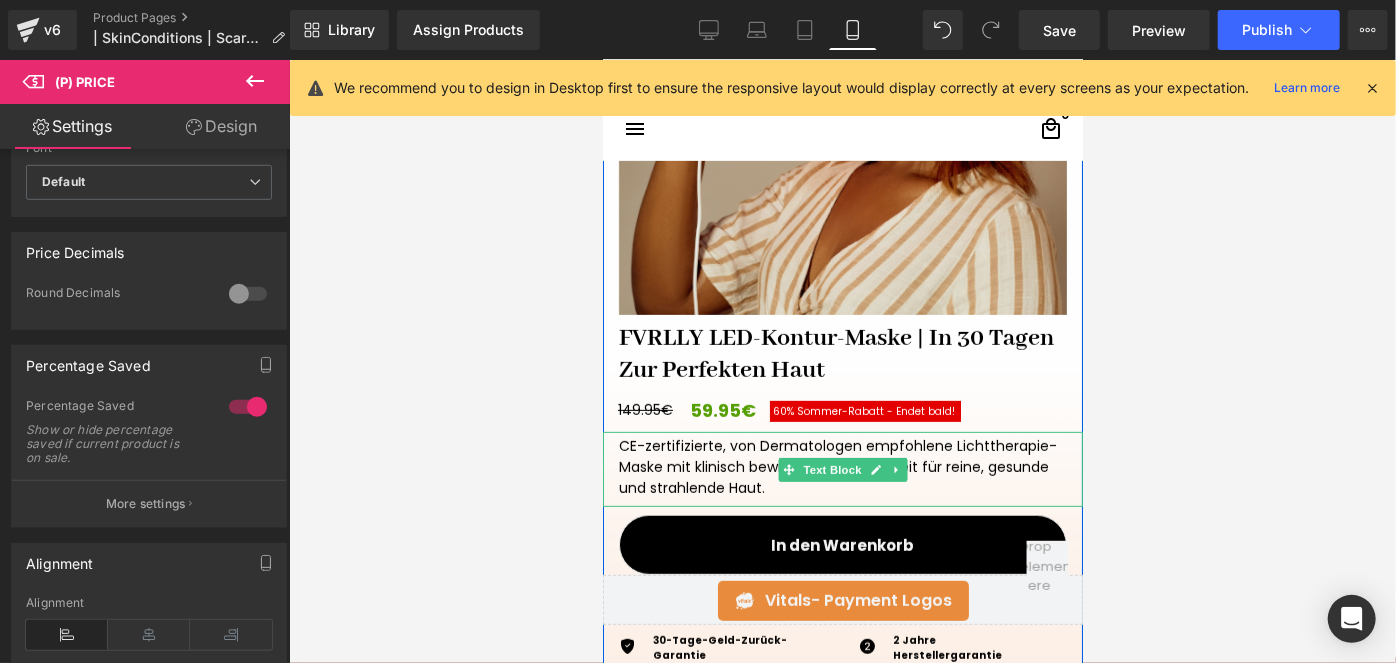 click on "CE-zertifizierte, von Dermatologen empfohlene Lichttherapie-Maske mit klinisch bewiesener Wirksamkeit für reine, gesunde und strahlende Haut." at bounding box center [842, 466] 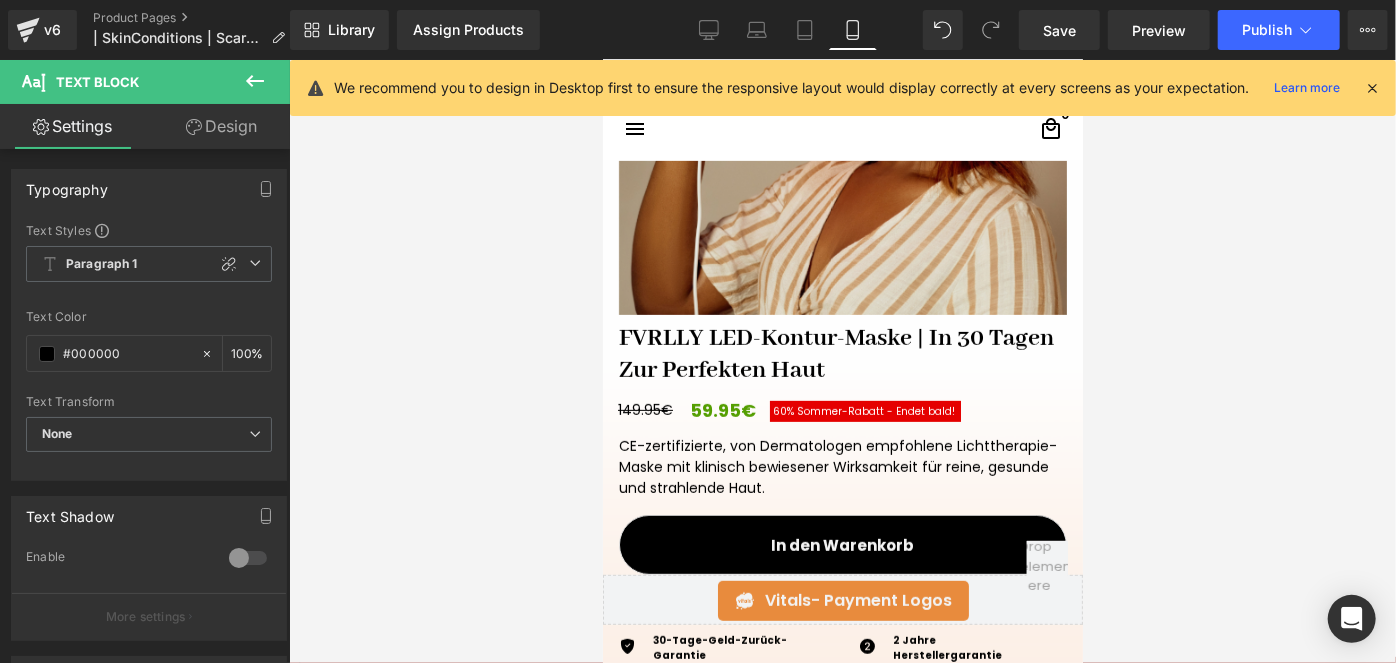 click on "Design" at bounding box center [221, 126] 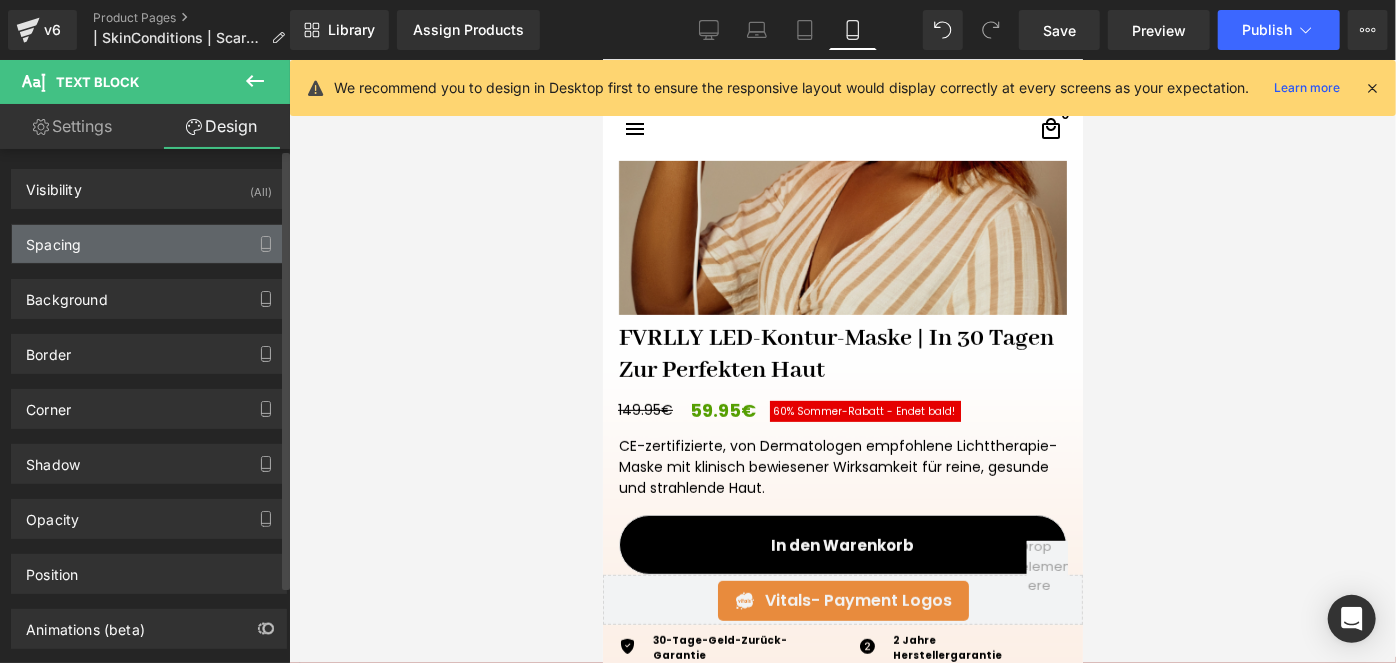 click on "Spacing" at bounding box center [149, 244] 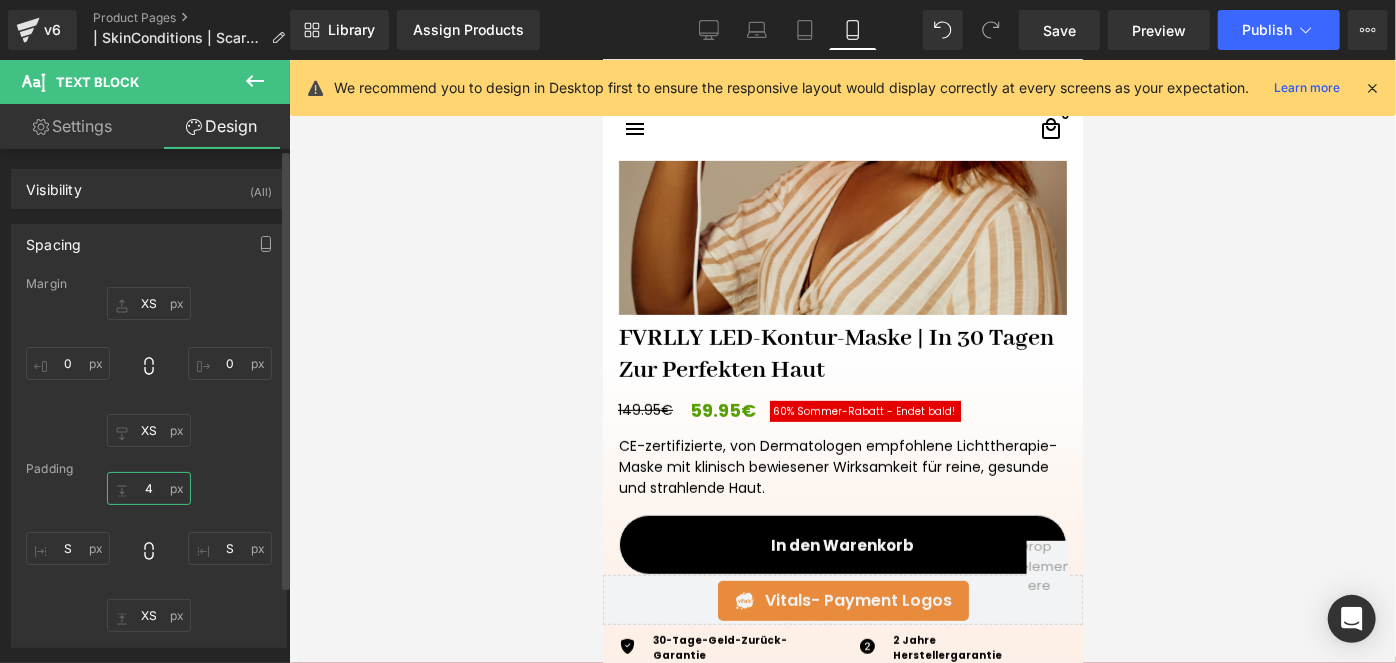 click on "4" at bounding box center (149, 488) 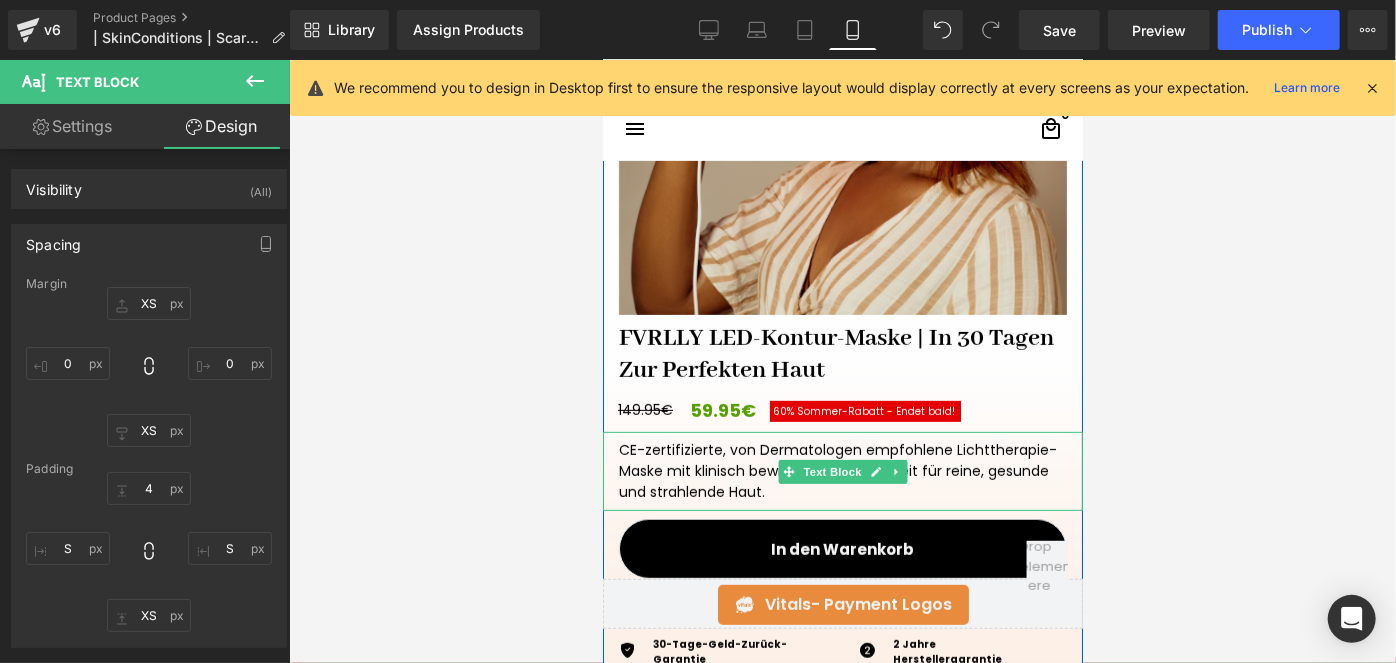click on "CE-zertifizierte, von Dermatologen empfohlene Lichttherapie-Maske mit klinisch bewiesener Wirksamkeit für reine, gesunde und strahlende Haut." at bounding box center [842, 470] 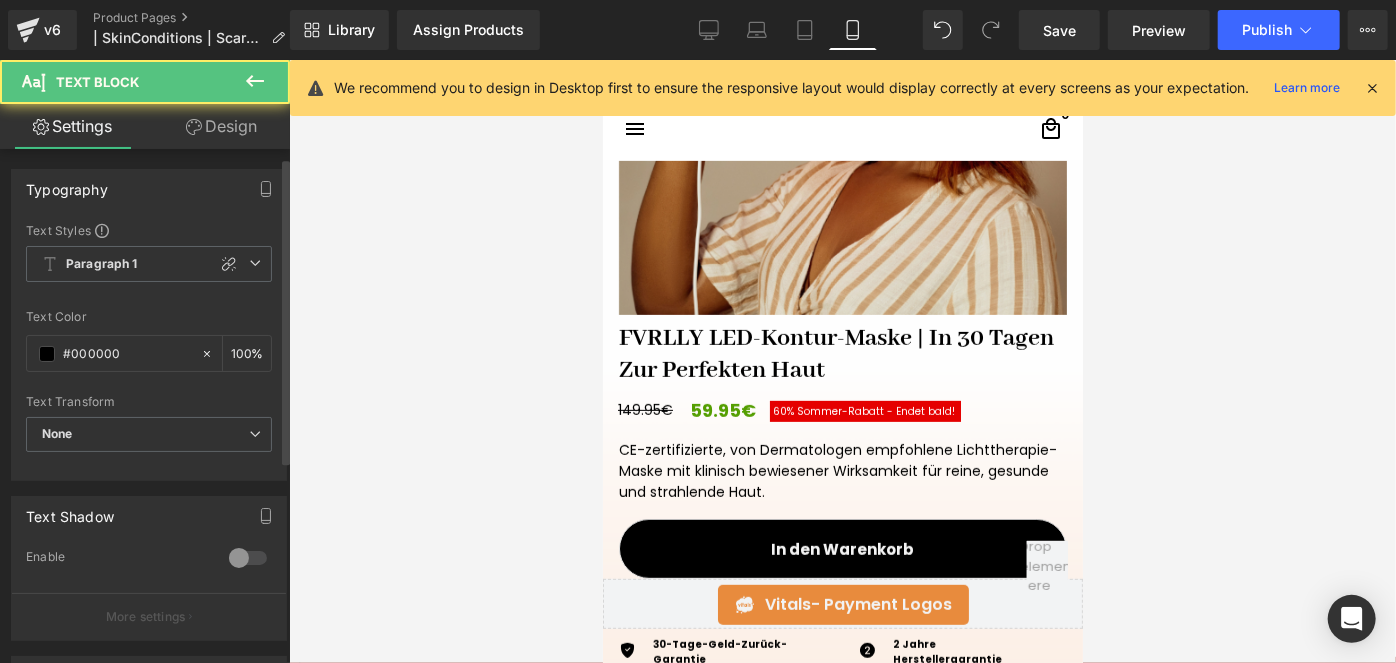 scroll, scrollTop: 181, scrollLeft: 0, axis: vertical 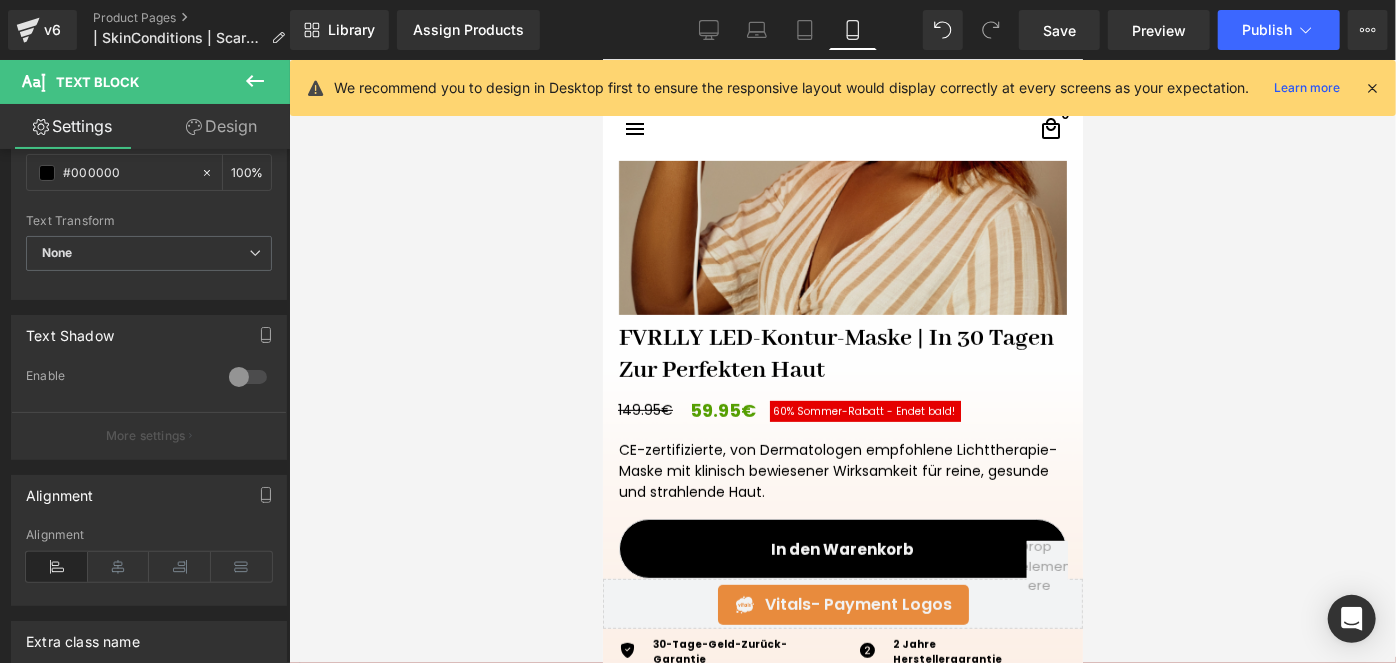 click on "Design" at bounding box center (221, 126) 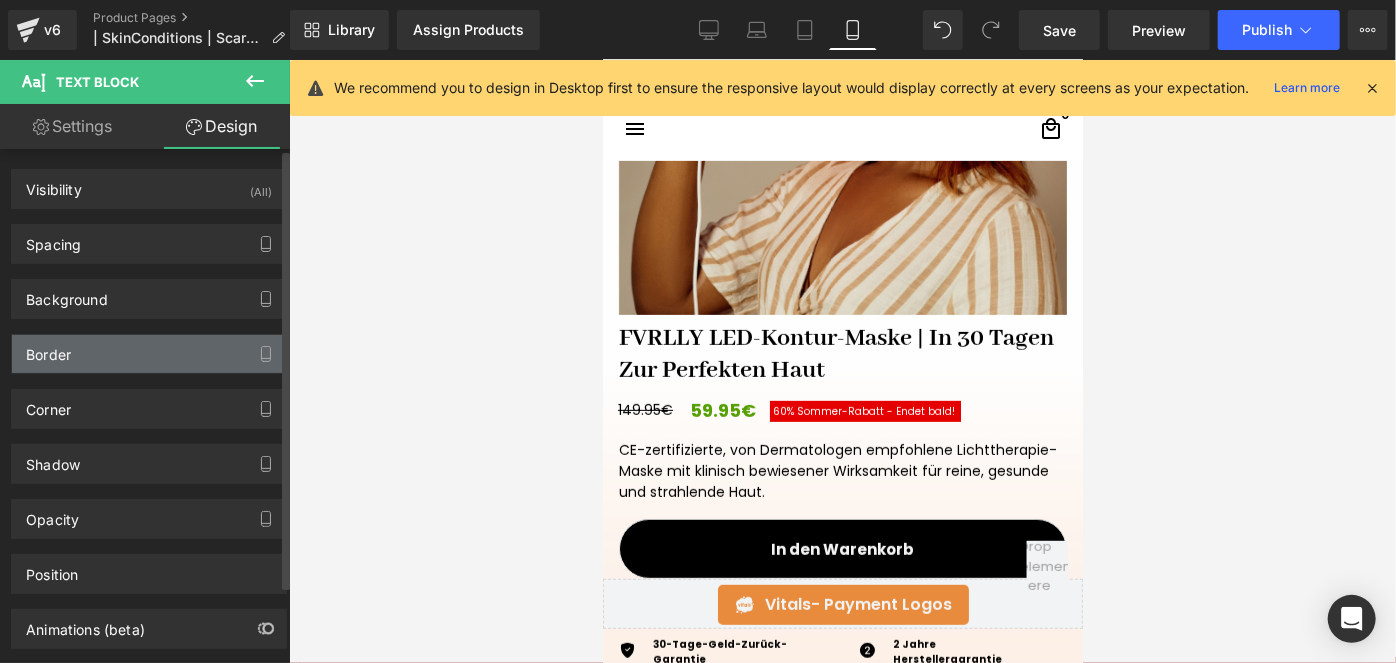 click on "Border" at bounding box center (149, 354) 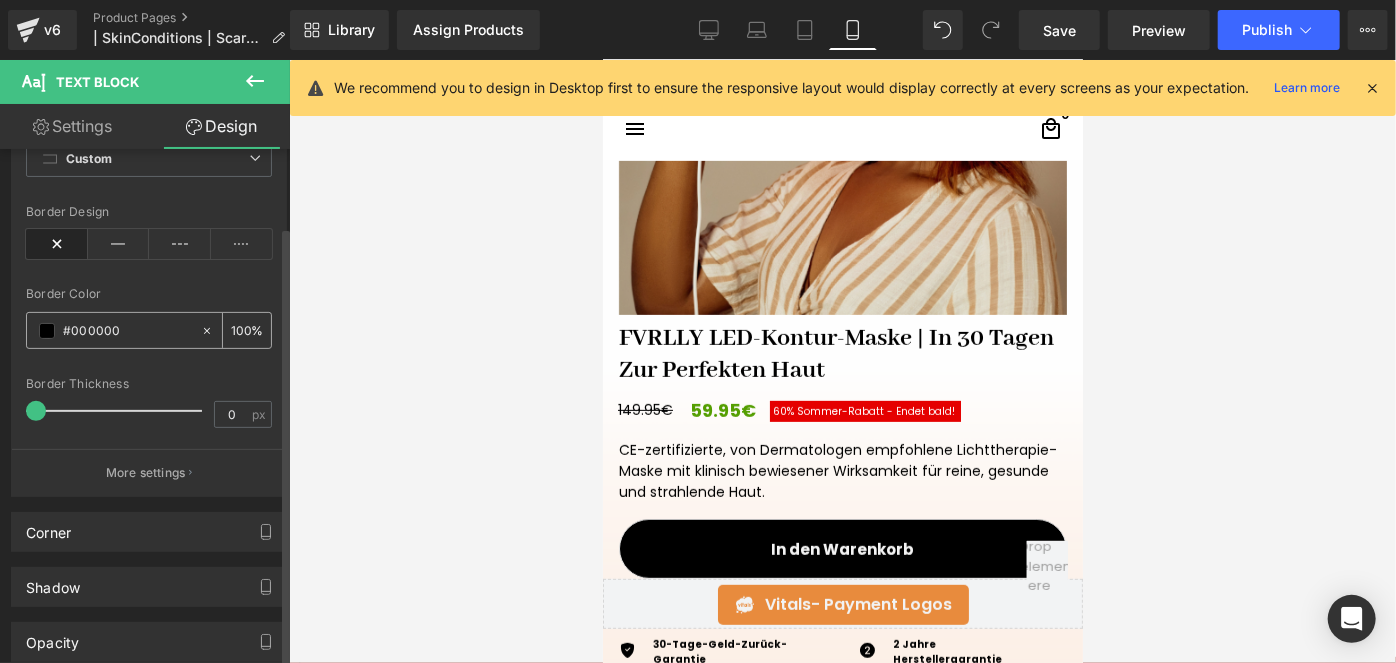 scroll, scrollTop: 272, scrollLeft: 0, axis: vertical 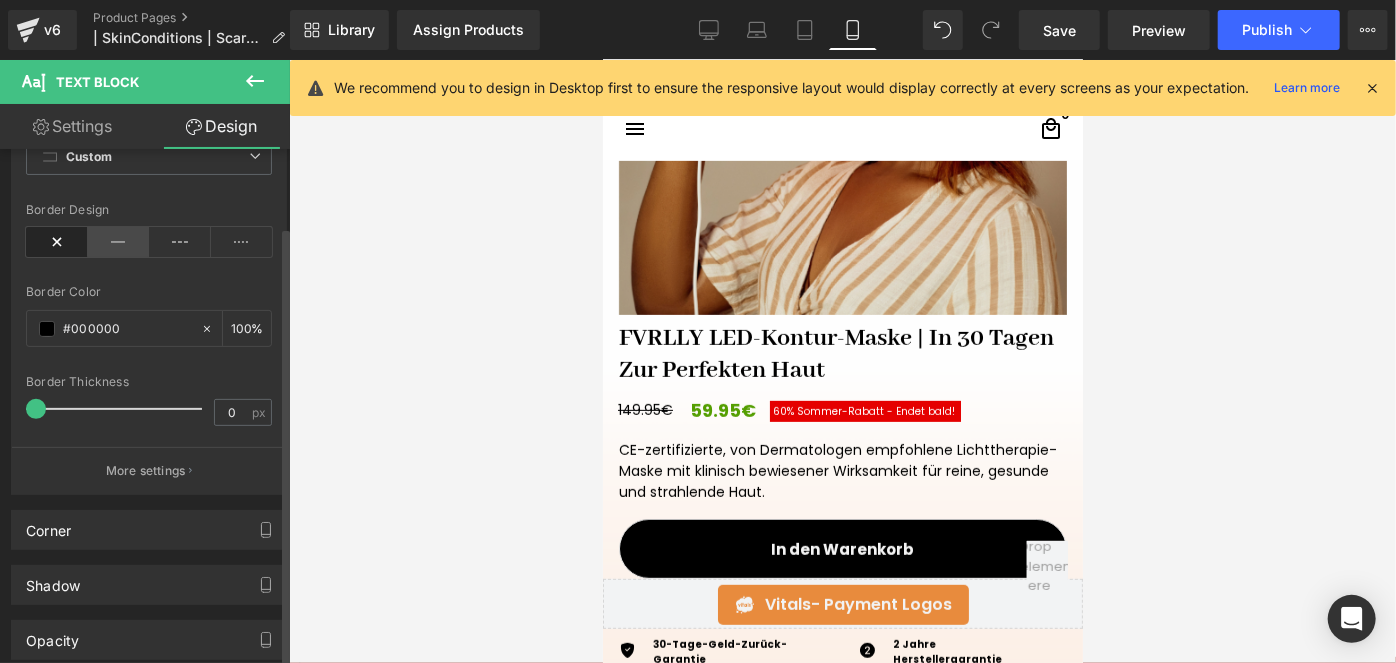 click at bounding box center [119, 242] 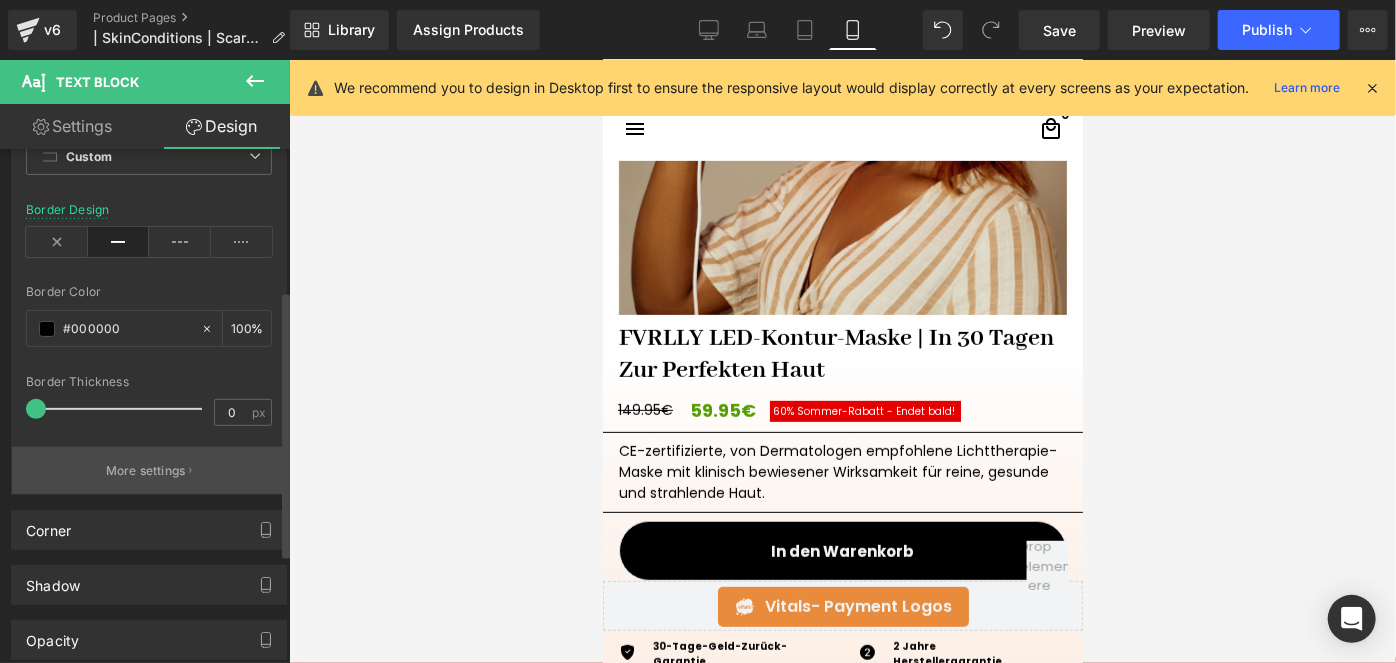 click on "More settings" at bounding box center (146, 471) 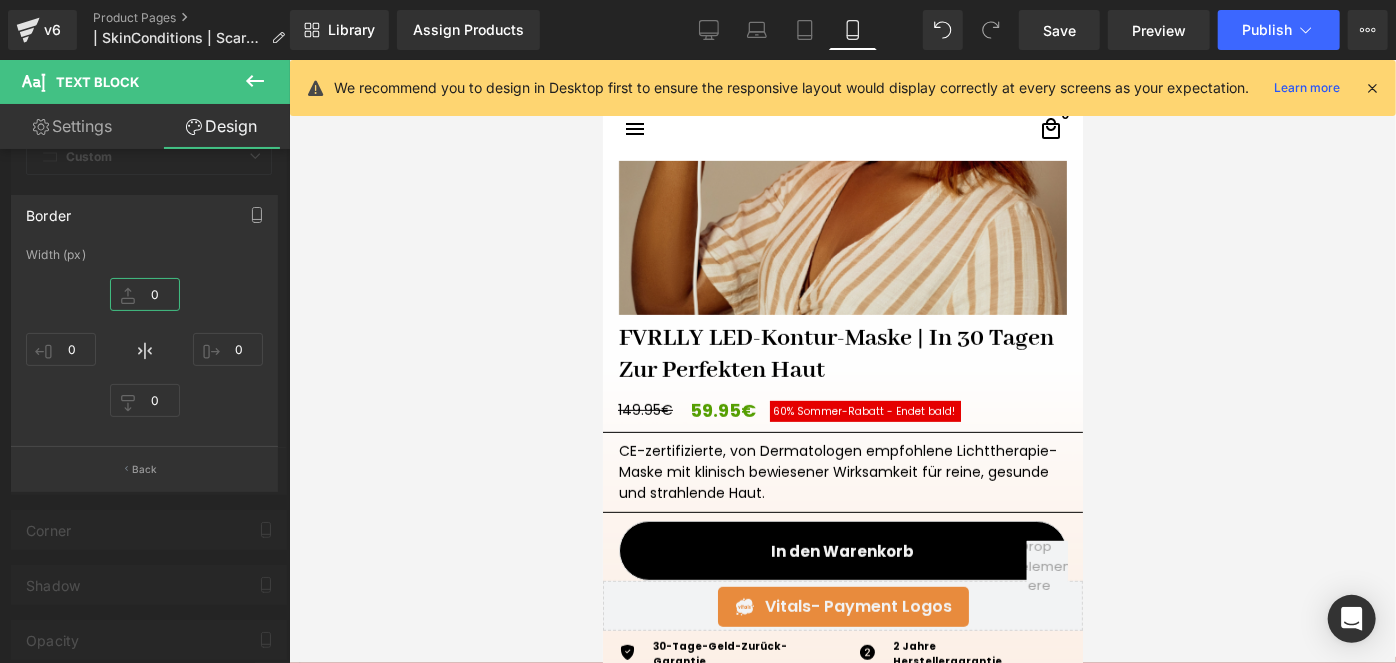 click on "0" at bounding box center [145, 294] 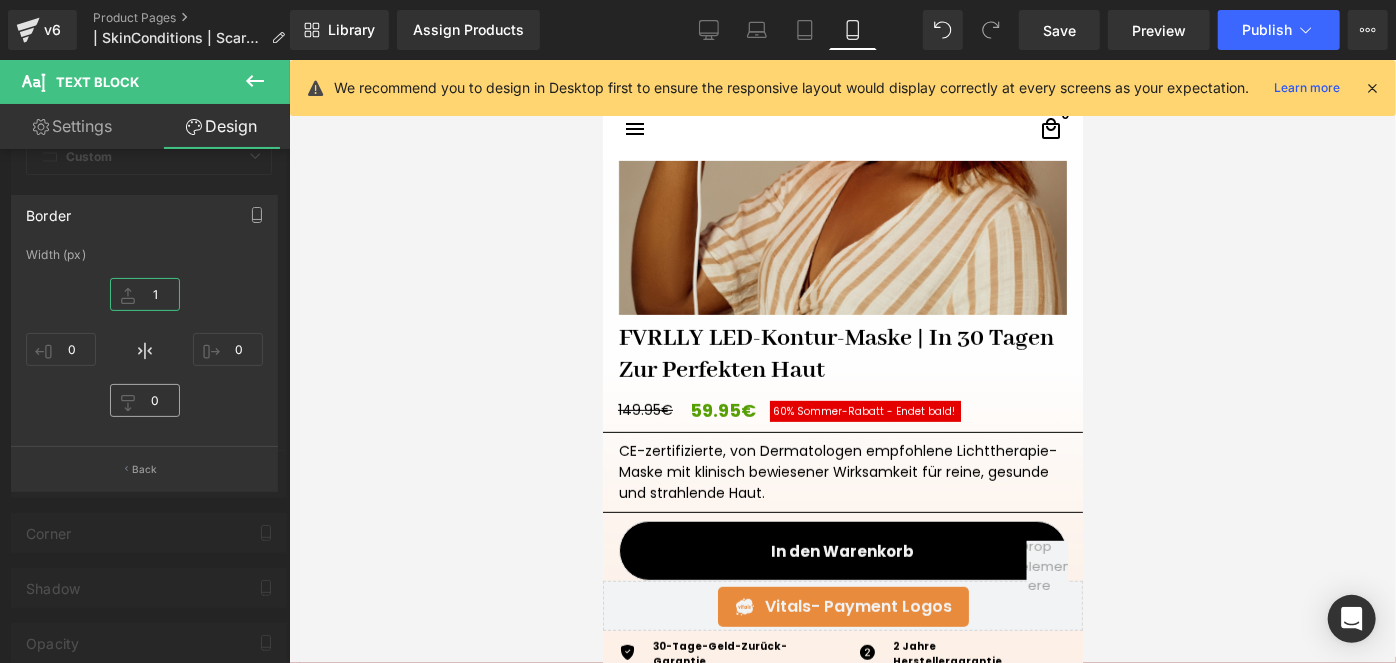 type on "1" 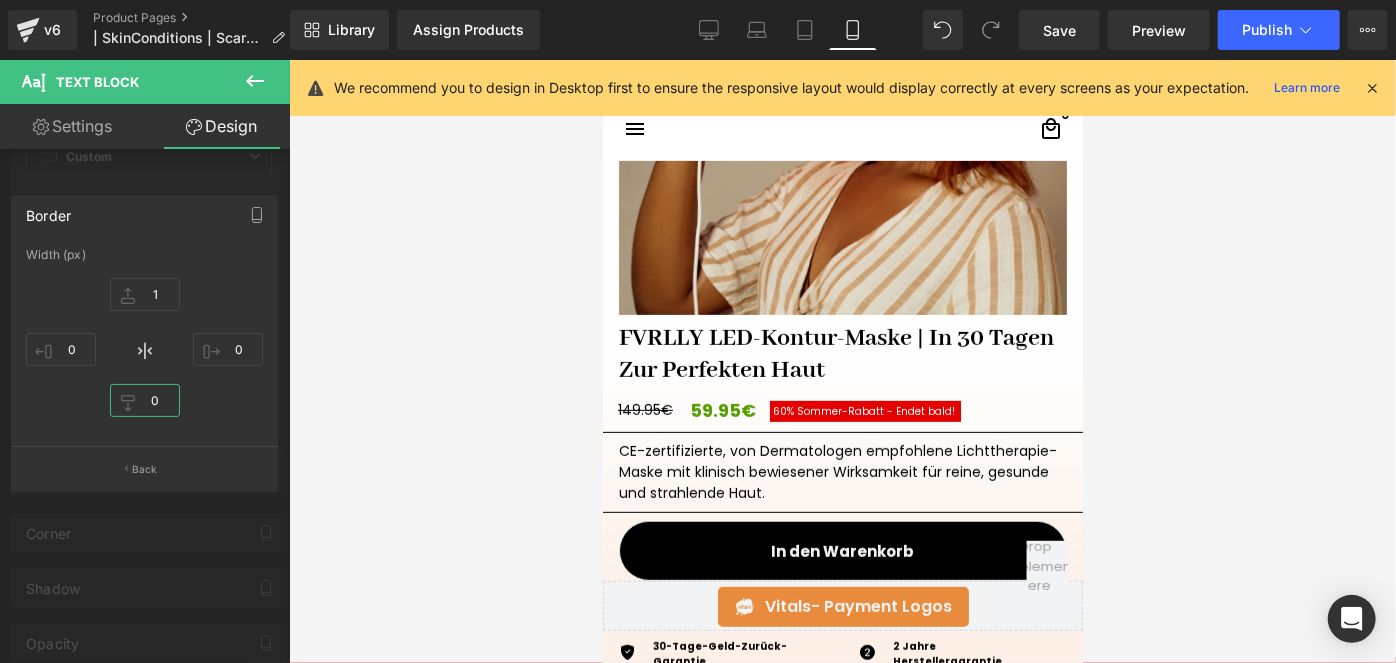 click on "0" at bounding box center (145, 400) 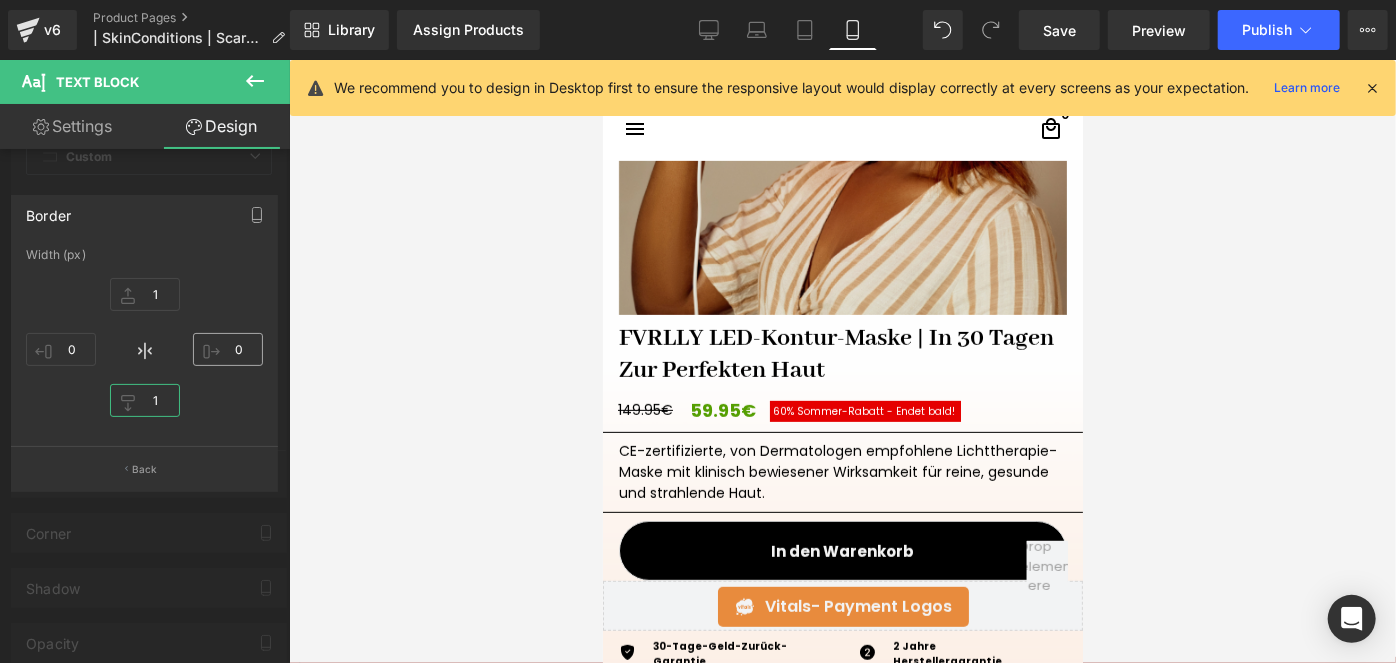 type on "1" 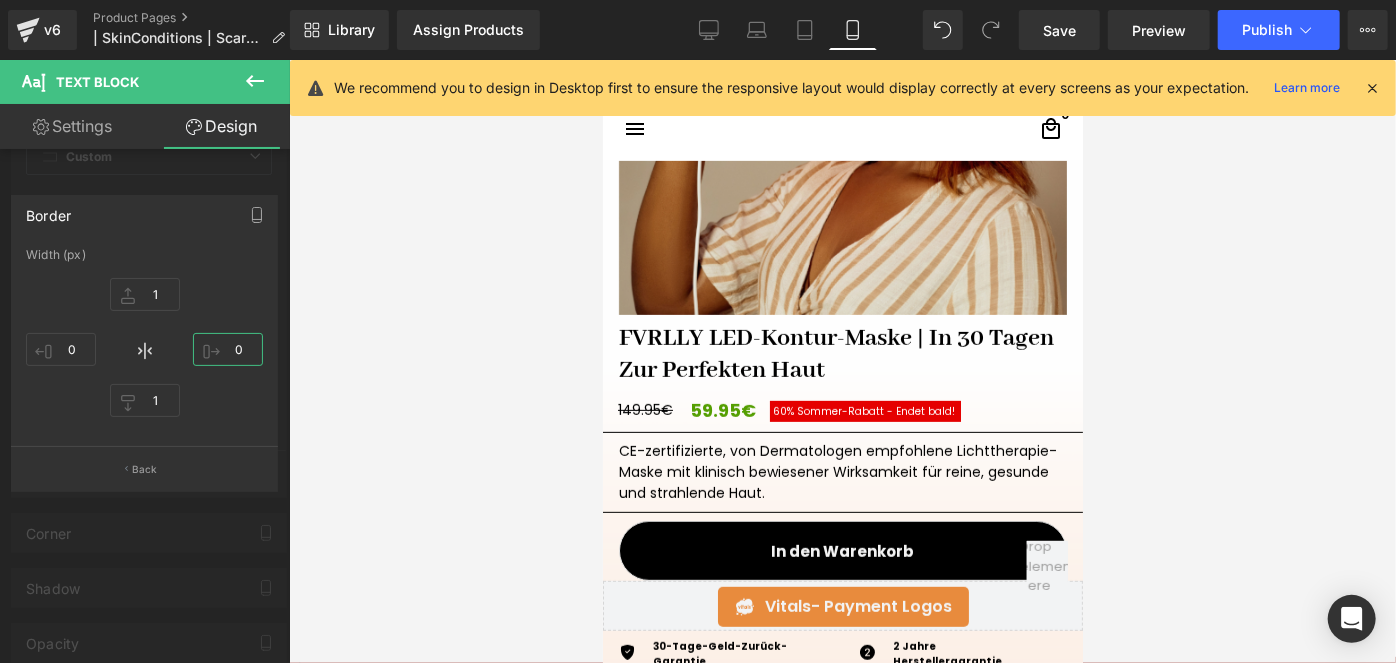 click on "0" at bounding box center [228, 349] 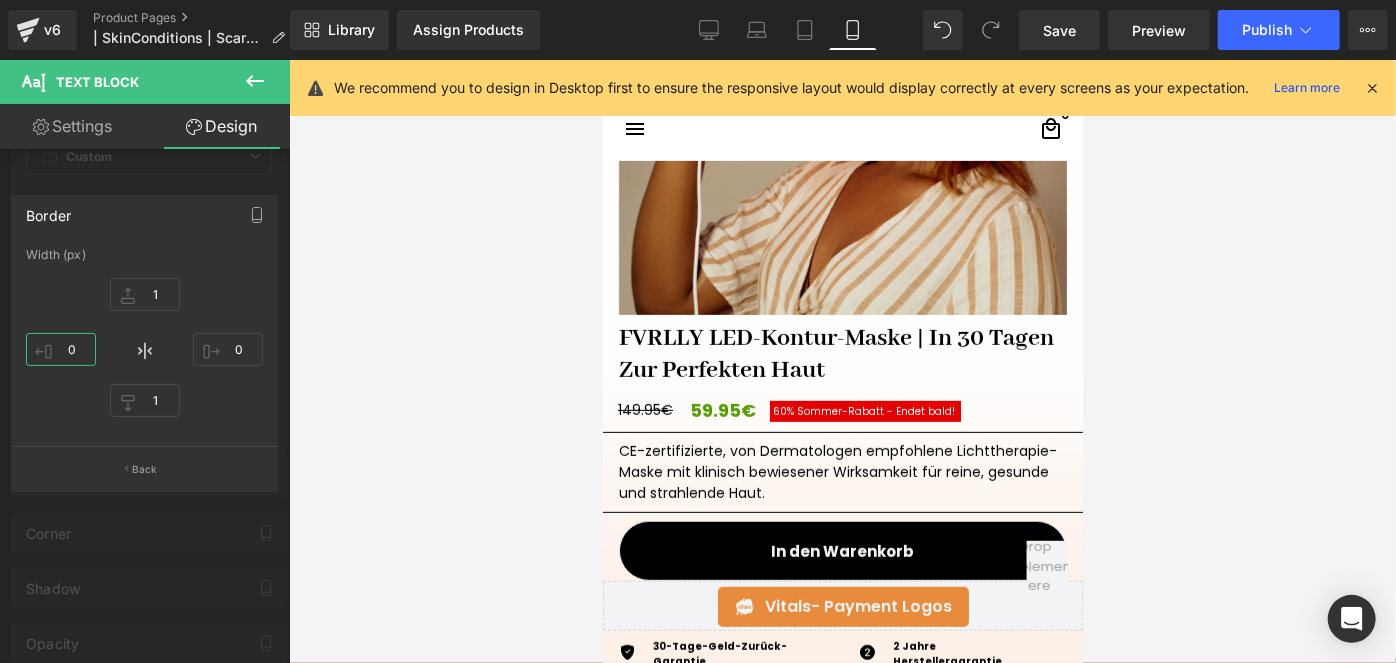 click on "0" at bounding box center [61, 349] 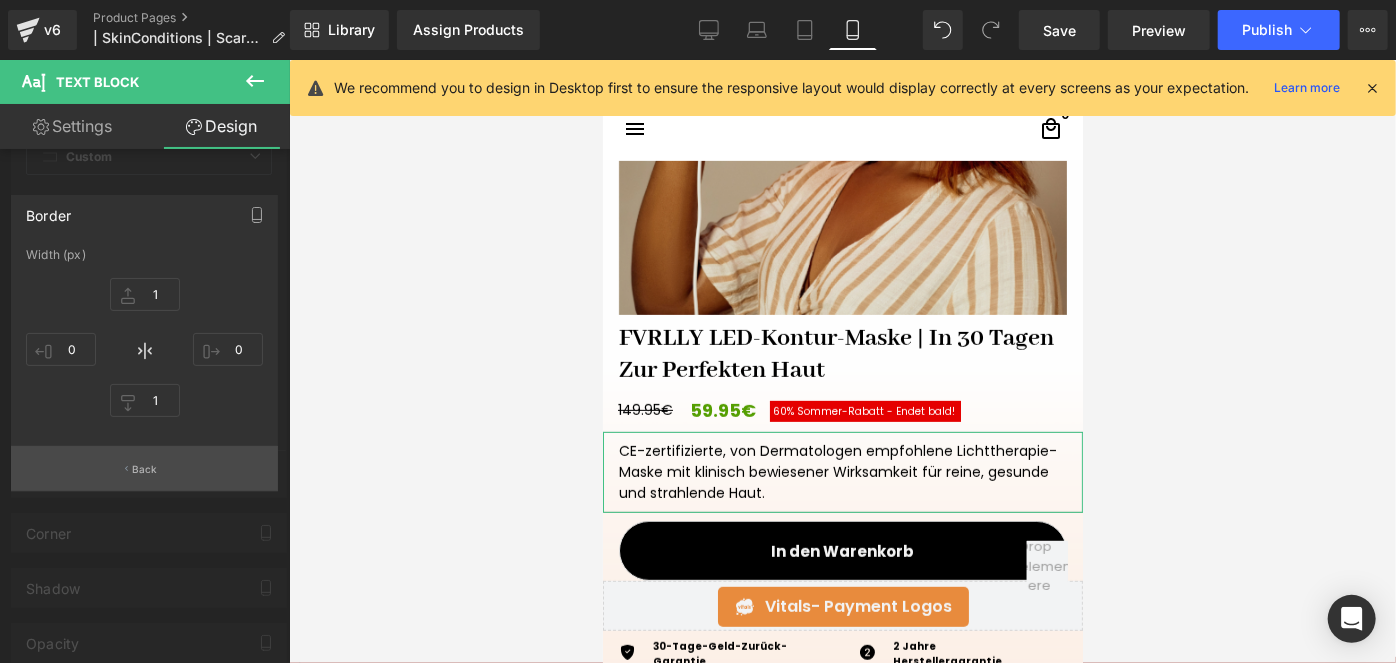 click on "Back" at bounding box center [144, 468] 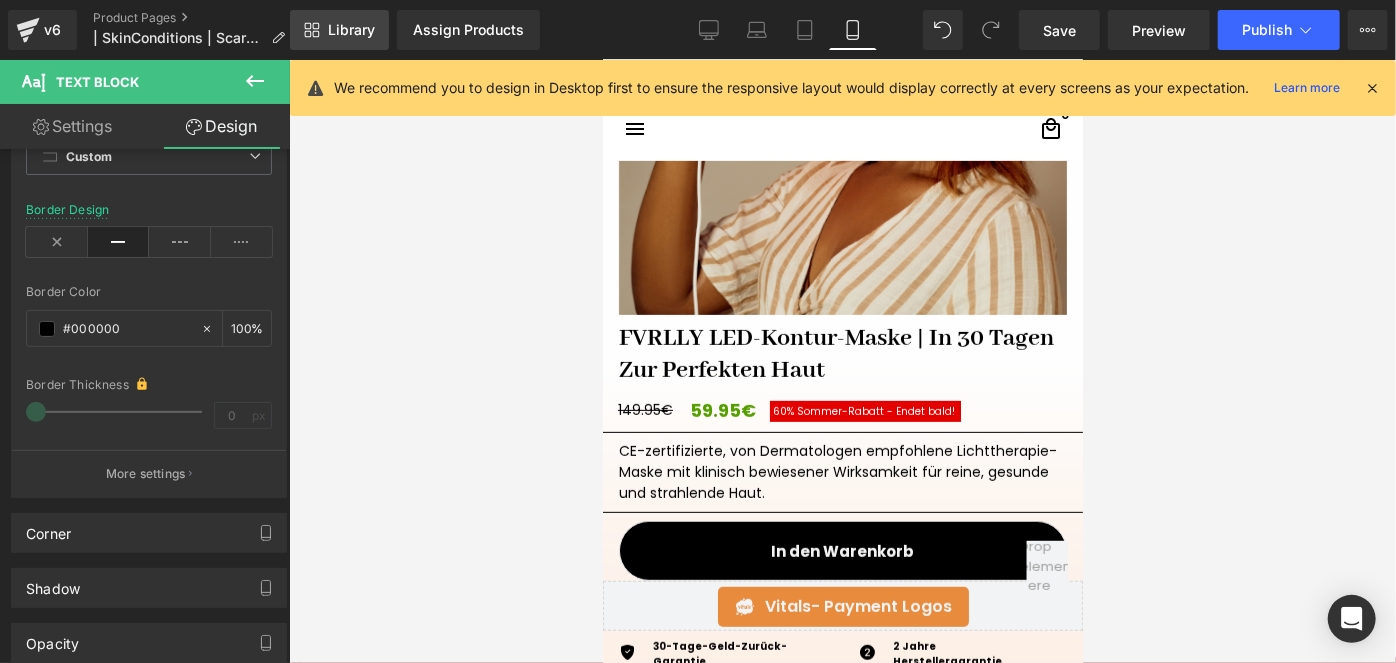 click on "Library" at bounding box center [339, 30] 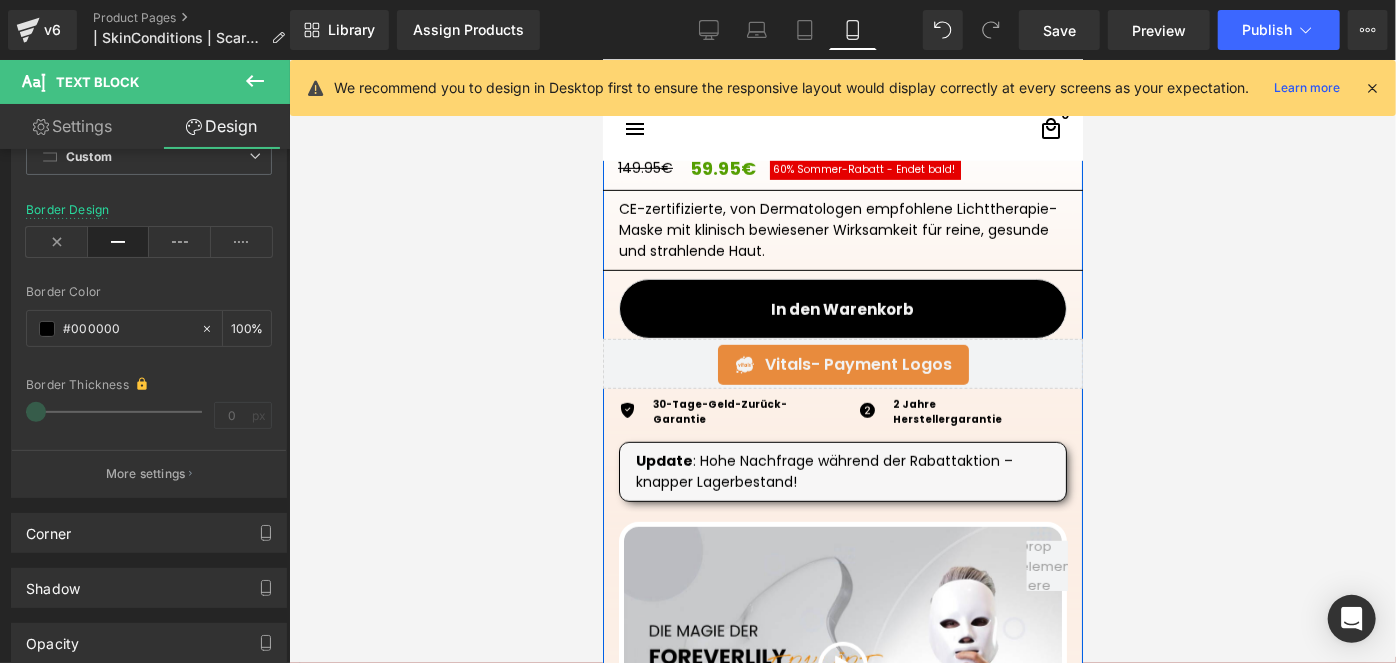 scroll, scrollTop: 727, scrollLeft: 0, axis: vertical 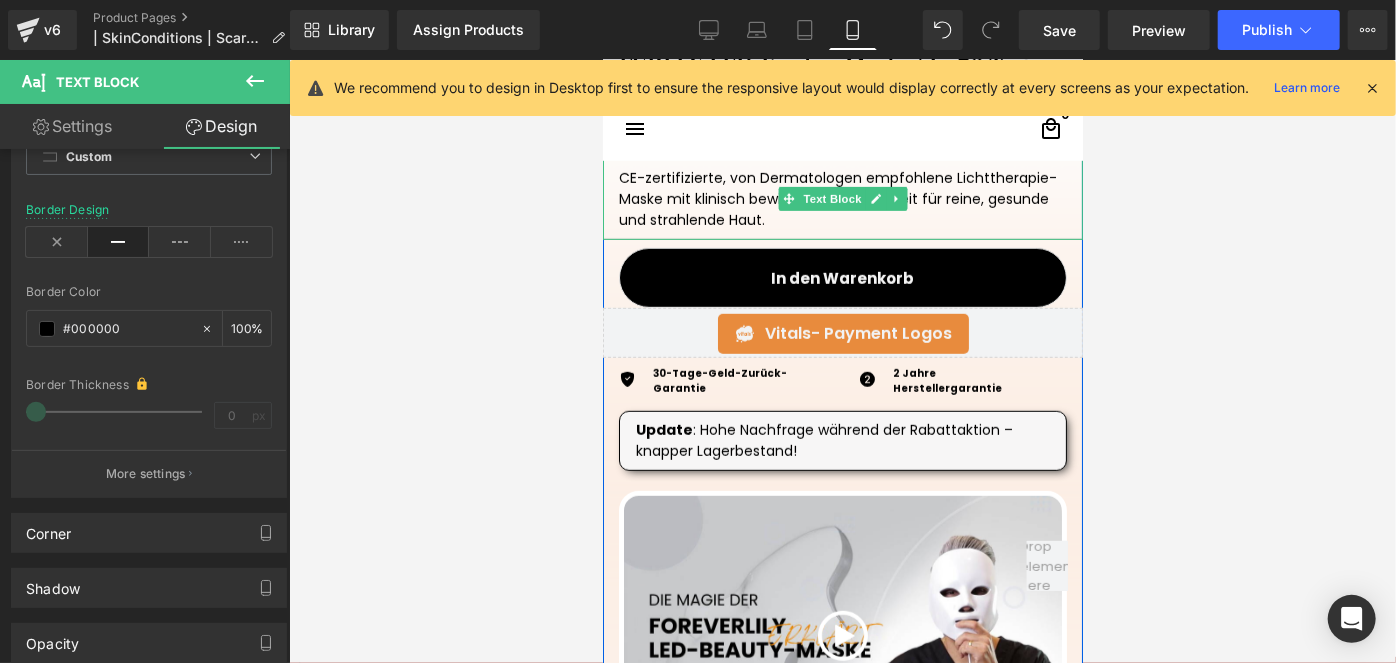 click on "CE-zertifizierte, von Dermatologen empfohlene Lichttherapie-Maske mit klinisch bewiesener Wirksamkeit für reine, gesunde und strahlende Haut." at bounding box center (842, 198) 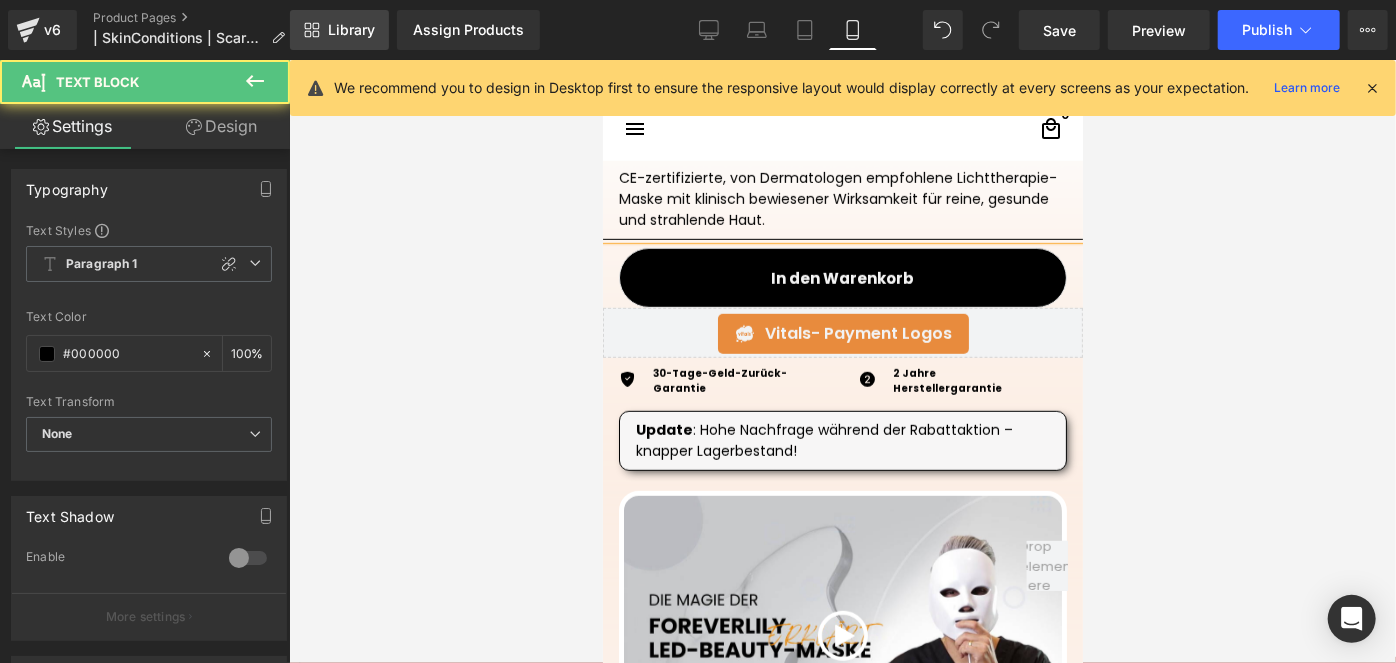 click on "Library" at bounding box center (339, 30) 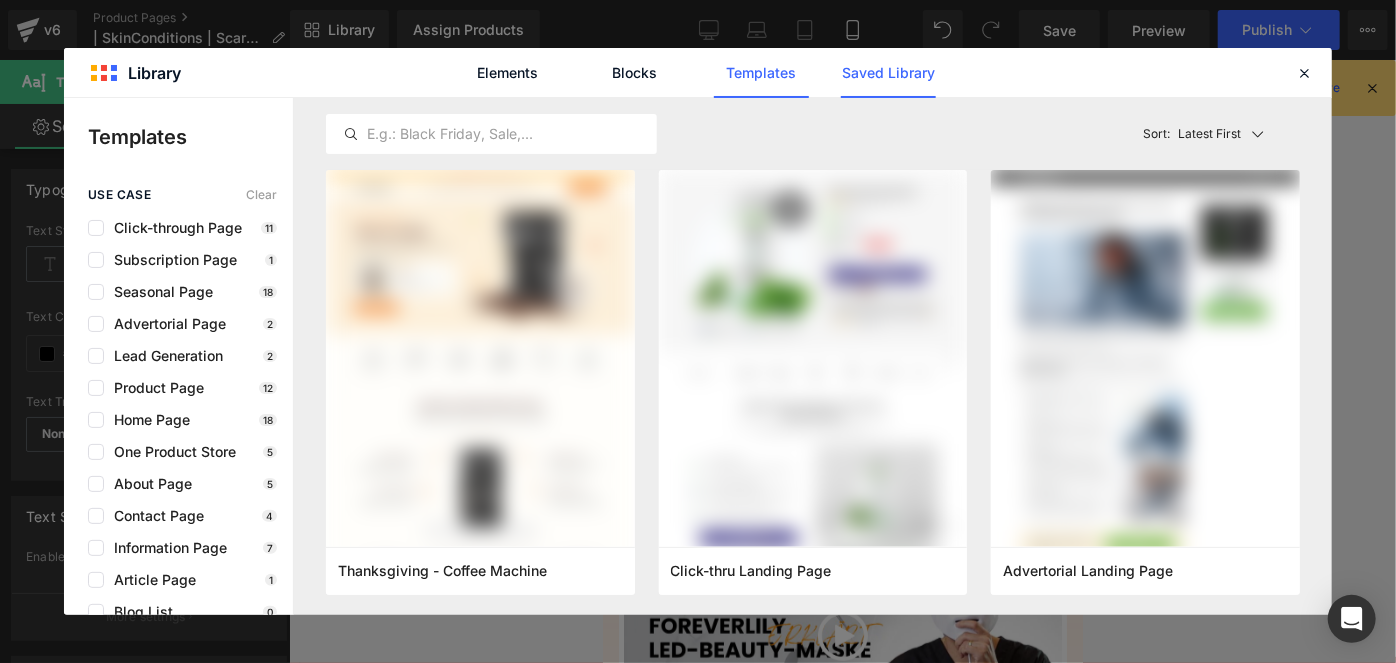 click on "Saved Library" 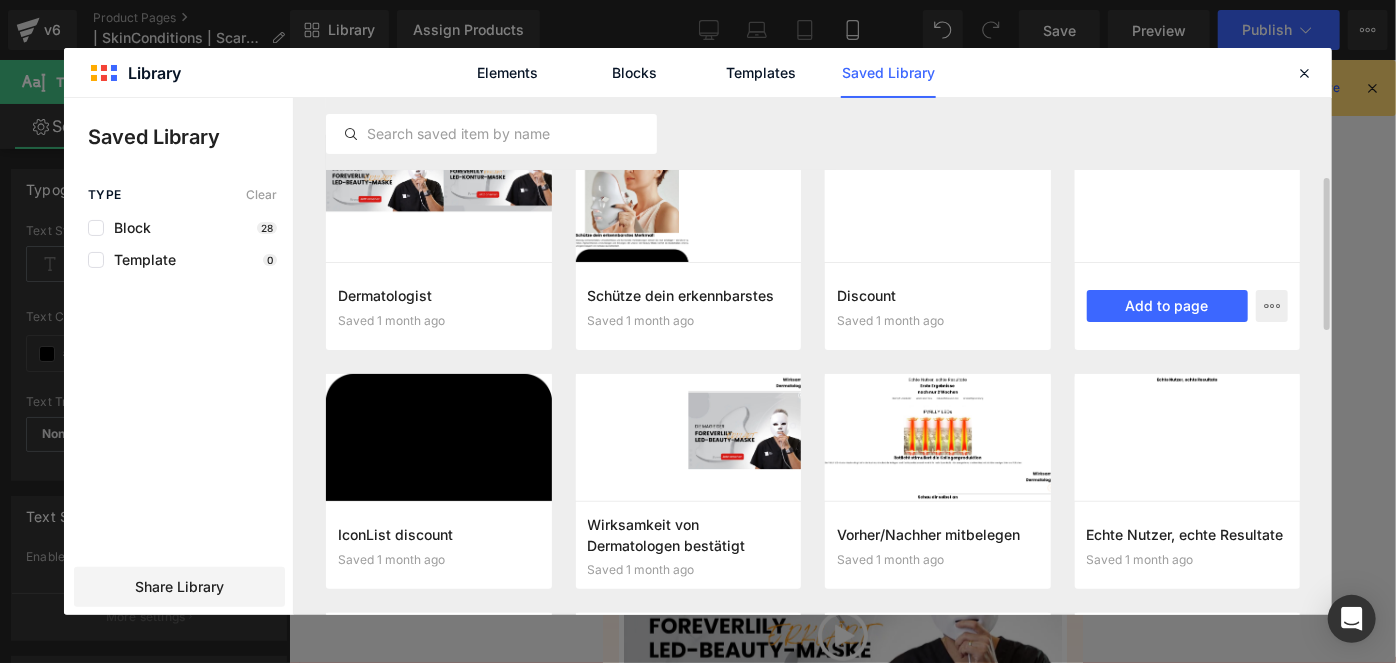 scroll, scrollTop: 184, scrollLeft: 0, axis: vertical 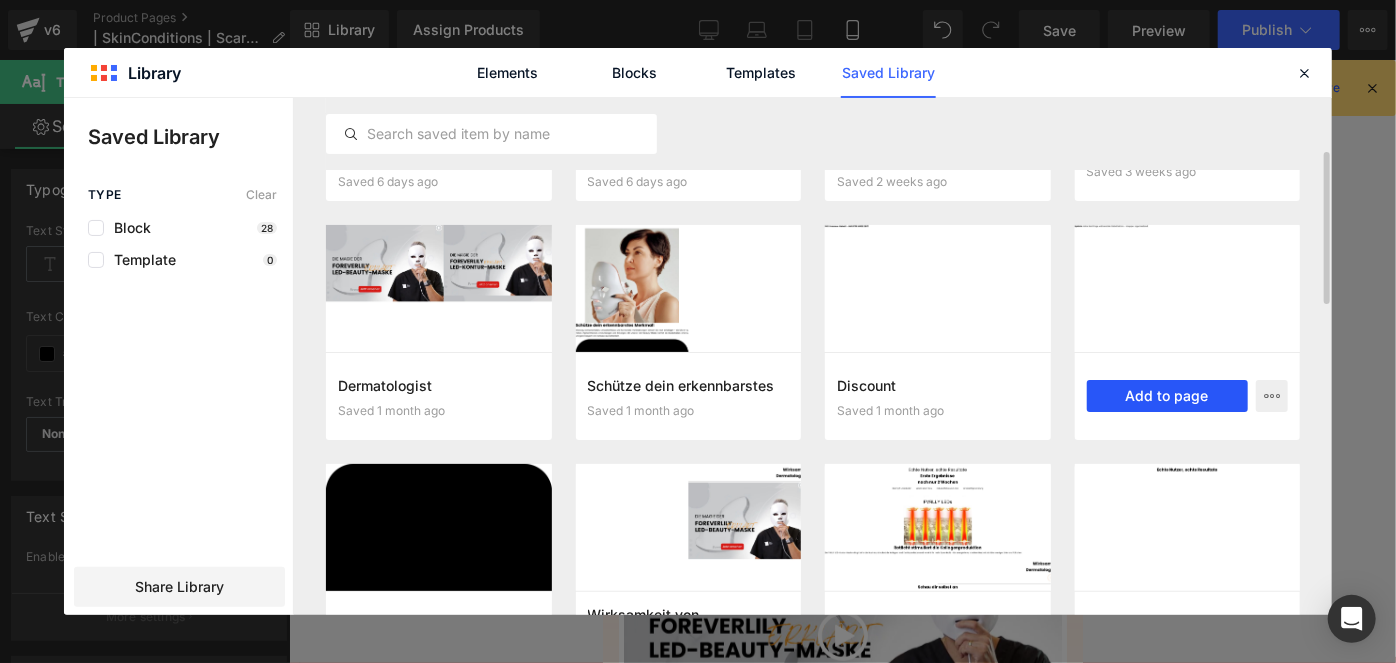 click on "Add to page" at bounding box center [1168, 396] 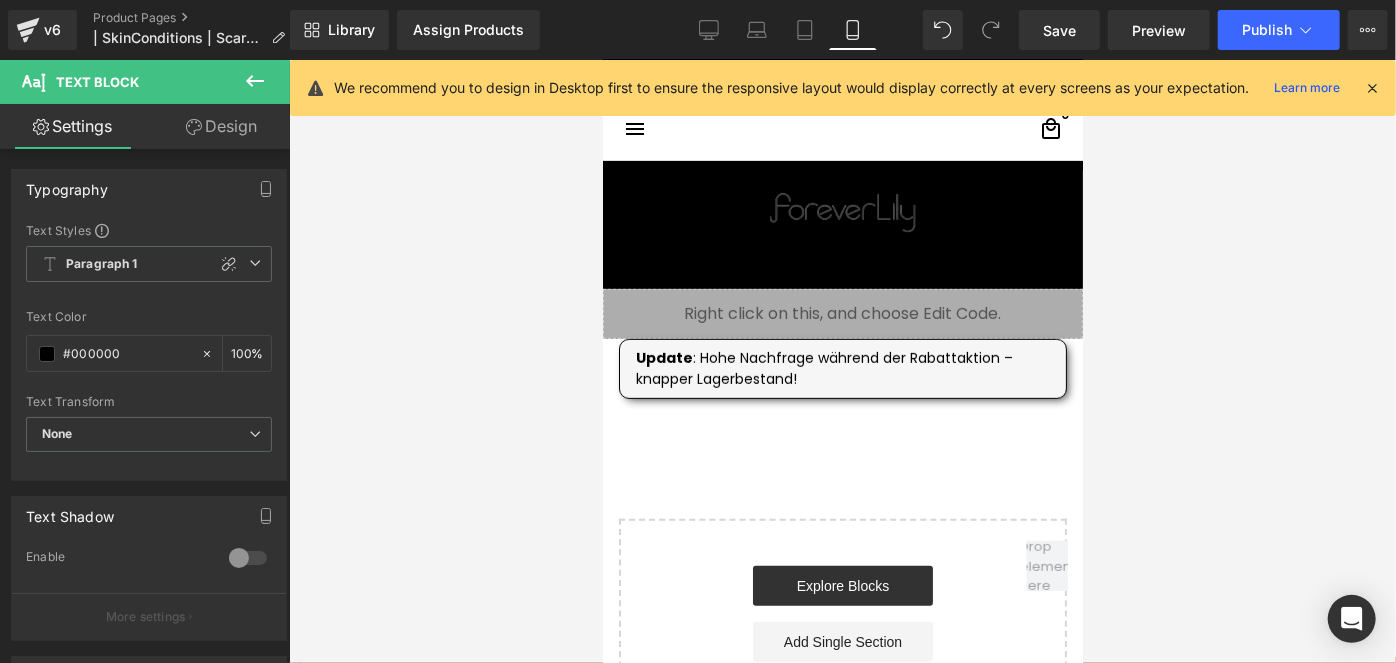 scroll, scrollTop: 8152, scrollLeft: 0, axis: vertical 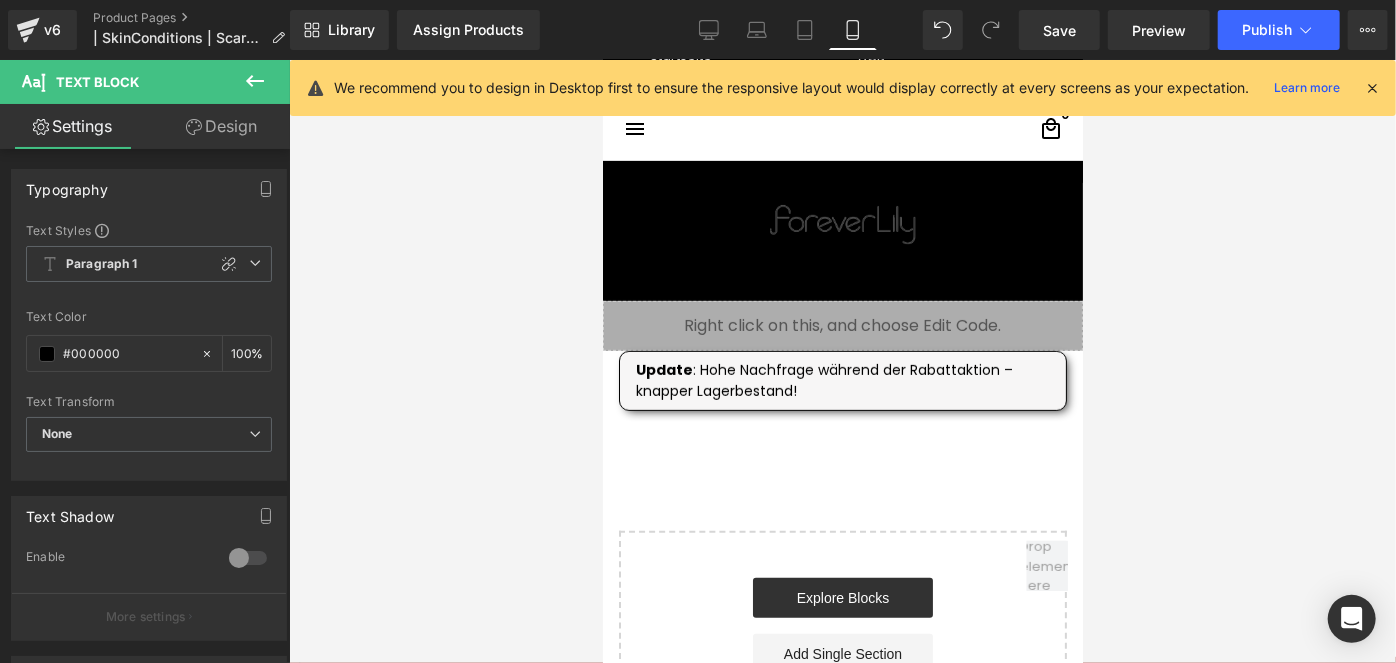 click on "Update : Hohe Nachfrage während der Rabattaktion – knapper Lagerbestand!" at bounding box center (842, 380) 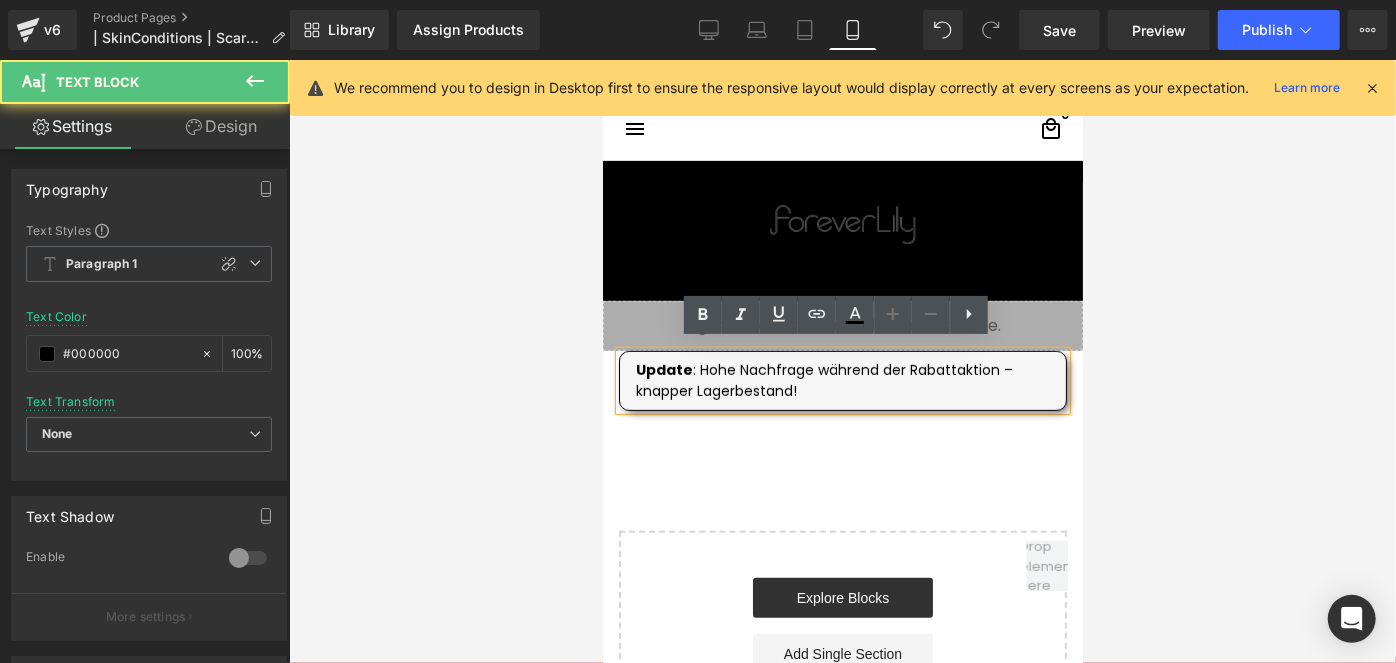click on "Video Popup         Nikitas Story Text Block
Video Popup         Myriams Story Text Block
Video Popup         Sophias Story Text Block
Video Popup         Litas Story Text Block
Video Popup" at bounding box center [842, -3621] 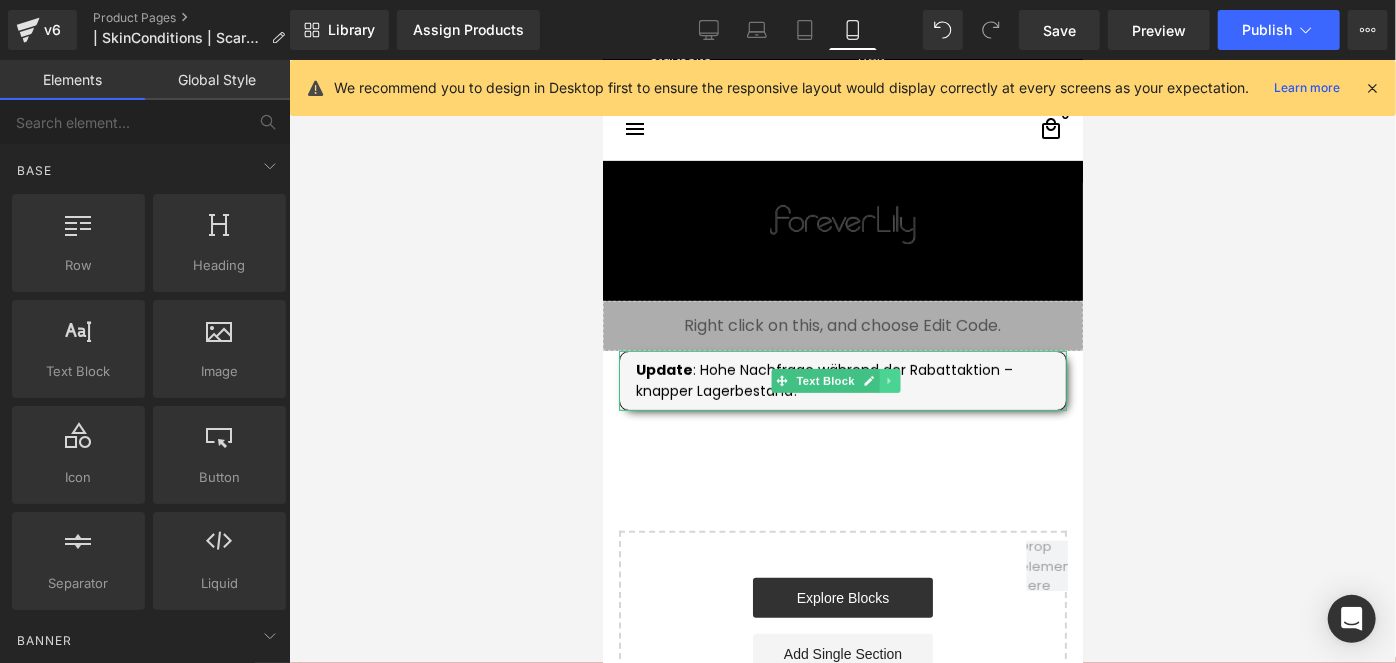 click 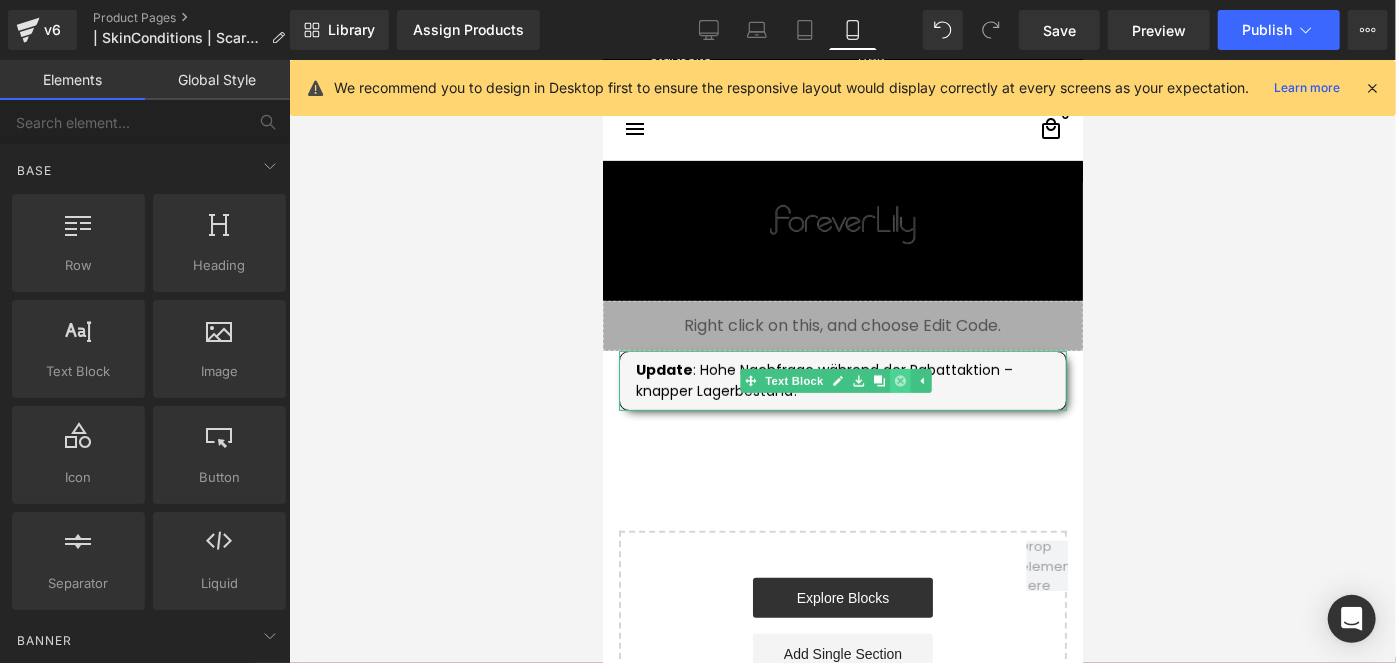 click 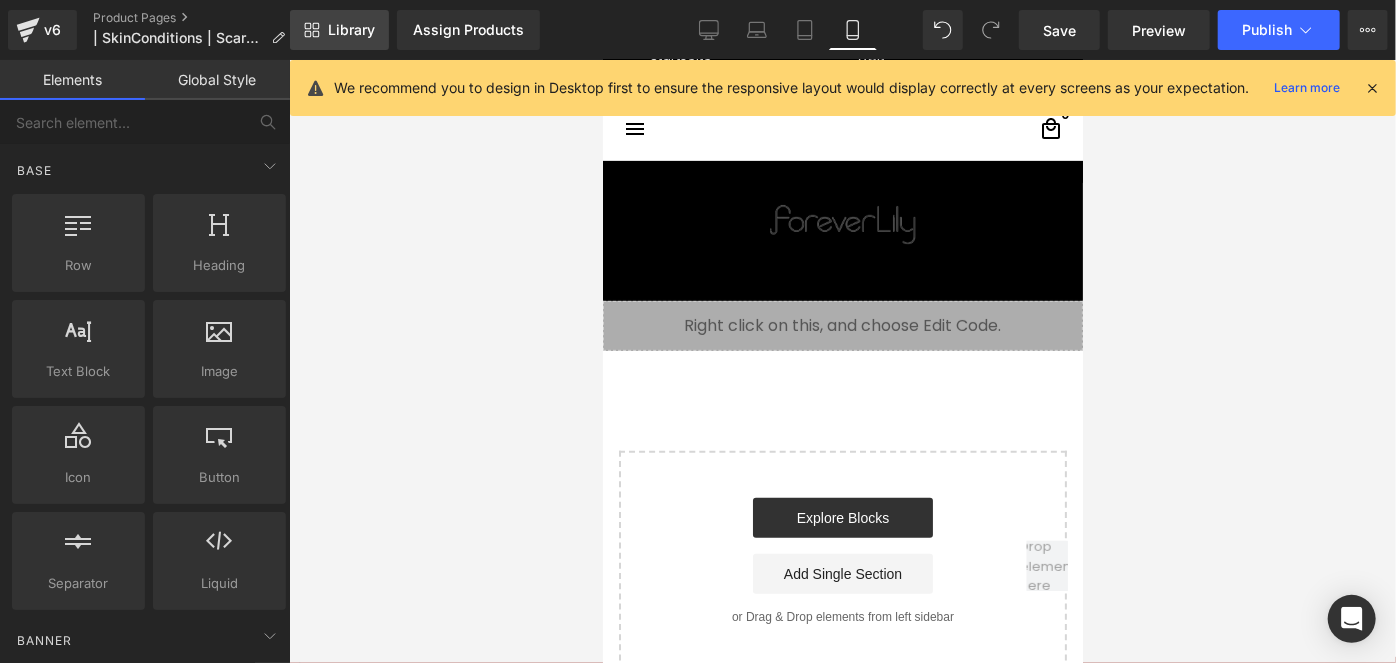 click on "Library" at bounding box center (339, 30) 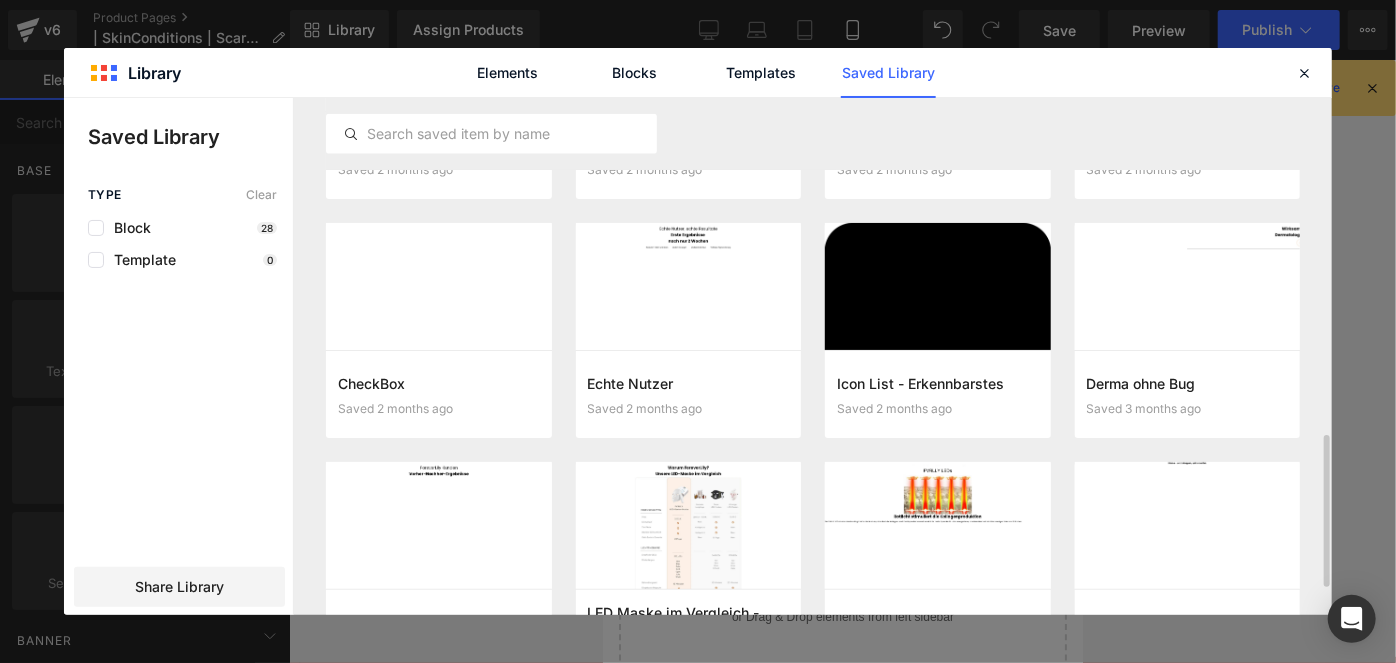 scroll, scrollTop: 961, scrollLeft: 0, axis: vertical 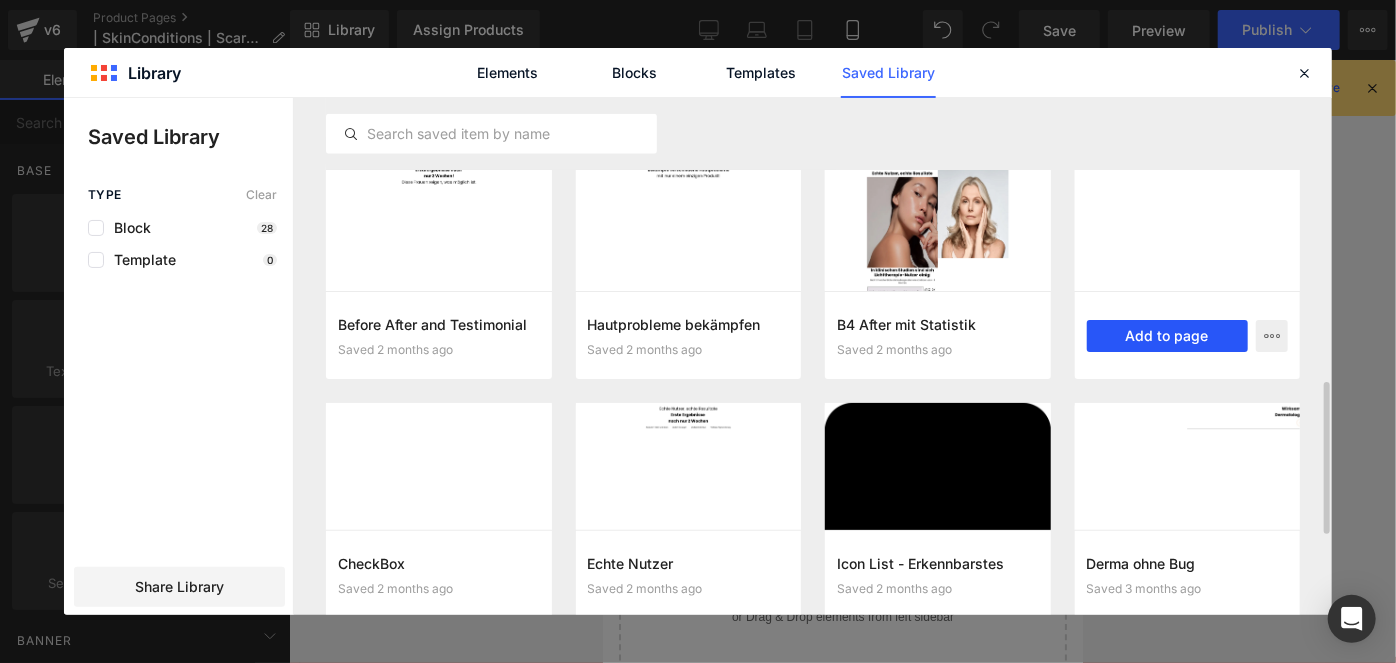 click on "Add to page" at bounding box center [1168, 336] 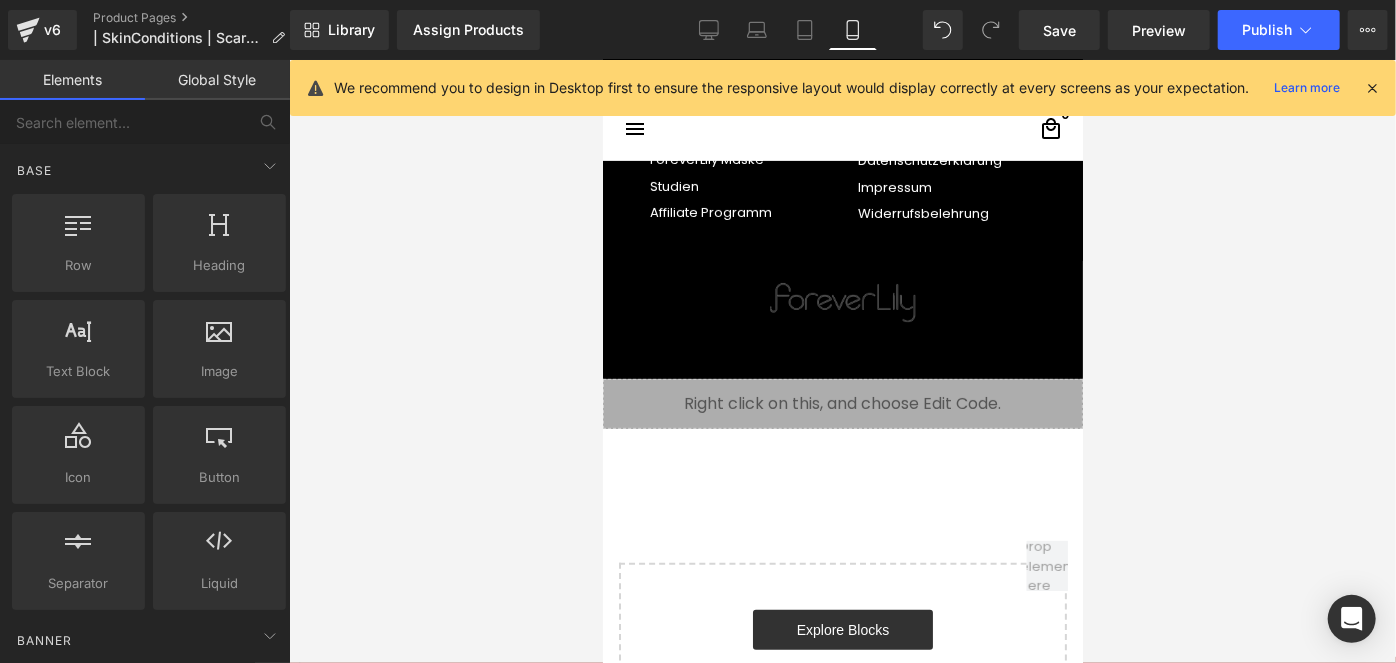 scroll, scrollTop: 8061, scrollLeft: 0, axis: vertical 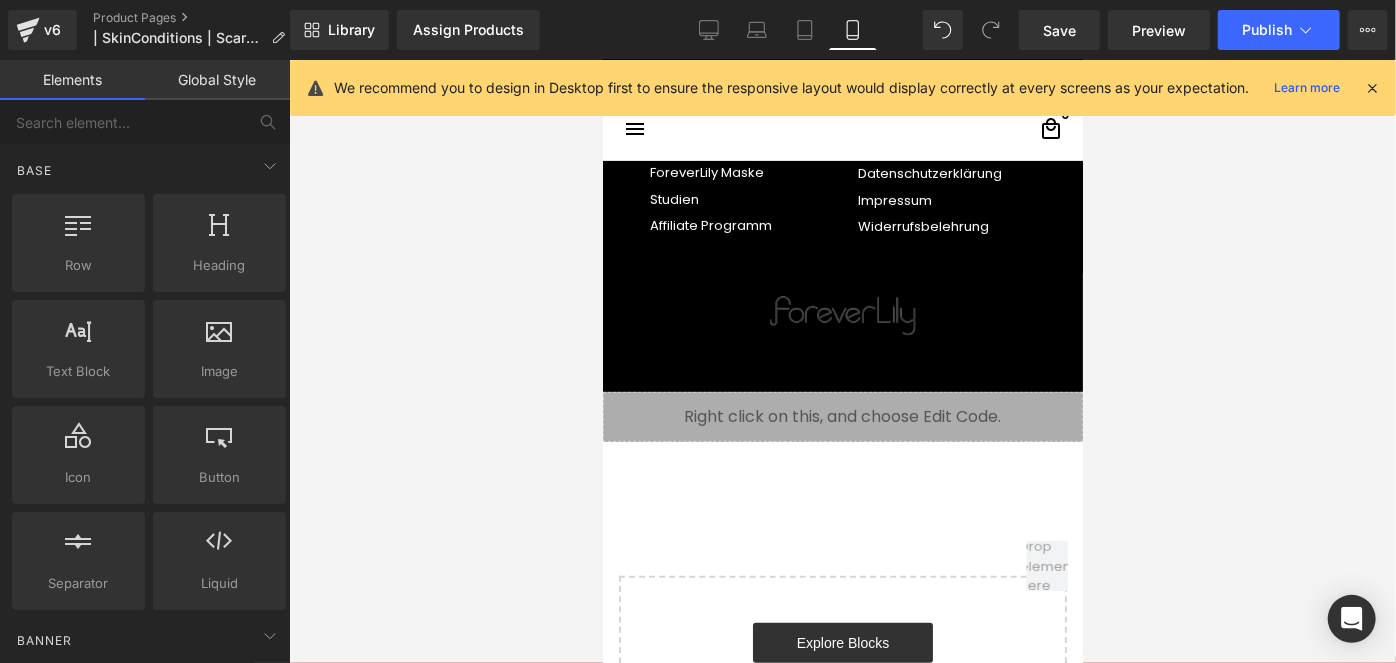 click on "{% for variant in product.variants %} {% if variant.inventory_management %}{{ variant.inventory_quantity }}{% else %}no-track-quantity{% endif %} {% endfor %} (P) Stock Counter" at bounding box center (842, 458) 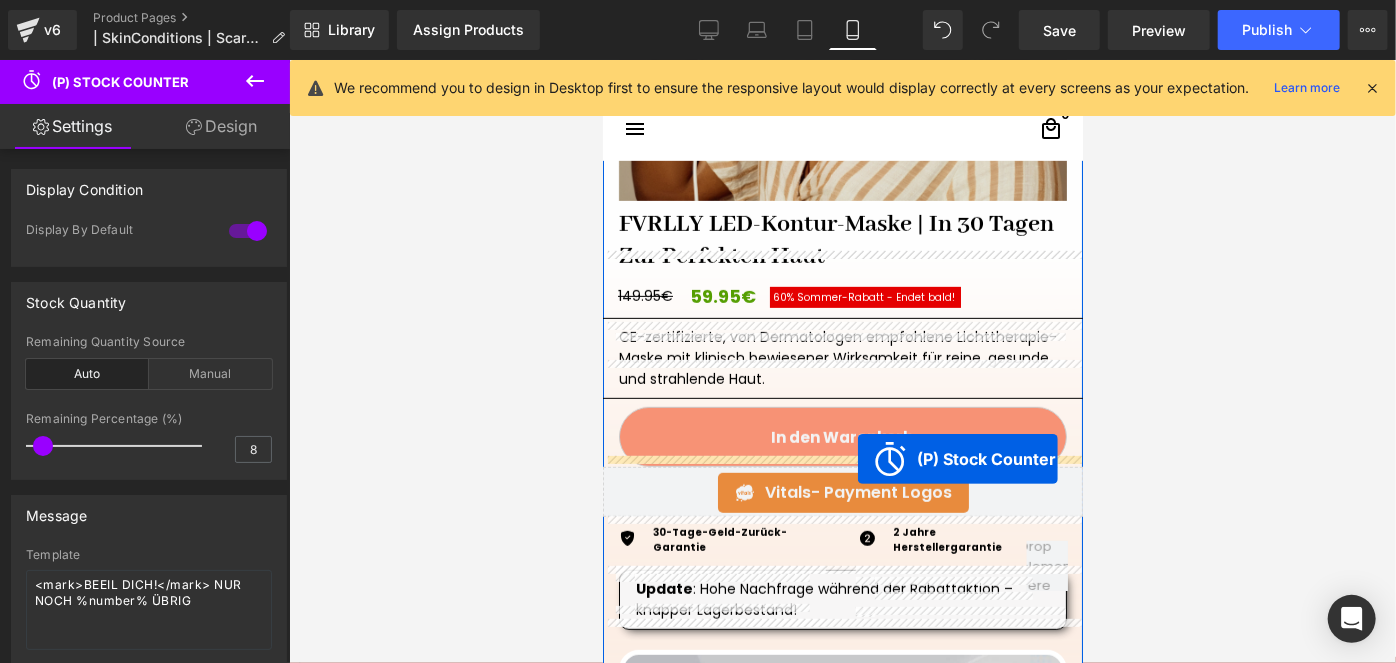 scroll, scrollTop: 516, scrollLeft: 0, axis: vertical 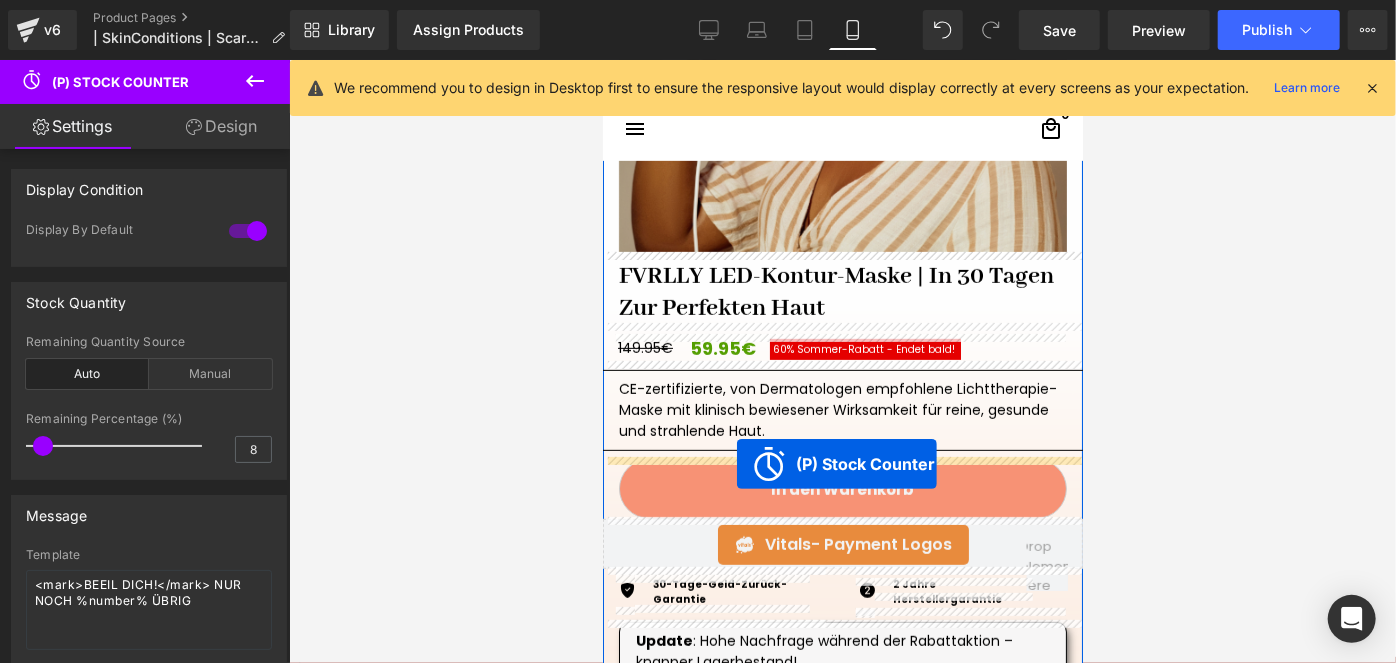 drag, startPoint x: 817, startPoint y: 440, endPoint x: 736, endPoint y: 463, distance: 84.20214 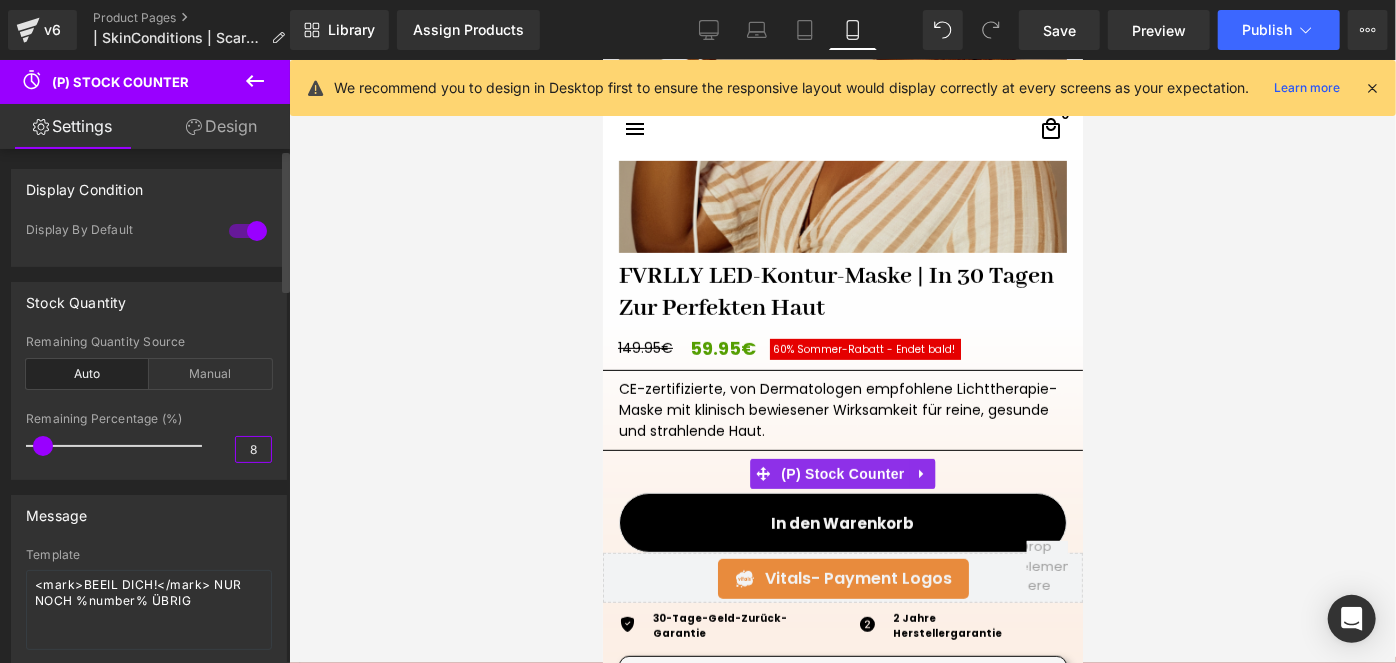 click on "8" at bounding box center [253, 449] 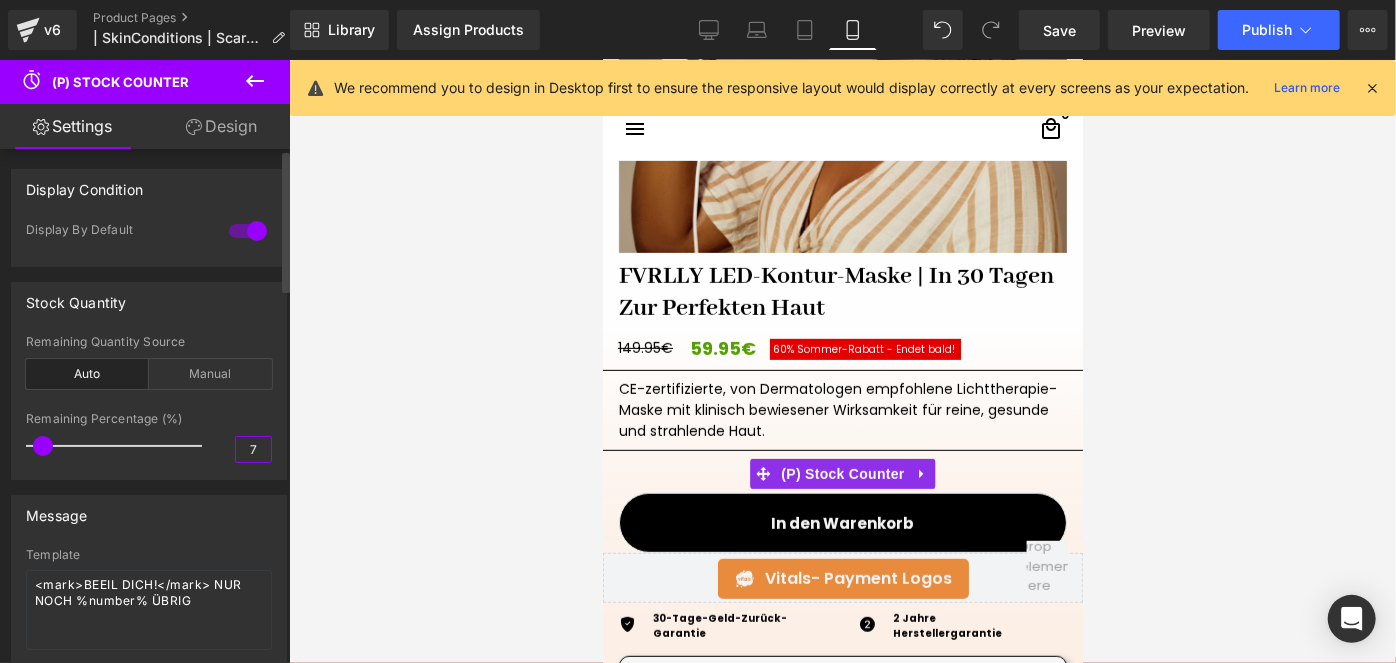 type on "7" 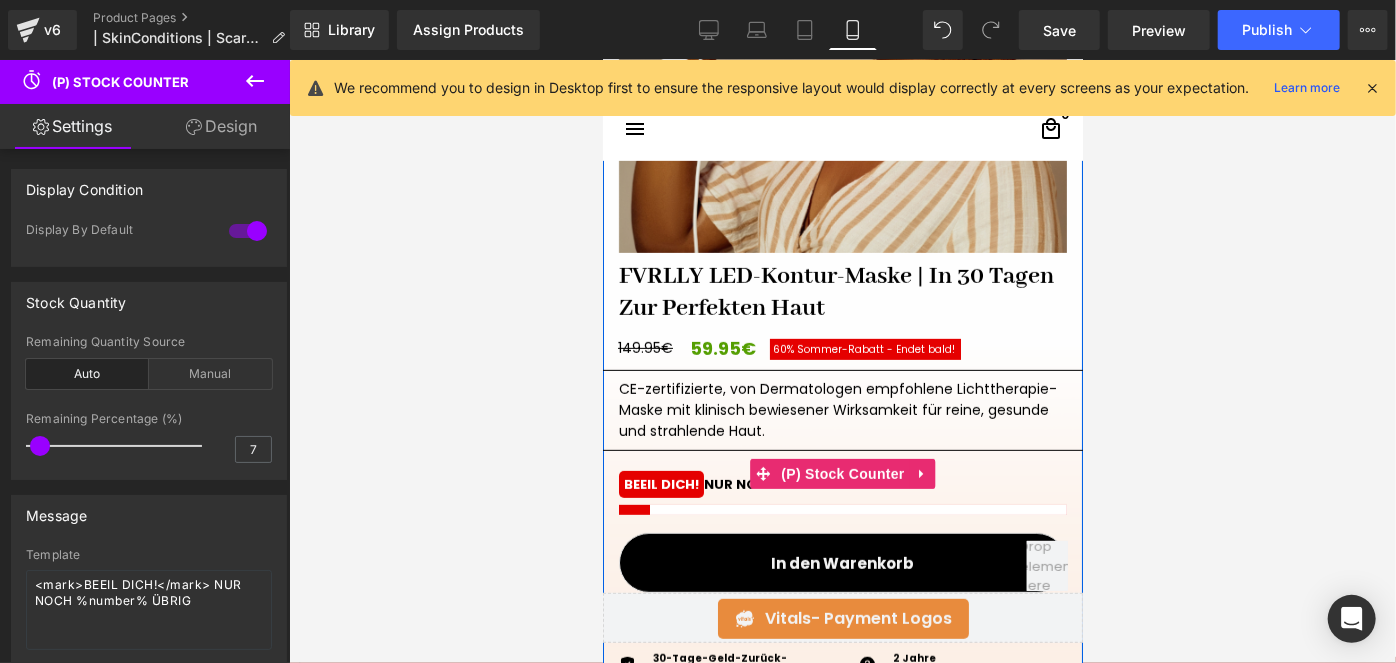 click on "BEEIL DICH!" at bounding box center (660, 483) 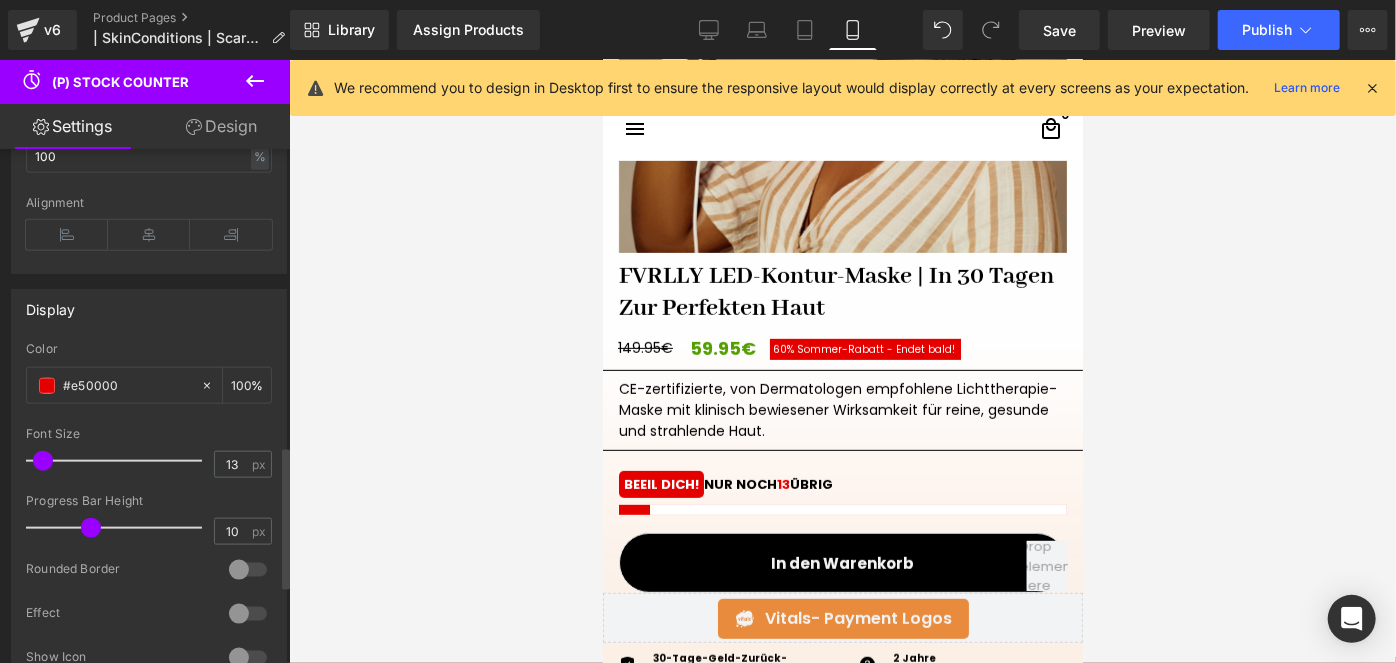 scroll, scrollTop: 1090, scrollLeft: 0, axis: vertical 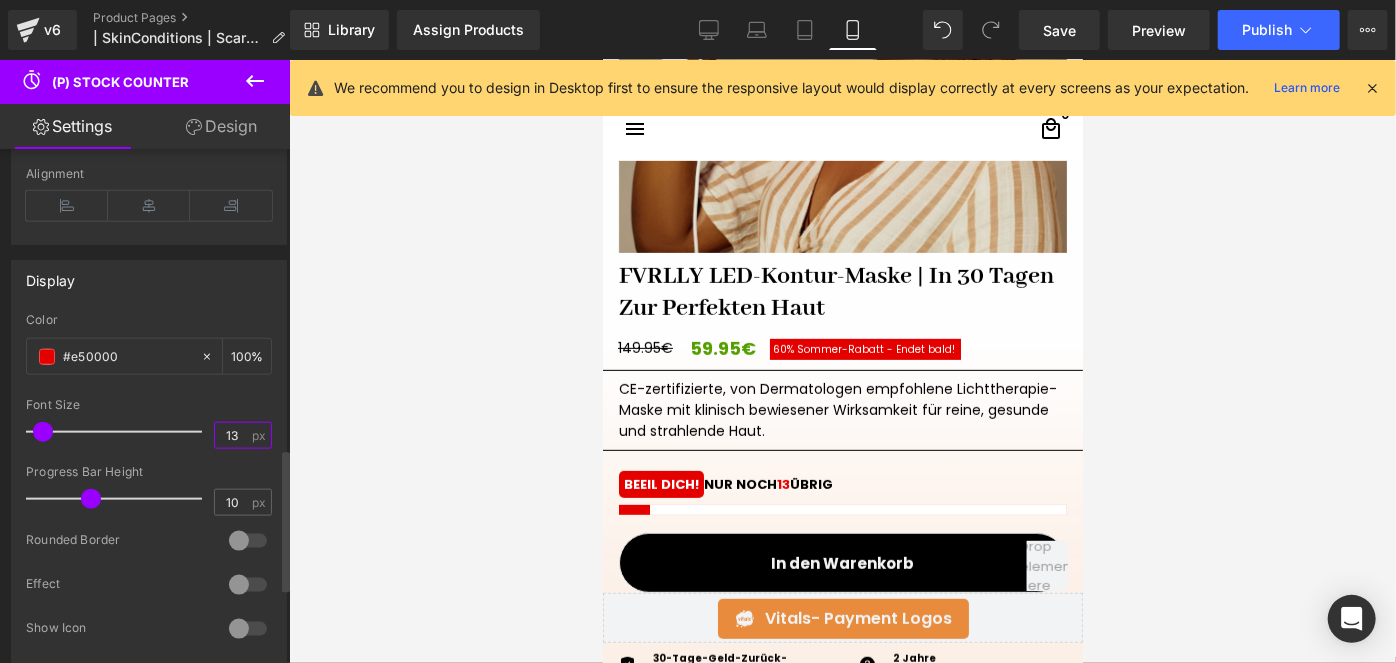 click on "13" at bounding box center (232, 435) 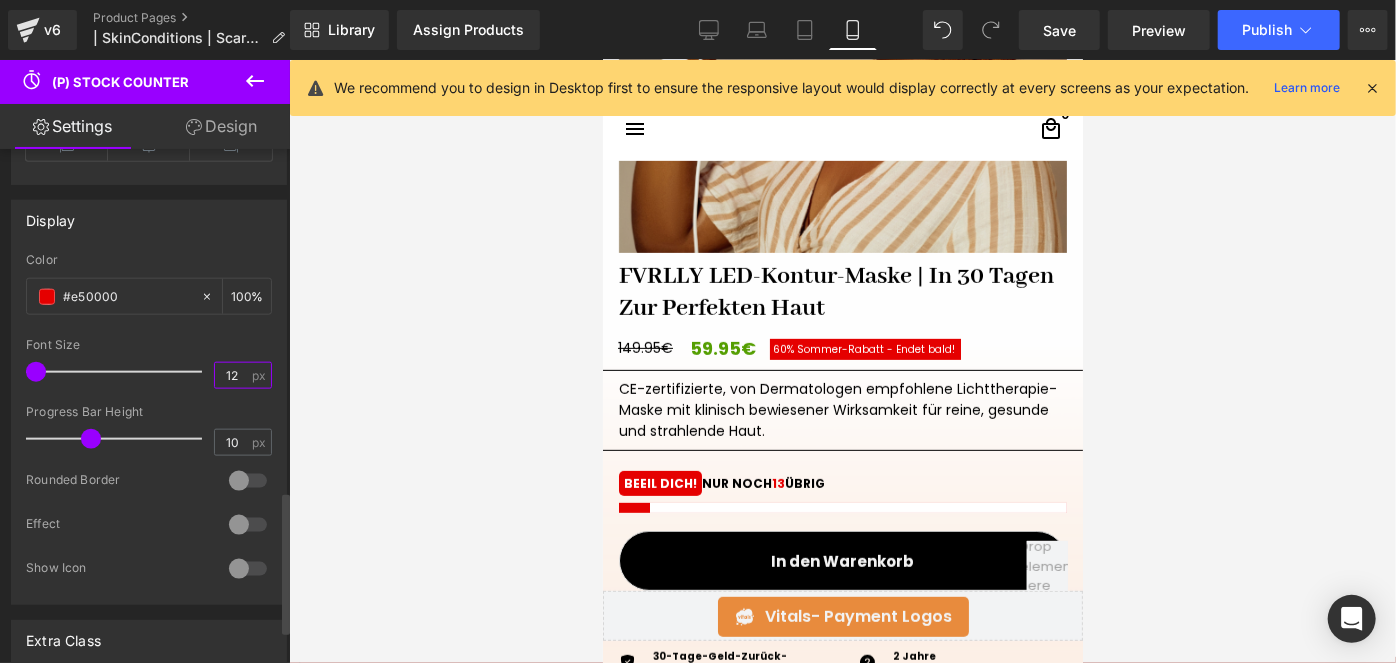 scroll, scrollTop: 1272, scrollLeft: 0, axis: vertical 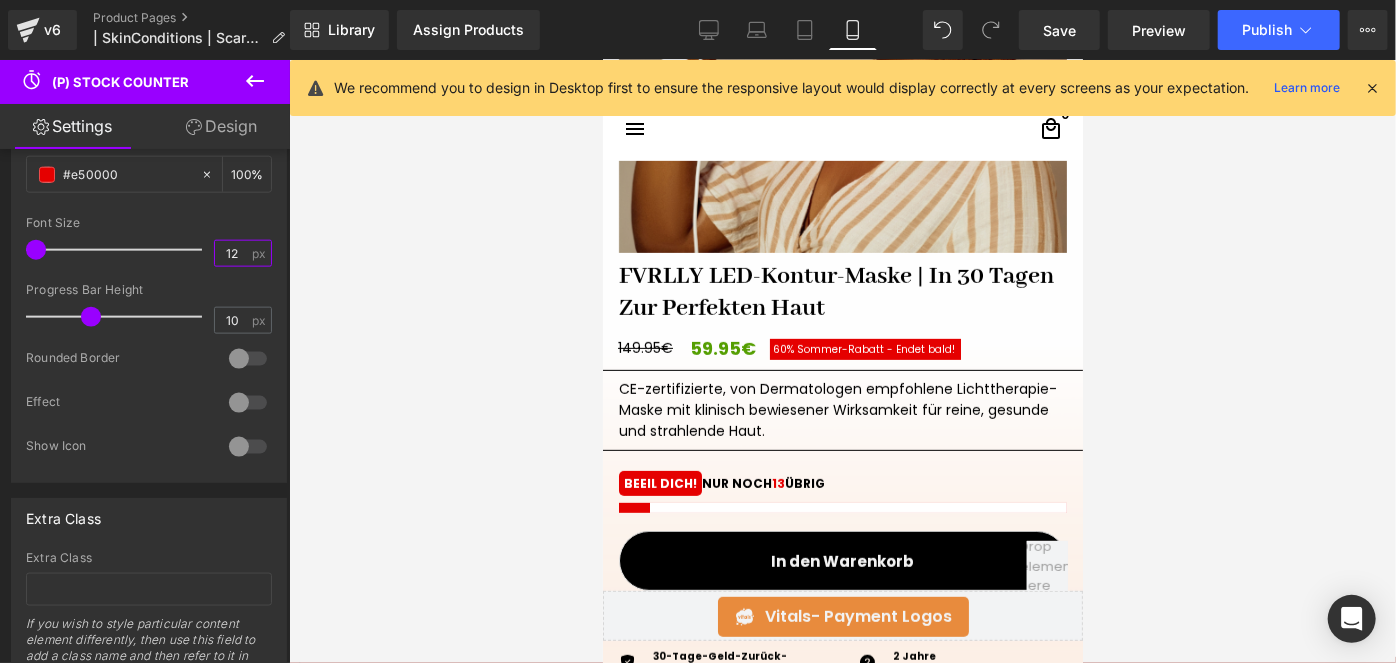 type on "12" 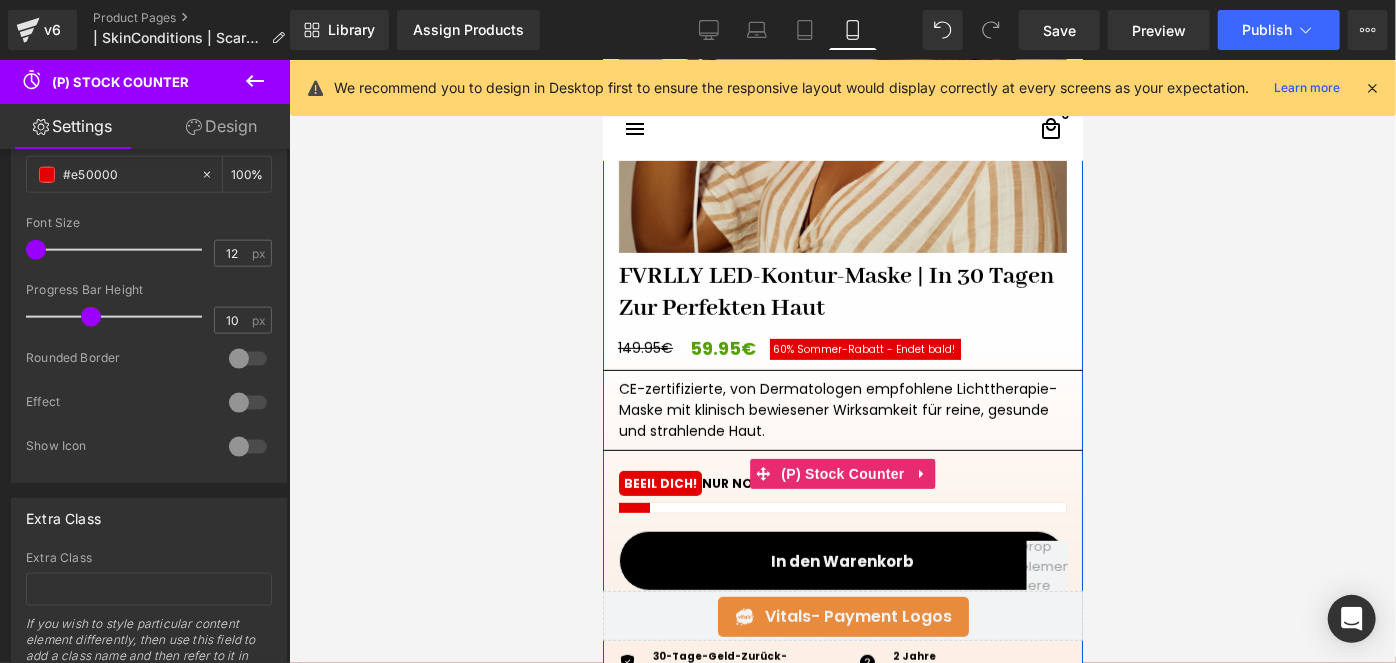 click on "BEEIL DICH!" at bounding box center (659, 482) 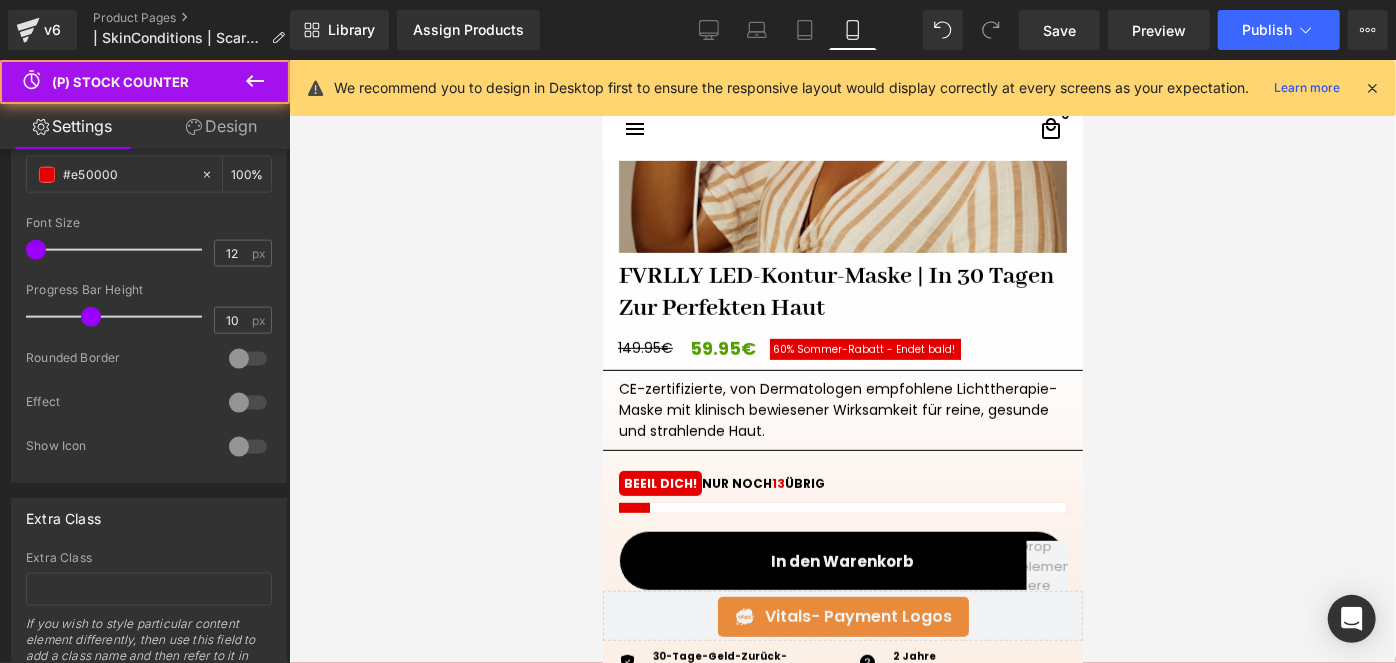click on "Design" at bounding box center (221, 126) 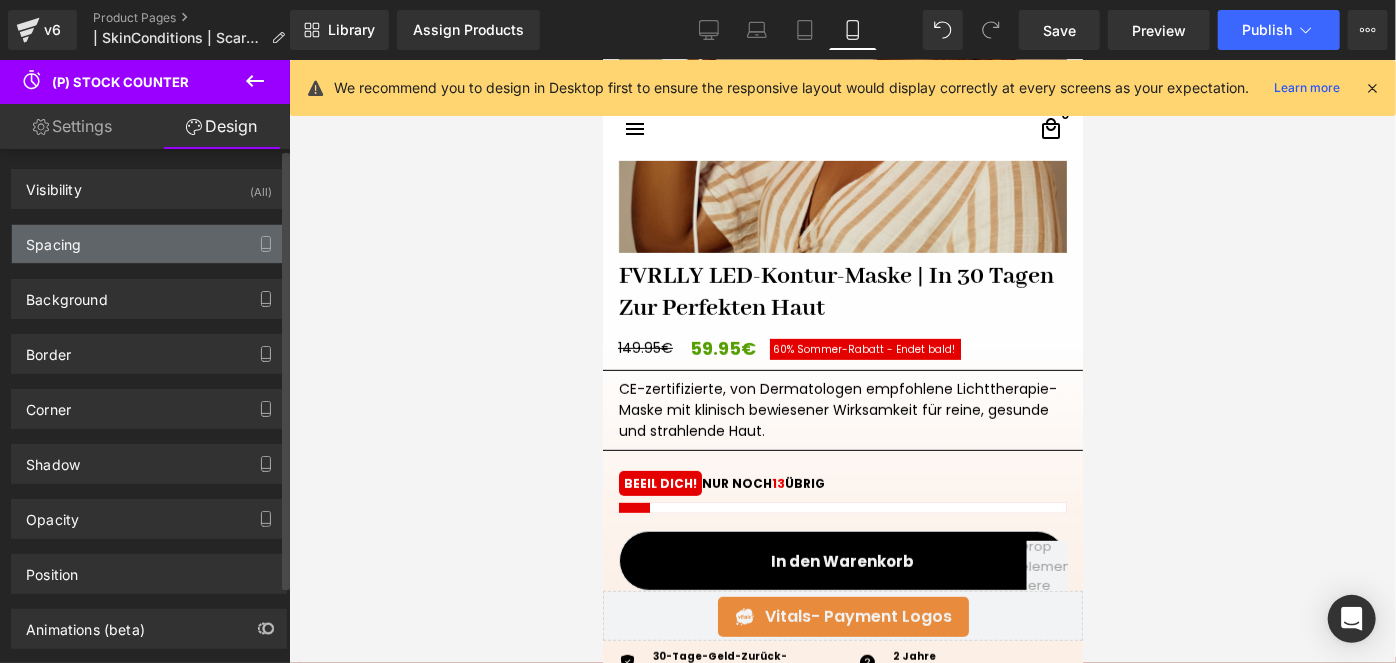 click on "Spacing" at bounding box center [149, 244] 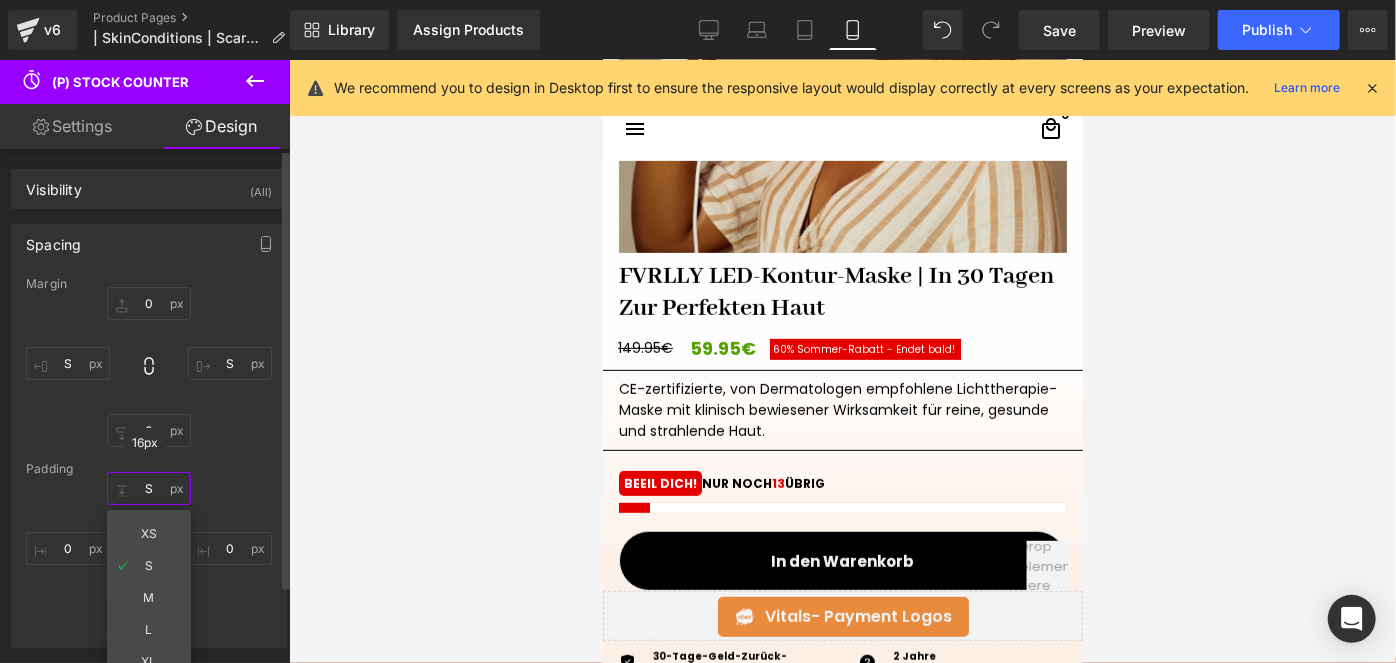 click on "S" at bounding box center [149, 488] 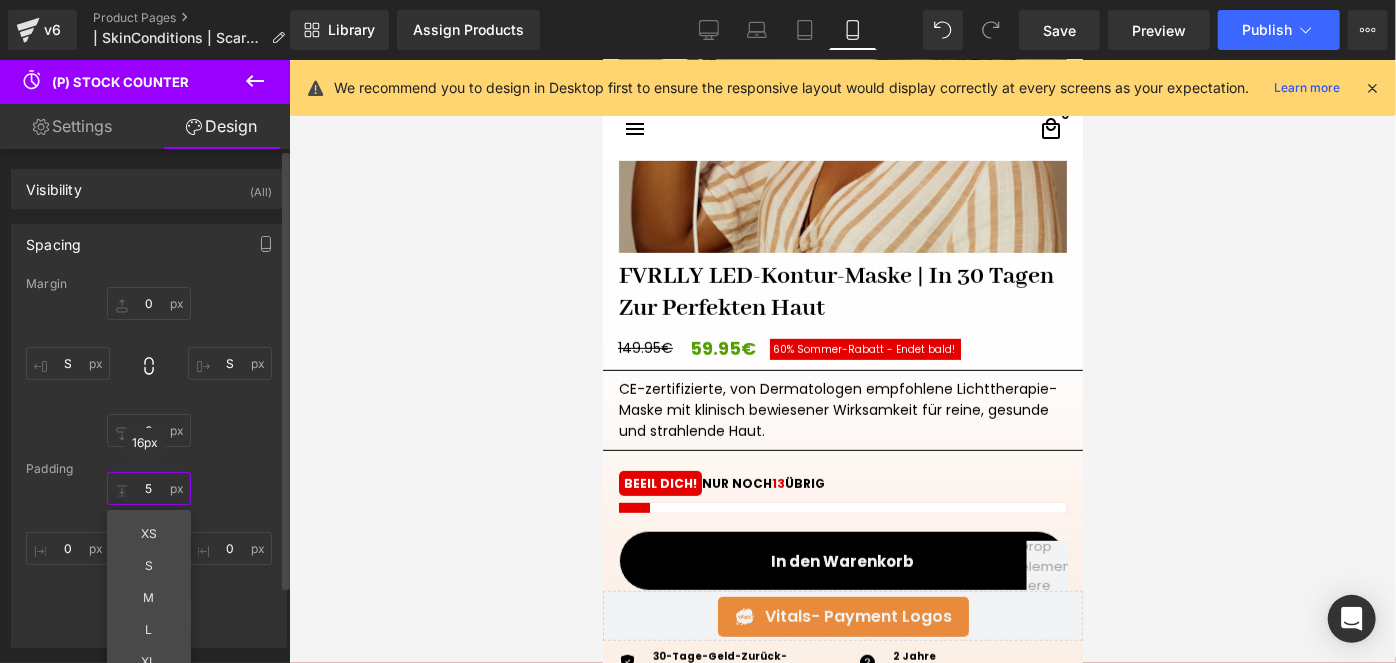 type on "5" 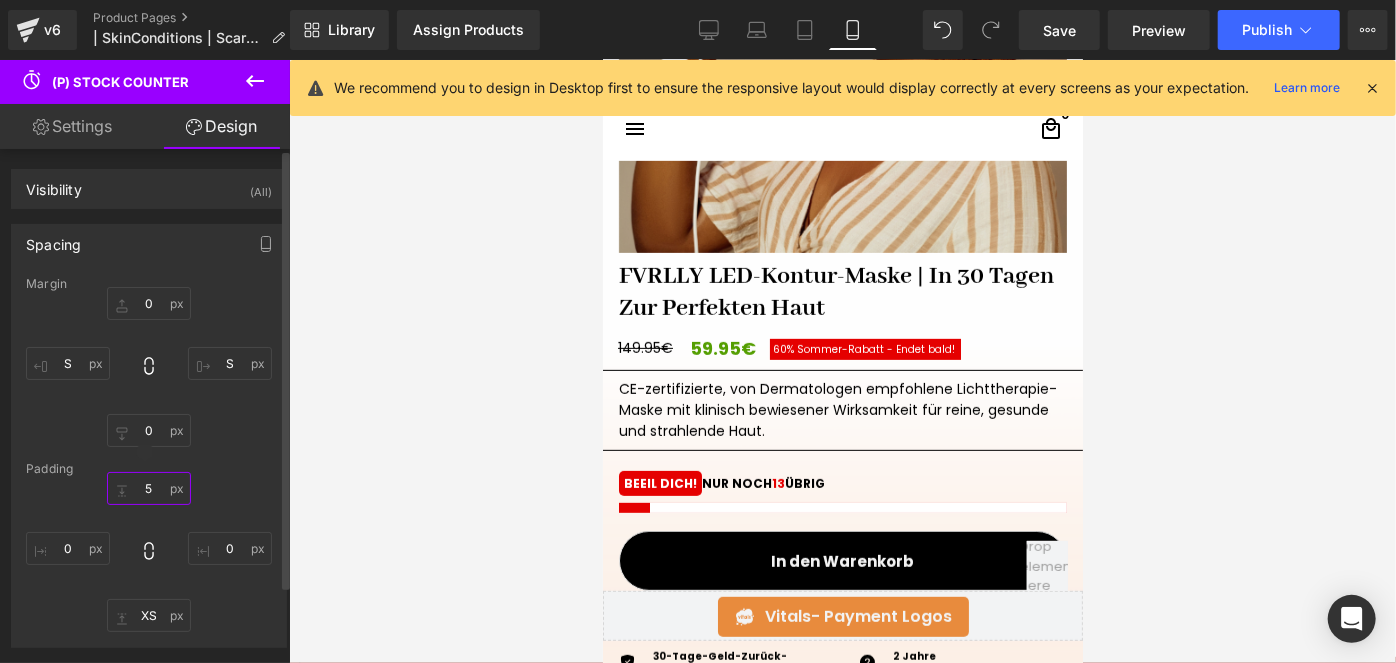 click on "5" at bounding box center [149, 488] 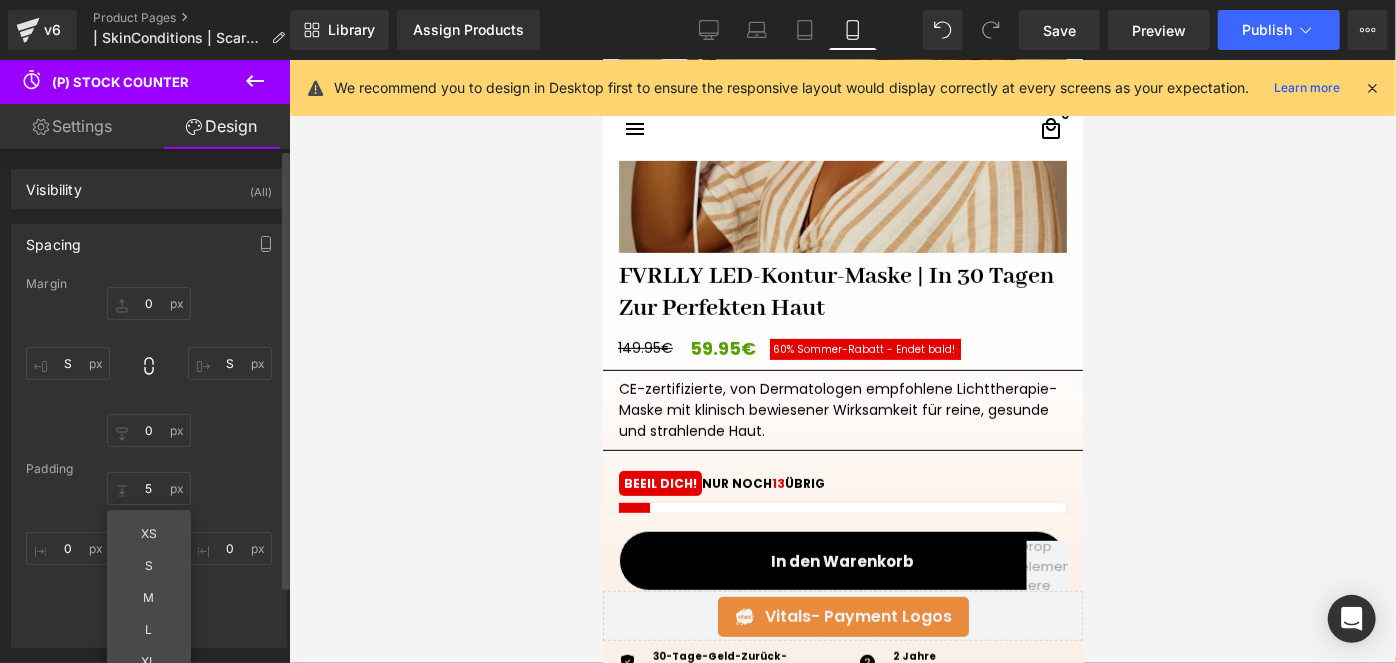drag, startPoint x: 261, startPoint y: 486, endPoint x: 150, endPoint y: 573, distance: 141.0319 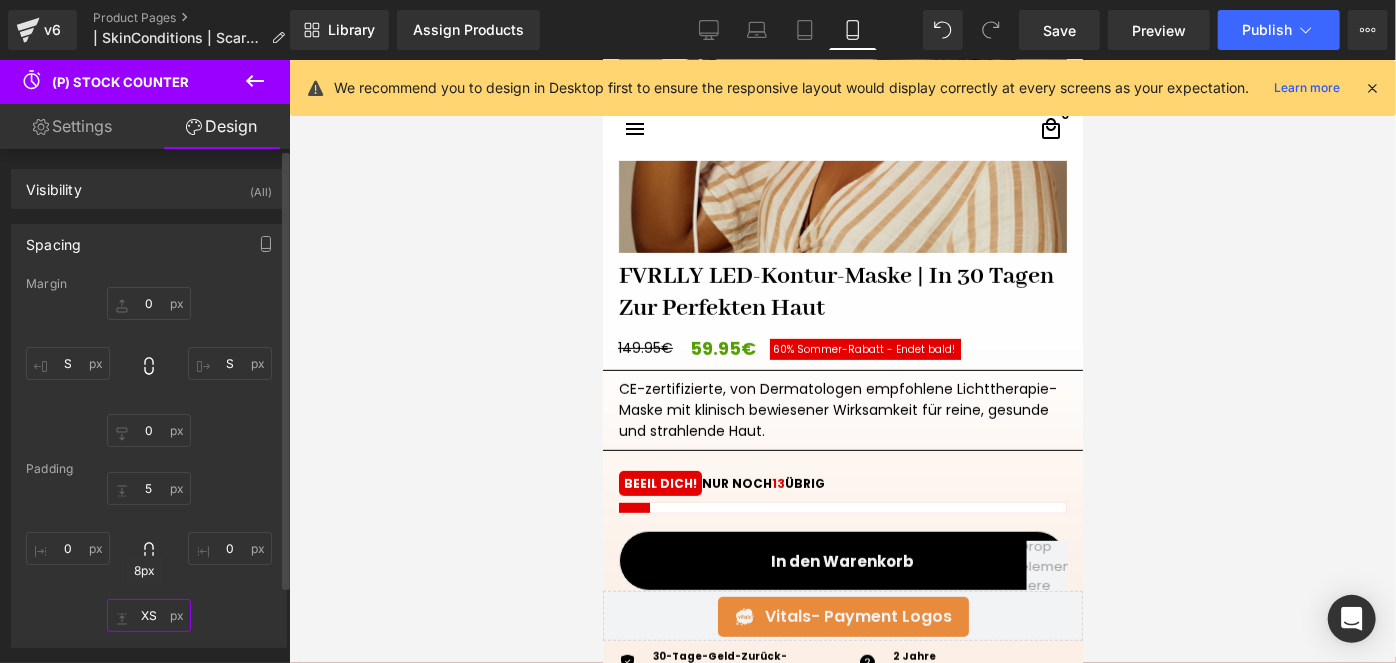 click on "XS" at bounding box center (149, 615) 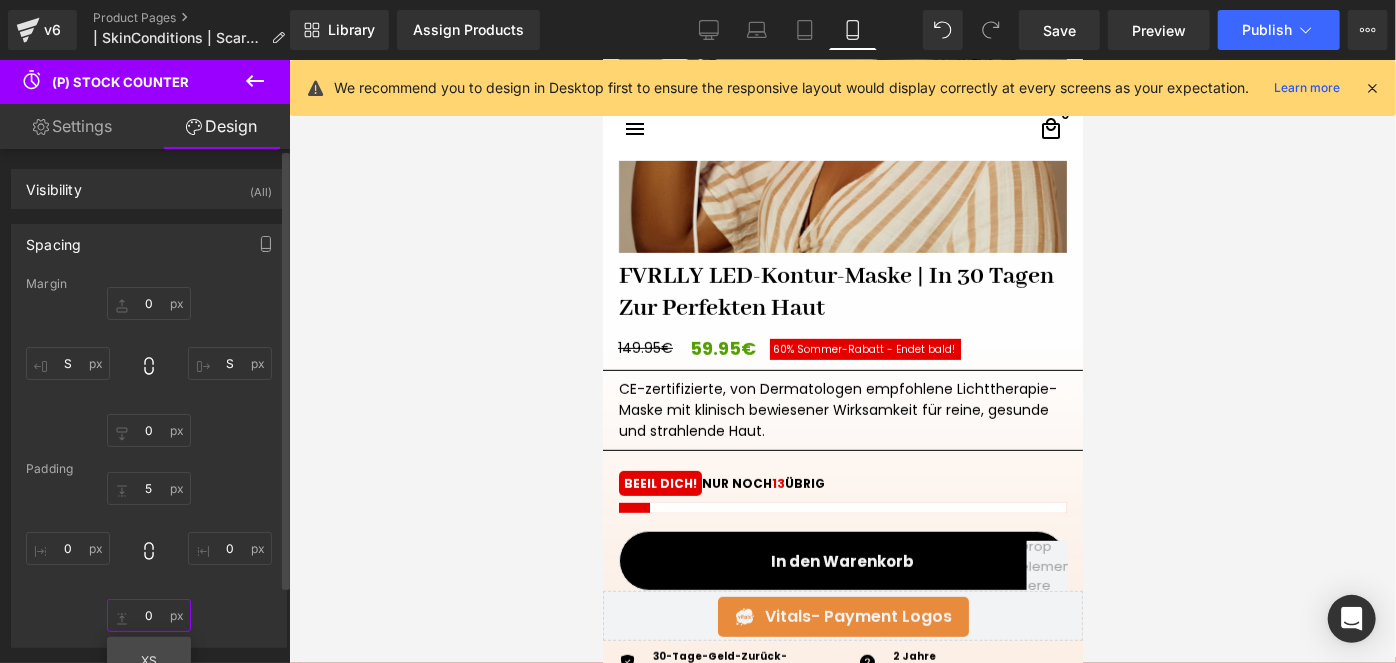 type on "0" 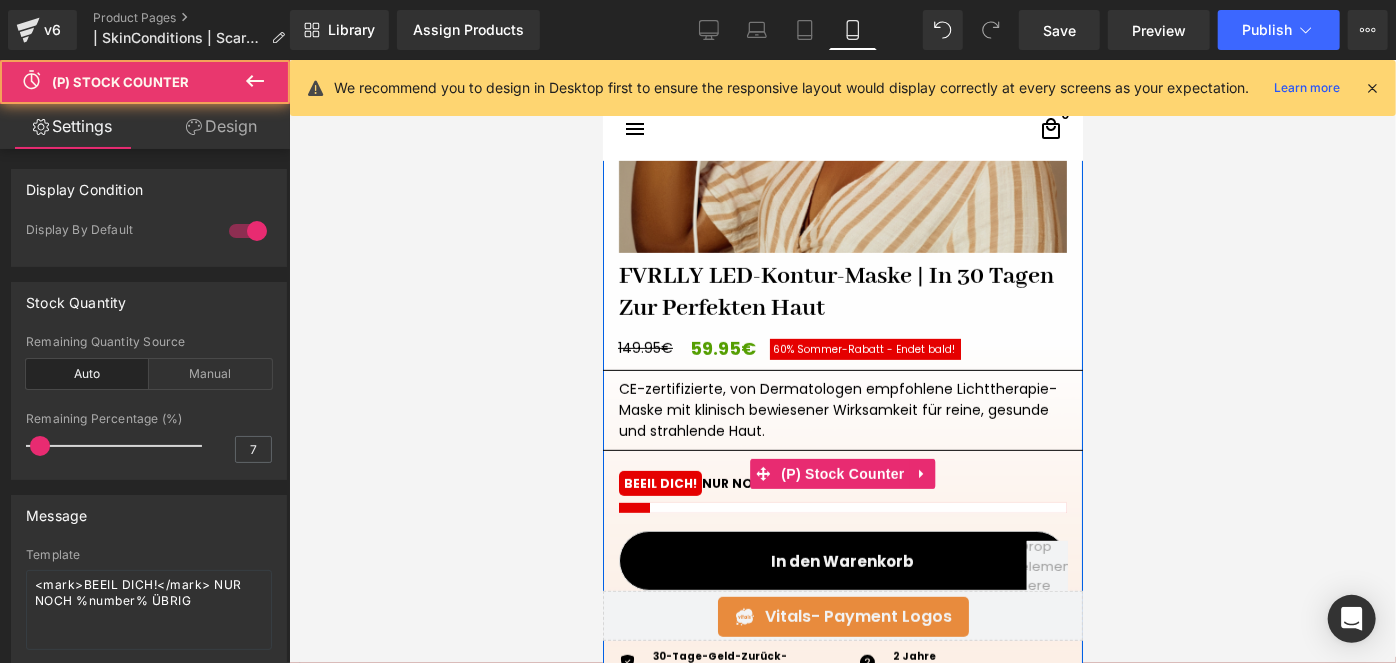 click on "13
BEEIL DICH!  NUR NOCH  13  ÜBRIG" at bounding box center (842, 493) 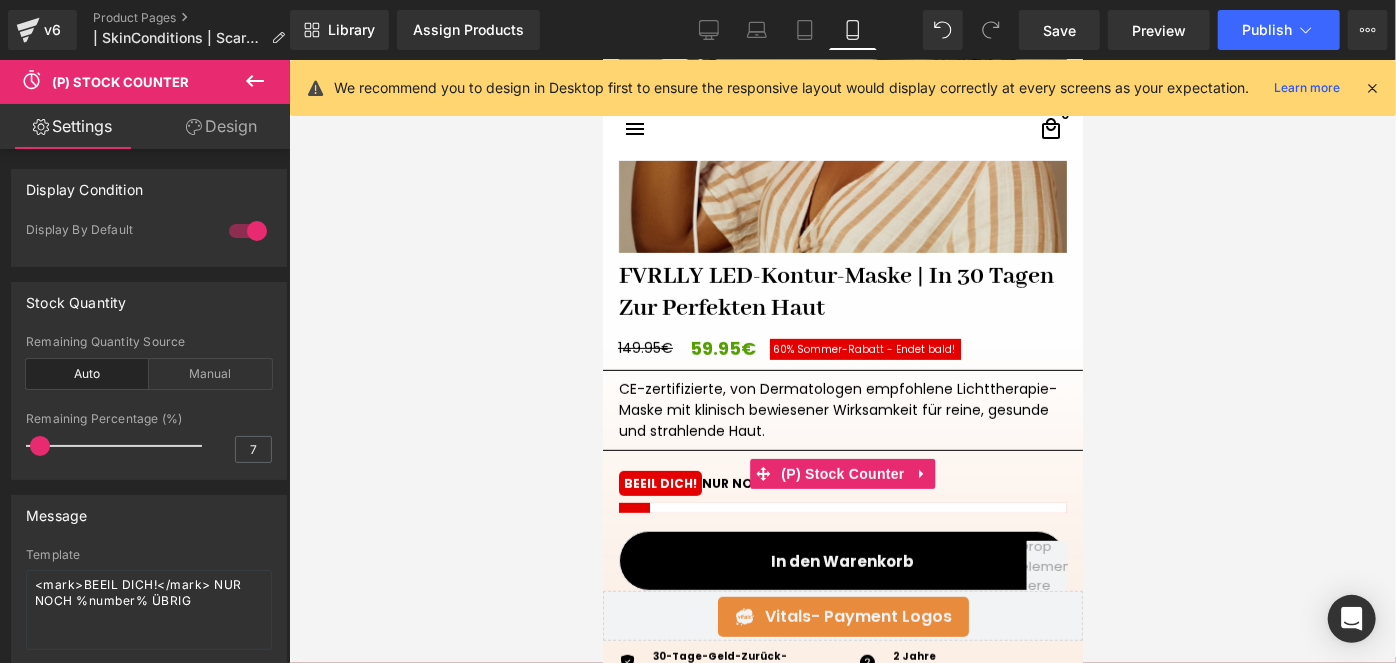 click on "Design" at bounding box center [221, 126] 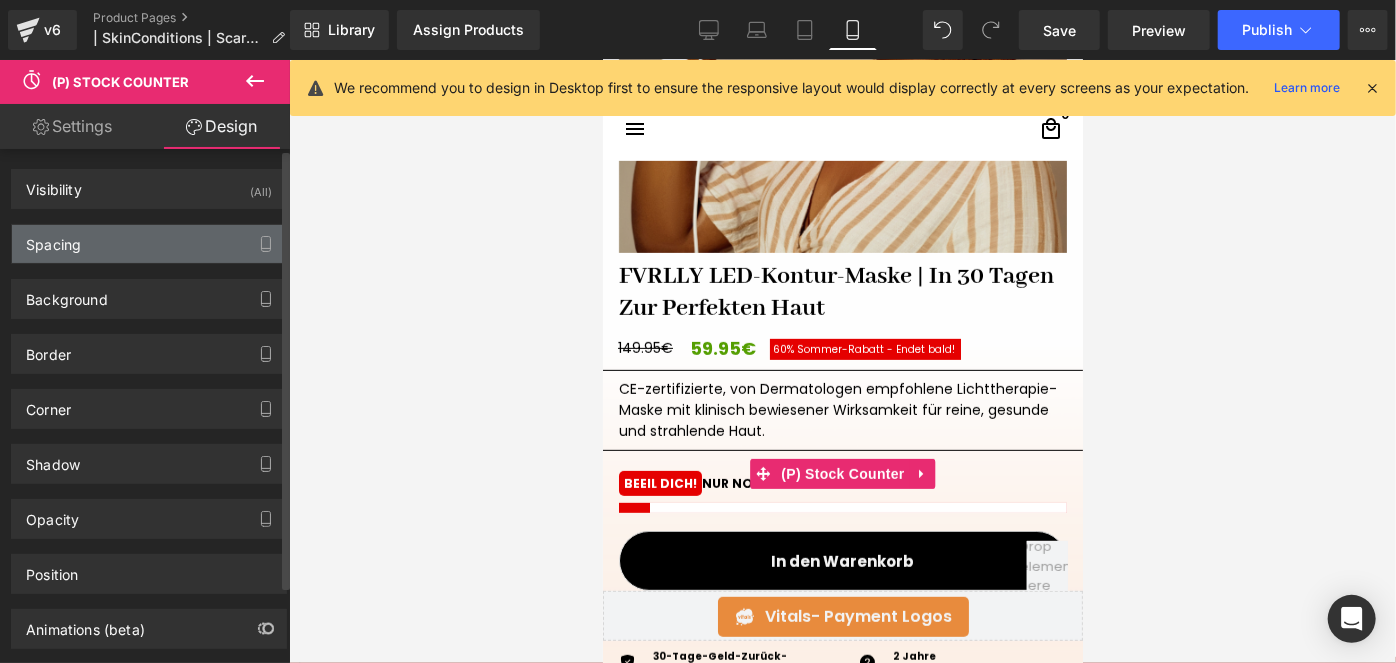click on "Spacing" at bounding box center (149, 244) 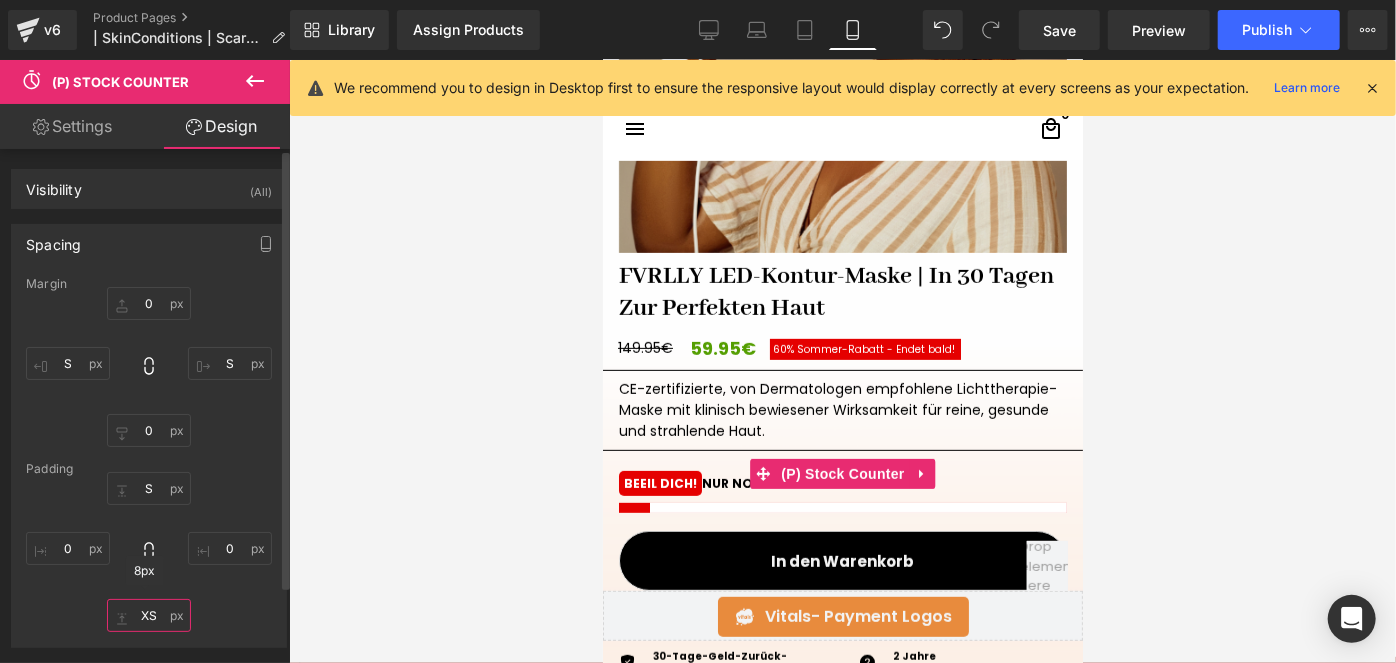 click at bounding box center (149, 615) 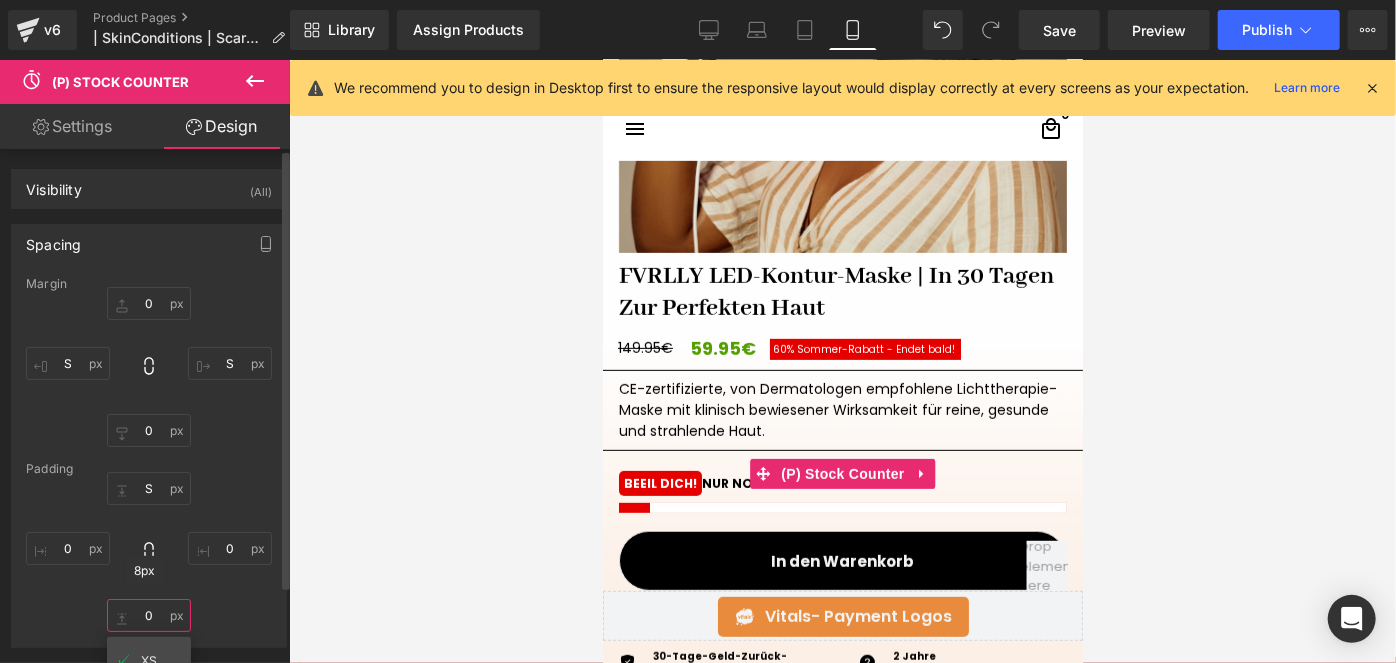 type on "0" 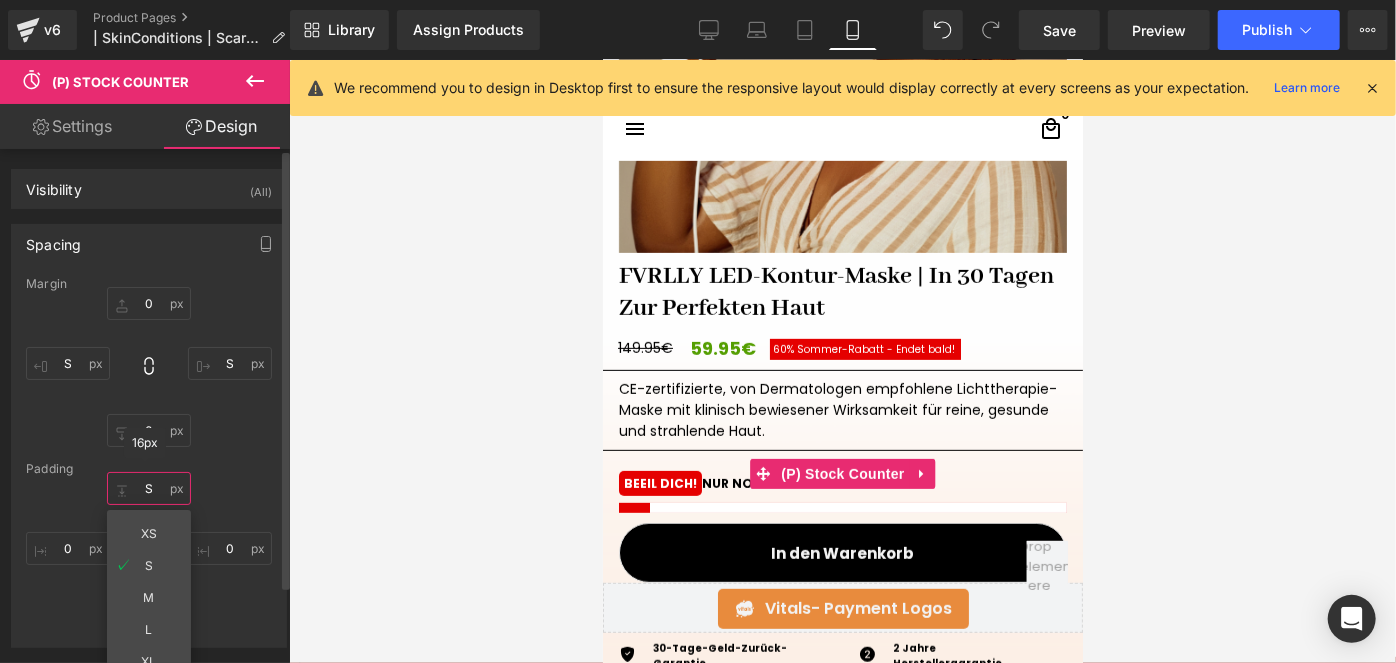 click at bounding box center (149, 488) 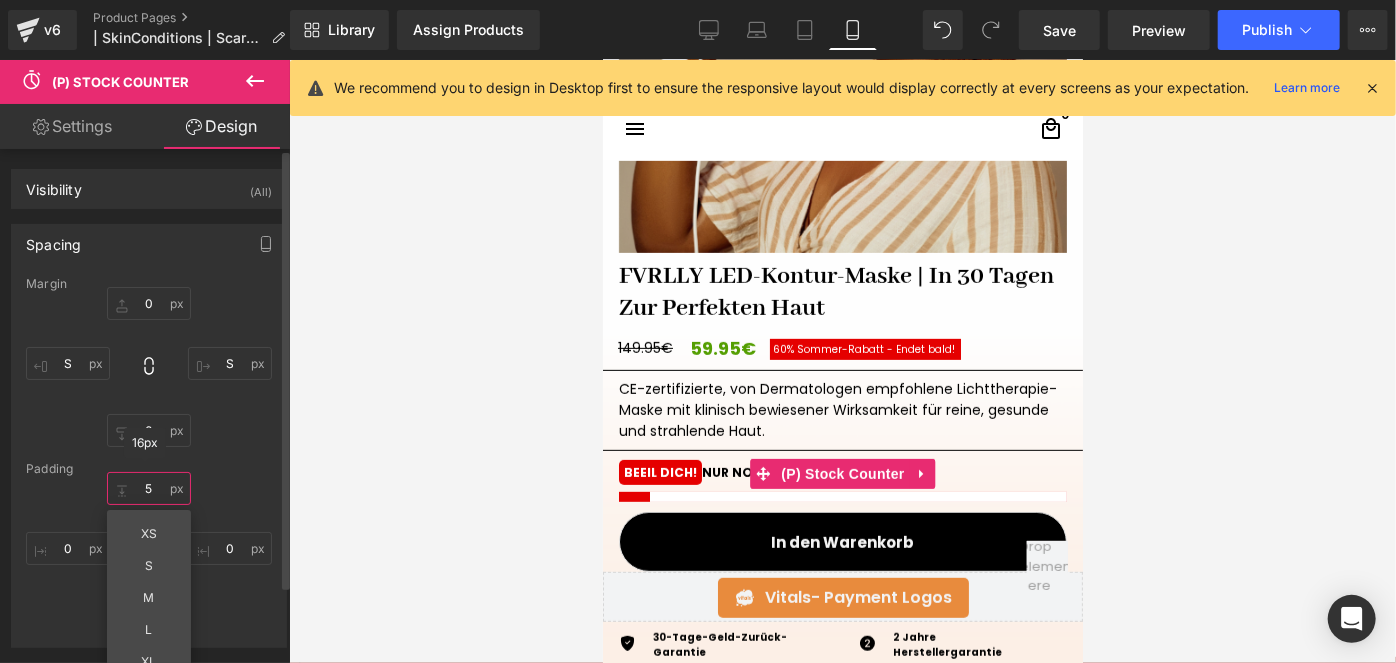 type on "5" 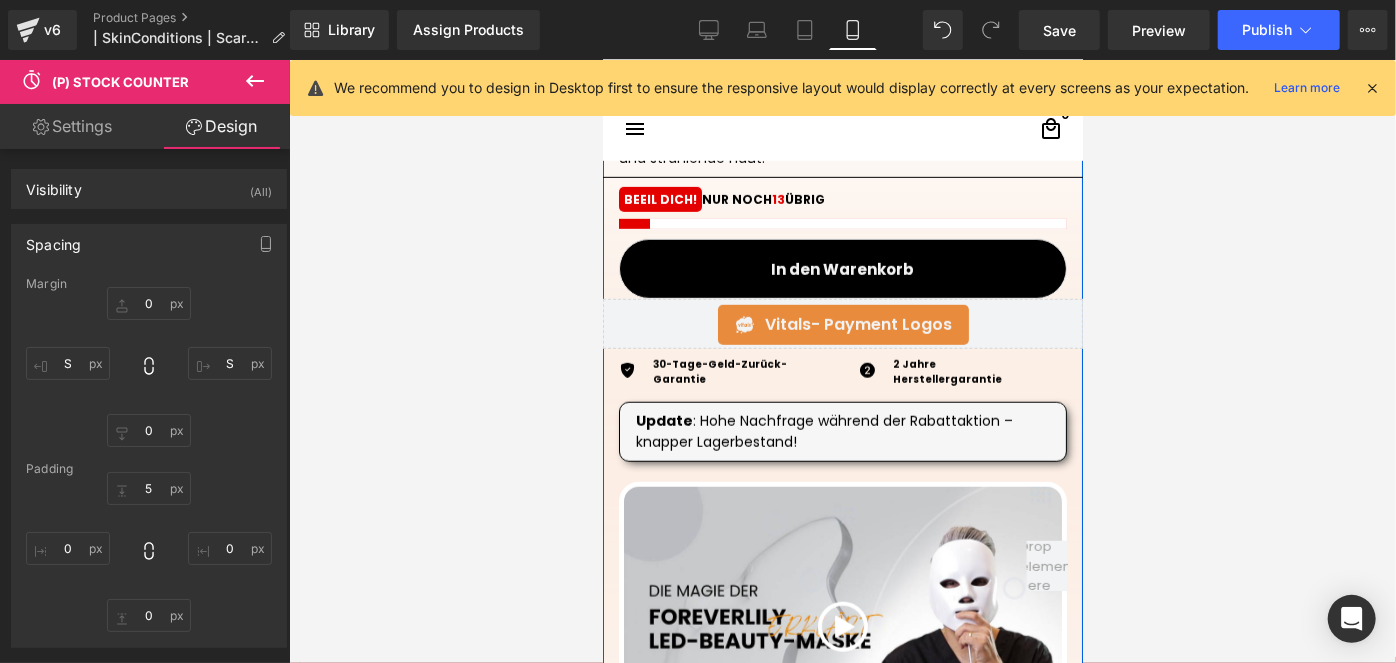 scroll, scrollTop: 607, scrollLeft: 0, axis: vertical 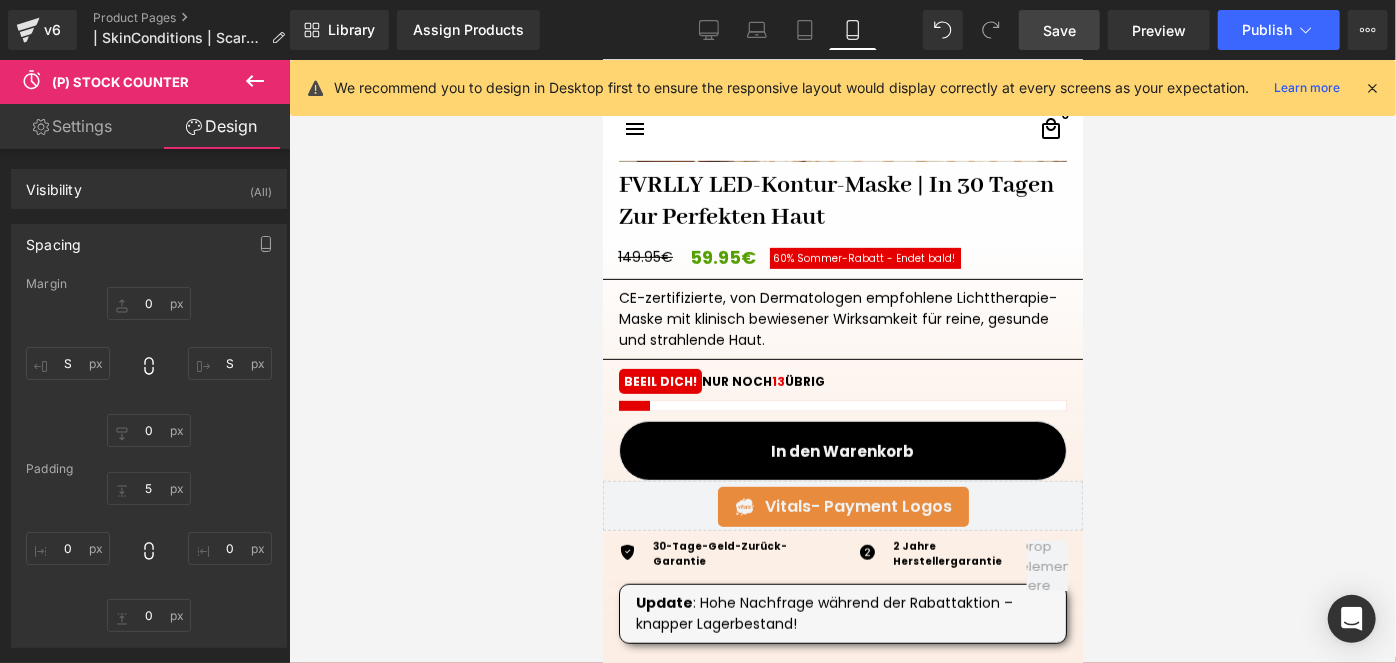 click on "Save" at bounding box center (1059, 30) 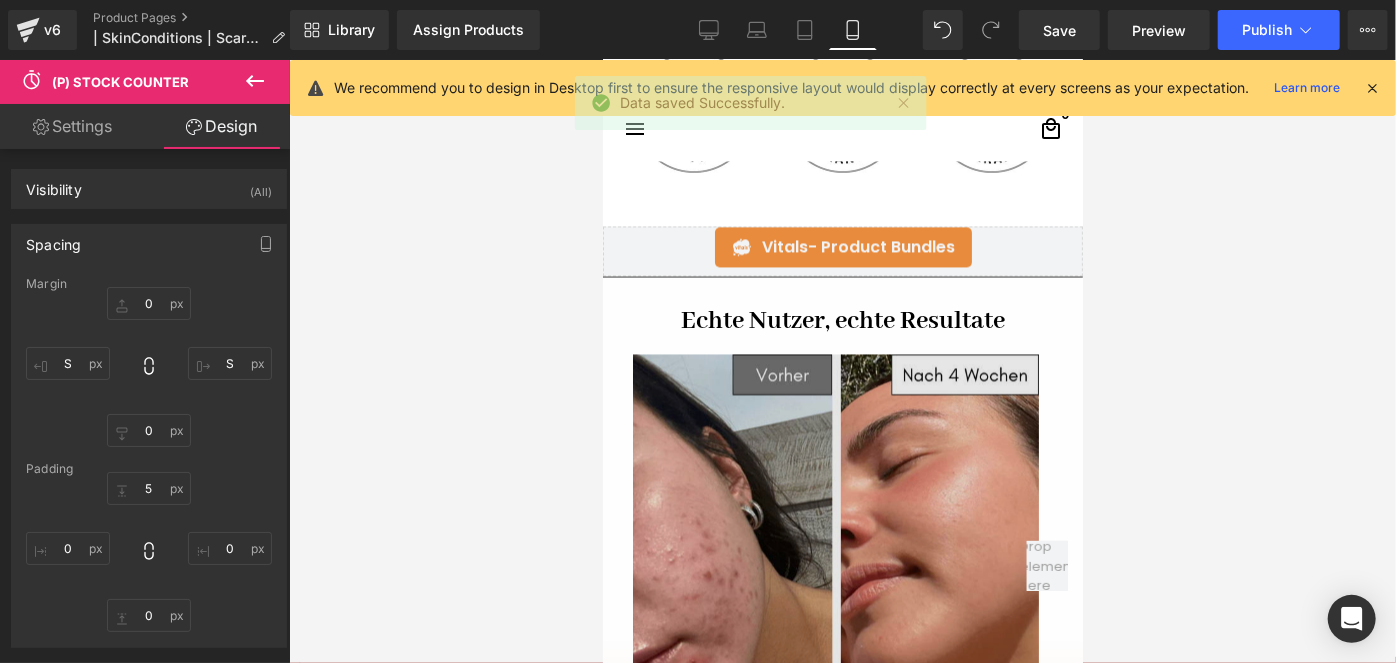 scroll, scrollTop: 2152, scrollLeft: 0, axis: vertical 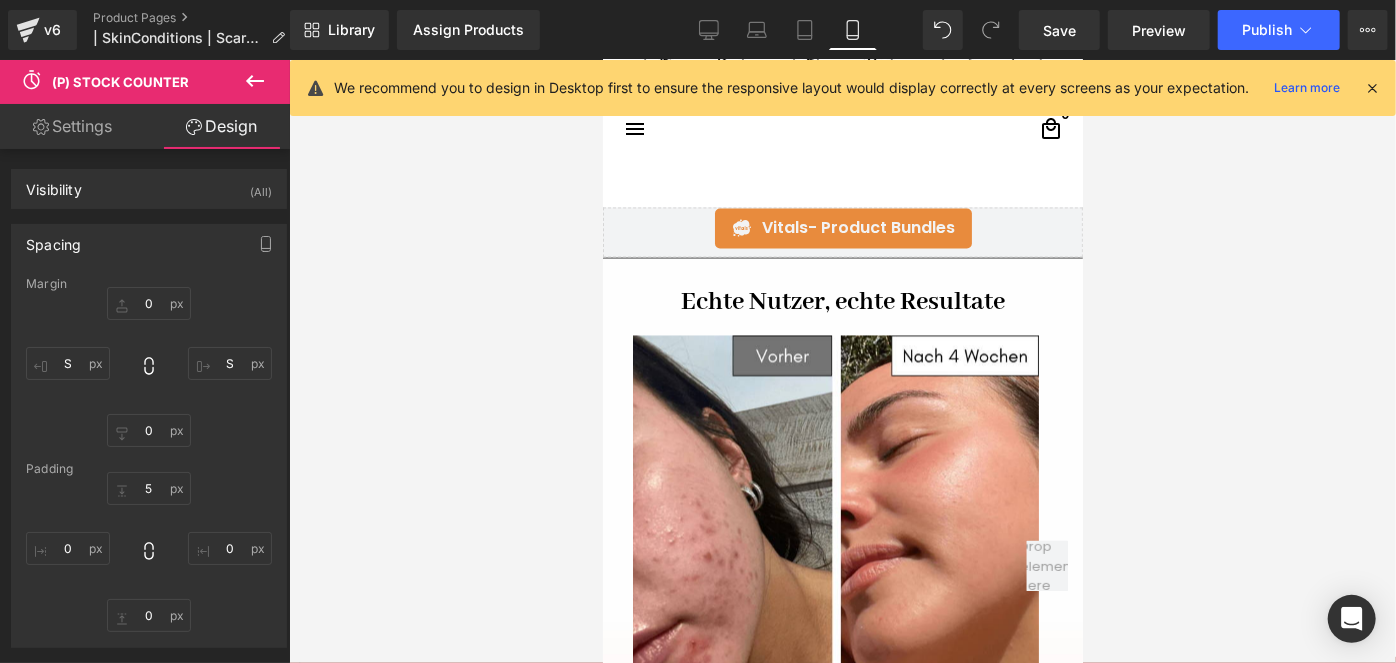click at bounding box center (255, 82) 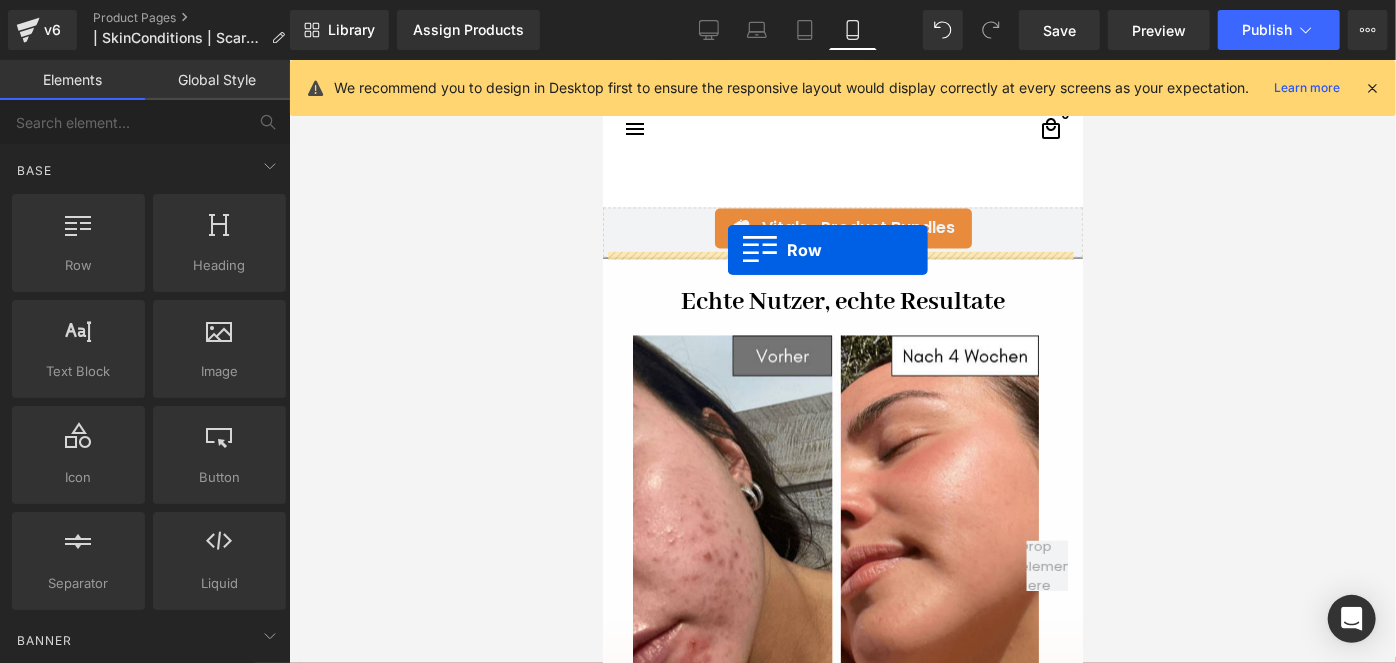 drag, startPoint x: 697, startPoint y: 295, endPoint x: 727, endPoint y: 250, distance: 54.08327 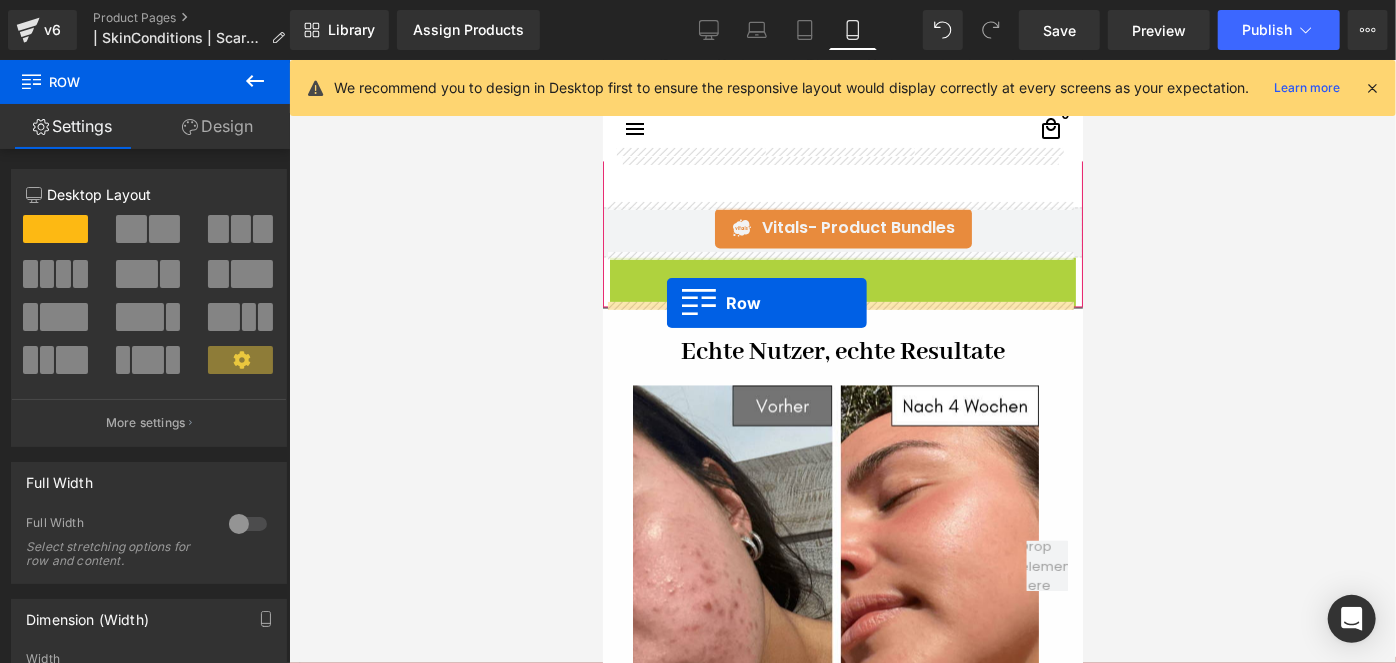 drag, startPoint x: 647, startPoint y: 266, endPoint x: 666, endPoint y: 303, distance: 41.59327 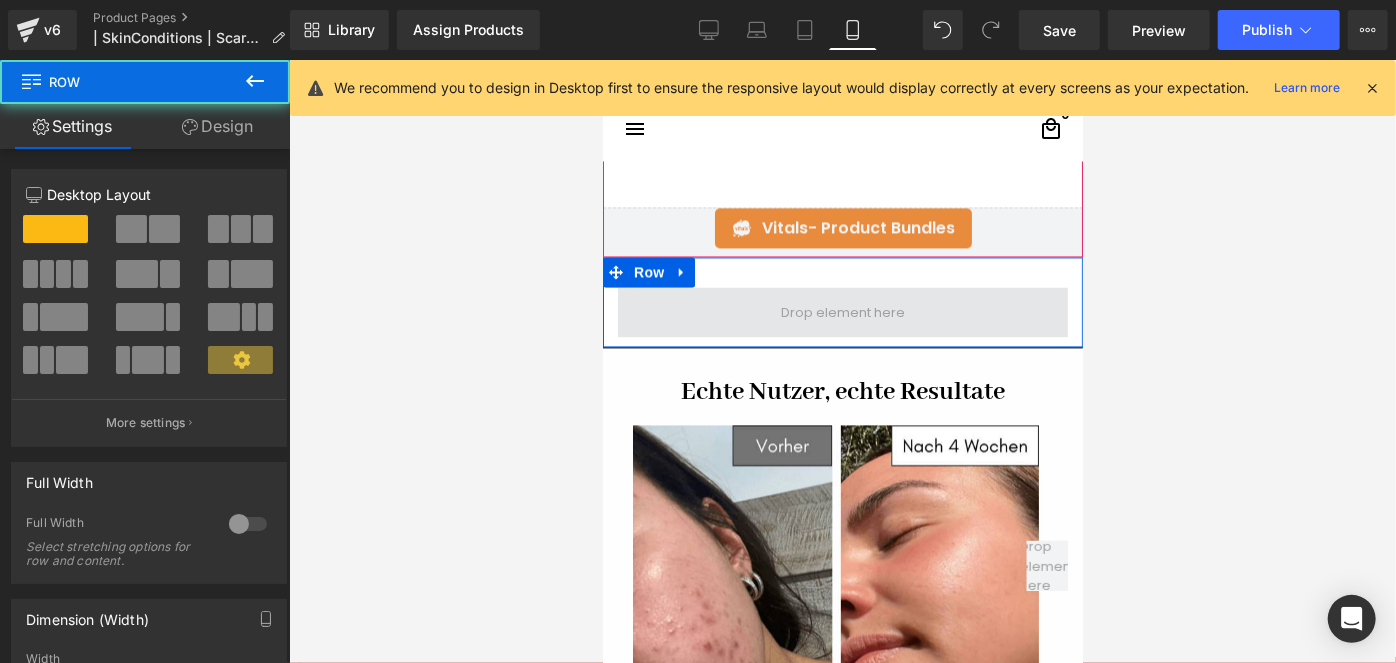 click at bounding box center (842, 311) 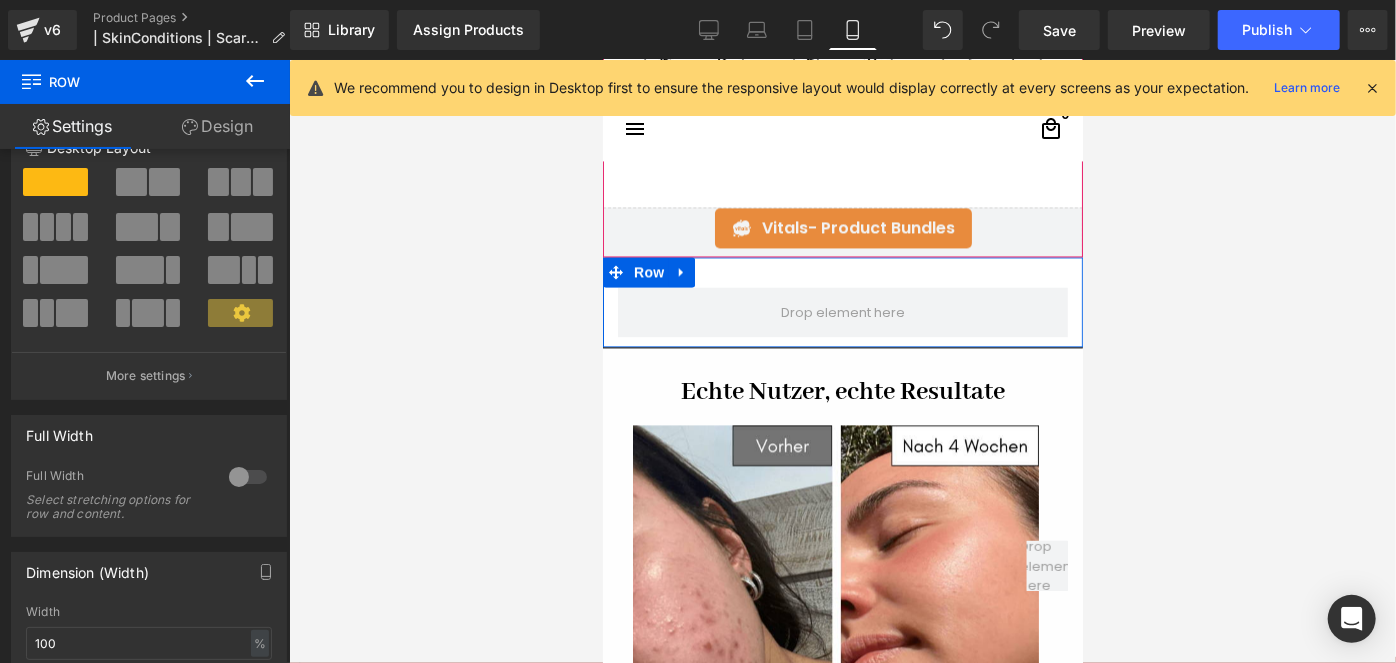 scroll, scrollTop: 90, scrollLeft: 0, axis: vertical 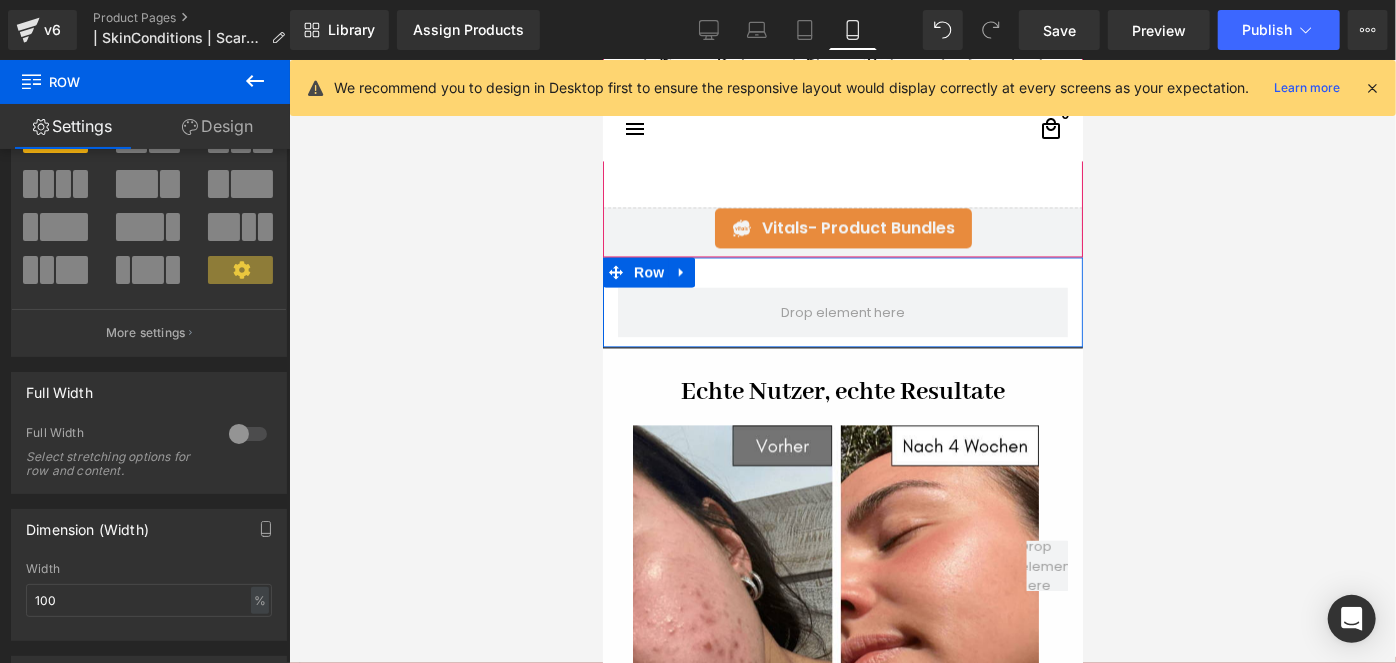 click at bounding box center (248, 434) 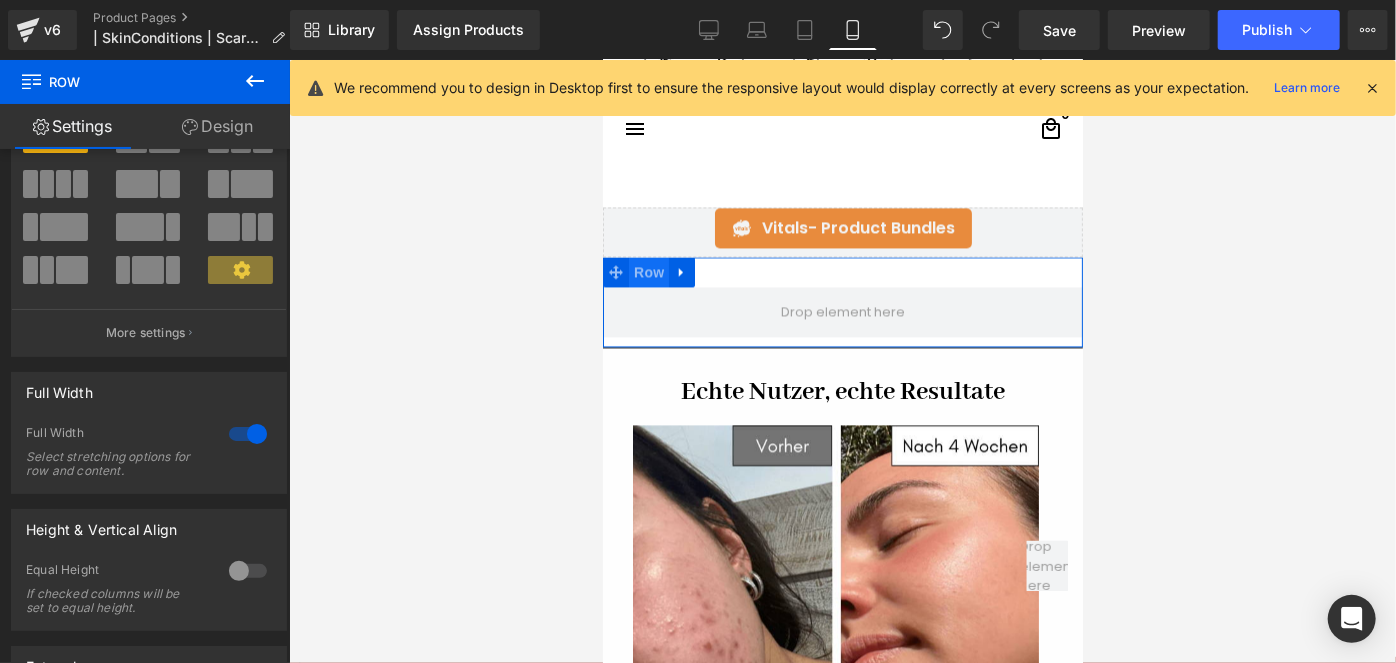 click on "Row" at bounding box center [648, 271] 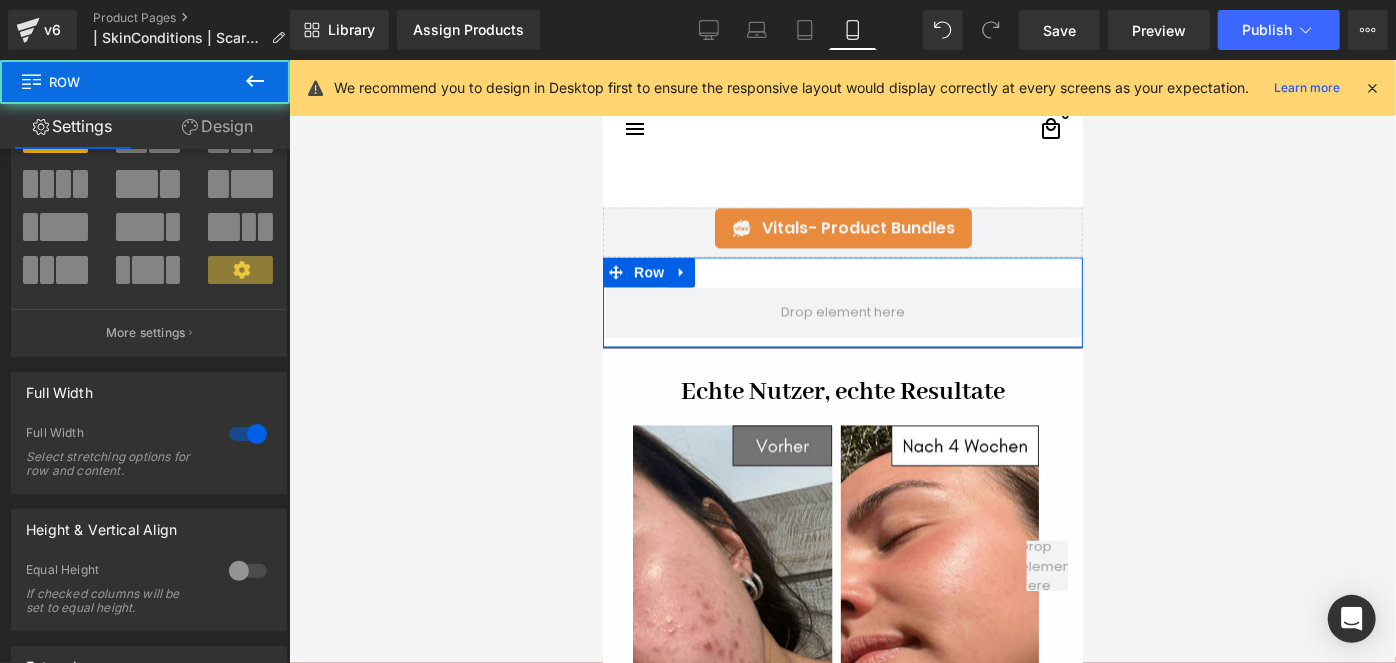 click on "Design" at bounding box center [217, 126] 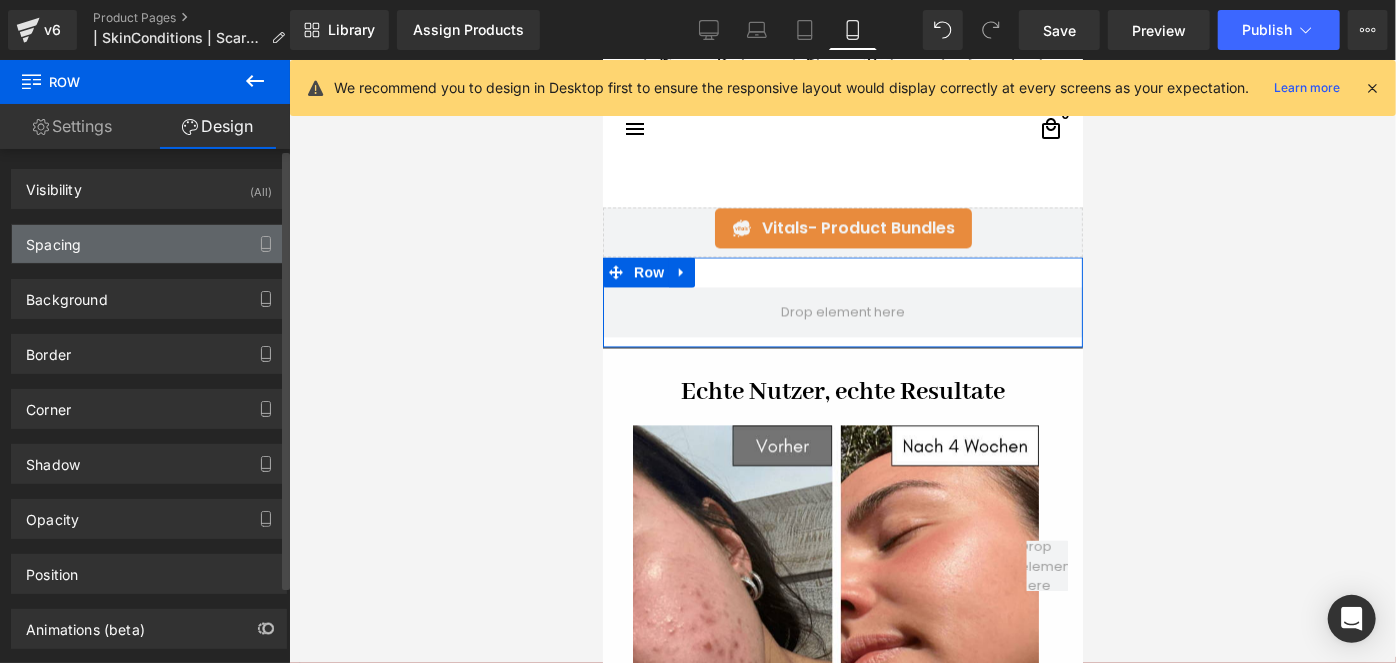 click on "Spacing" at bounding box center (149, 244) 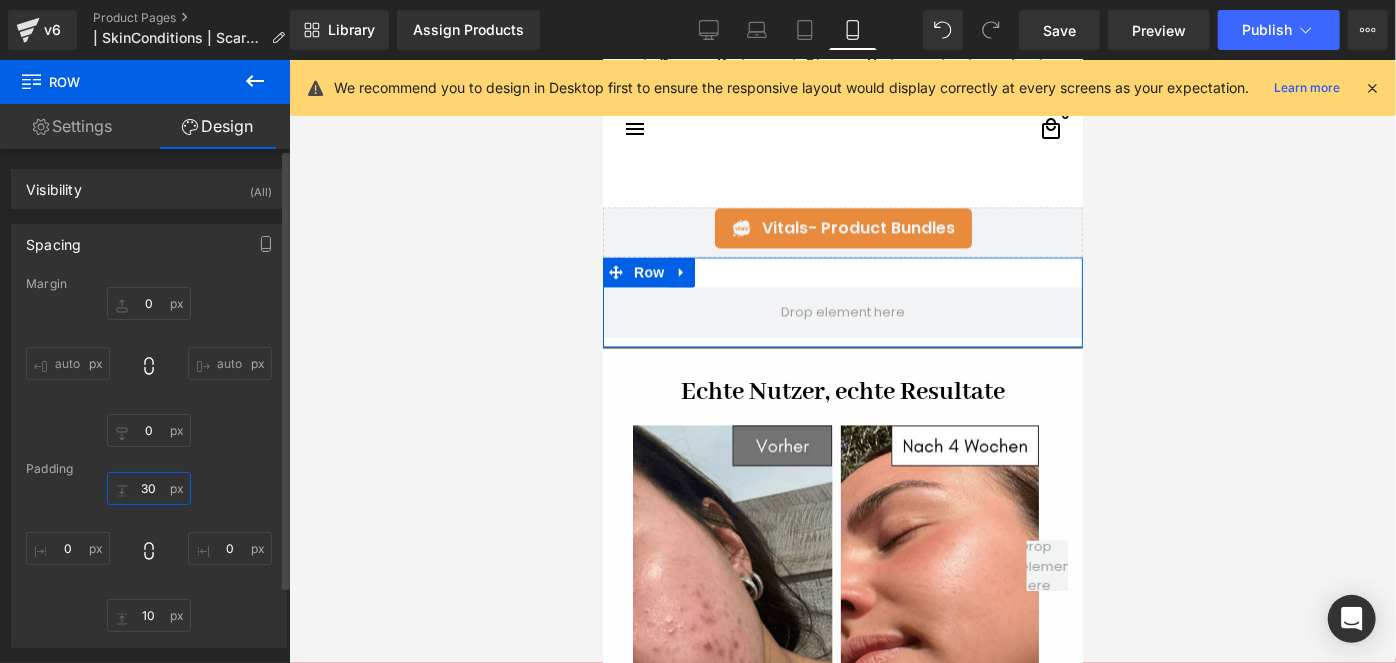 click on "30" at bounding box center [149, 488] 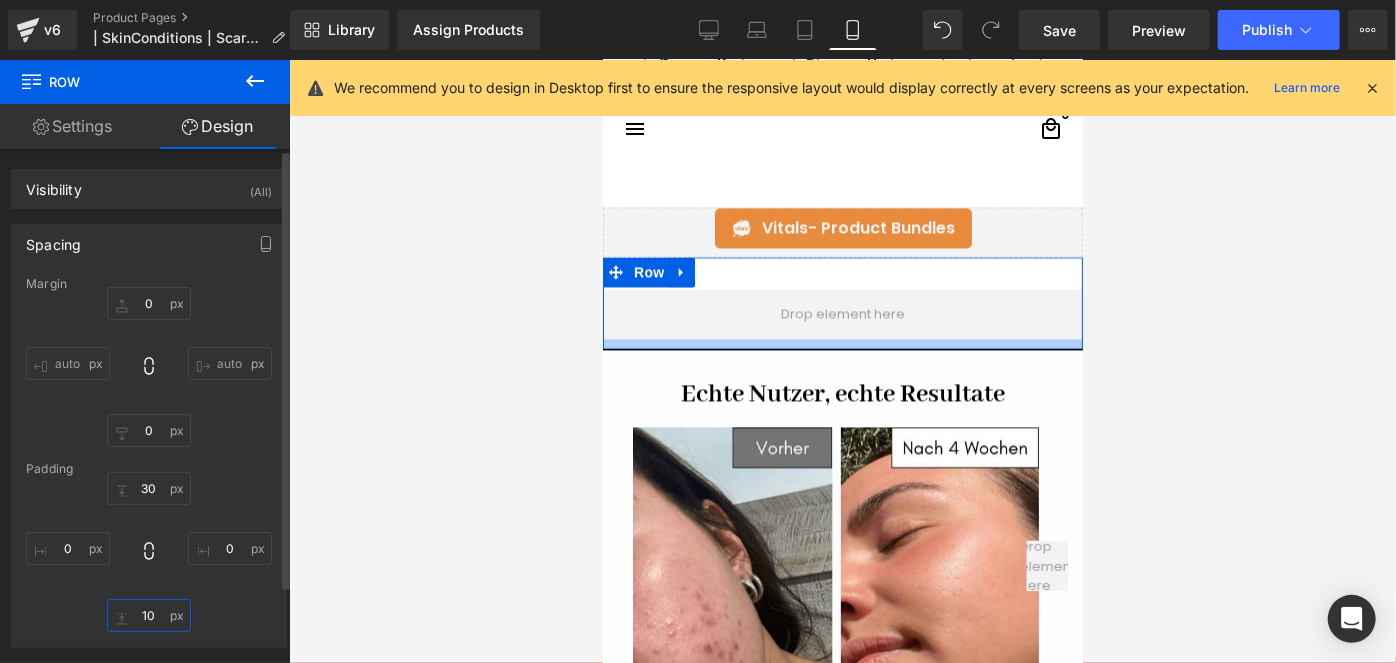 click on "10" at bounding box center [149, 615] 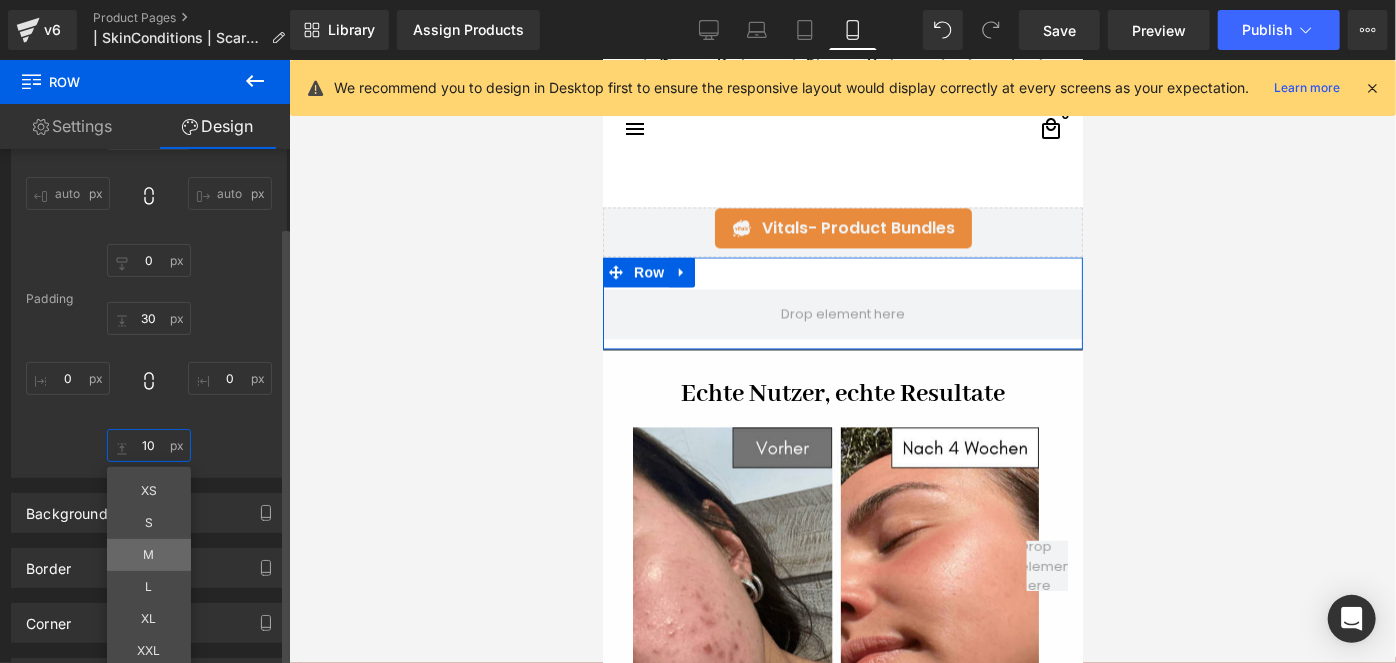 scroll, scrollTop: 181, scrollLeft: 0, axis: vertical 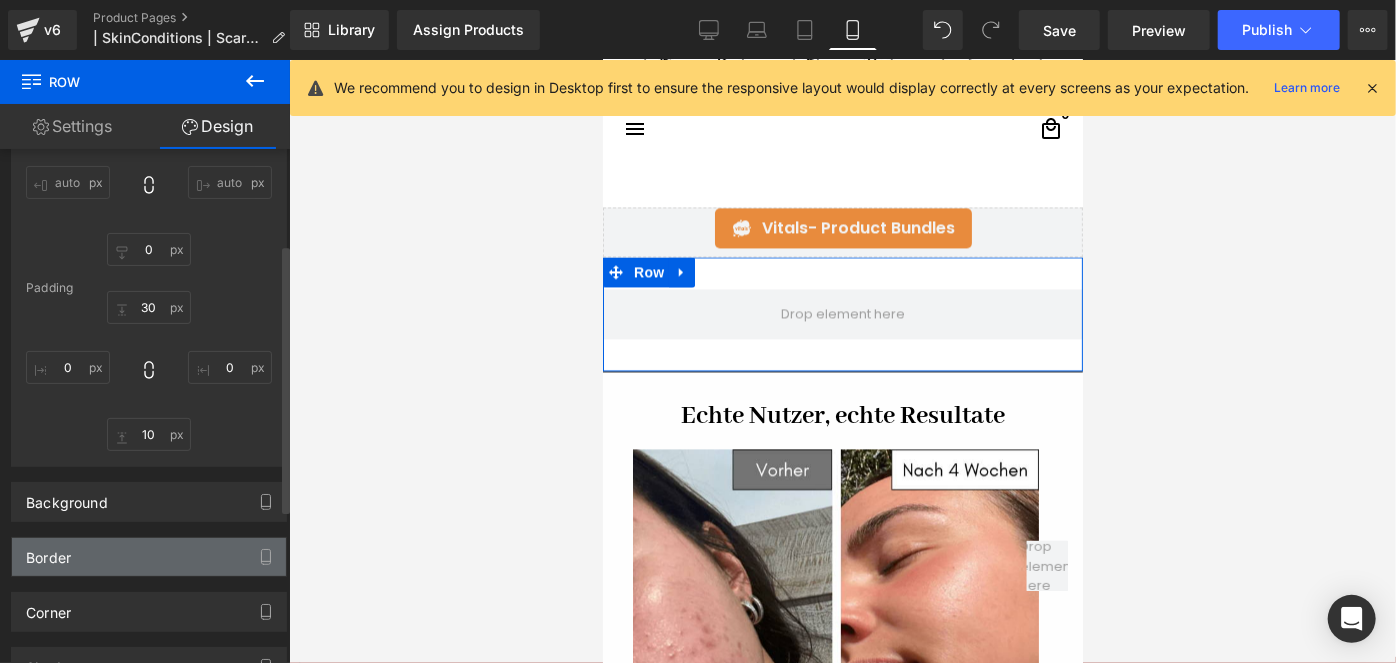 click on "Border" at bounding box center (149, 557) 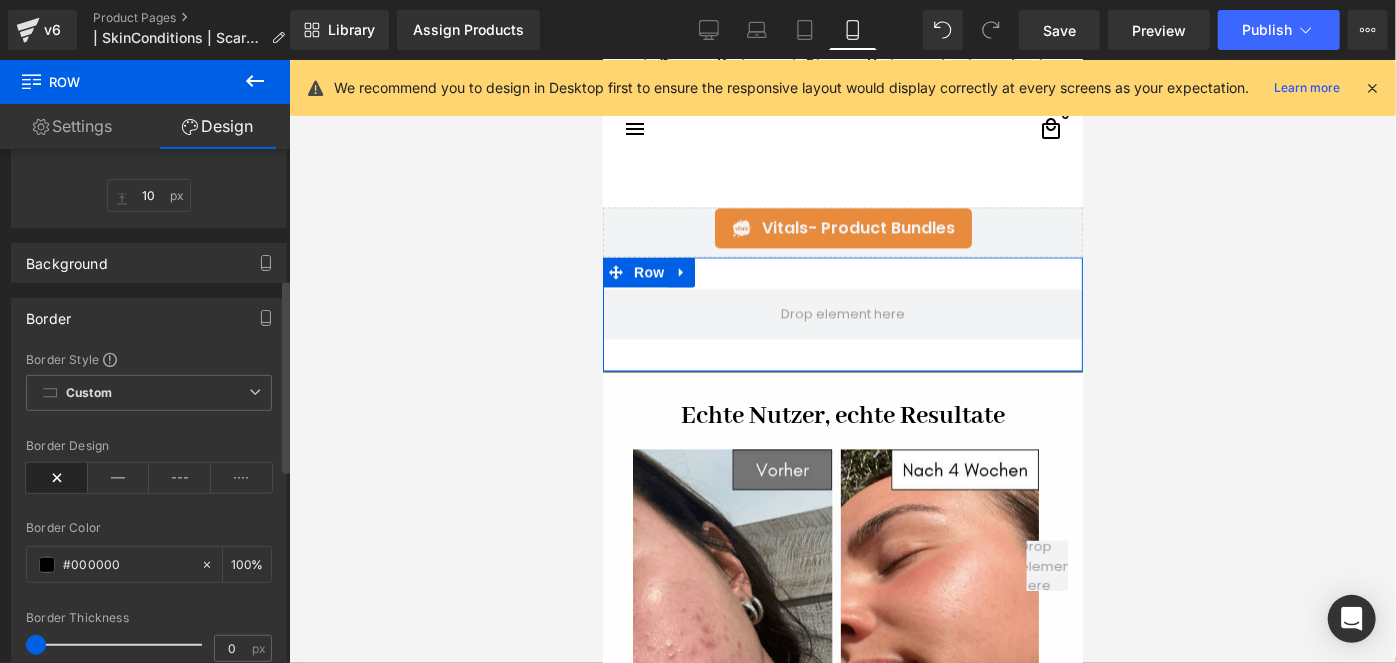 scroll, scrollTop: 454, scrollLeft: 0, axis: vertical 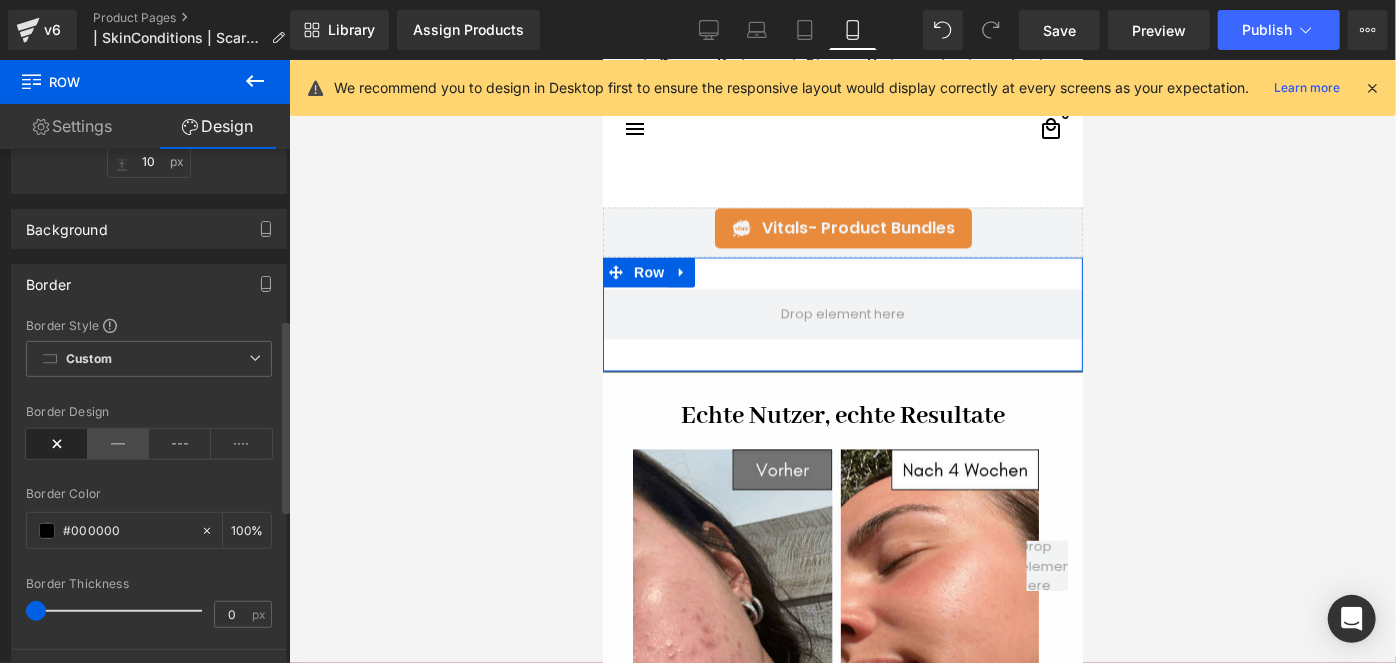 click at bounding box center [119, 444] 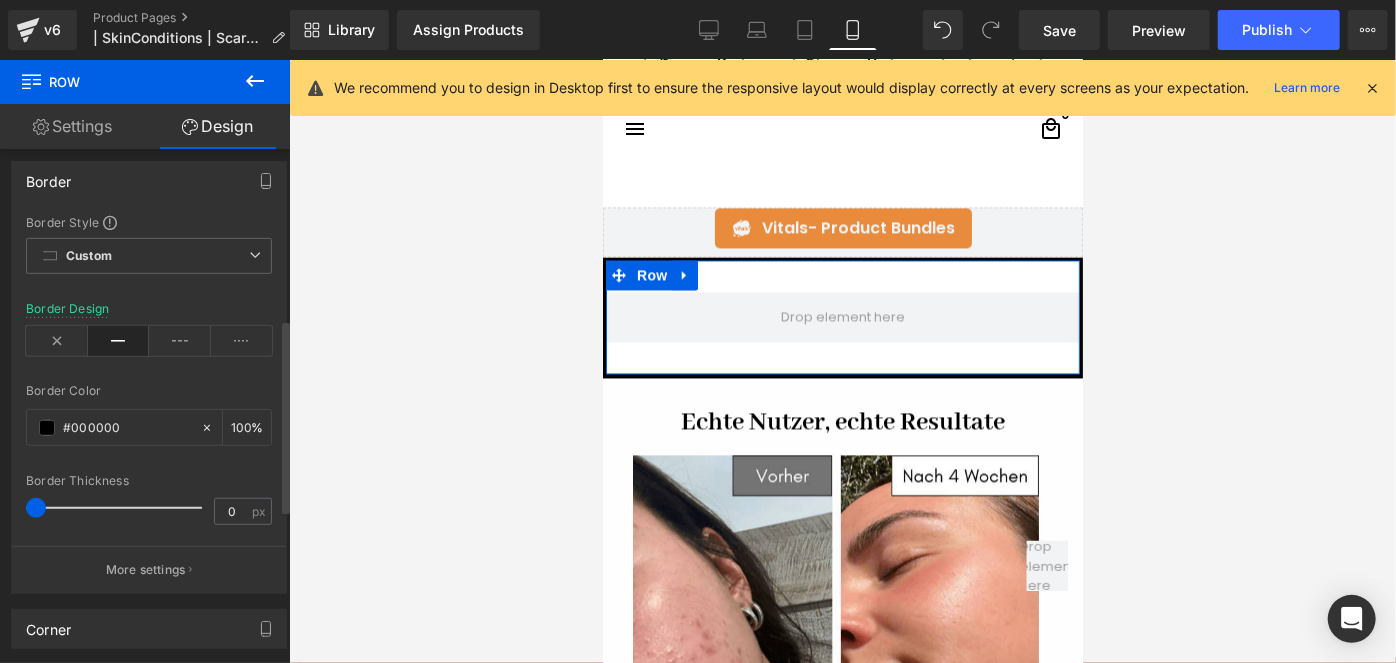 scroll, scrollTop: 636, scrollLeft: 0, axis: vertical 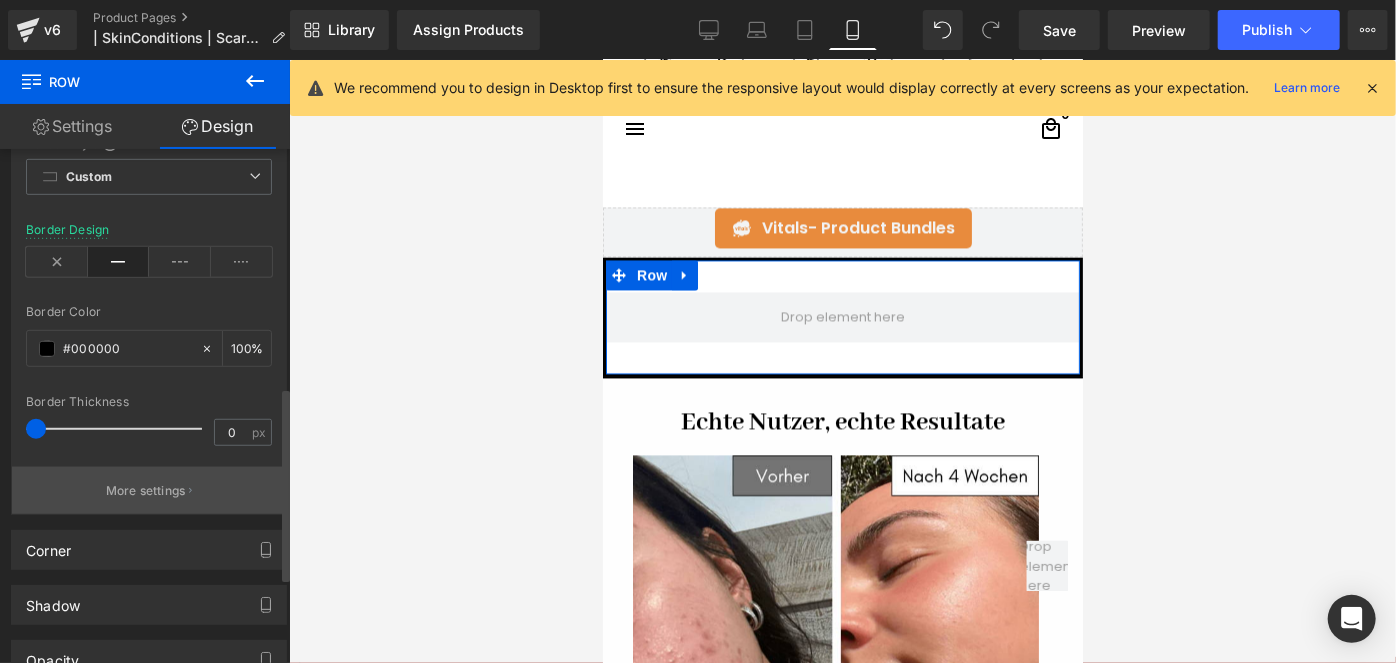 click on "More settings" at bounding box center (146, 491) 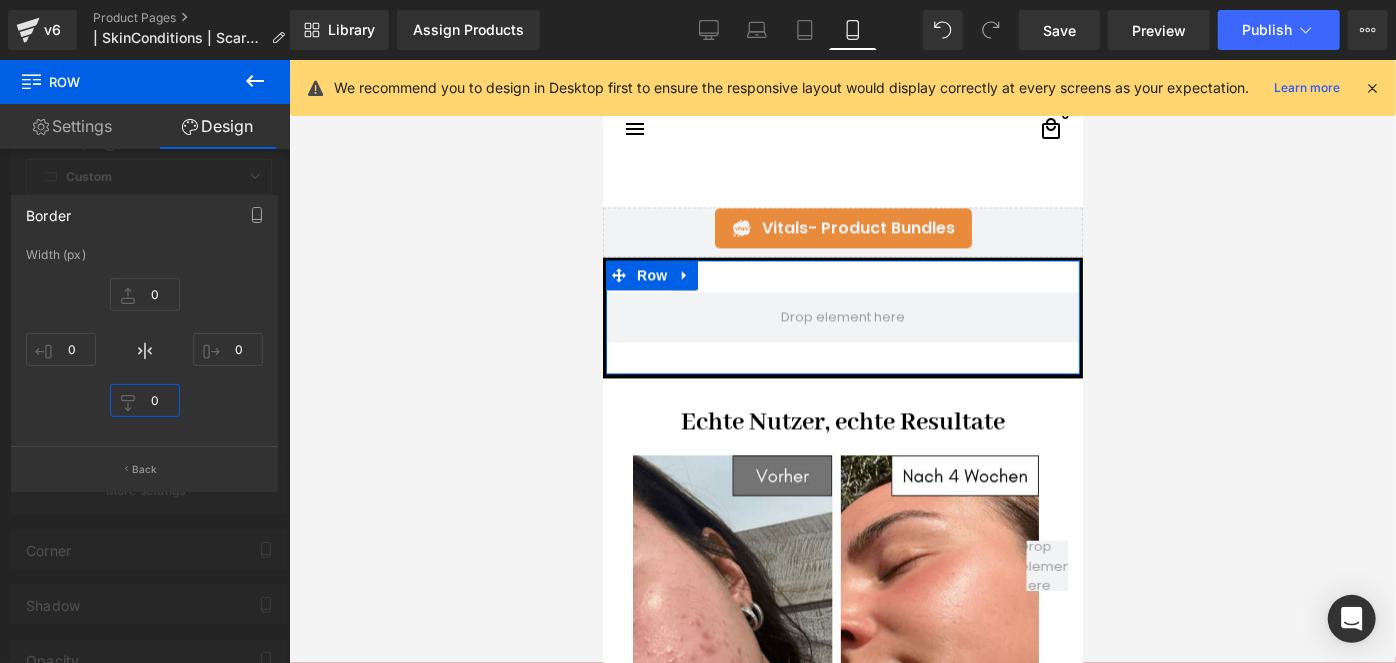 click on "0" at bounding box center (145, 400) 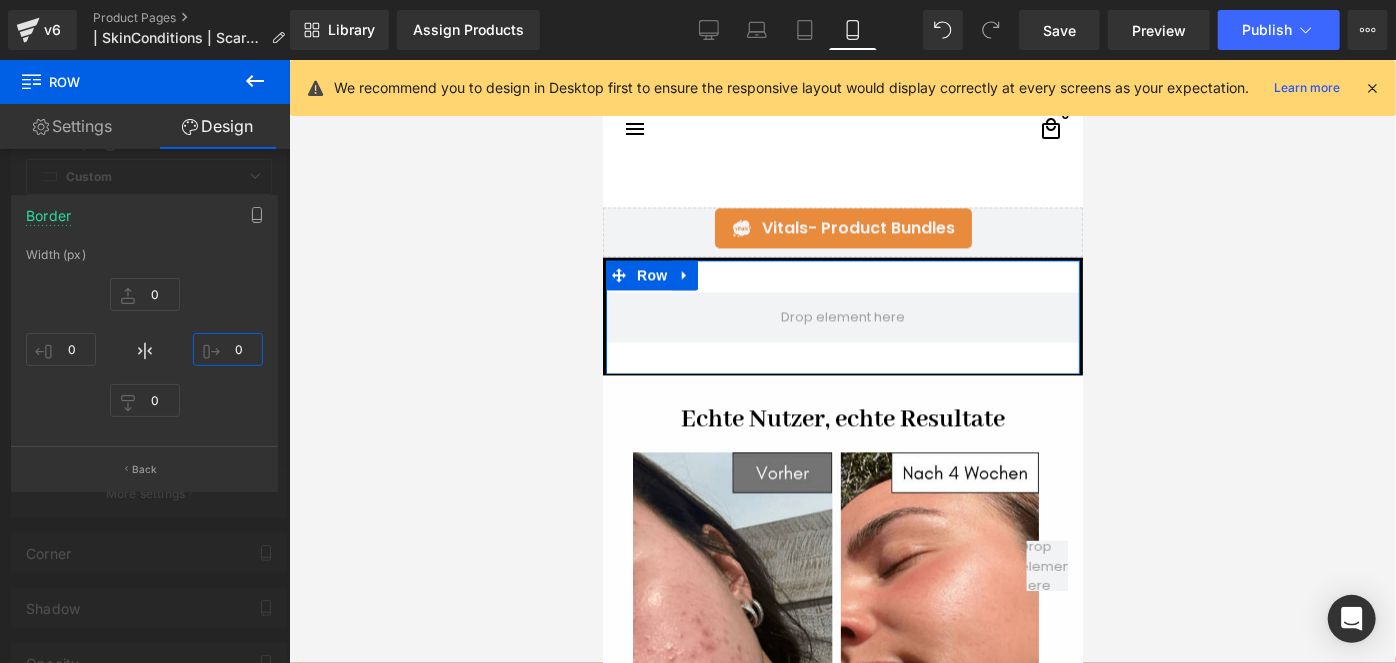 click on "0" at bounding box center [228, 349] 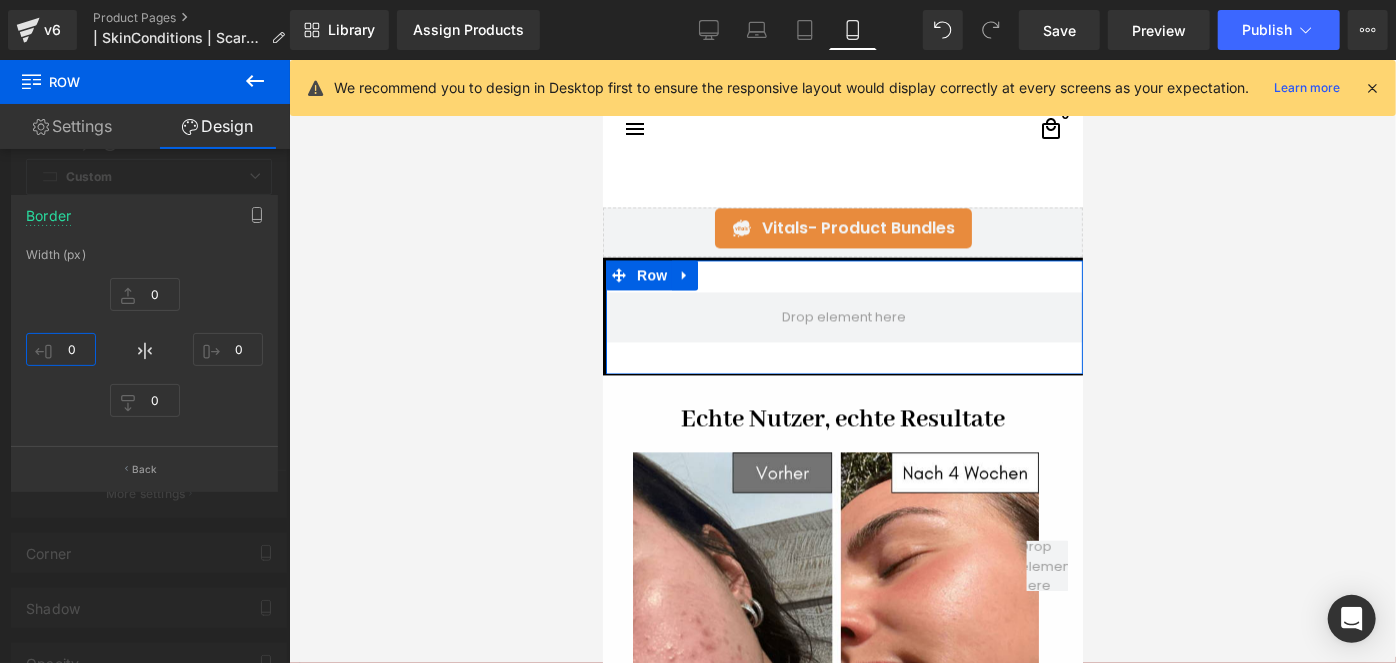 click on "0" at bounding box center [61, 349] 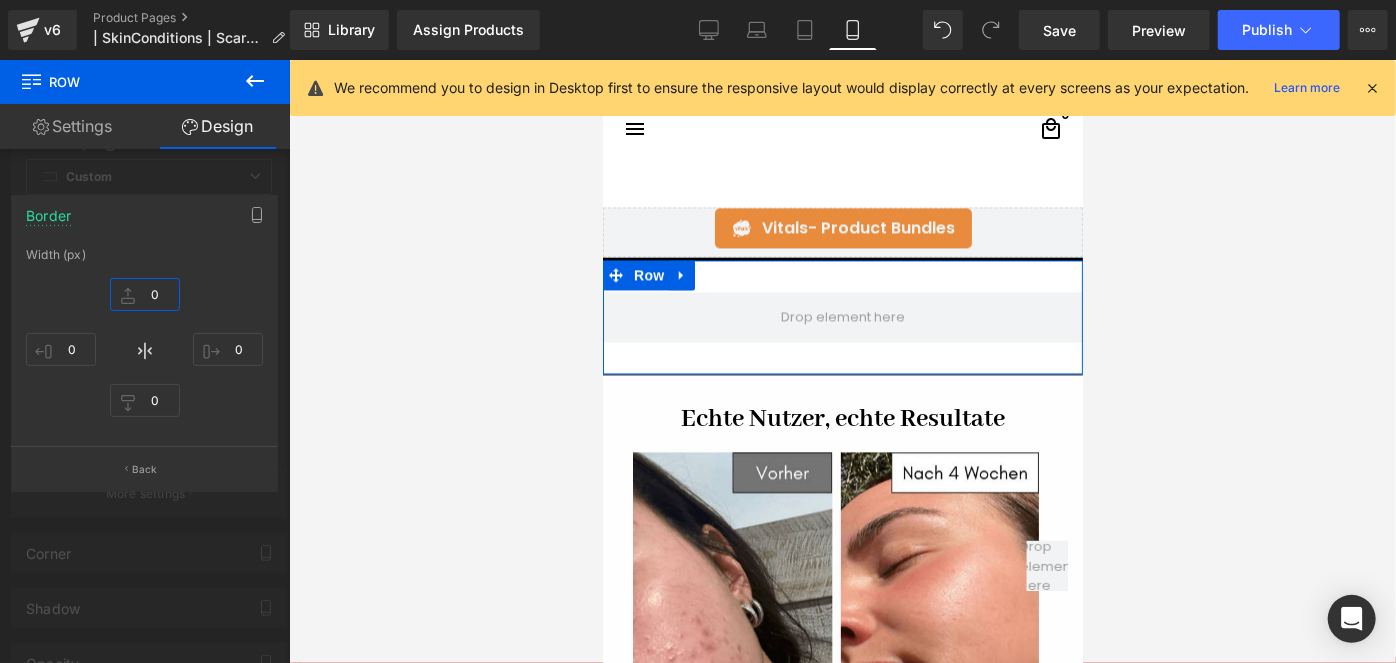 click on "0" at bounding box center [145, 294] 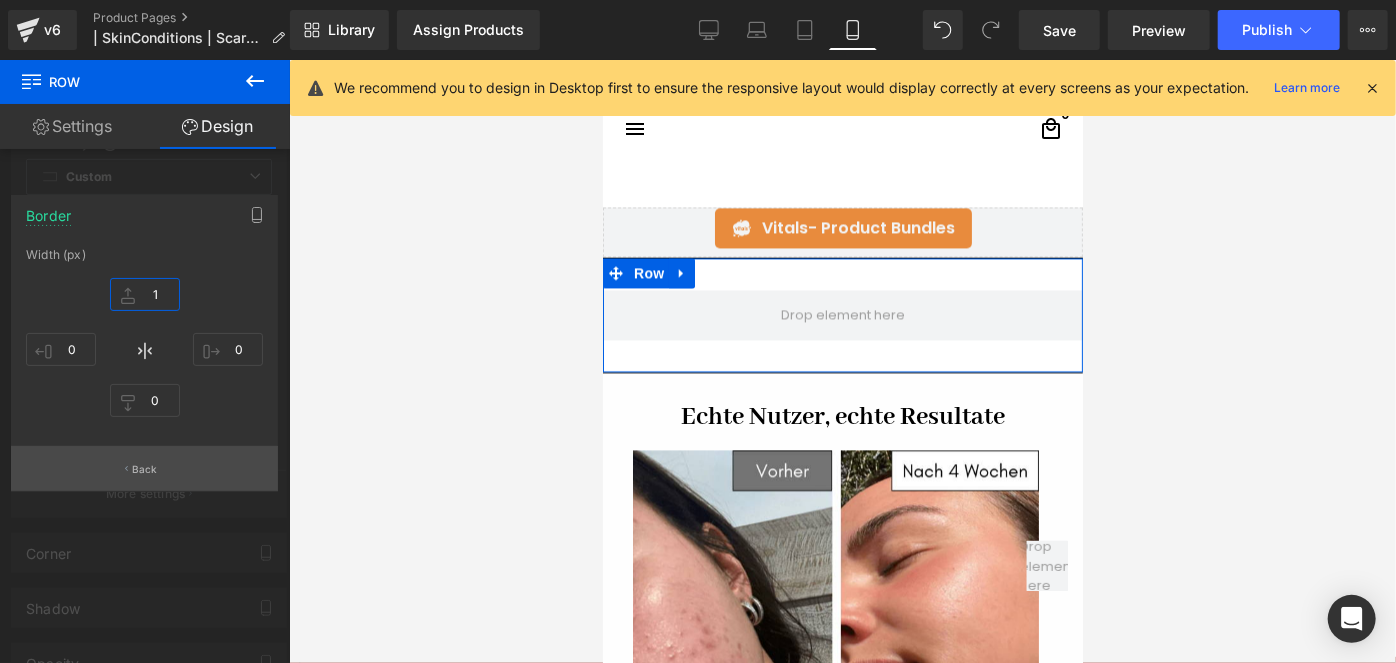 type on "1" 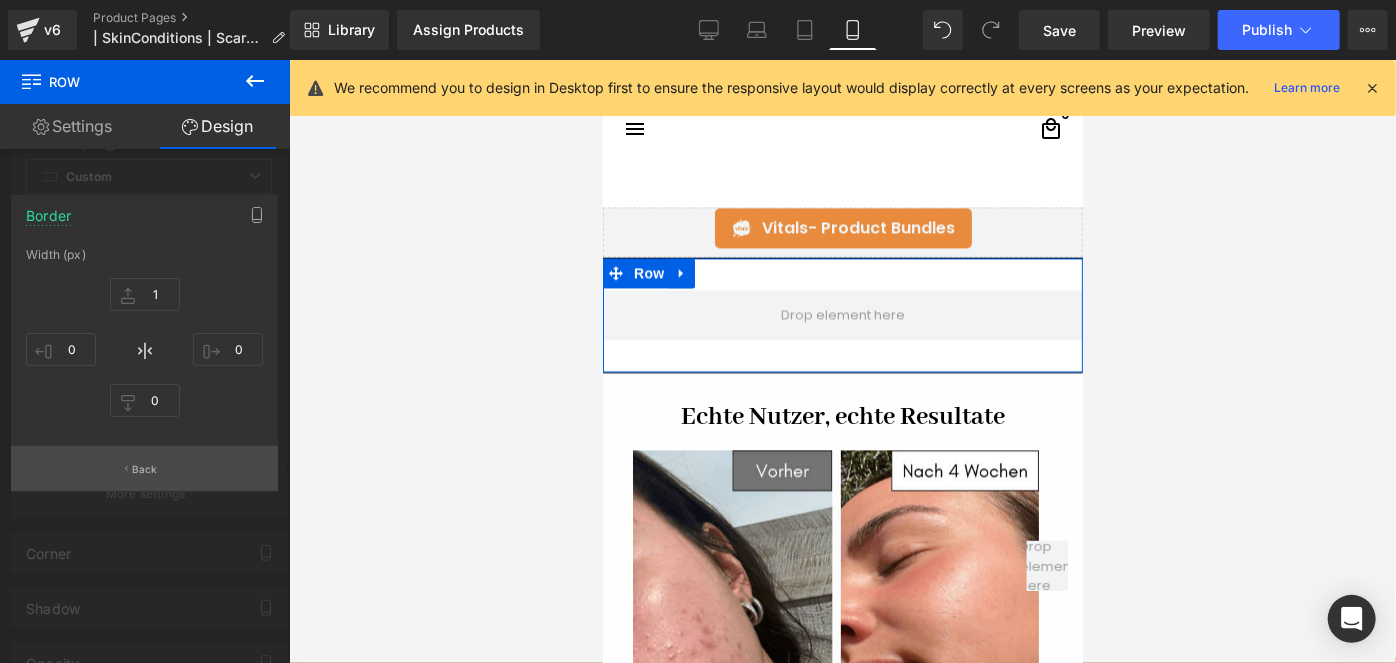 click on "Back" at bounding box center [144, 468] 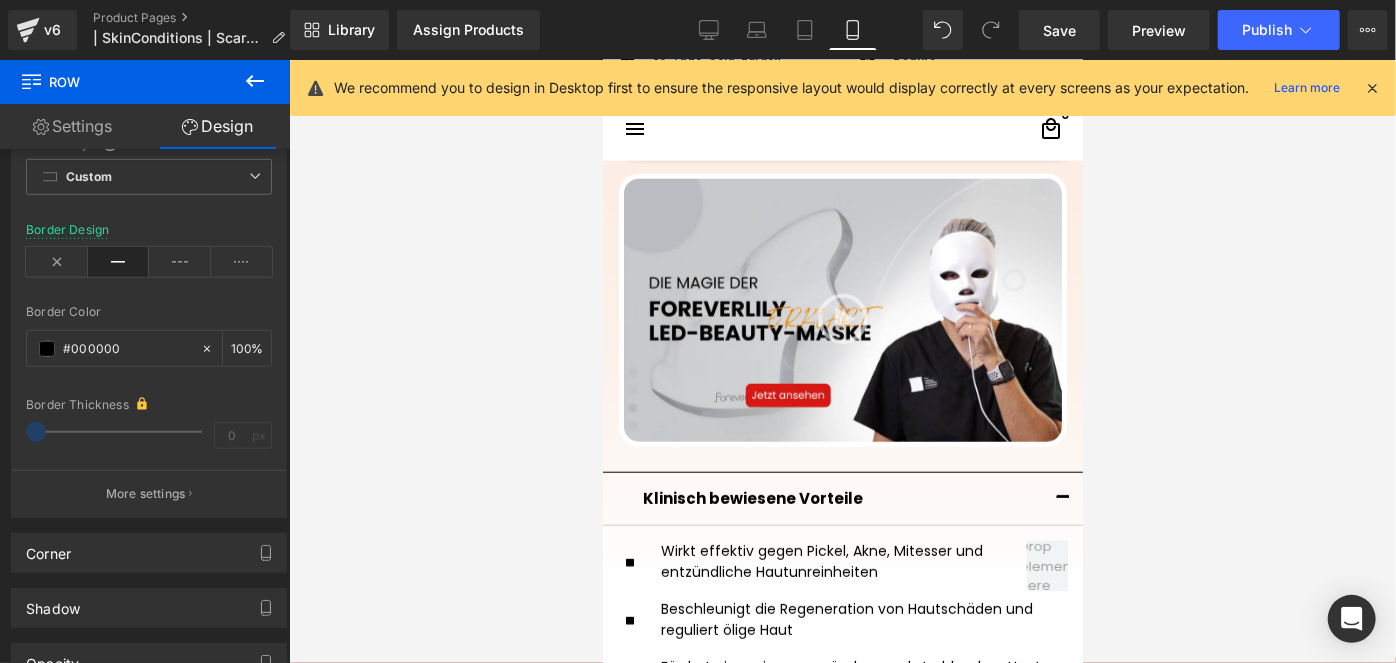 scroll, scrollTop: 970, scrollLeft: 0, axis: vertical 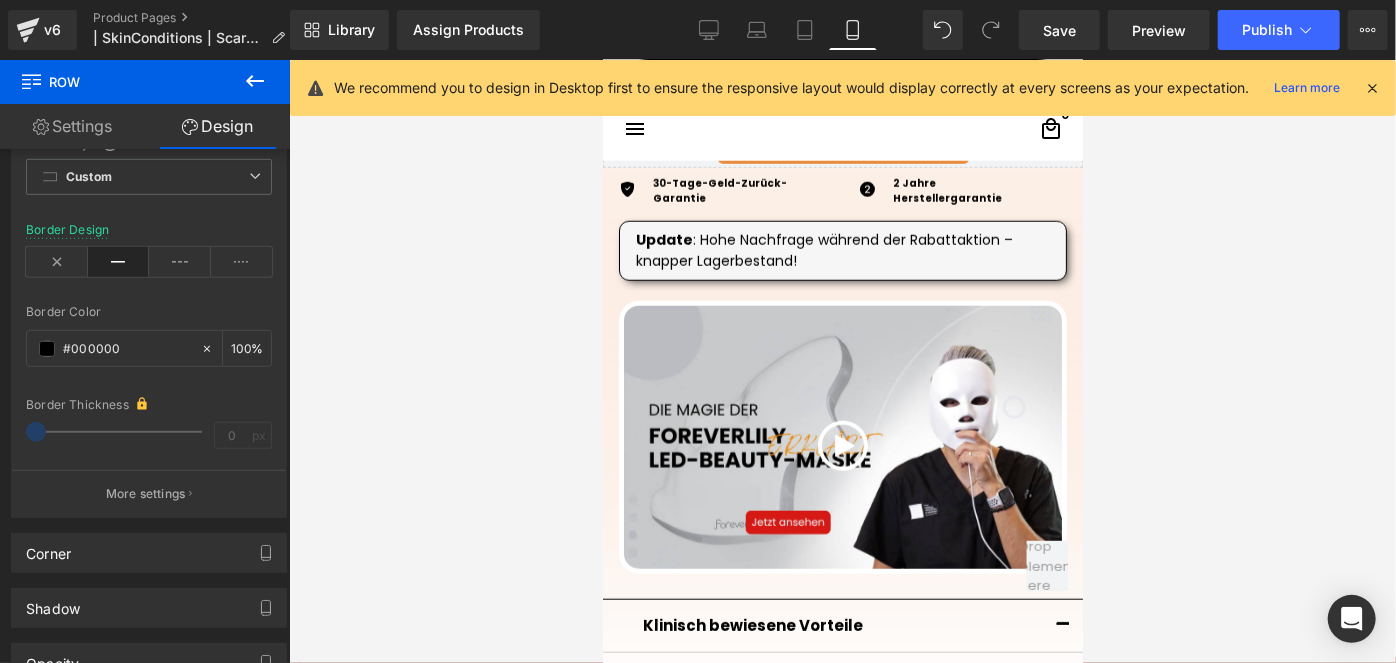 click on "Video Popup" at bounding box center [842, 436] 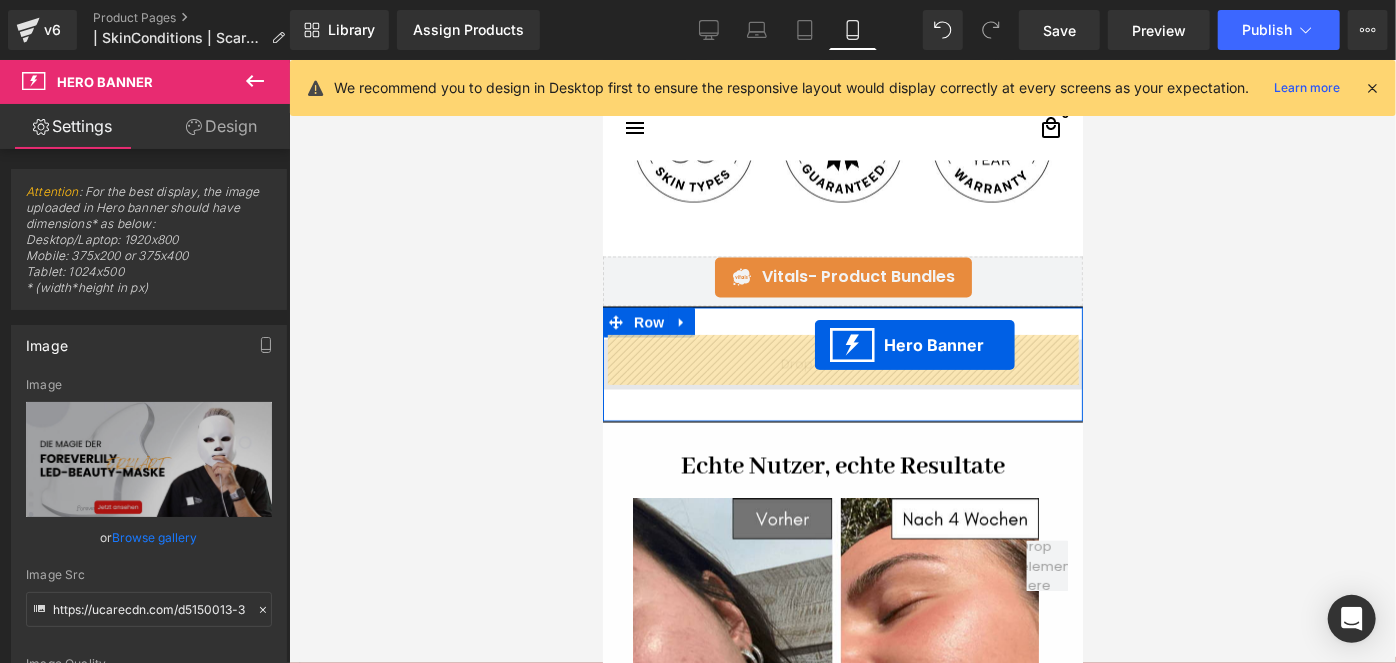 drag, startPoint x: 838, startPoint y: 320, endPoint x: 812, endPoint y: 346, distance: 36.769554 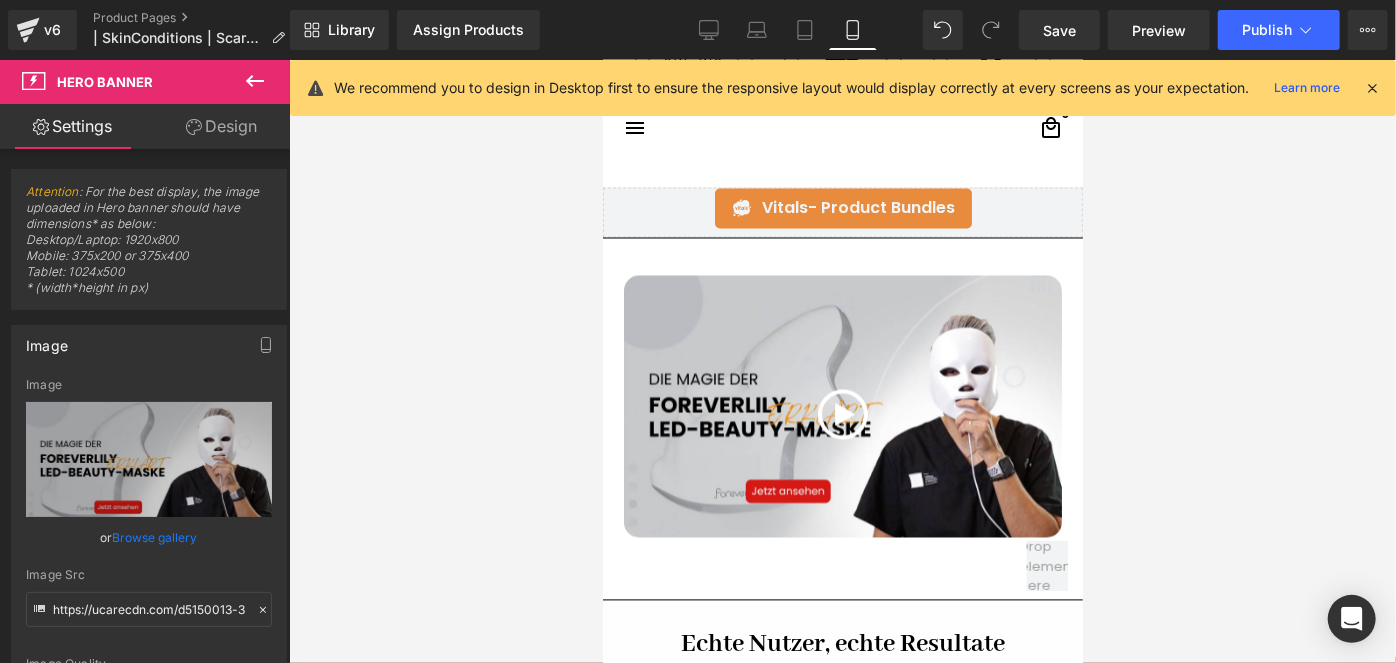 scroll, scrollTop: 1986, scrollLeft: 0, axis: vertical 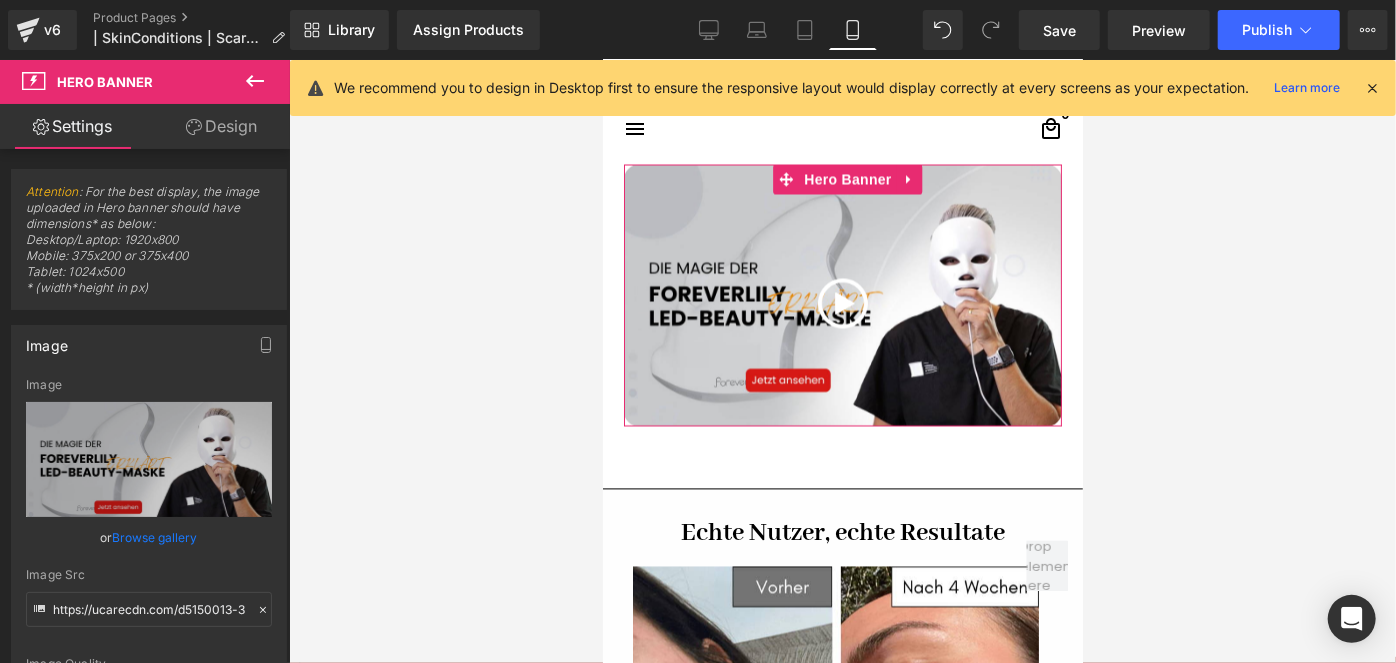 click on "Design" at bounding box center [221, 126] 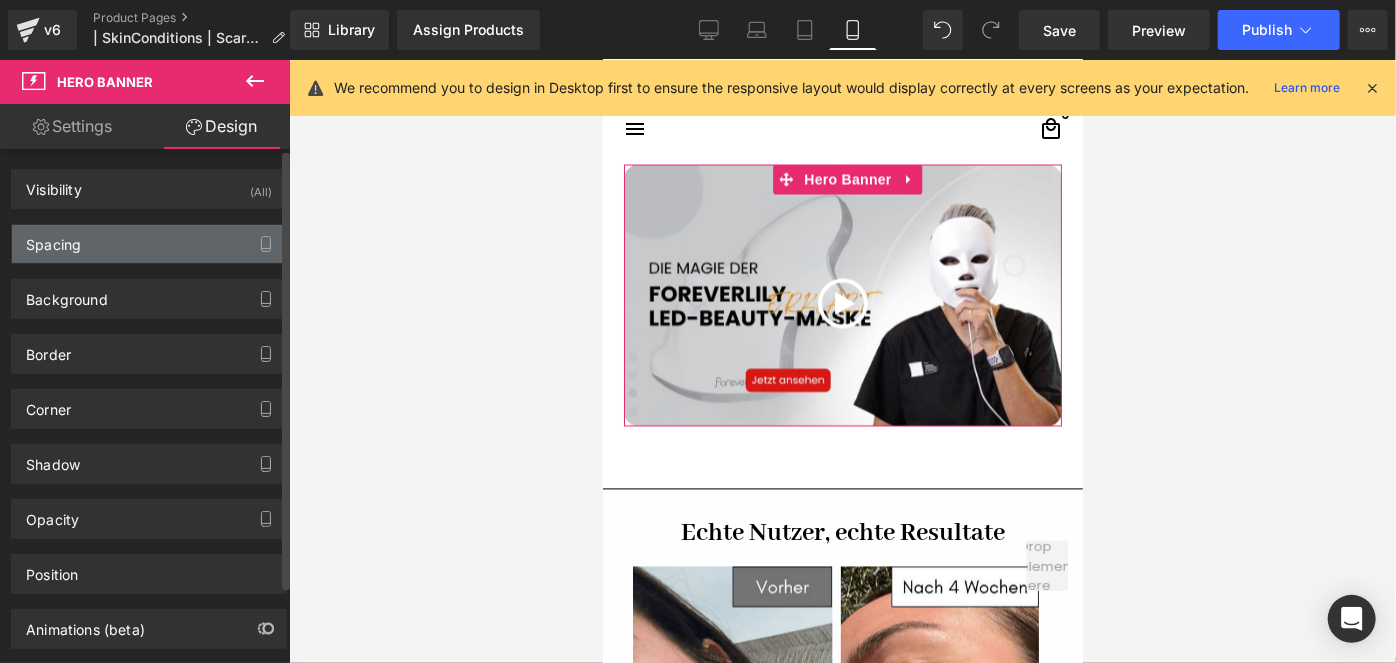 click on "Spacing" at bounding box center (149, 244) 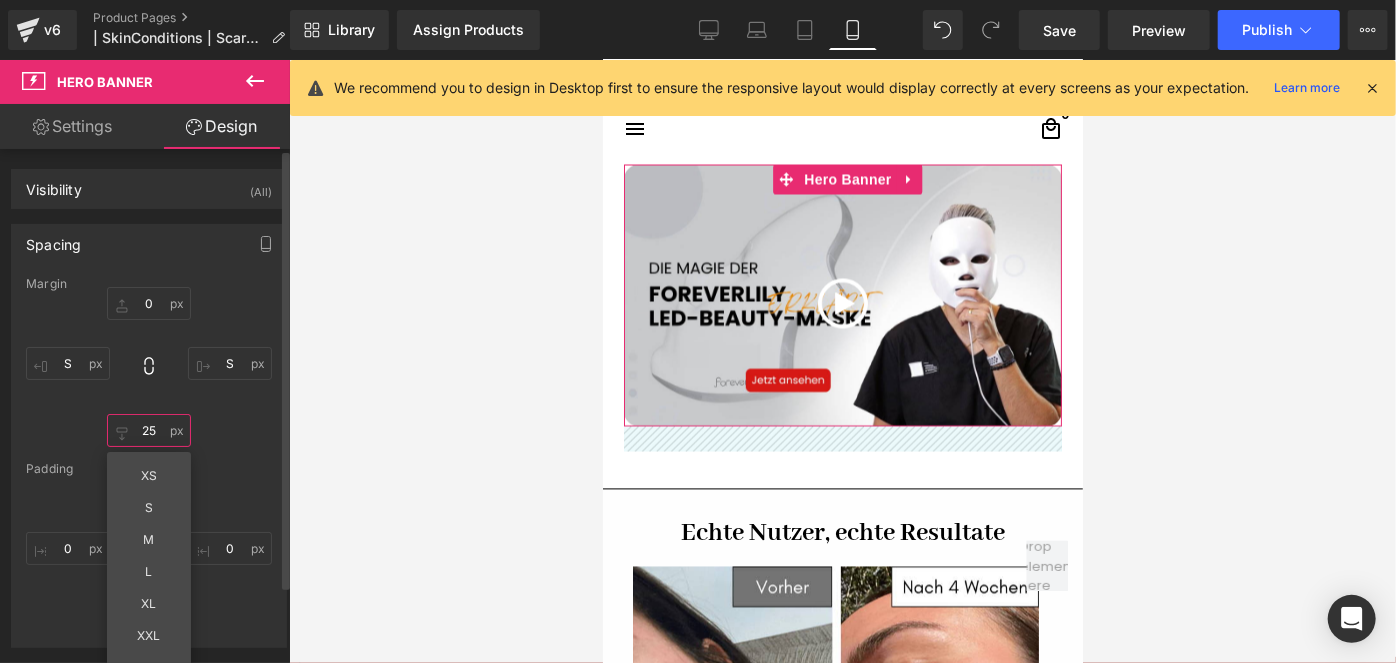 click at bounding box center (149, 430) 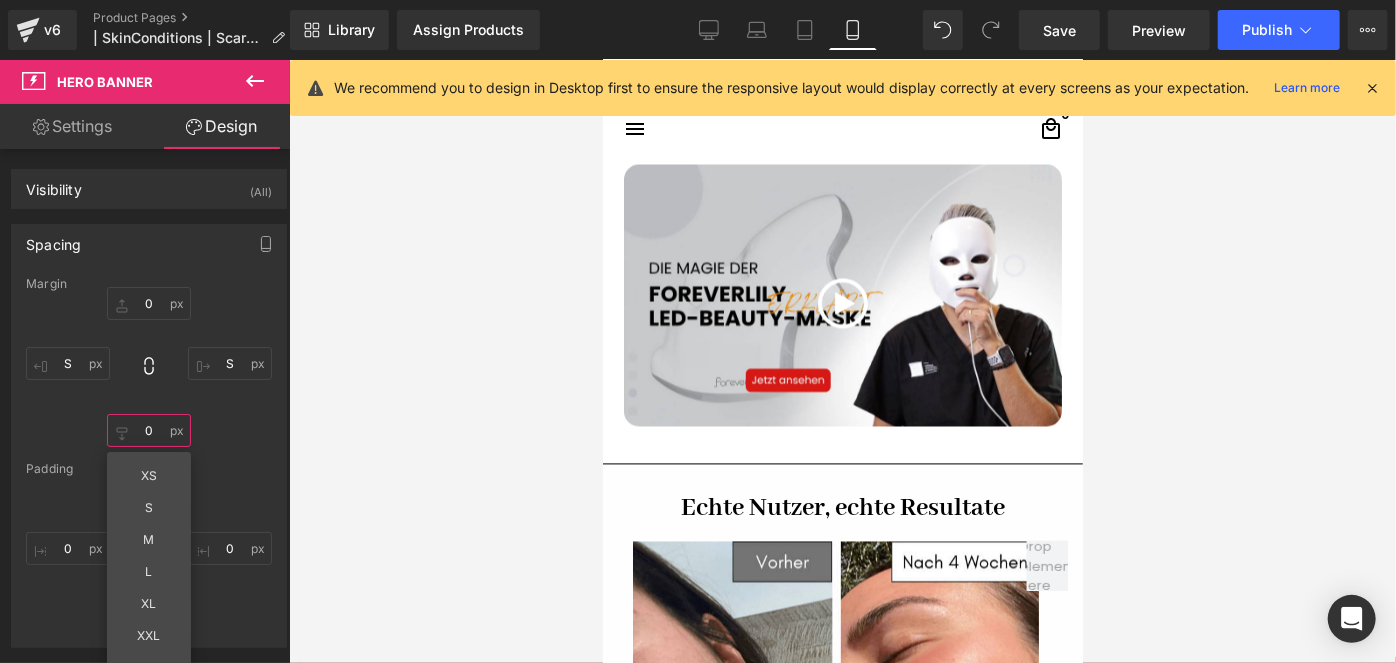 type on "0" 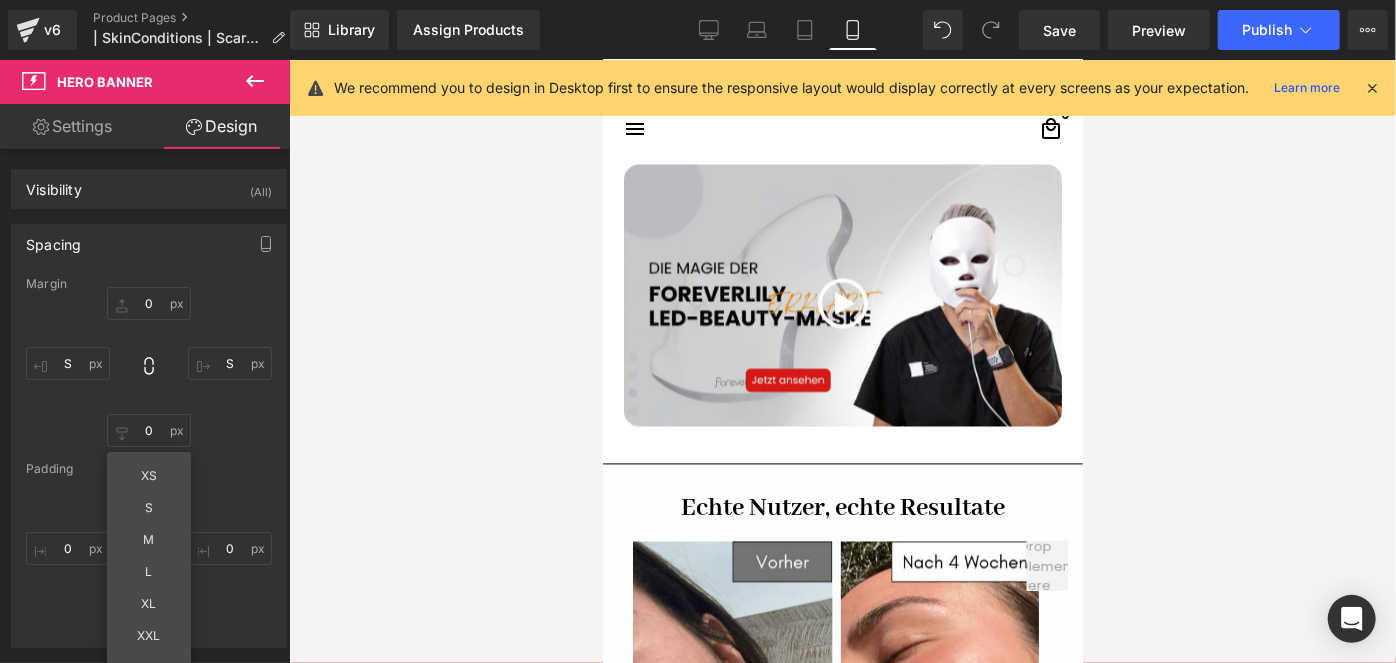 click at bounding box center (842, 361) 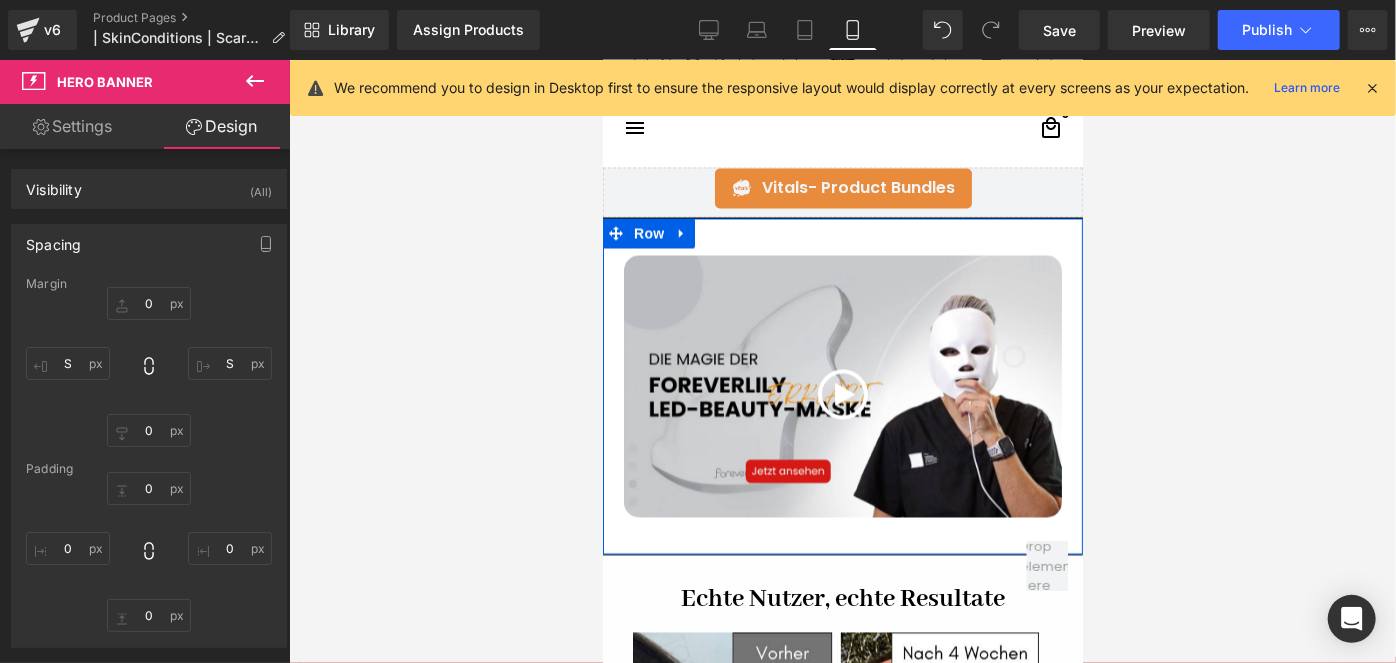 scroll, scrollTop: 1805, scrollLeft: 0, axis: vertical 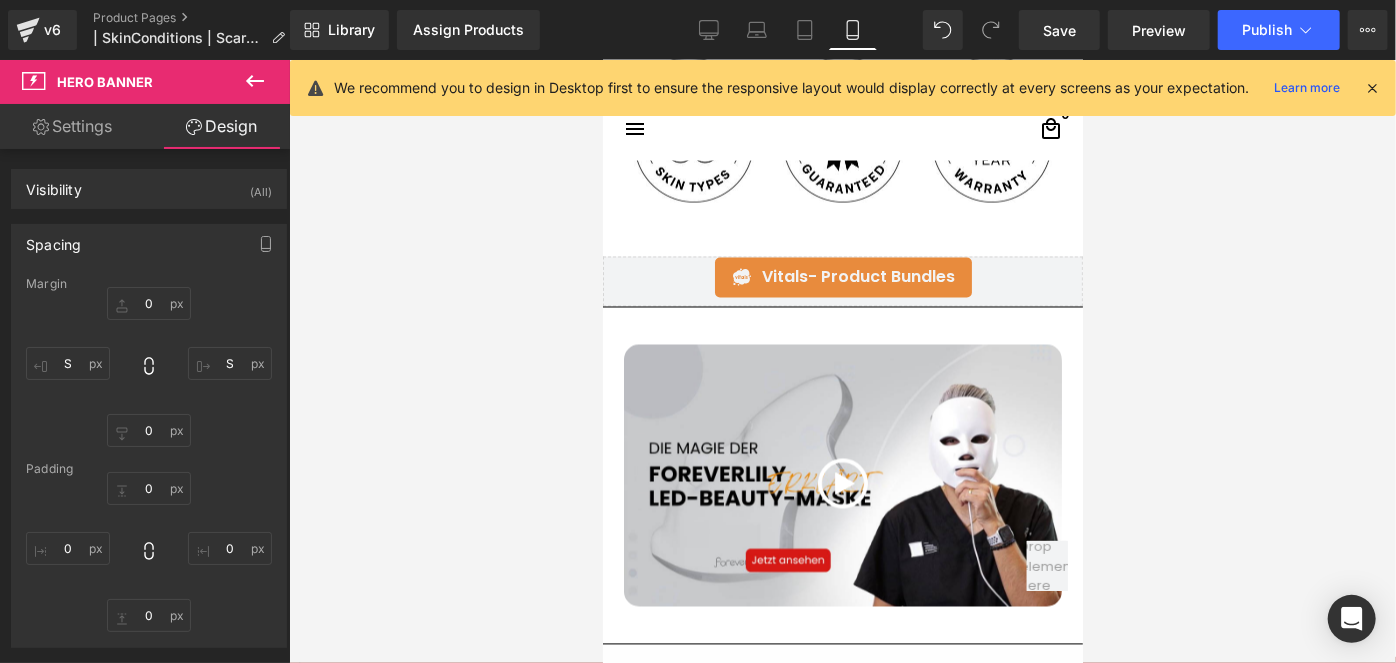 click at bounding box center [255, 82] 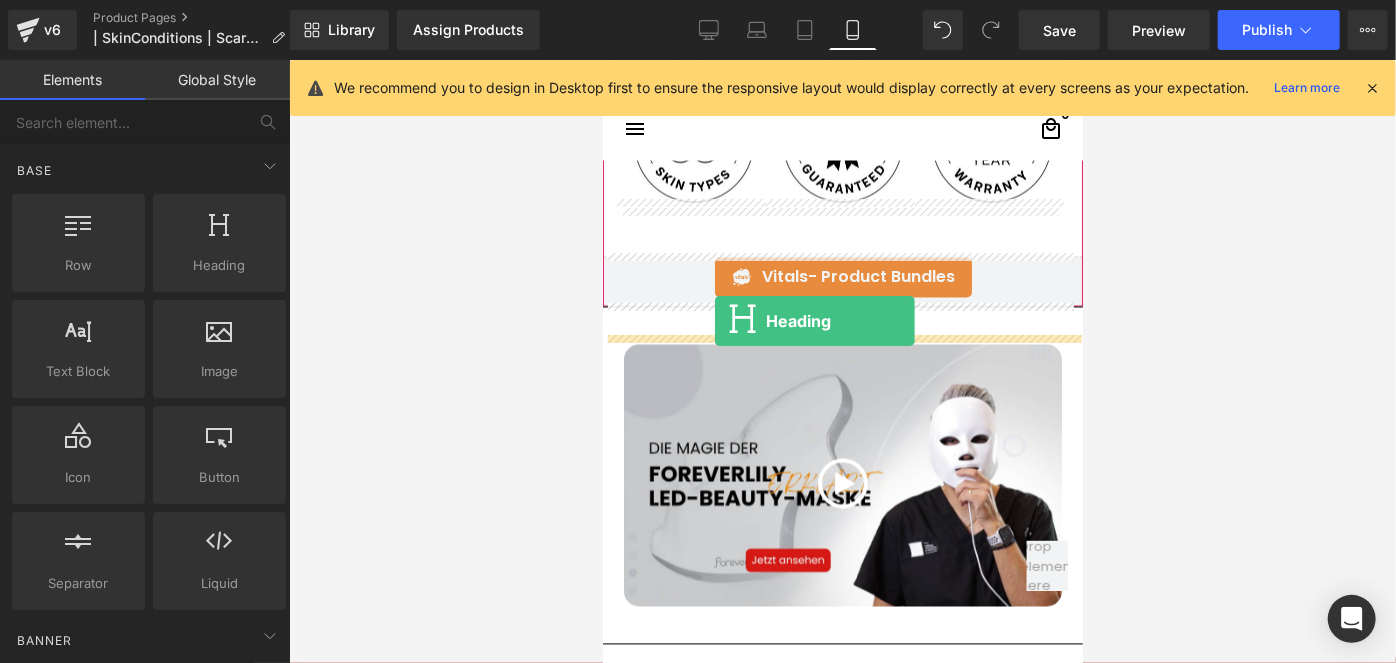 drag, startPoint x: 945, startPoint y: 320, endPoint x: 714, endPoint y: 321, distance: 231.00217 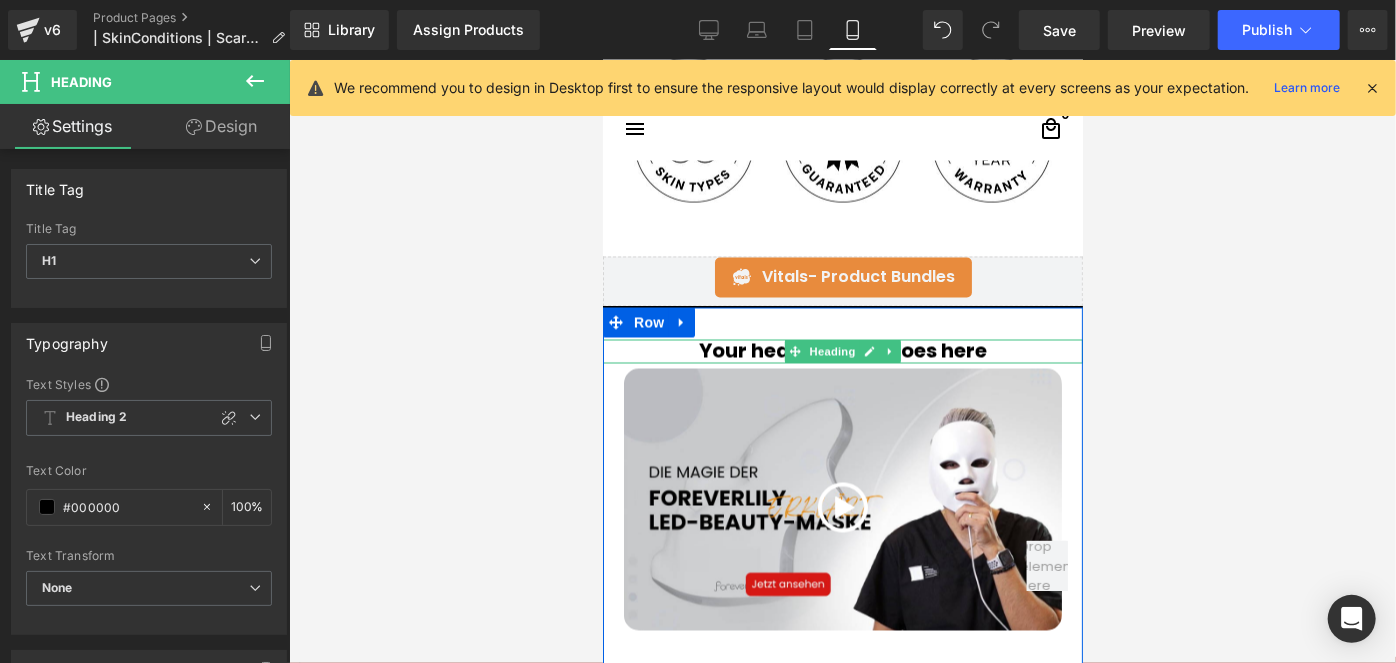 click on "Your heading text goes here" at bounding box center (842, 351) 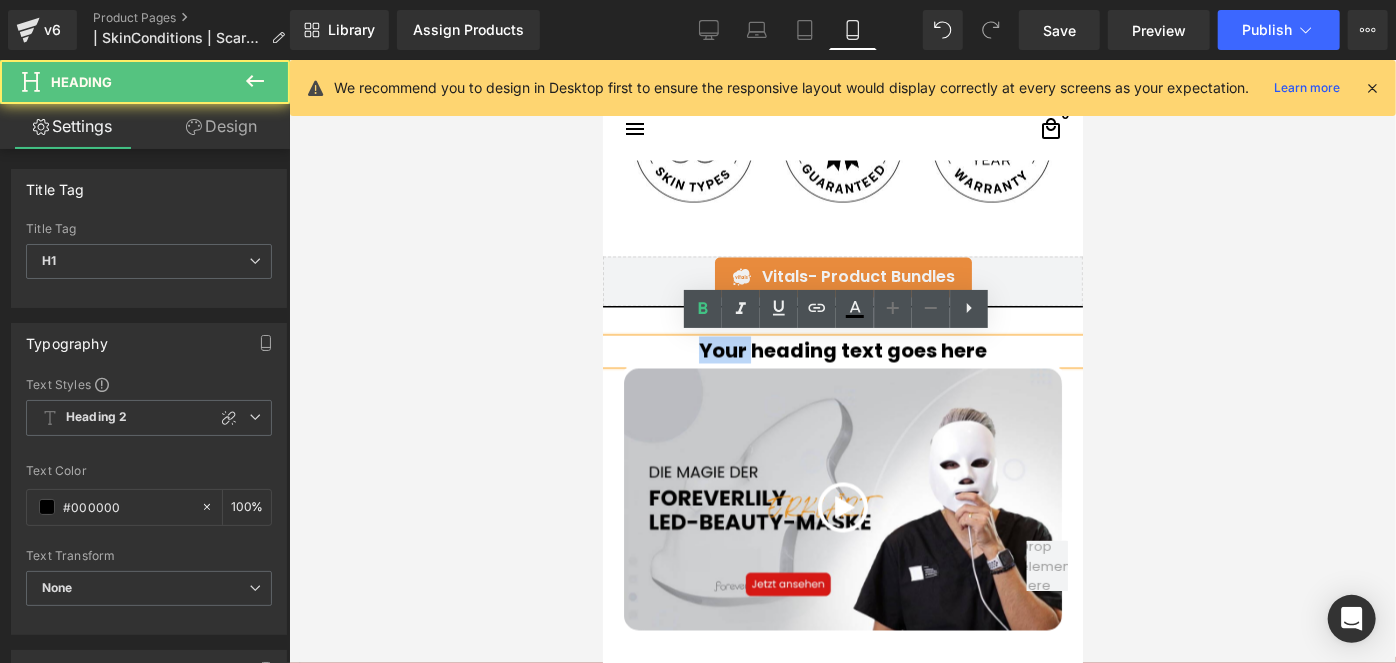 click on "Your heading text goes here" at bounding box center (842, 351) 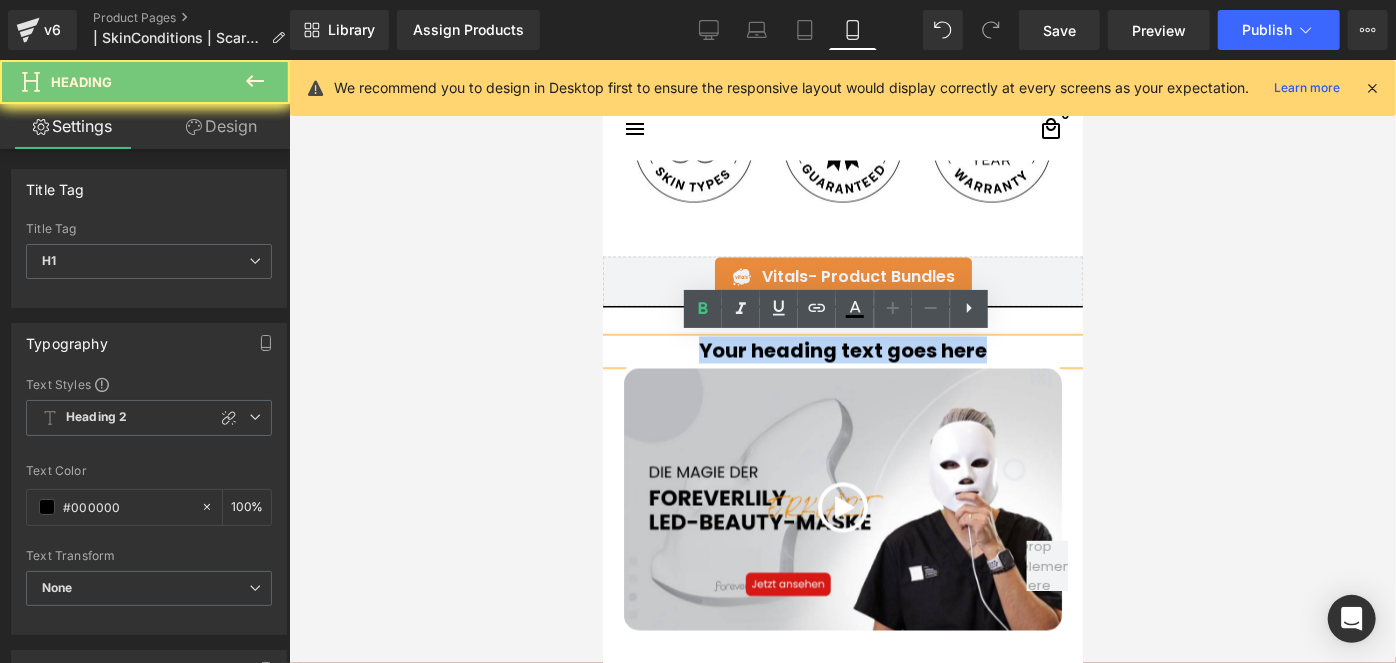 click on "Your heading text goes here" at bounding box center [842, 351] 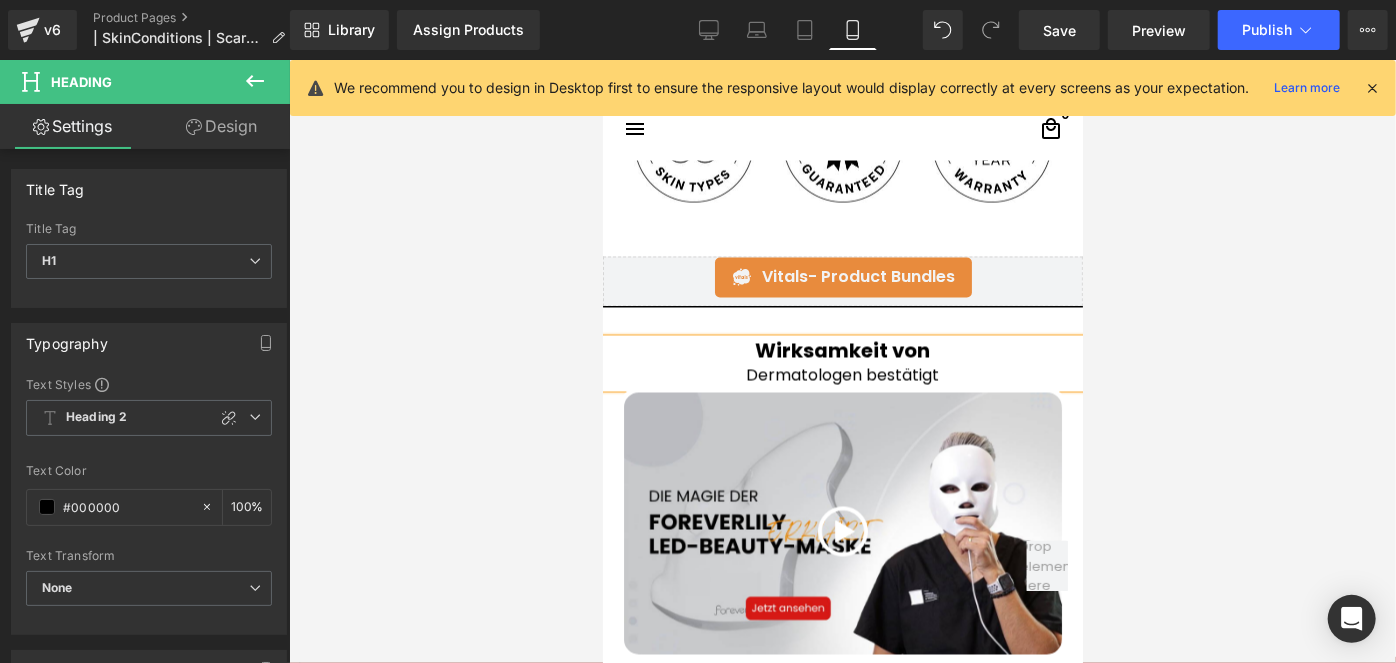 click on "Dermatologen bestätigt" at bounding box center [842, 375] 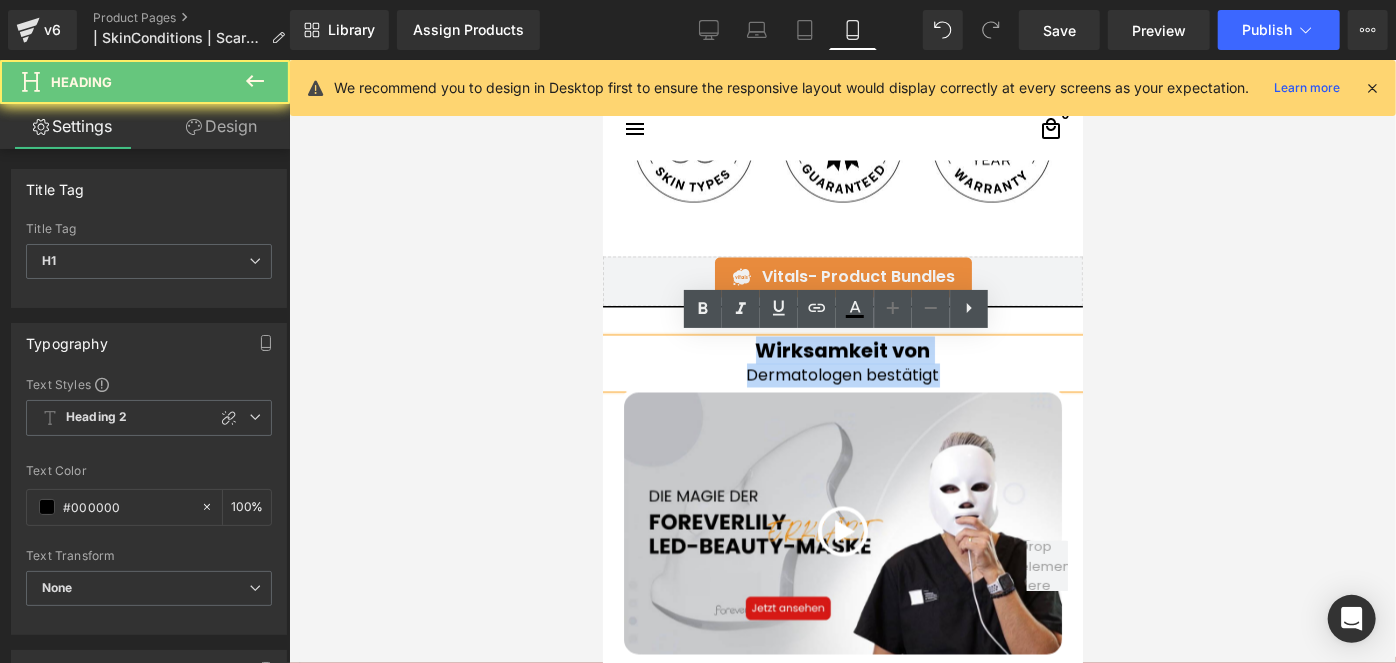drag, startPoint x: 946, startPoint y: 375, endPoint x: 669, endPoint y: 322, distance: 282.0248 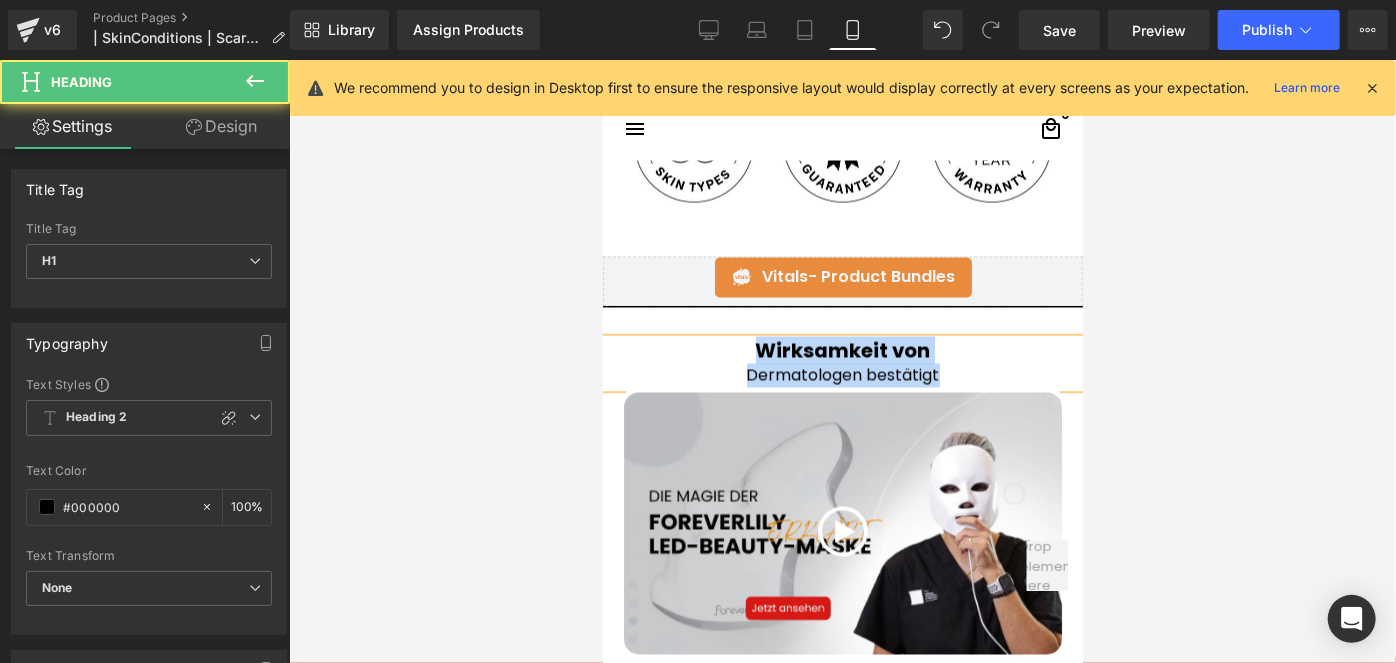 drag, startPoint x: 943, startPoint y: 380, endPoint x: 1305, endPoint y: 371, distance: 362.11185 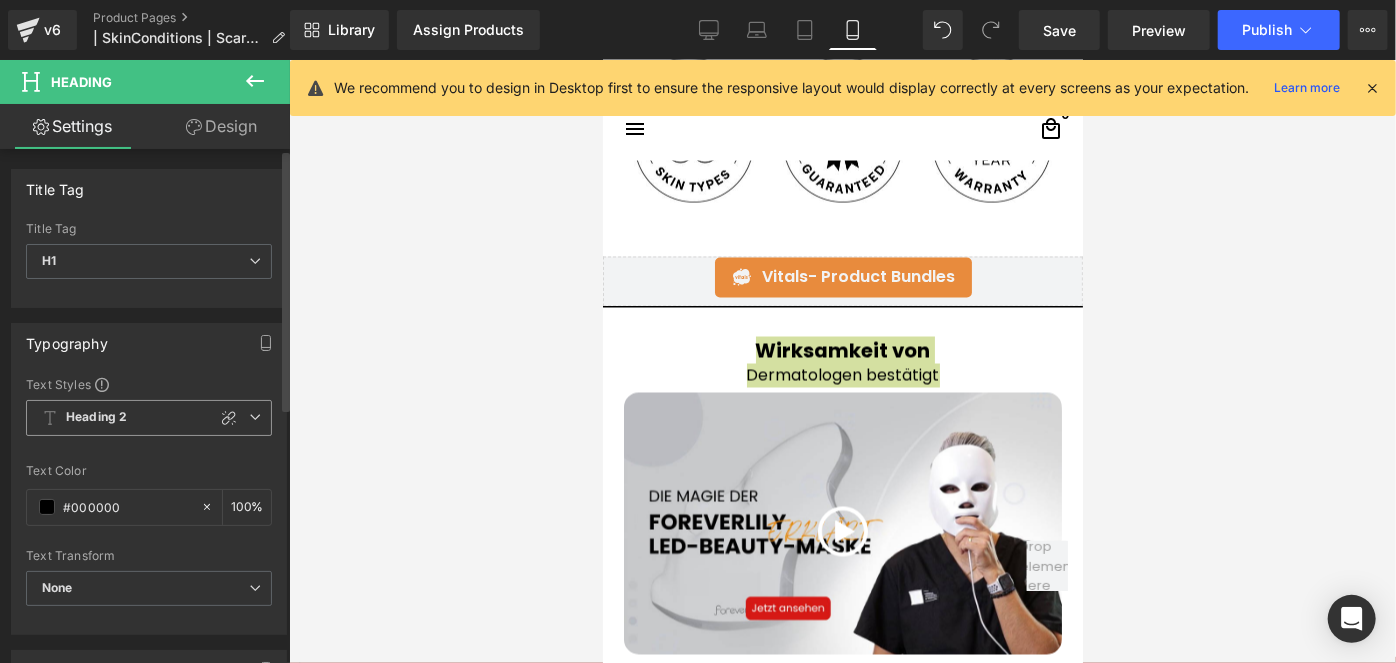 click on "Heading 2" at bounding box center (149, 418) 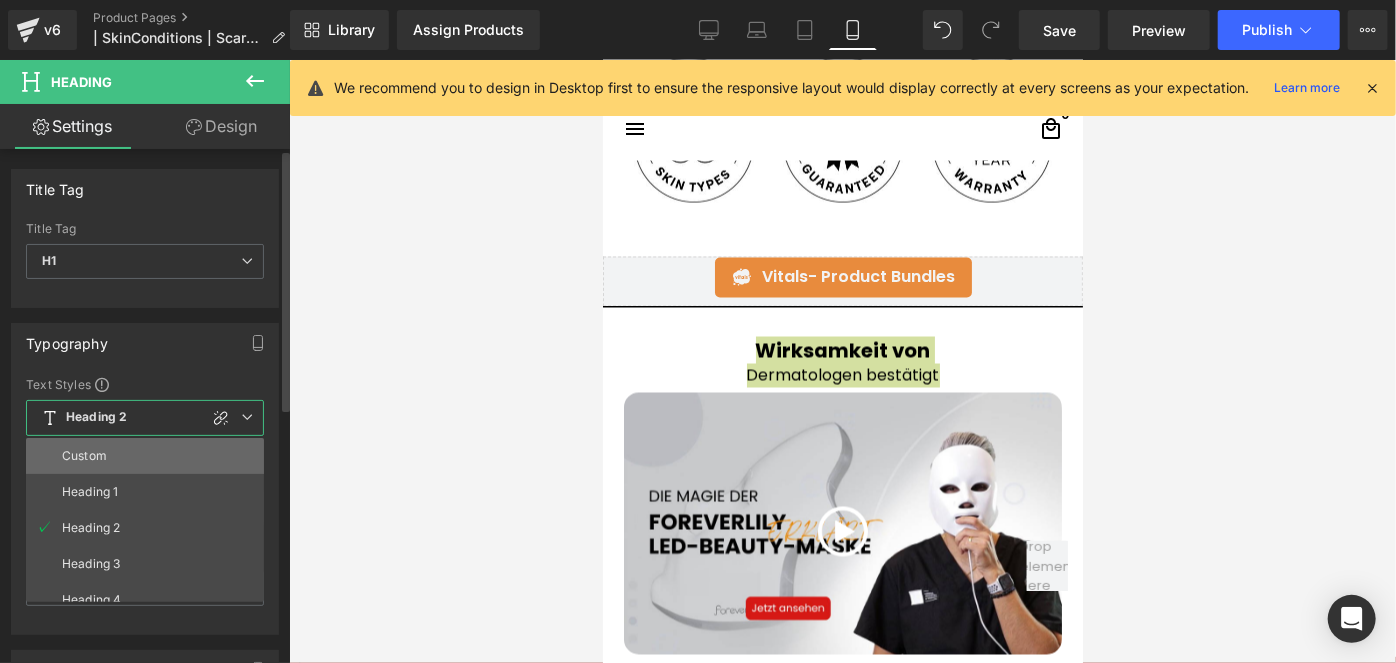 click on "Custom" at bounding box center (149, 456) 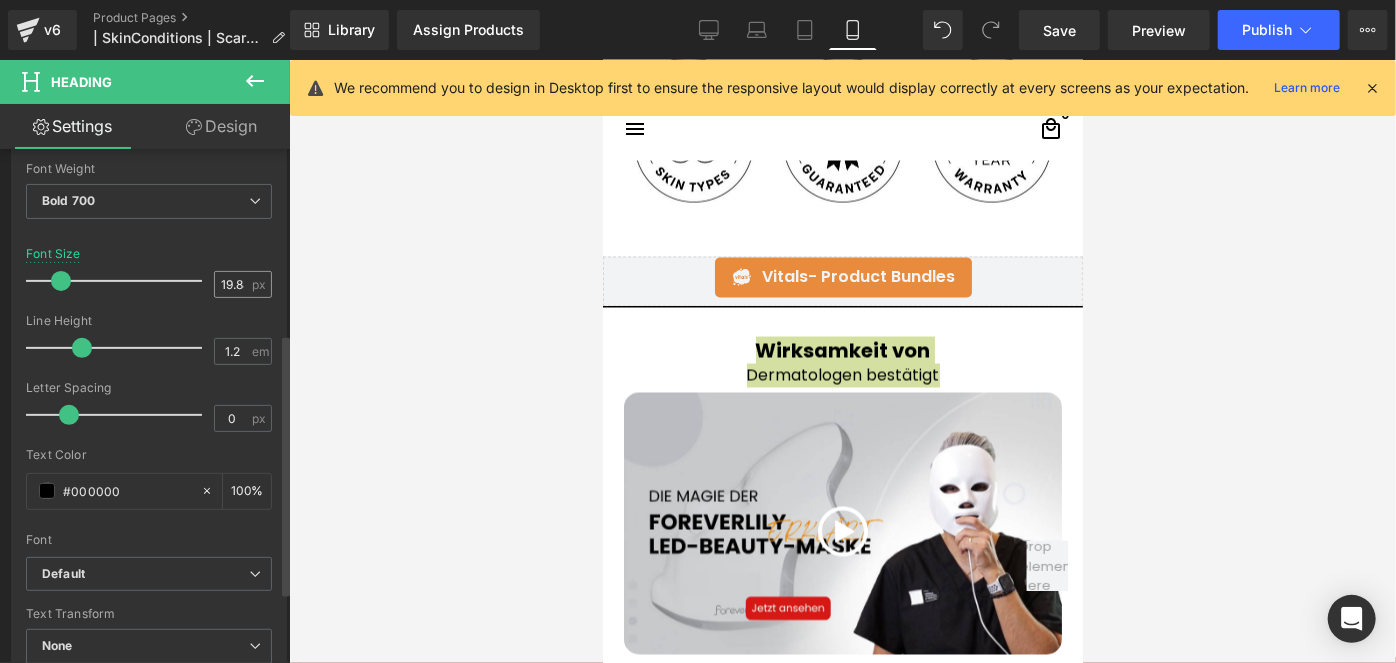 scroll, scrollTop: 181, scrollLeft: 0, axis: vertical 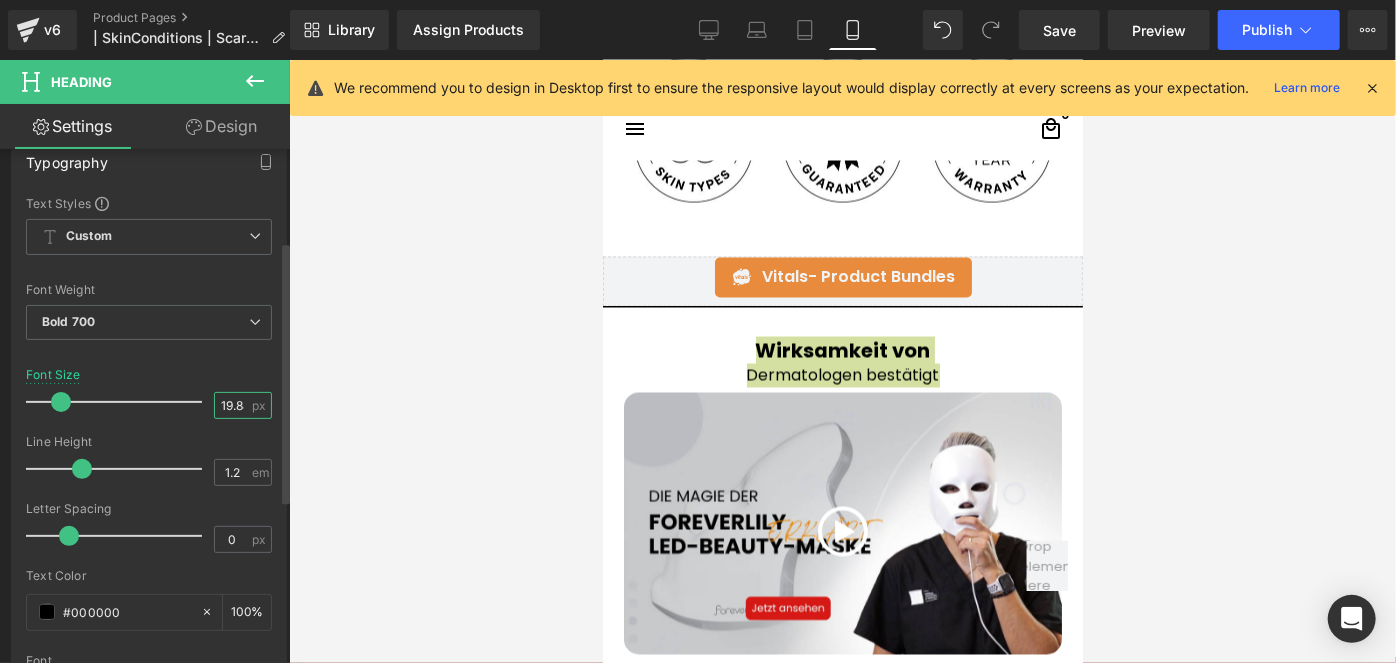 click on "19.88" at bounding box center [232, 405] 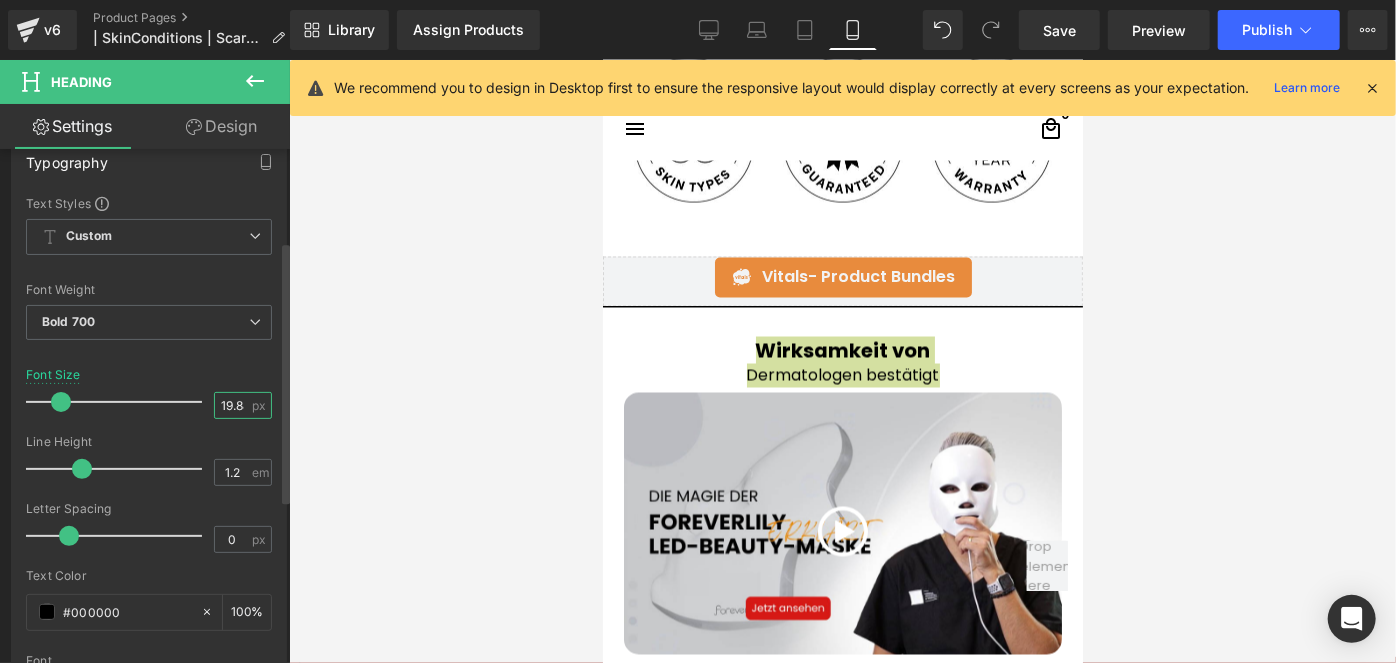 click on "19.88" at bounding box center [232, 405] 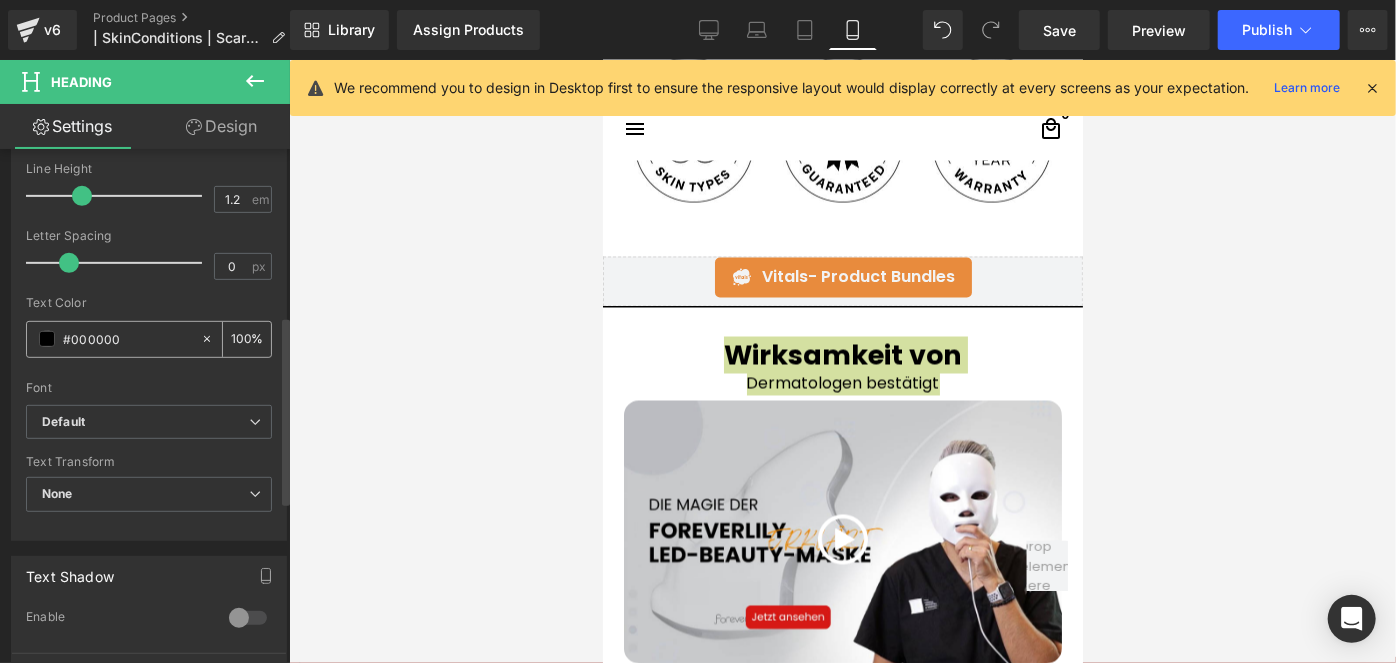 scroll, scrollTop: 545, scrollLeft: 0, axis: vertical 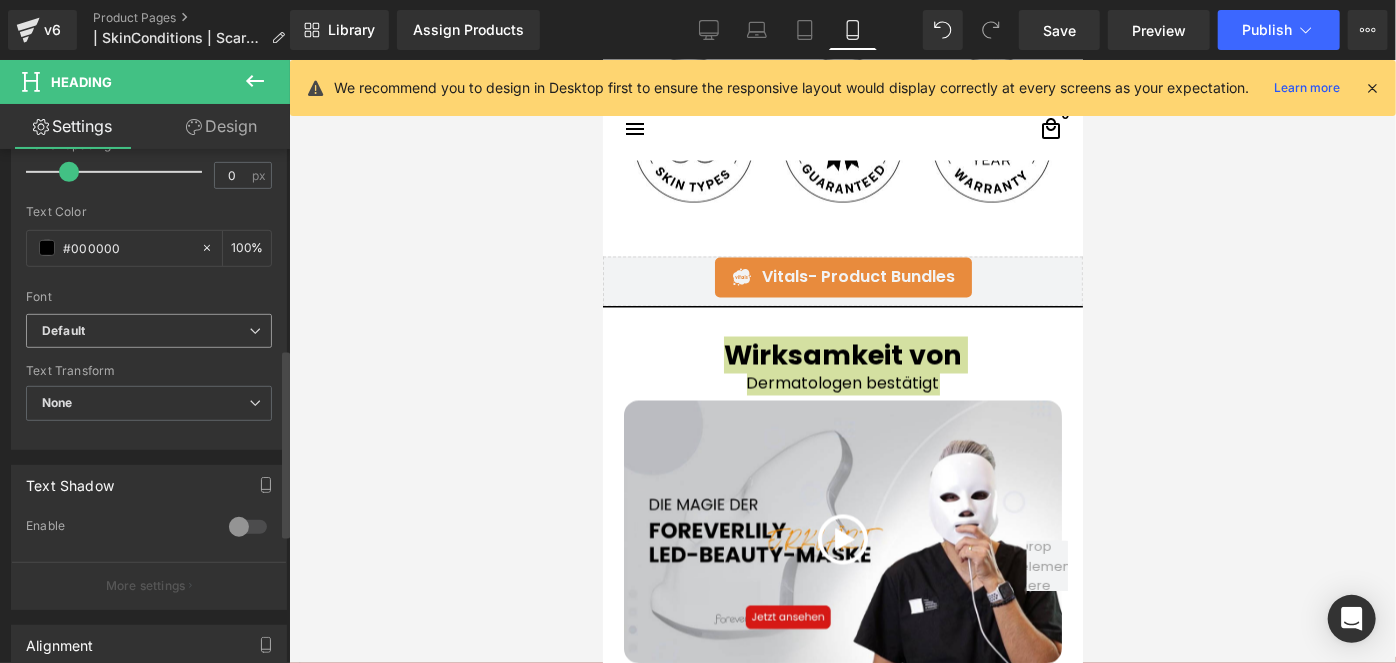 type on "27" 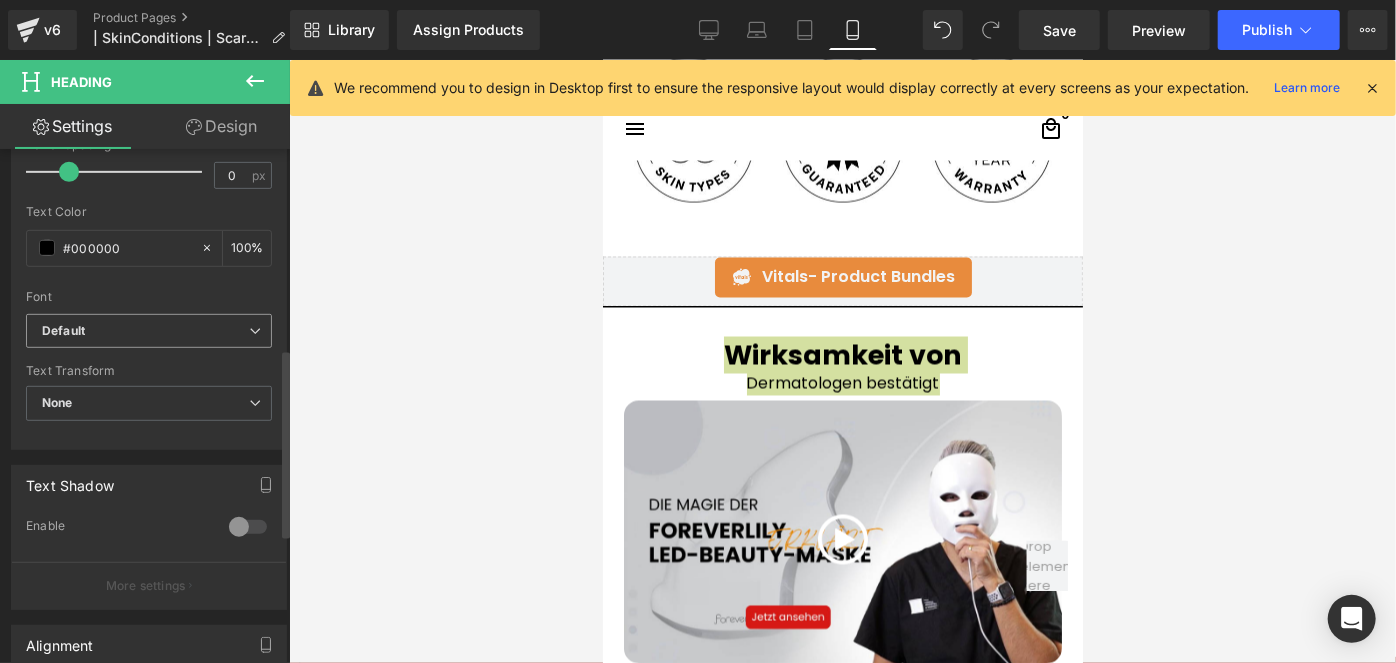 click on "Default" at bounding box center [145, 331] 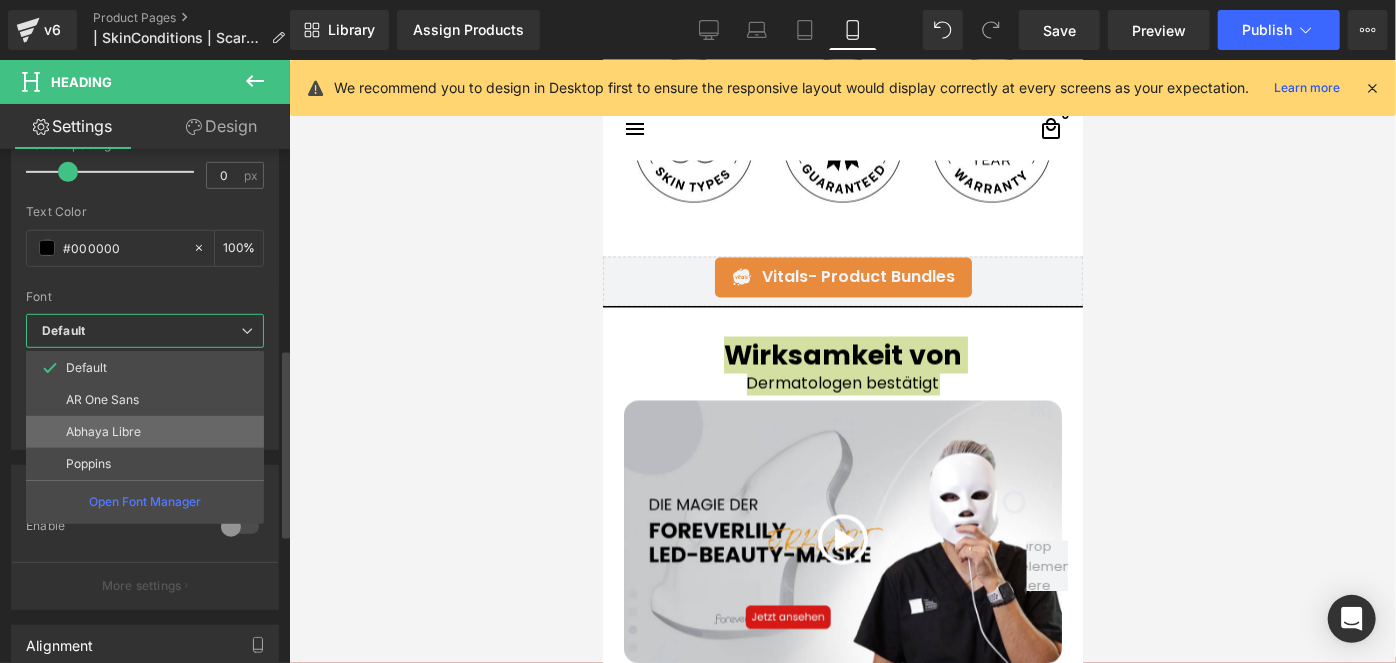 click on "Abhaya Libre" at bounding box center [103, 432] 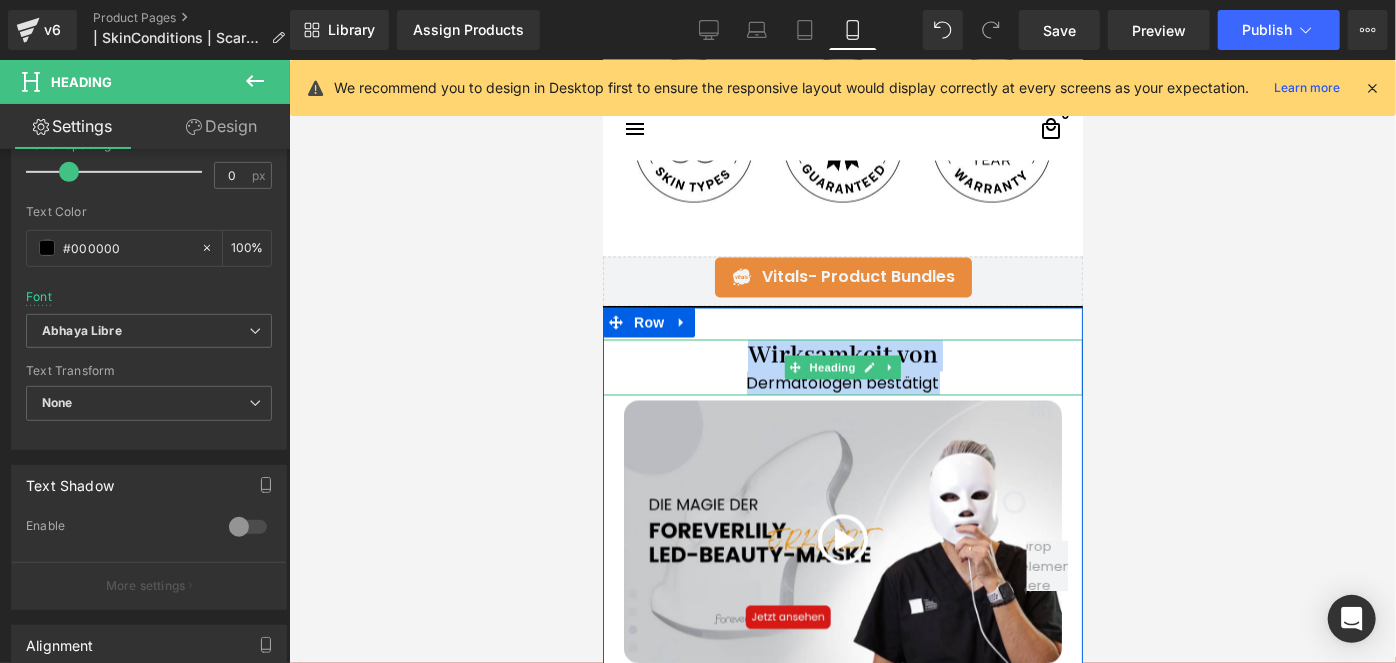 click on "Dermatologen bestätigt" at bounding box center (842, 383) 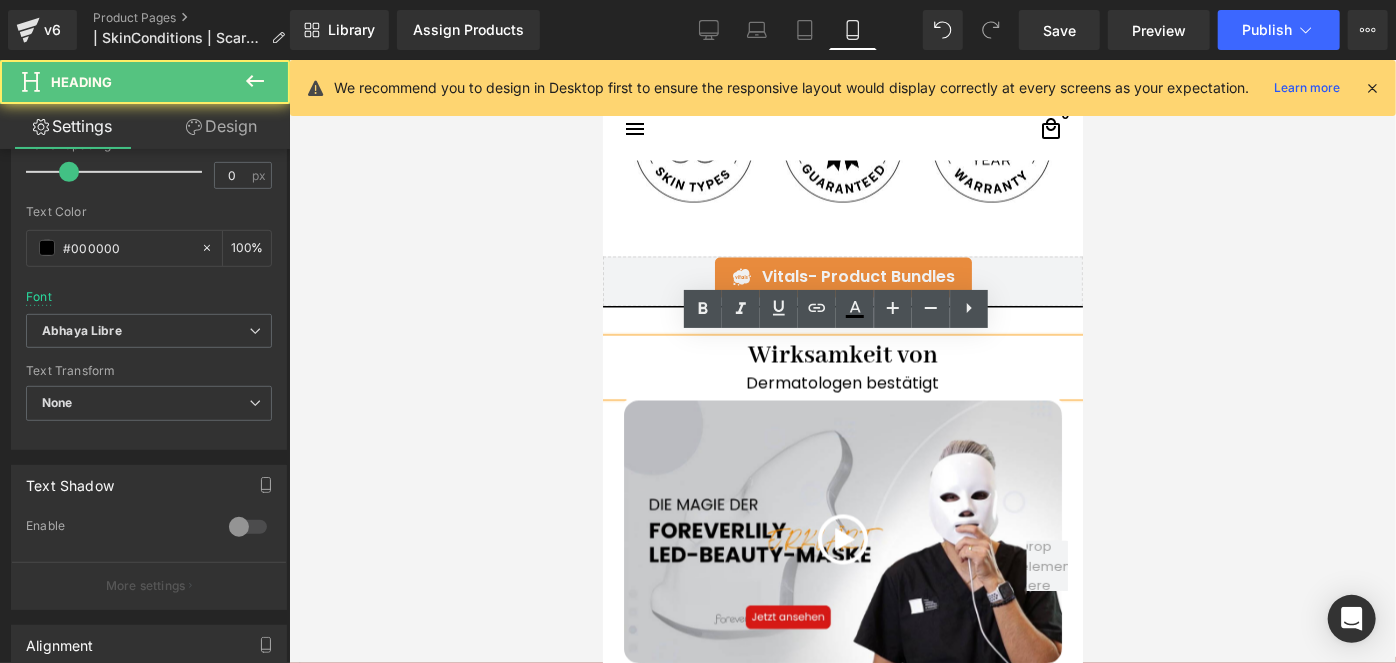 click on "Dermatologen bestätigt" at bounding box center [842, 383] 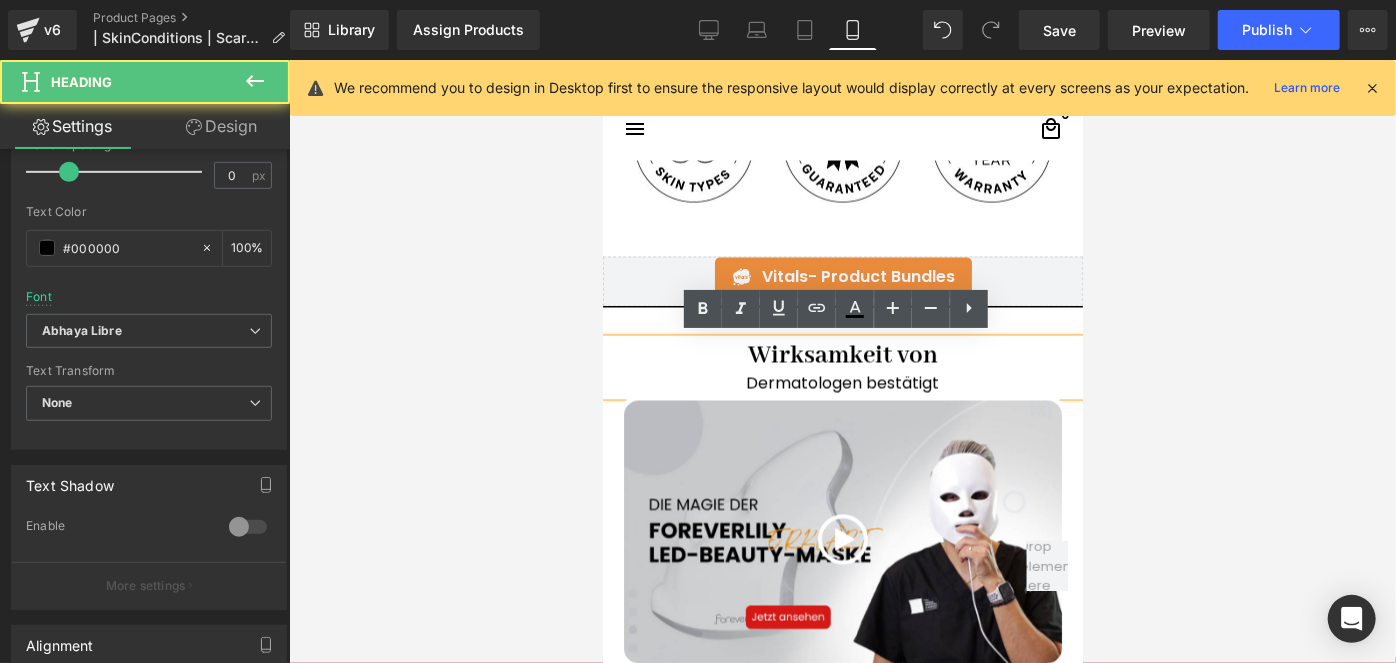 click on "Wirksamkeit von" at bounding box center (842, 355) 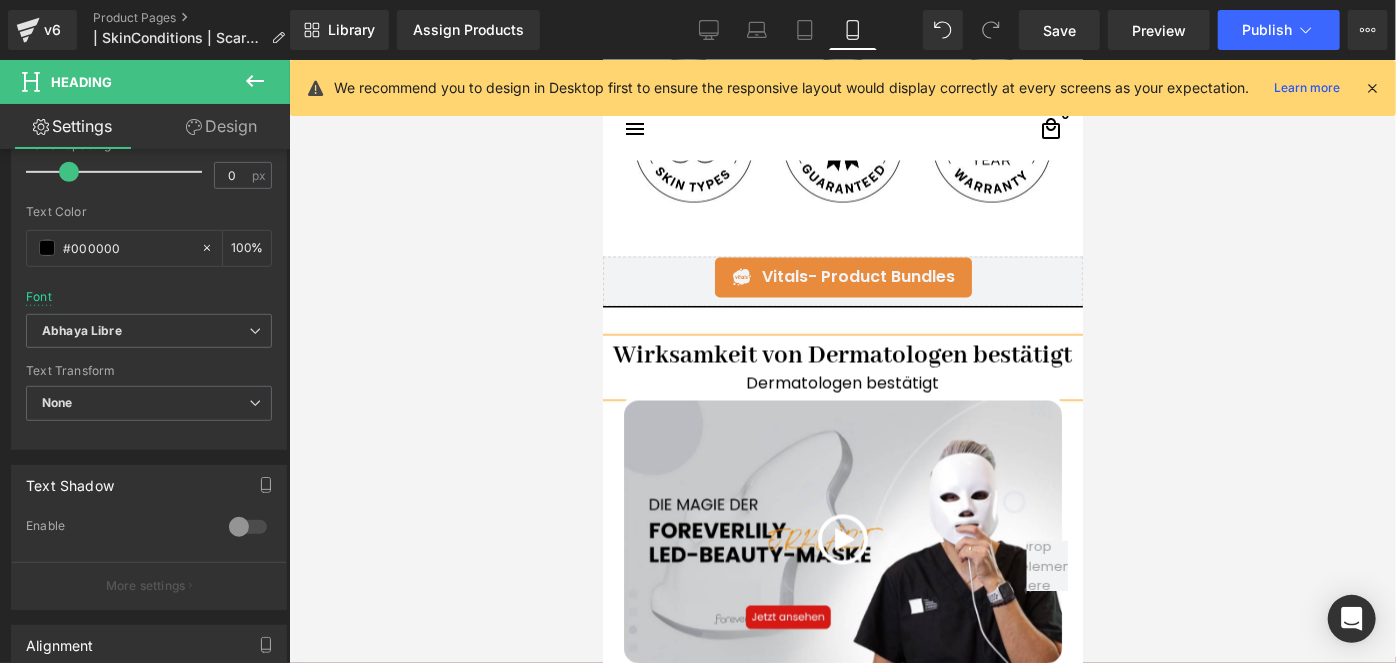 click on "Dermatologen bestätigt" at bounding box center [842, 383] 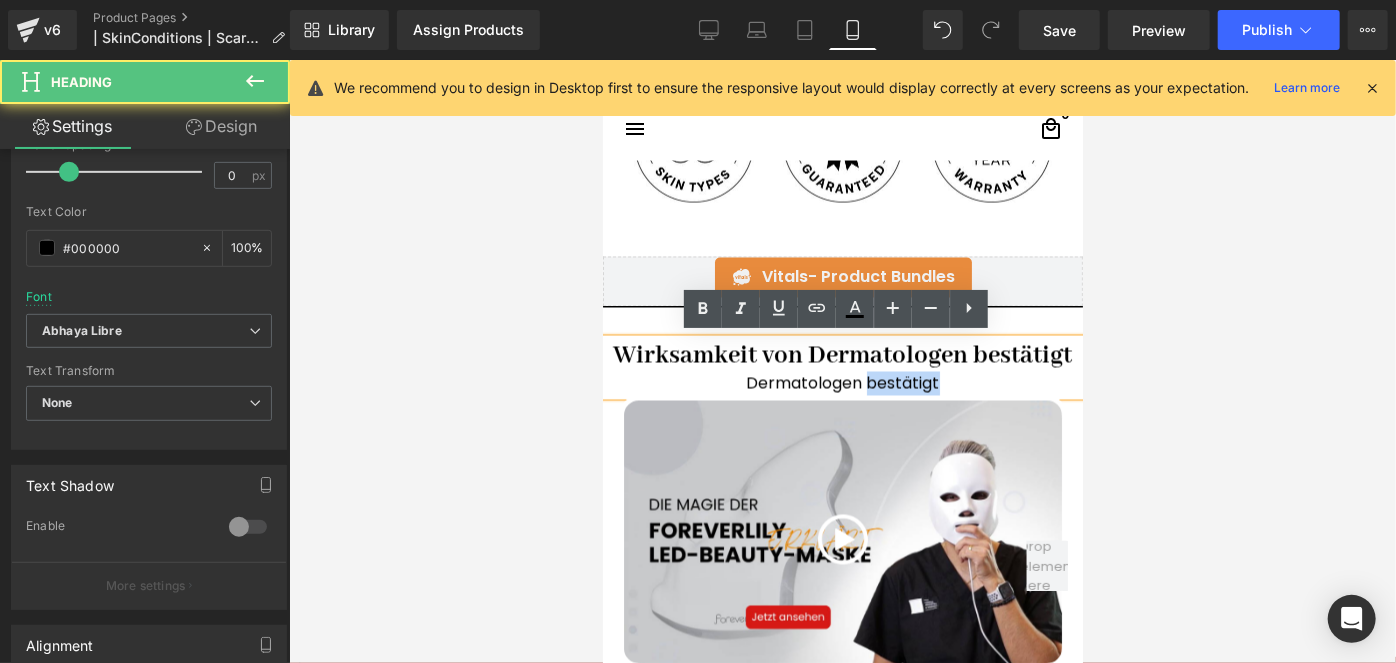 click on "Dermatologen bestätigt" at bounding box center [842, 383] 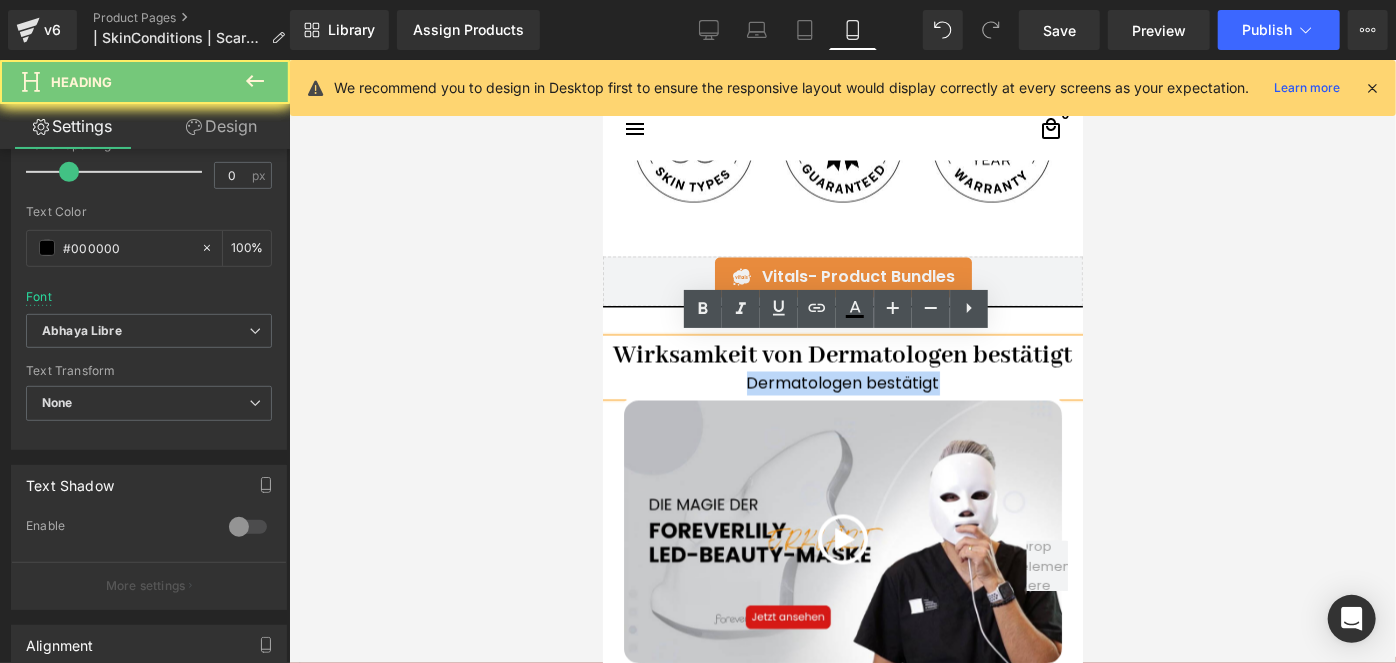 click on "Dermatologen bestätigt" at bounding box center [842, 383] 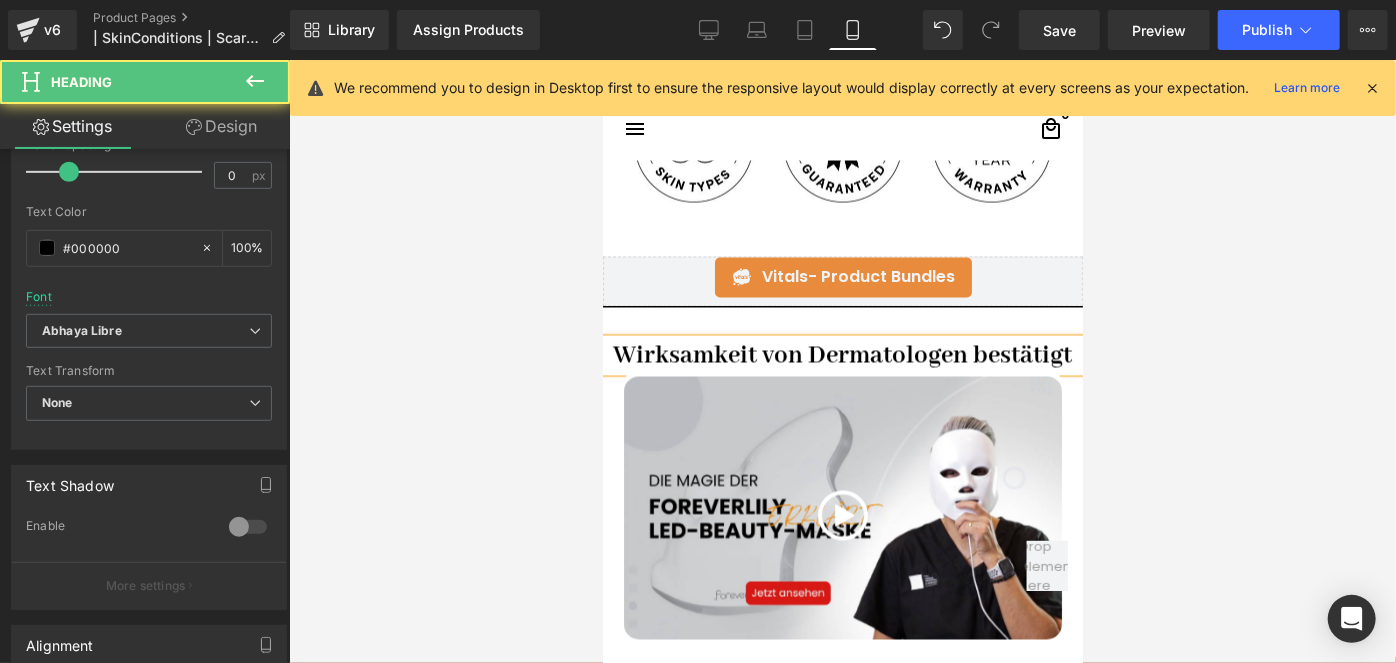 click on "Wirksamkeit von Dermatologen bestätigt" at bounding box center (842, 355) 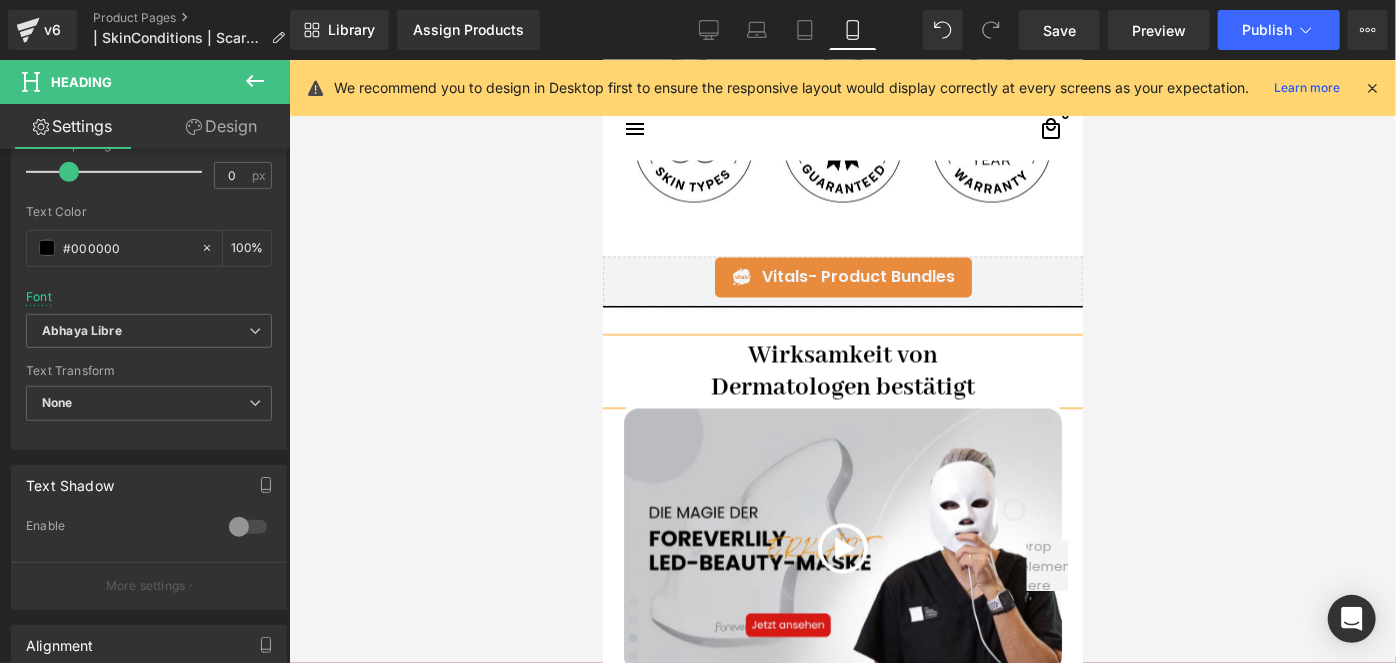click at bounding box center (842, 361) 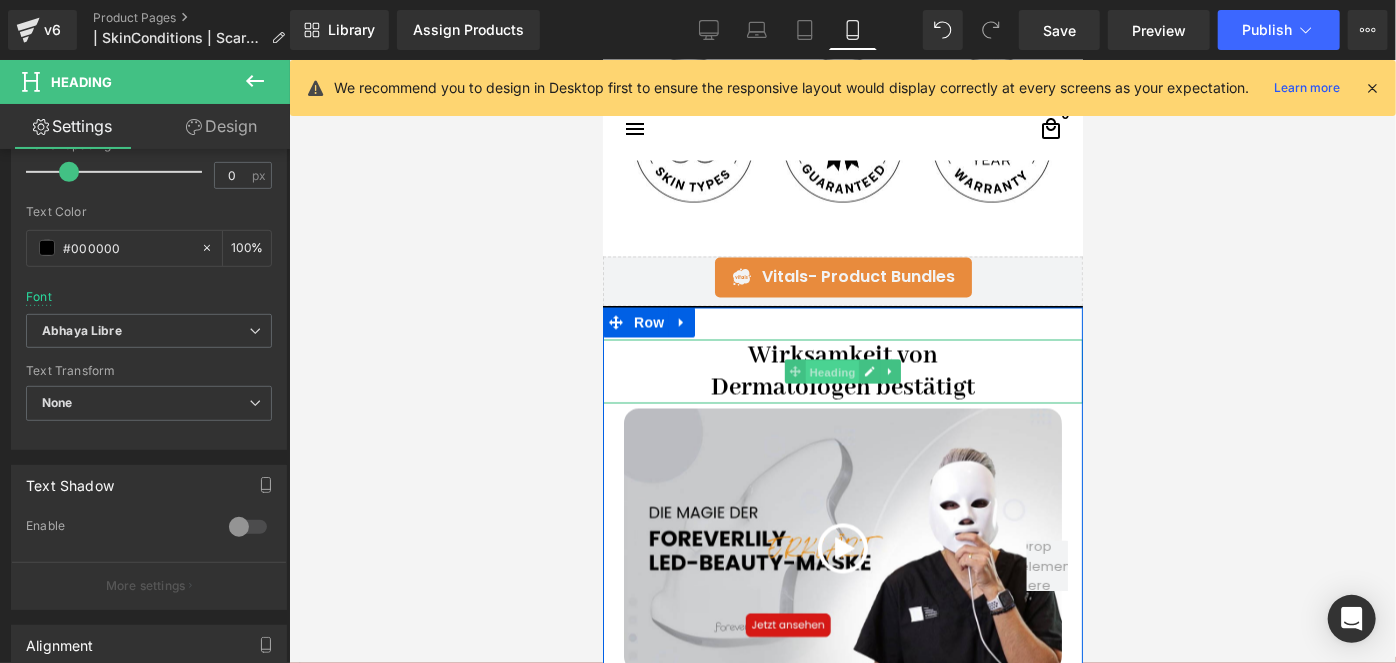 click on "Heading" at bounding box center [832, 372] 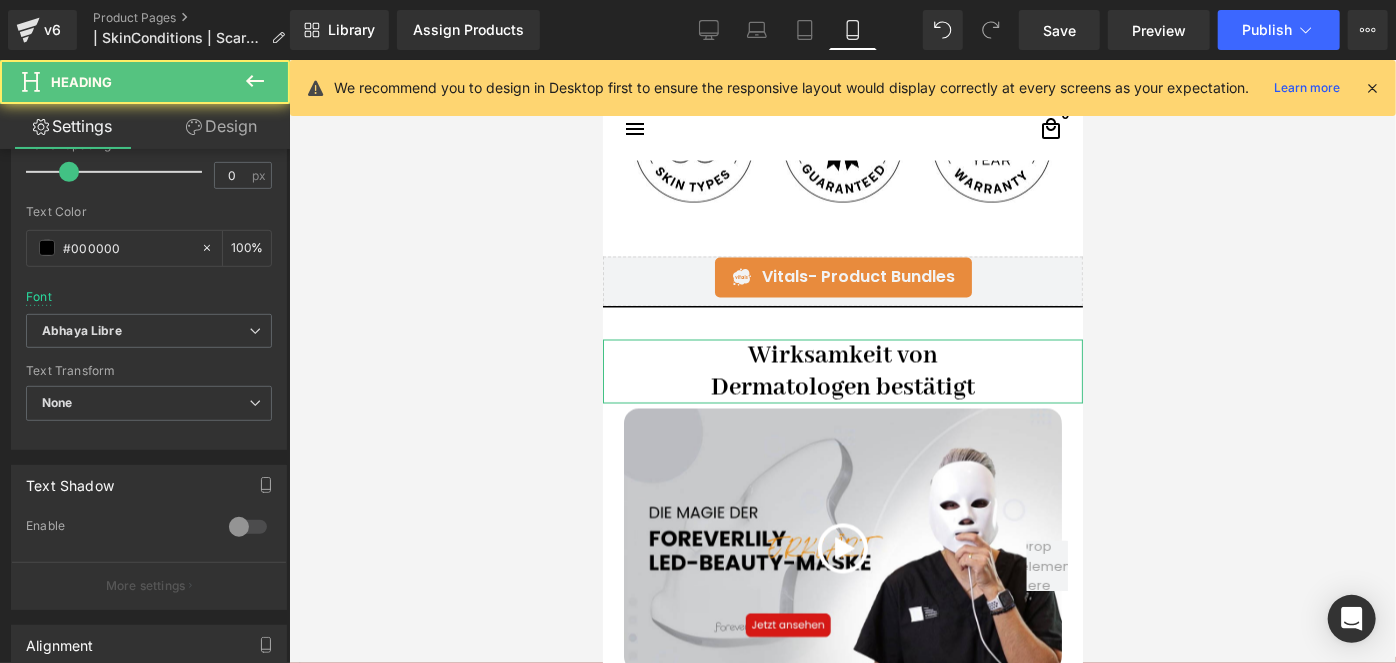 click on "Design" at bounding box center [221, 126] 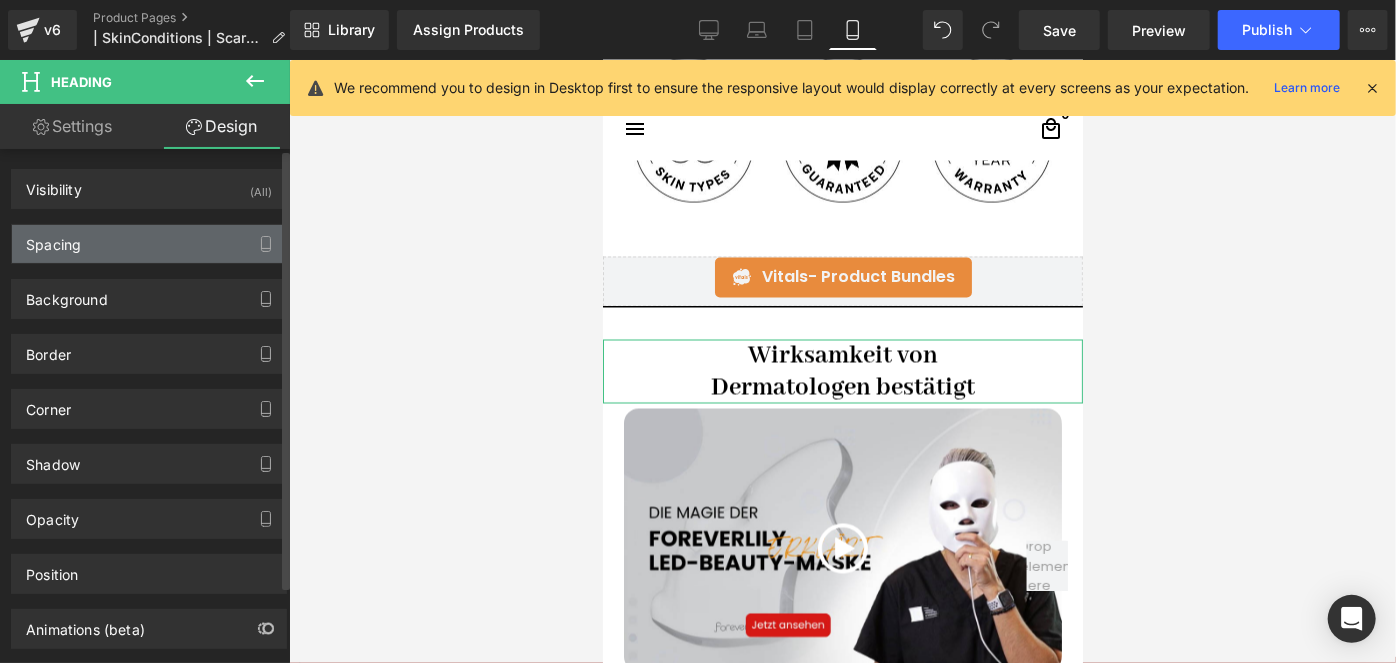 click on "Spacing" at bounding box center (53, 239) 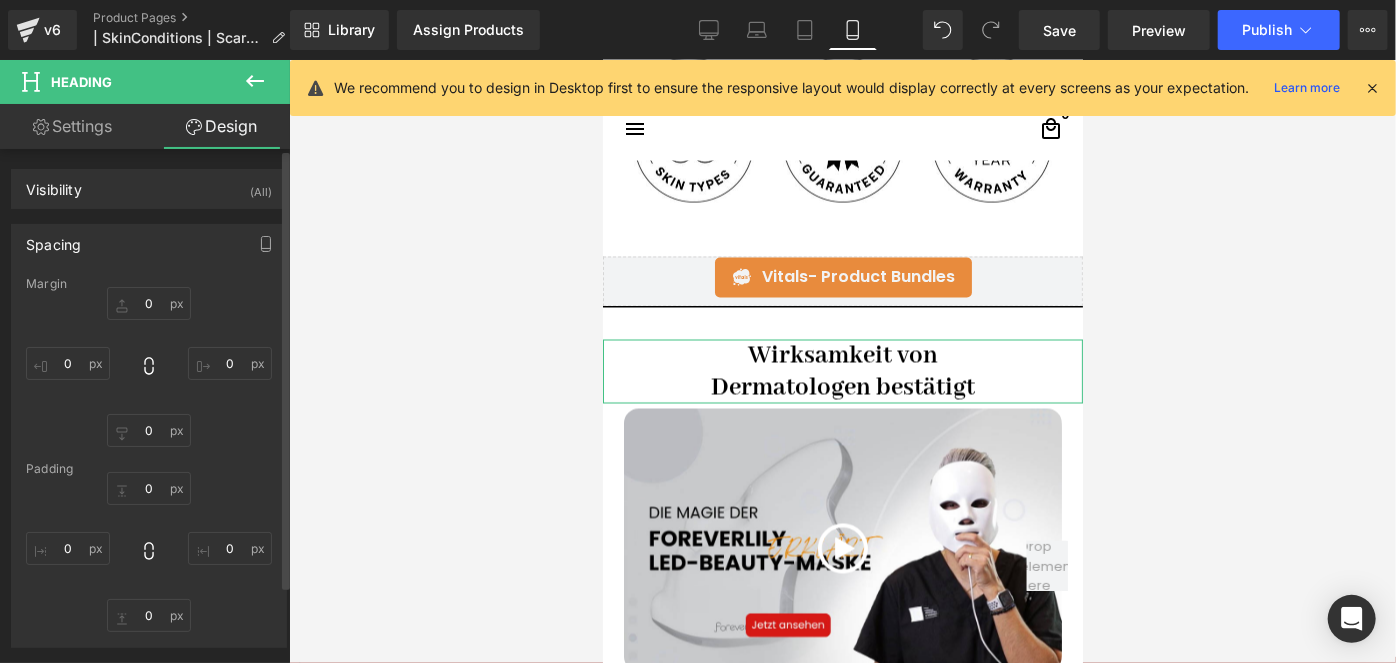 click on "0
0
0
0" at bounding box center [149, 552] 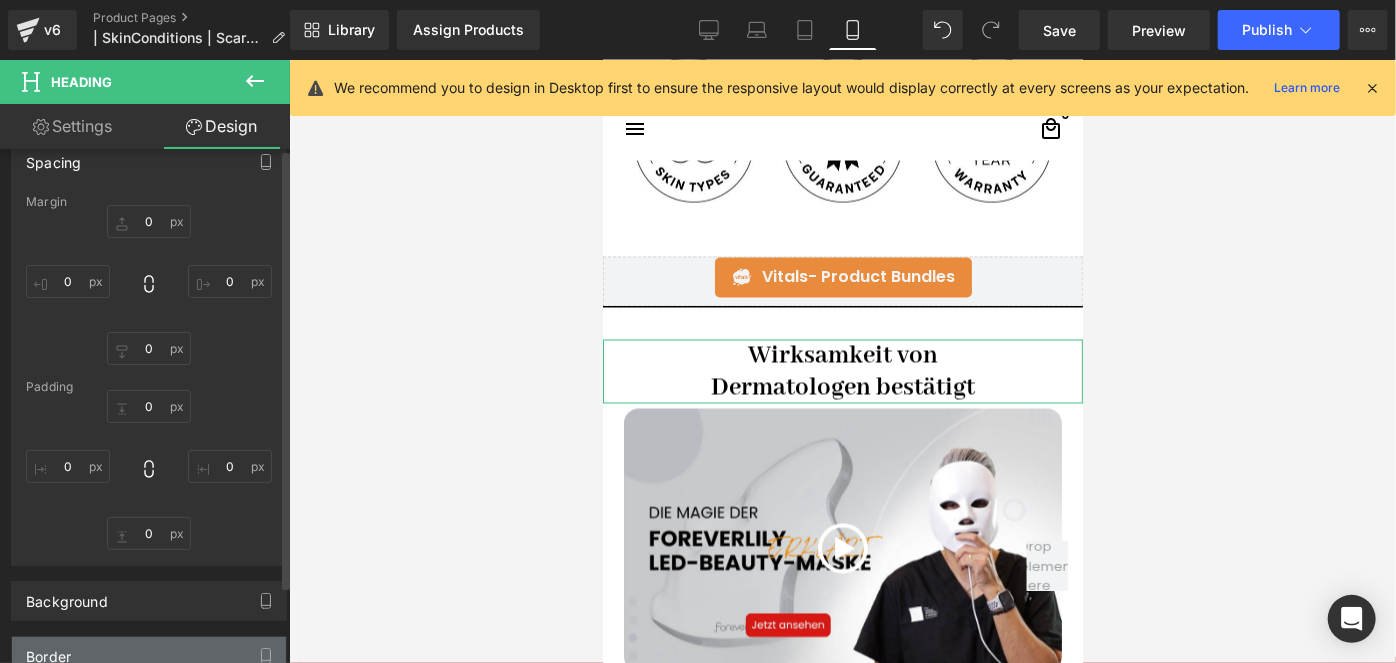 scroll, scrollTop: 181, scrollLeft: 0, axis: vertical 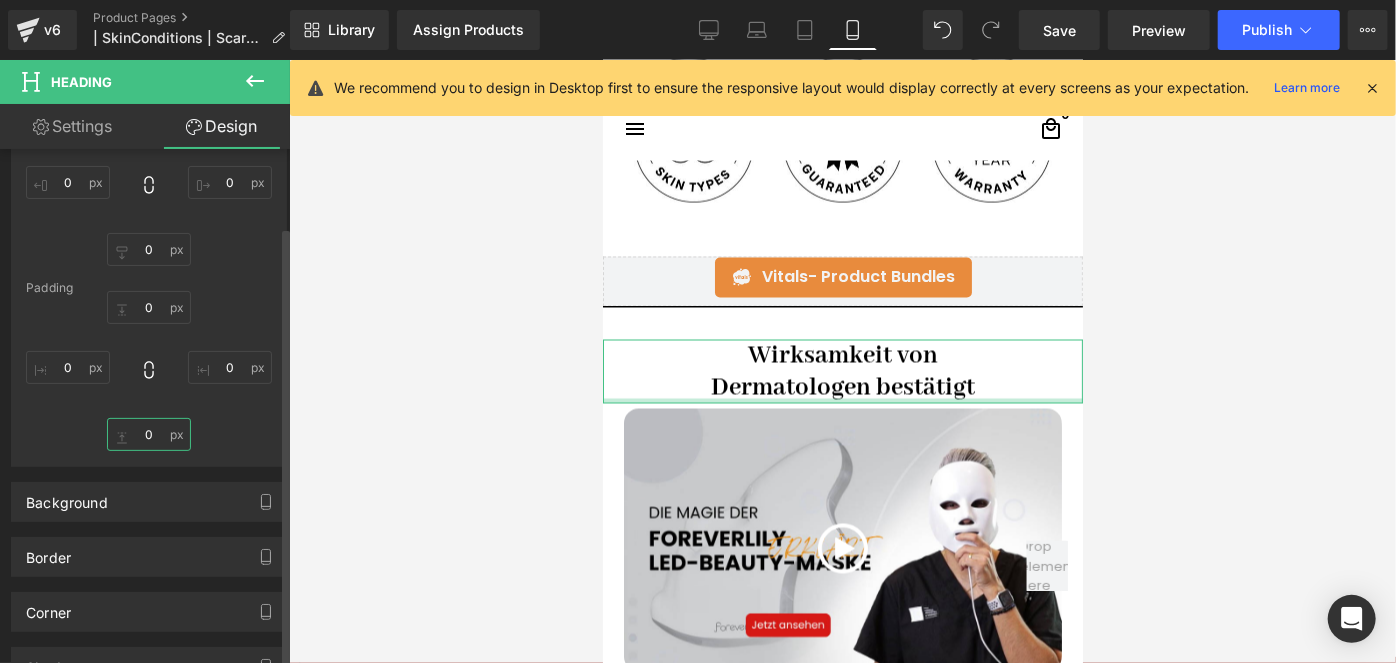click on "0" at bounding box center (149, 434) 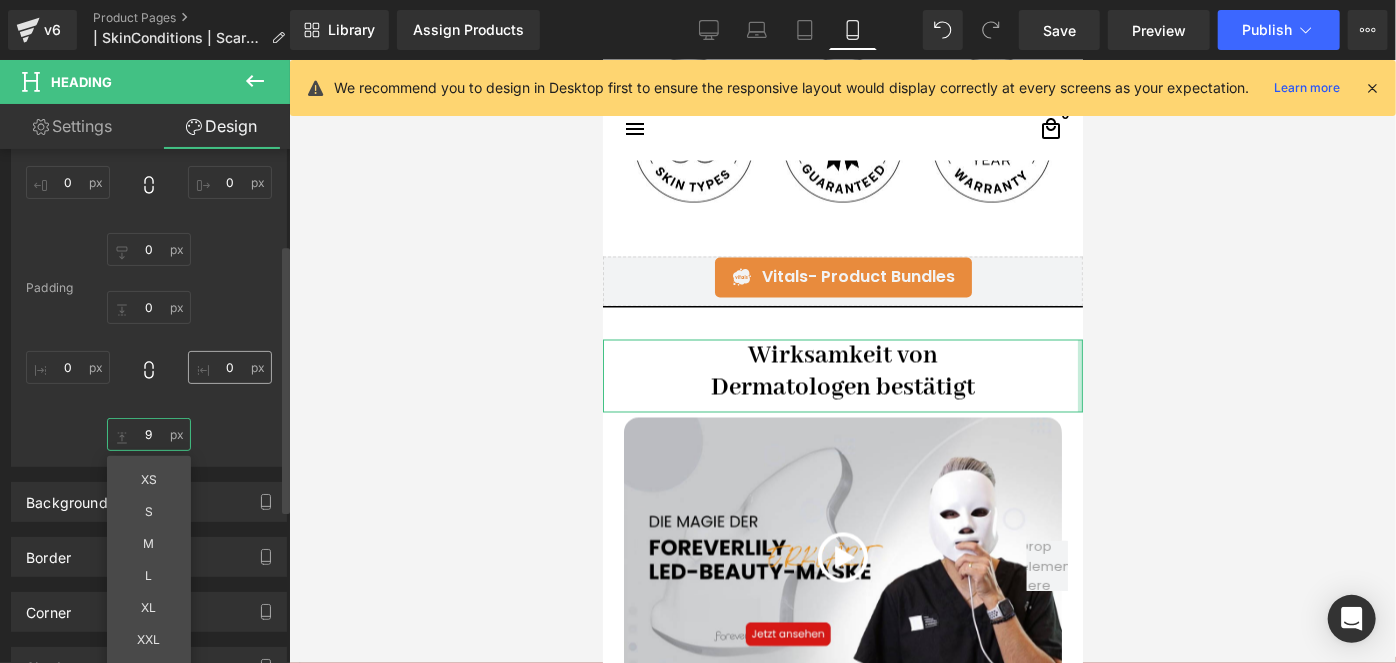 type on "9" 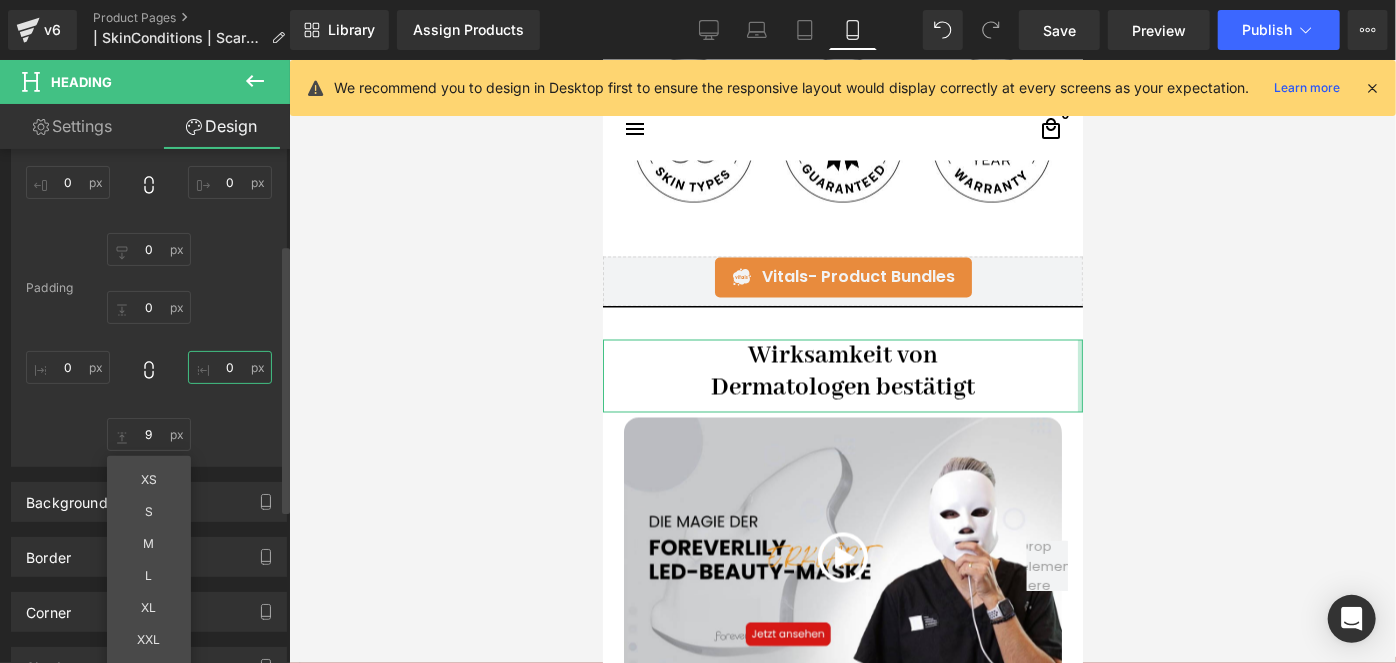 click on "0" at bounding box center (230, 367) 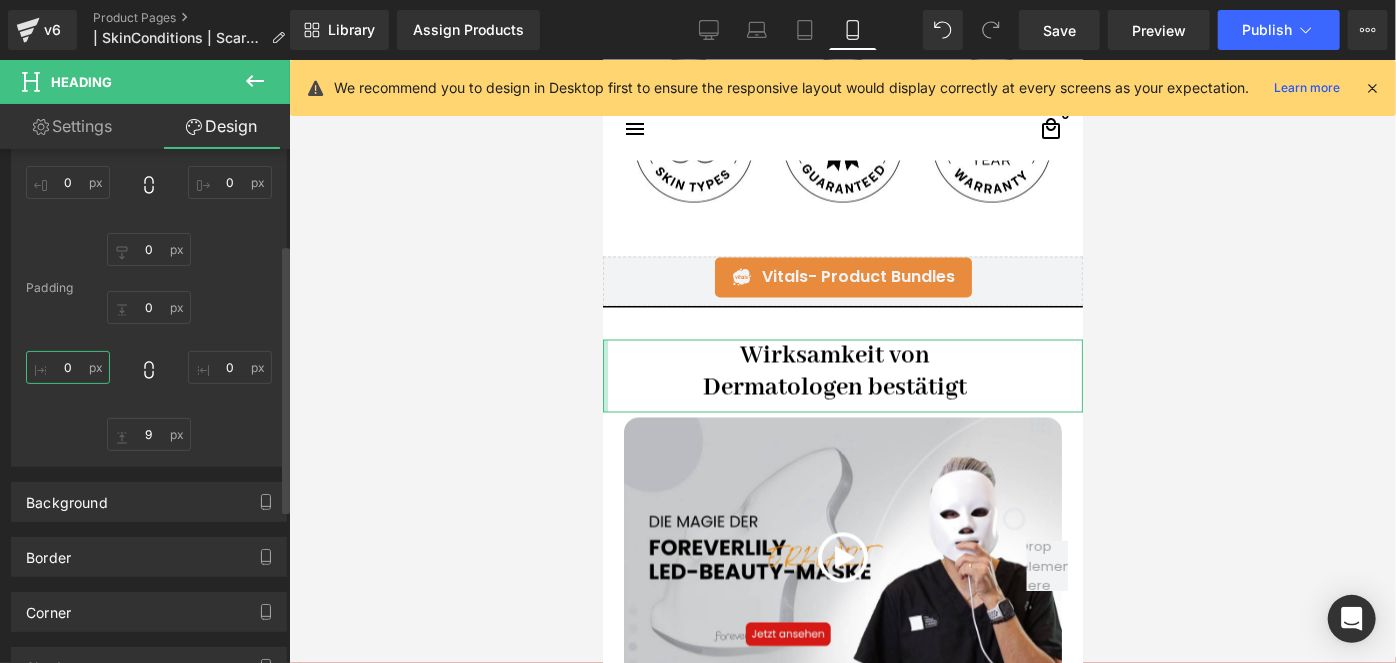 click on "0" at bounding box center [68, 367] 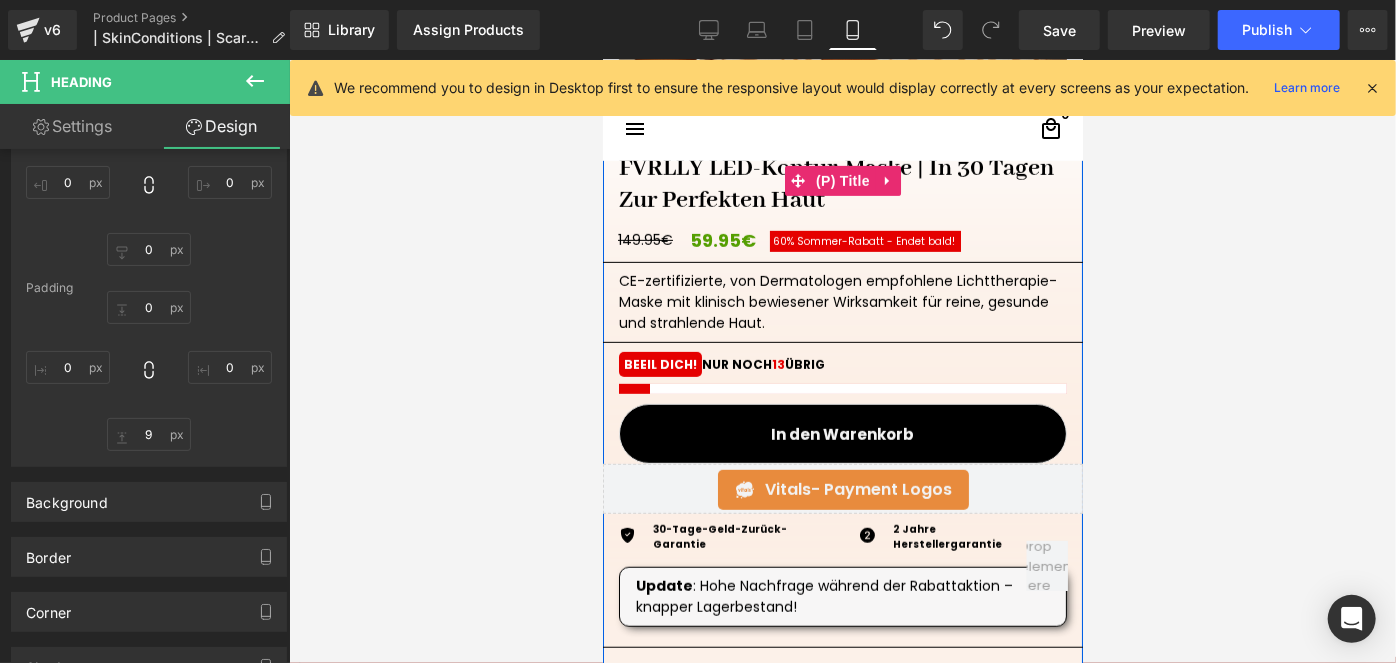 scroll, scrollTop: 714, scrollLeft: 0, axis: vertical 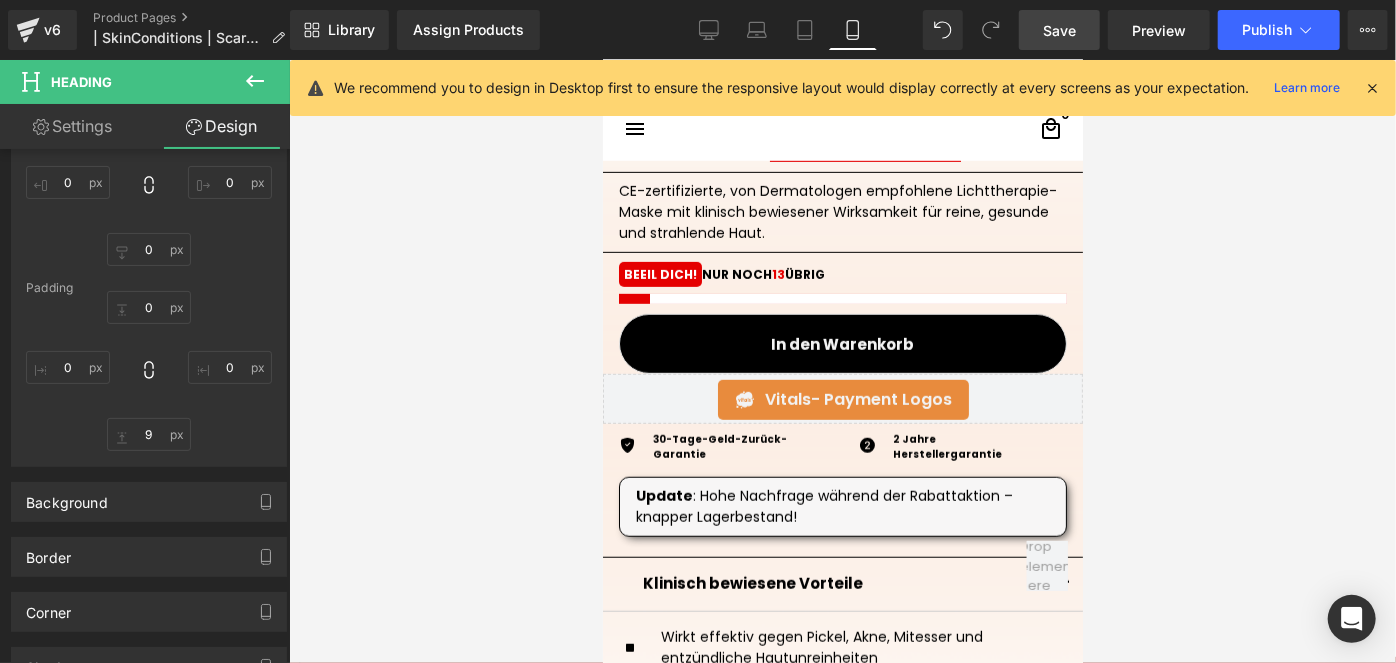 drag, startPoint x: 1050, startPoint y: 43, endPoint x: 360, endPoint y: 271, distance: 726.6939 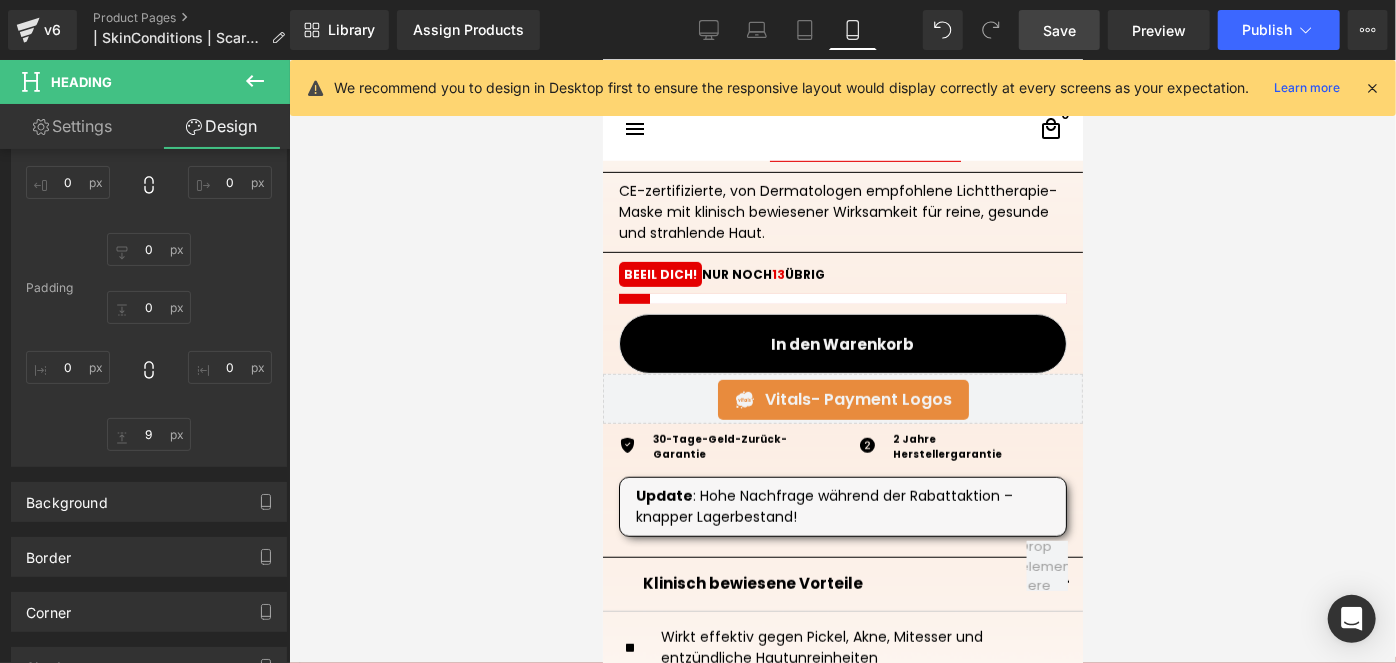 click on "Save" at bounding box center (1059, 30) 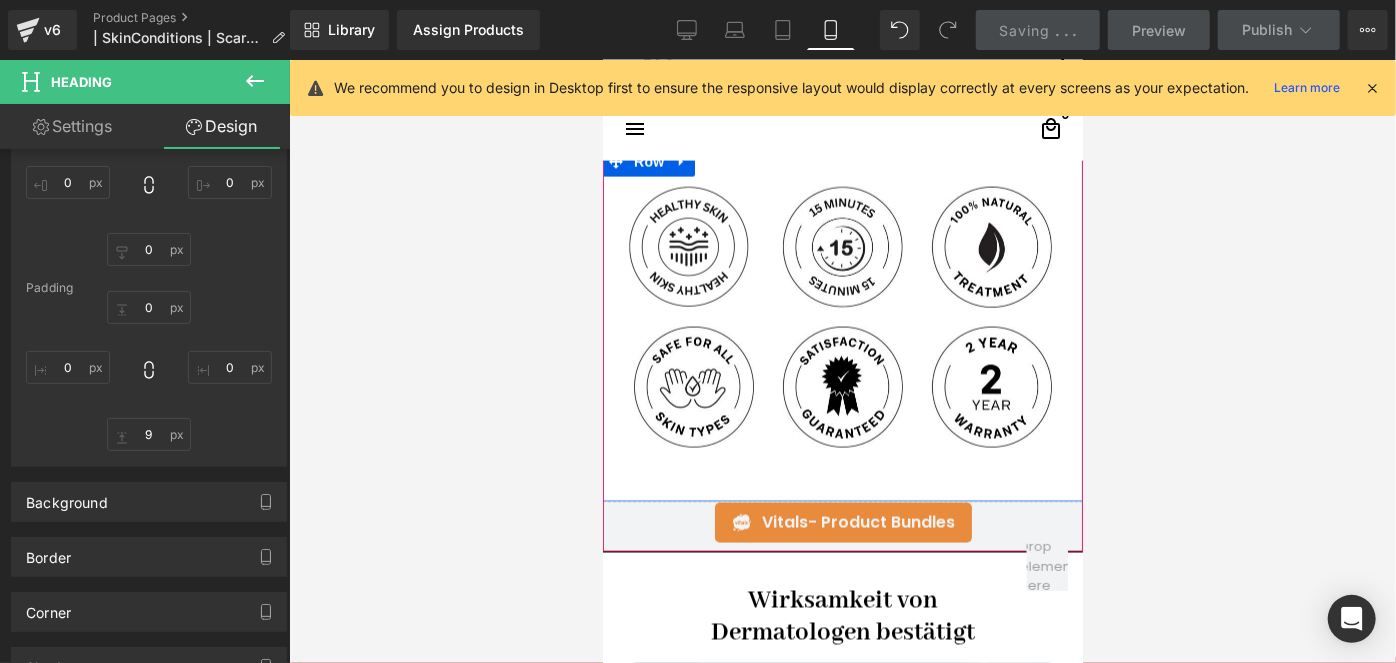 scroll, scrollTop: 1623, scrollLeft: 0, axis: vertical 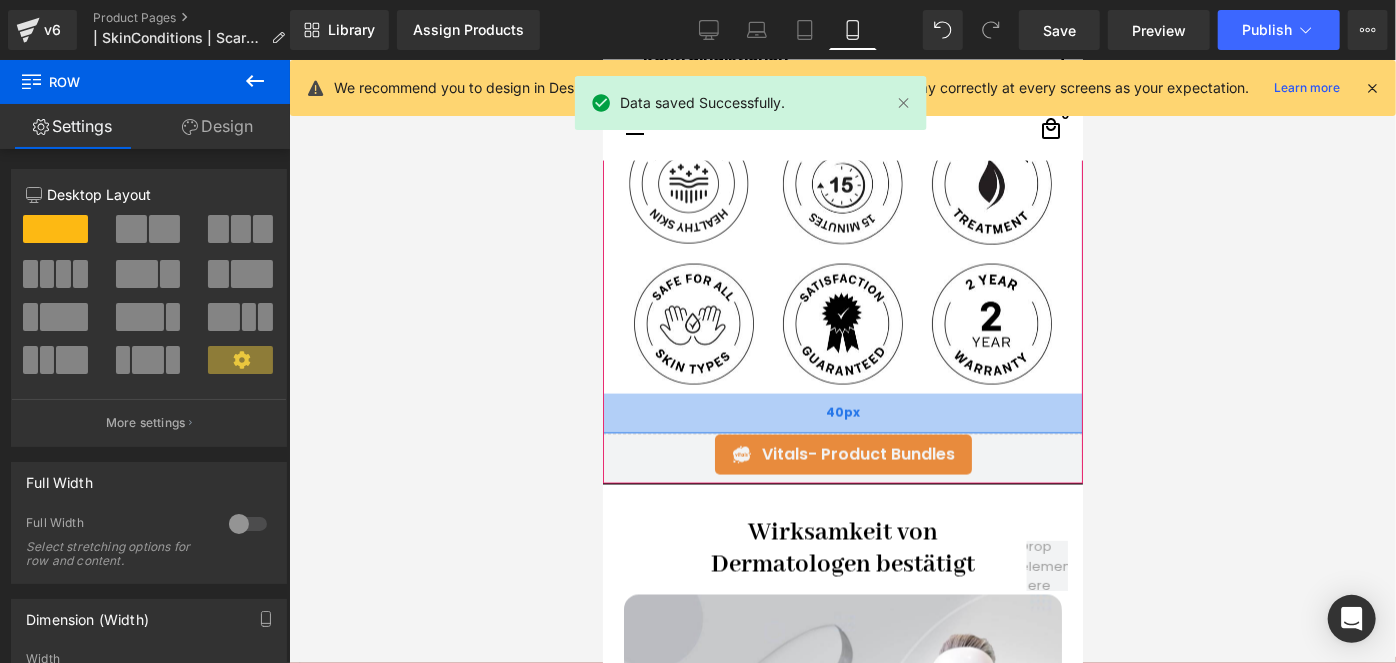 click on "40px" at bounding box center [842, 413] 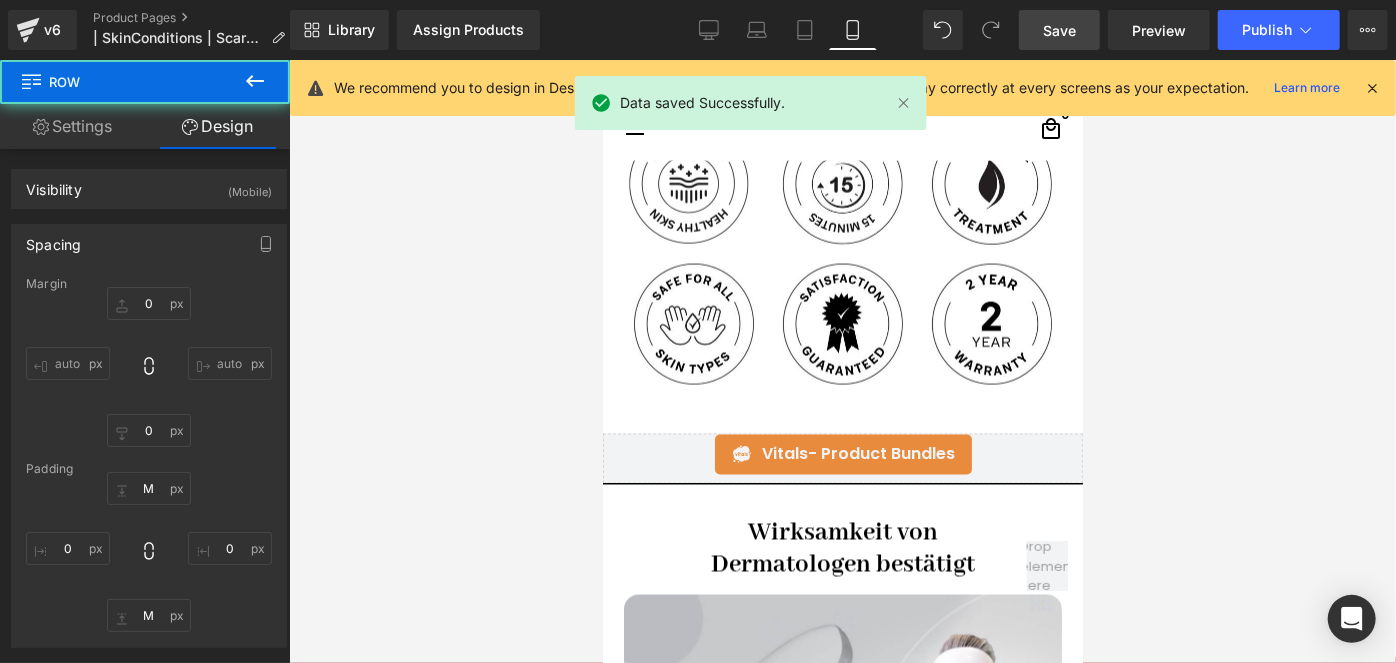 click on "Save" at bounding box center [1059, 30] 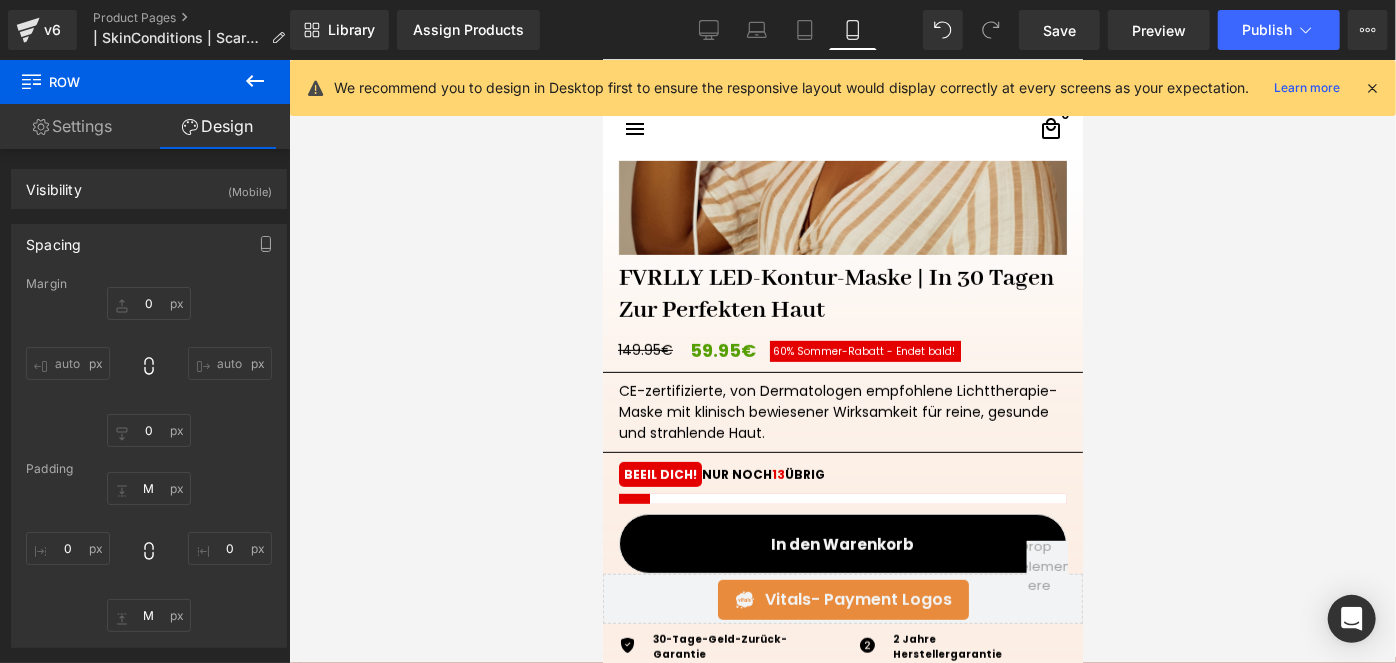 scroll, scrollTop: 350, scrollLeft: 0, axis: vertical 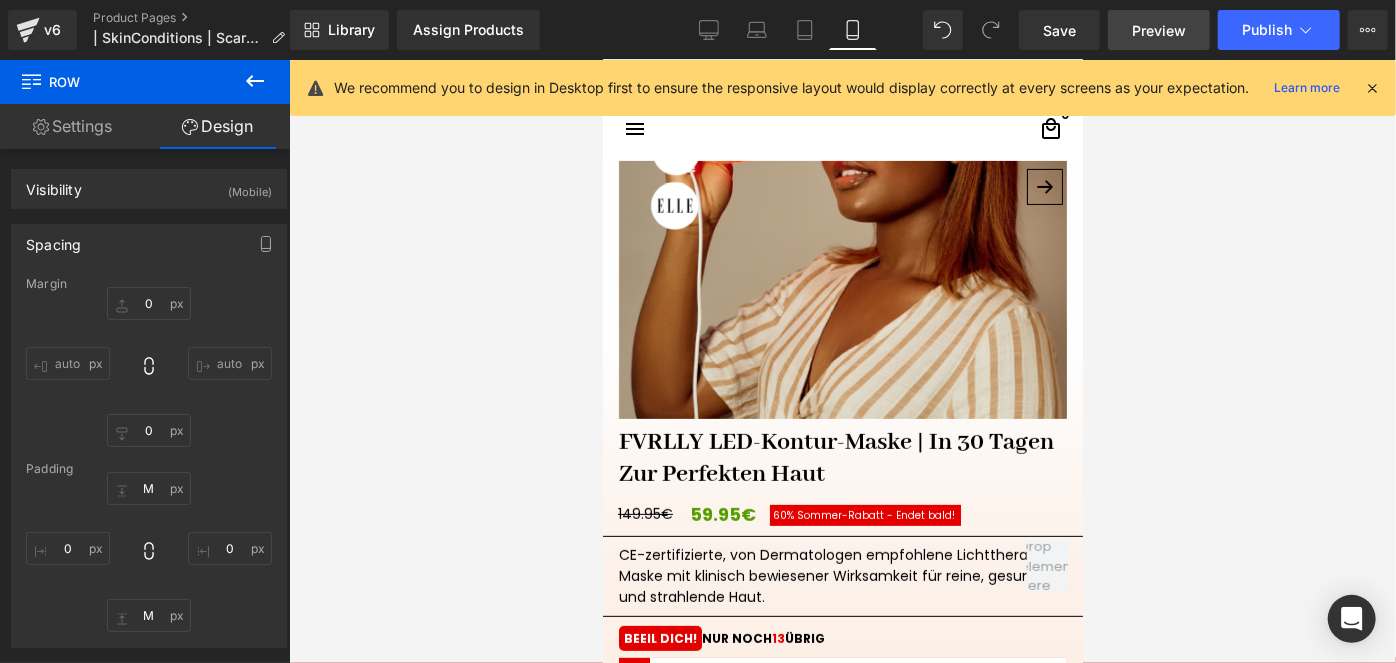 click on "Preview" at bounding box center (1159, 30) 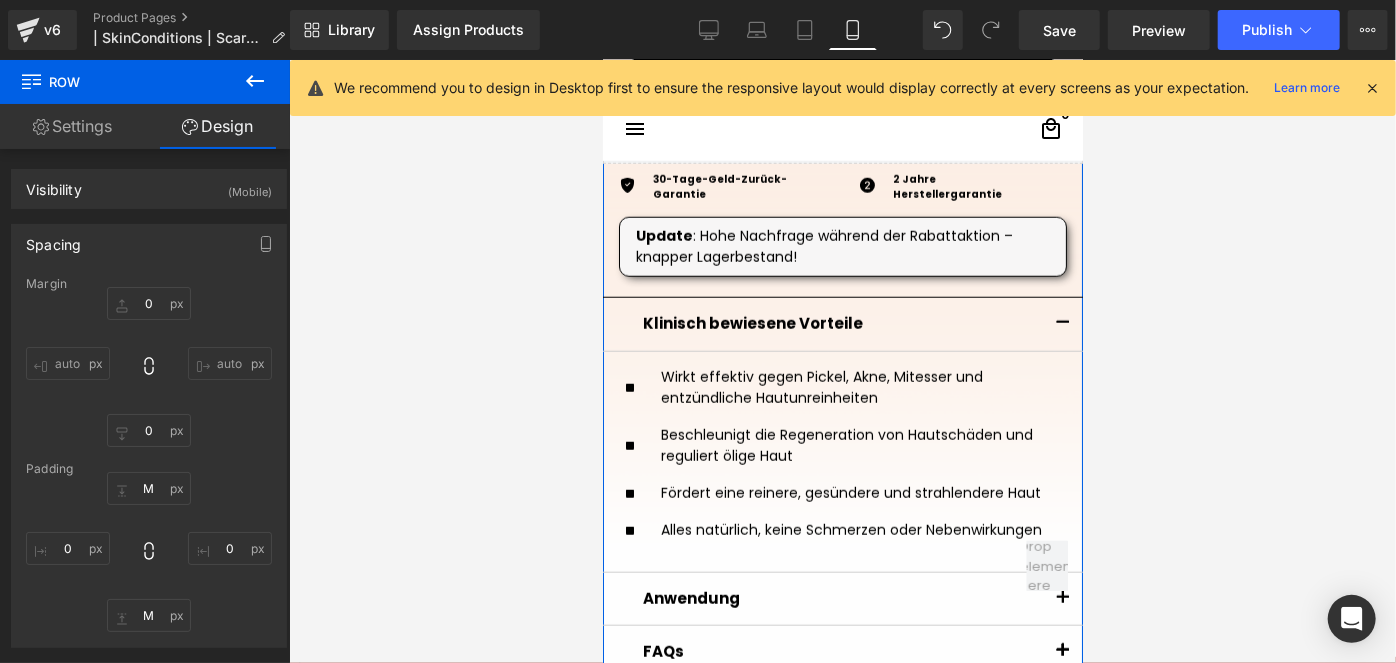 scroll, scrollTop: 896, scrollLeft: 0, axis: vertical 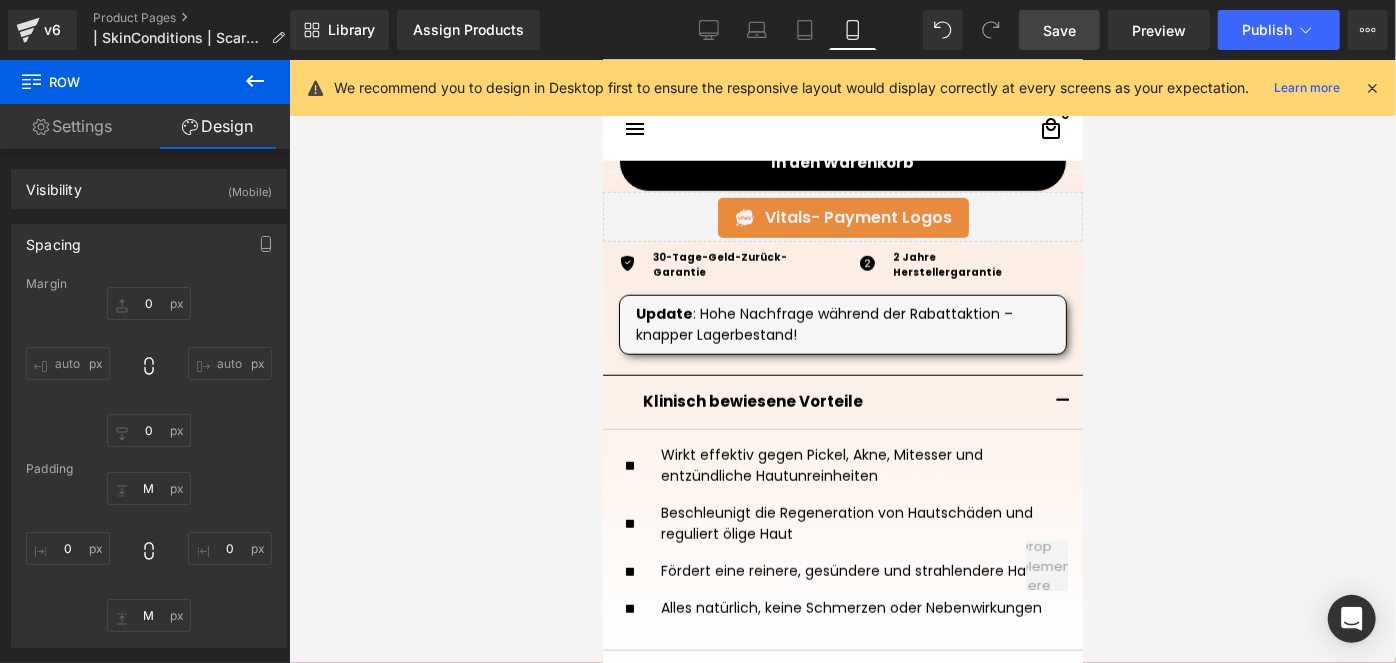 drag, startPoint x: 1036, startPoint y: 24, endPoint x: 306, endPoint y: 231, distance: 758.78125 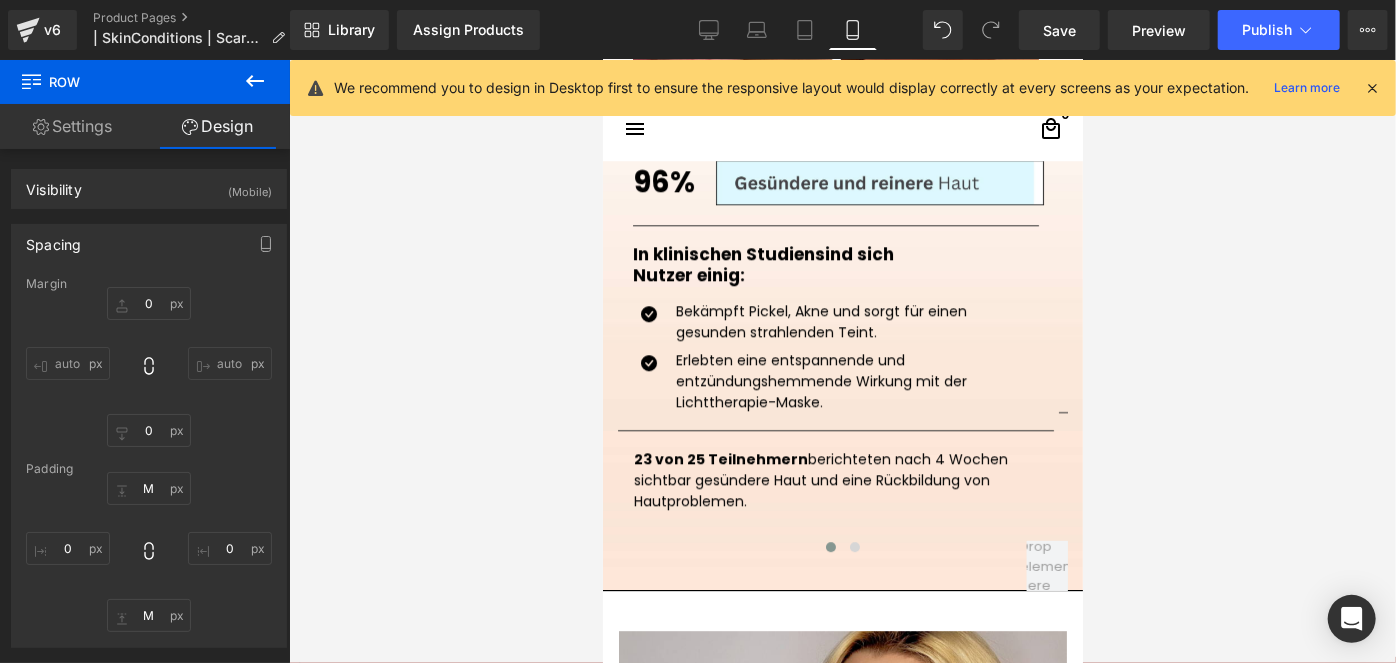 scroll, scrollTop: 3077, scrollLeft: 0, axis: vertical 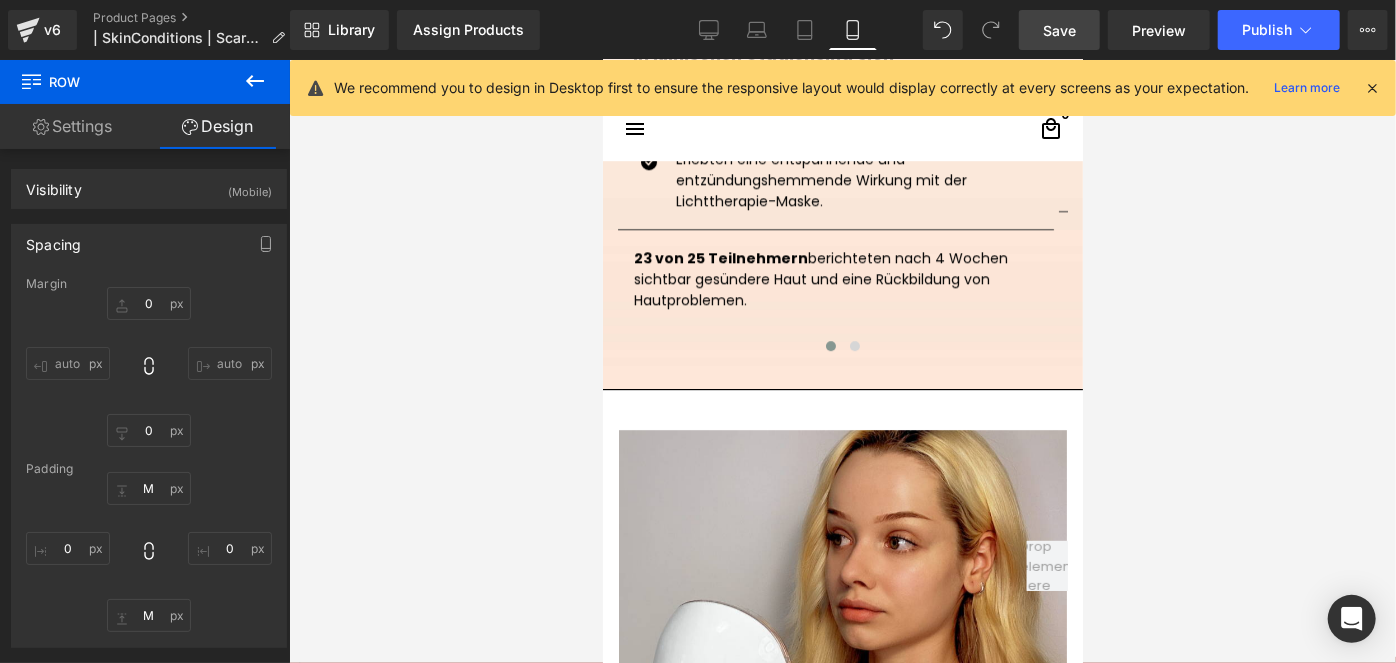 drag, startPoint x: 1060, startPoint y: 20, endPoint x: 257, endPoint y: 492, distance: 931.4467 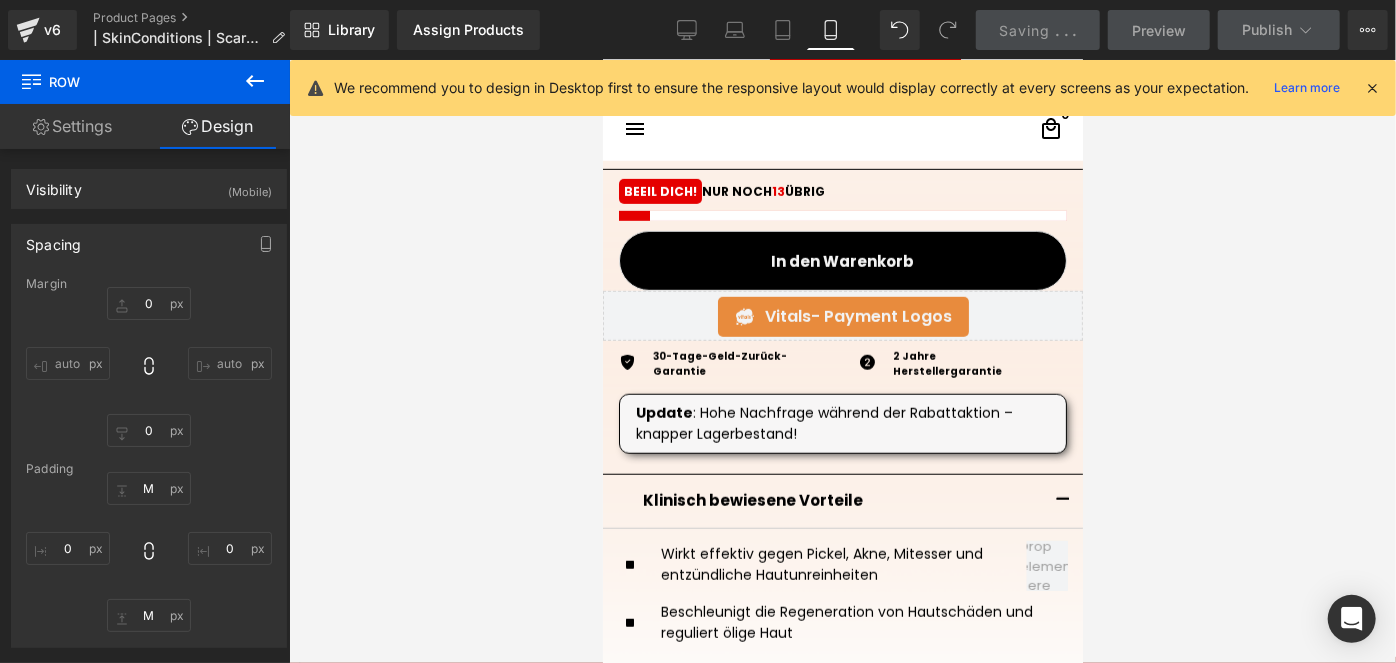 scroll, scrollTop: 896, scrollLeft: 0, axis: vertical 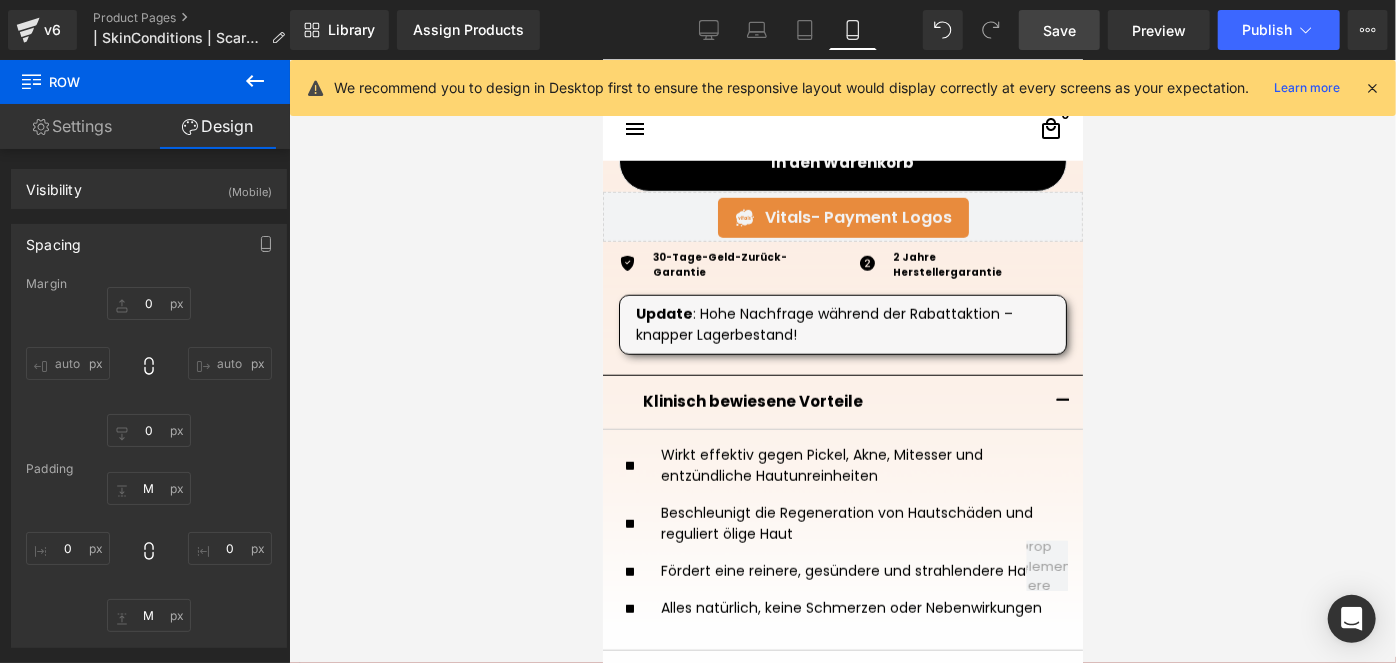 click at bounding box center [842, 361] 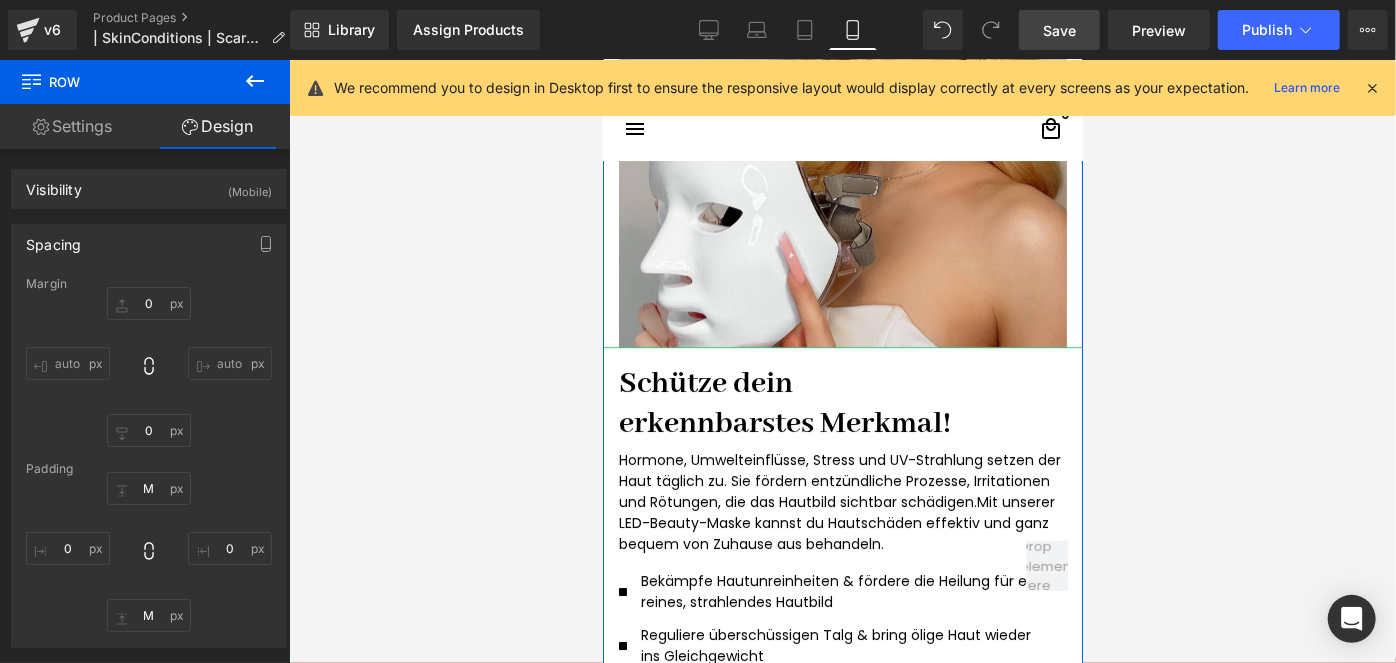 scroll, scrollTop: 3714, scrollLeft: 0, axis: vertical 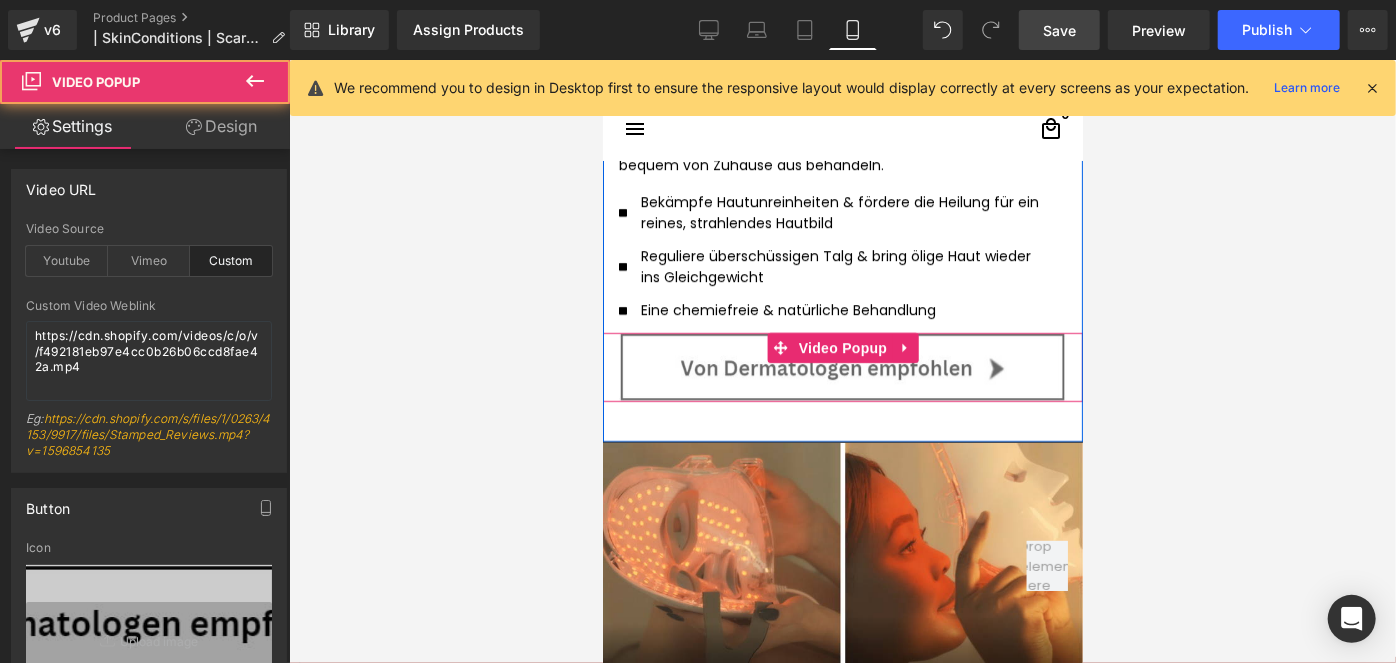 click at bounding box center (842, 366) 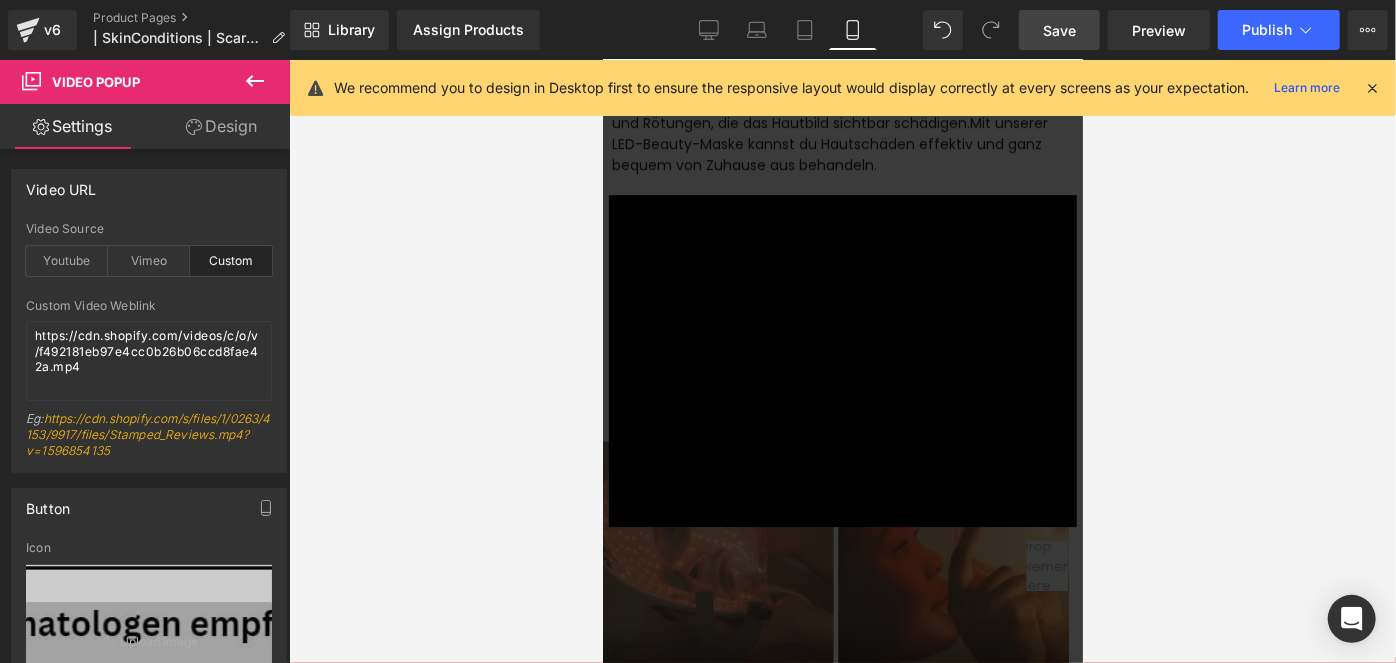 click on "× Loading..." at bounding box center (842, 360) 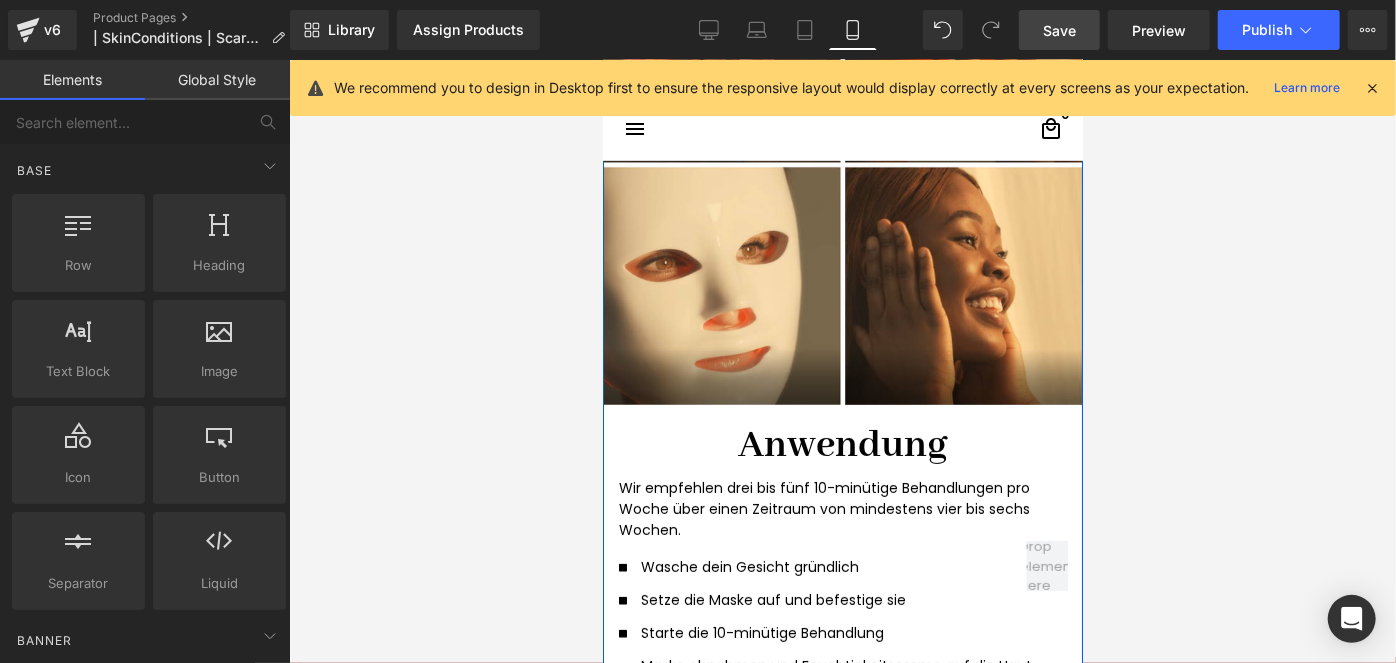 scroll, scrollTop: 4714, scrollLeft: 0, axis: vertical 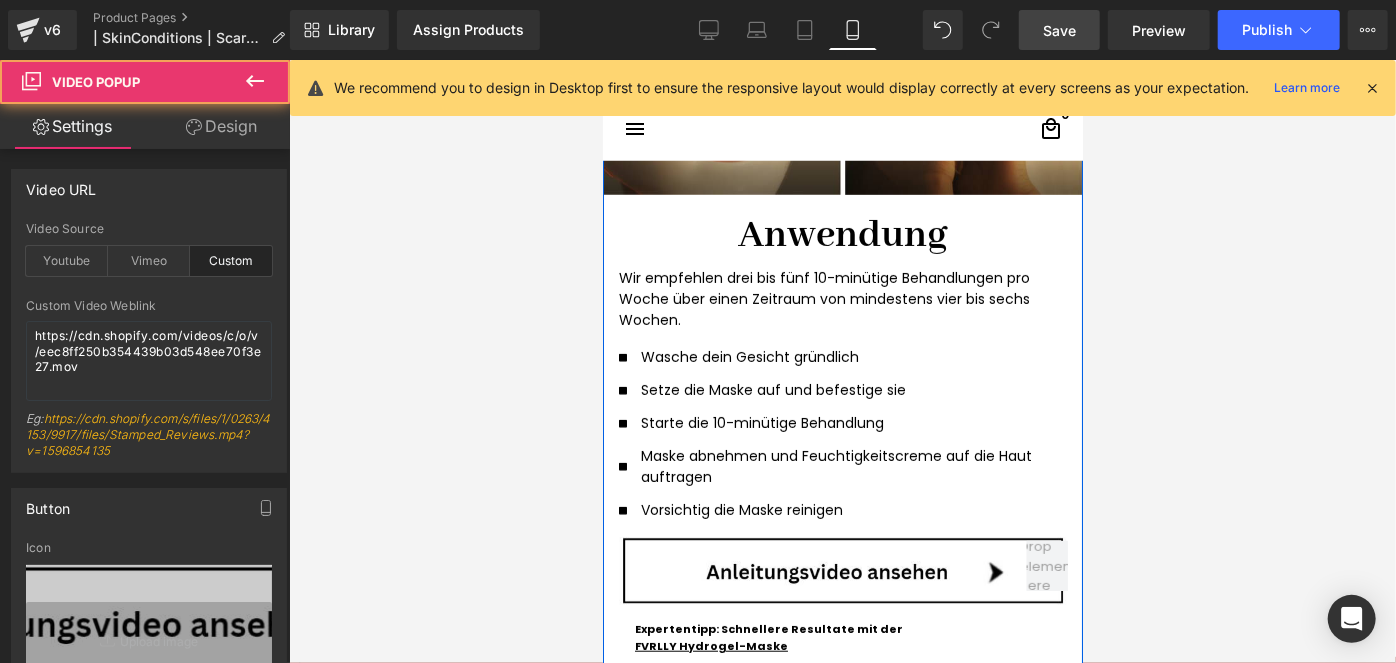 click at bounding box center (842, 570) 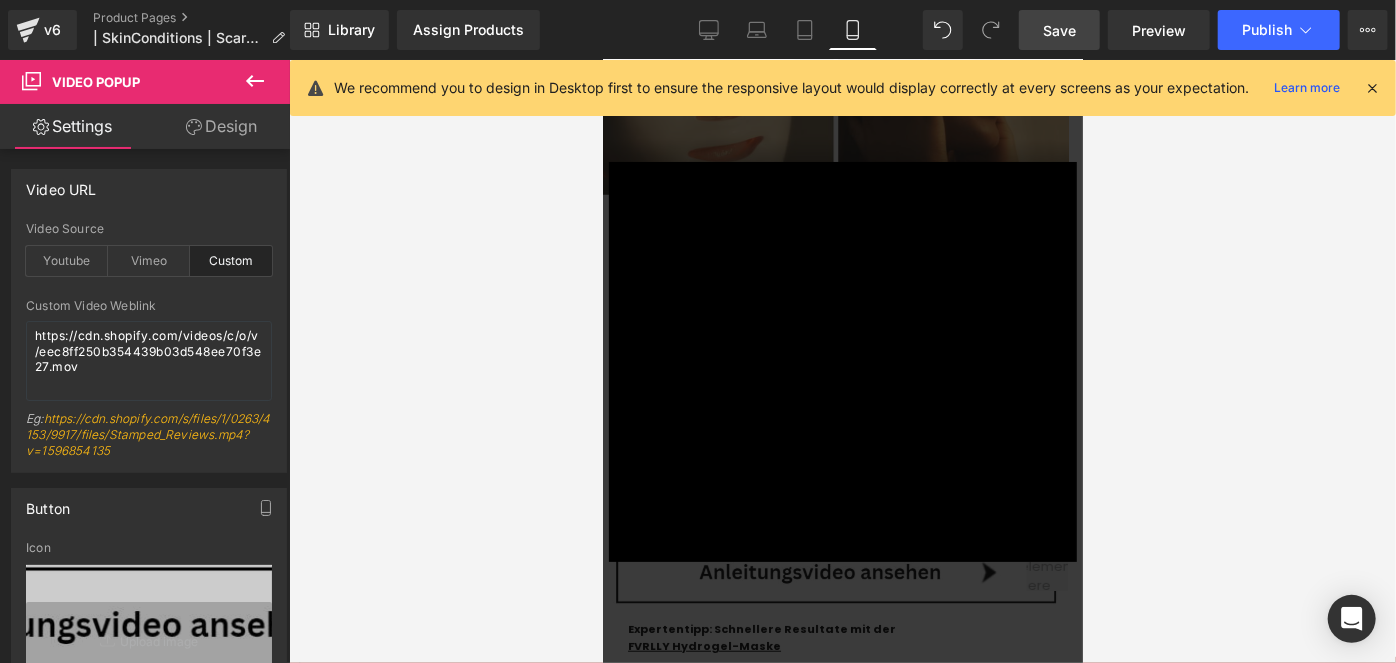 click on "× Loading..." at bounding box center (842, 360) 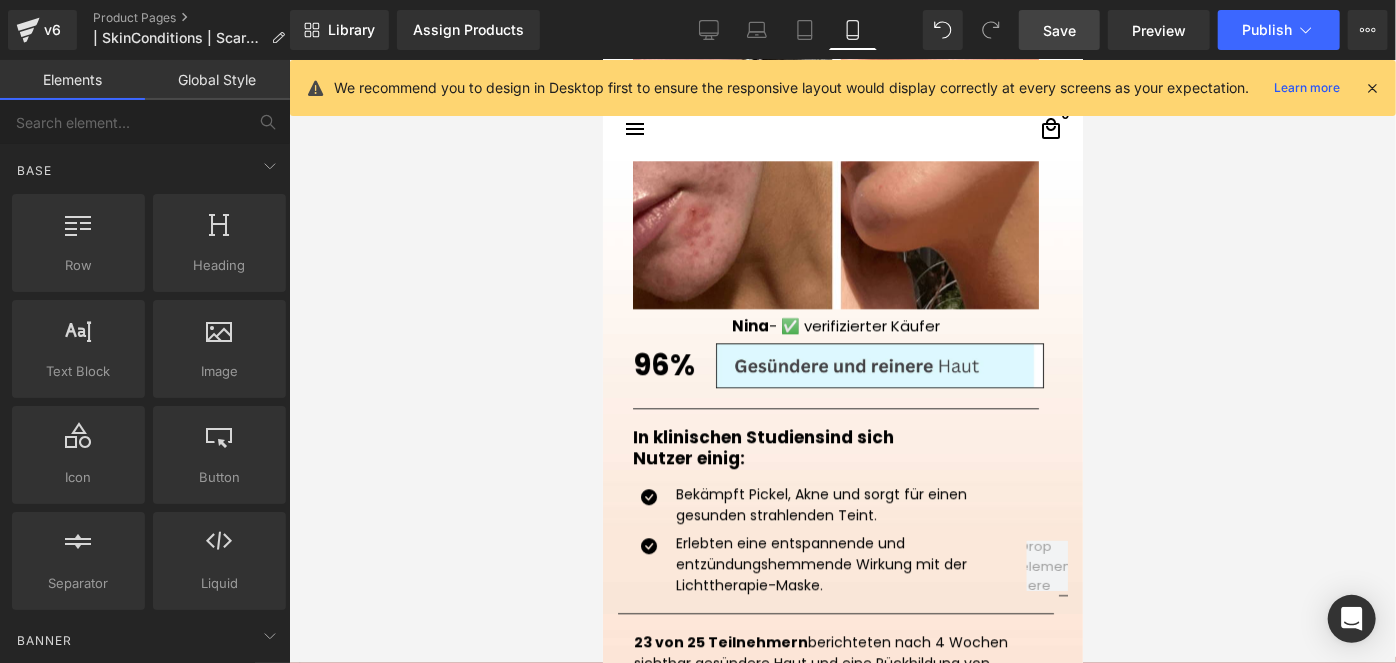 scroll, scrollTop: 2805, scrollLeft: 0, axis: vertical 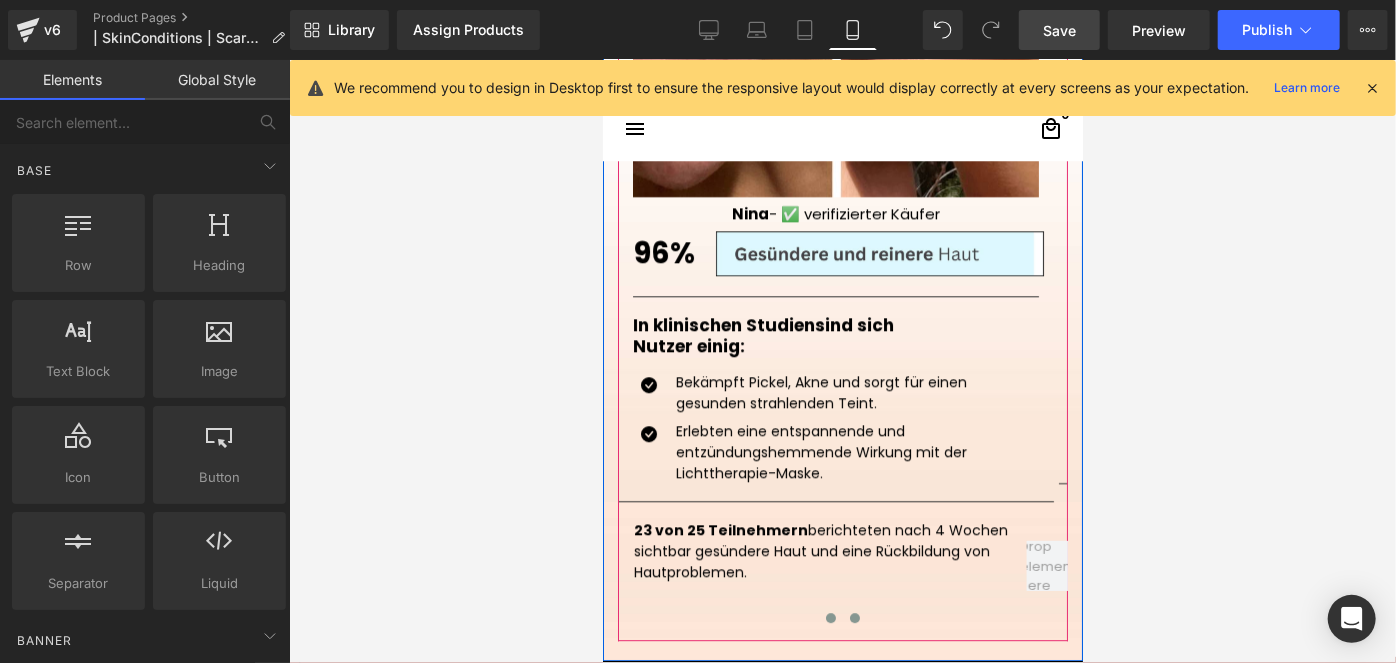 click at bounding box center [854, 617] 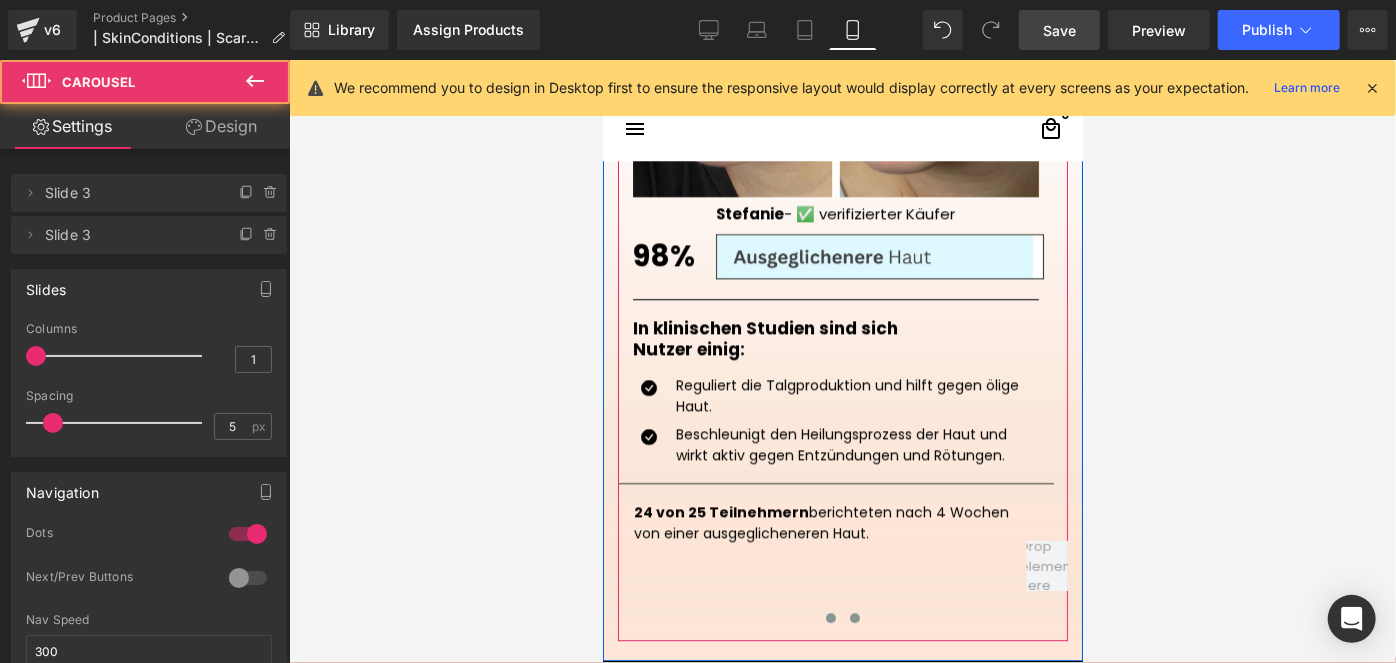 click at bounding box center (830, 617) 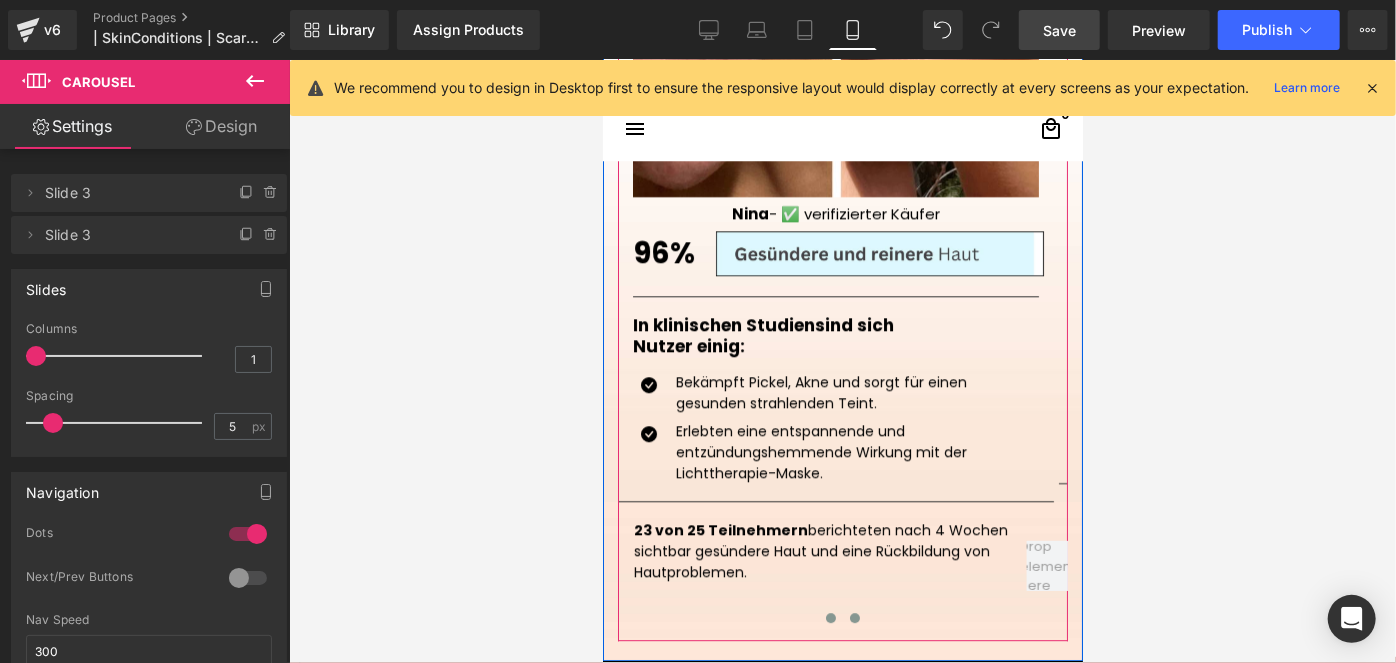 click at bounding box center [854, 617] 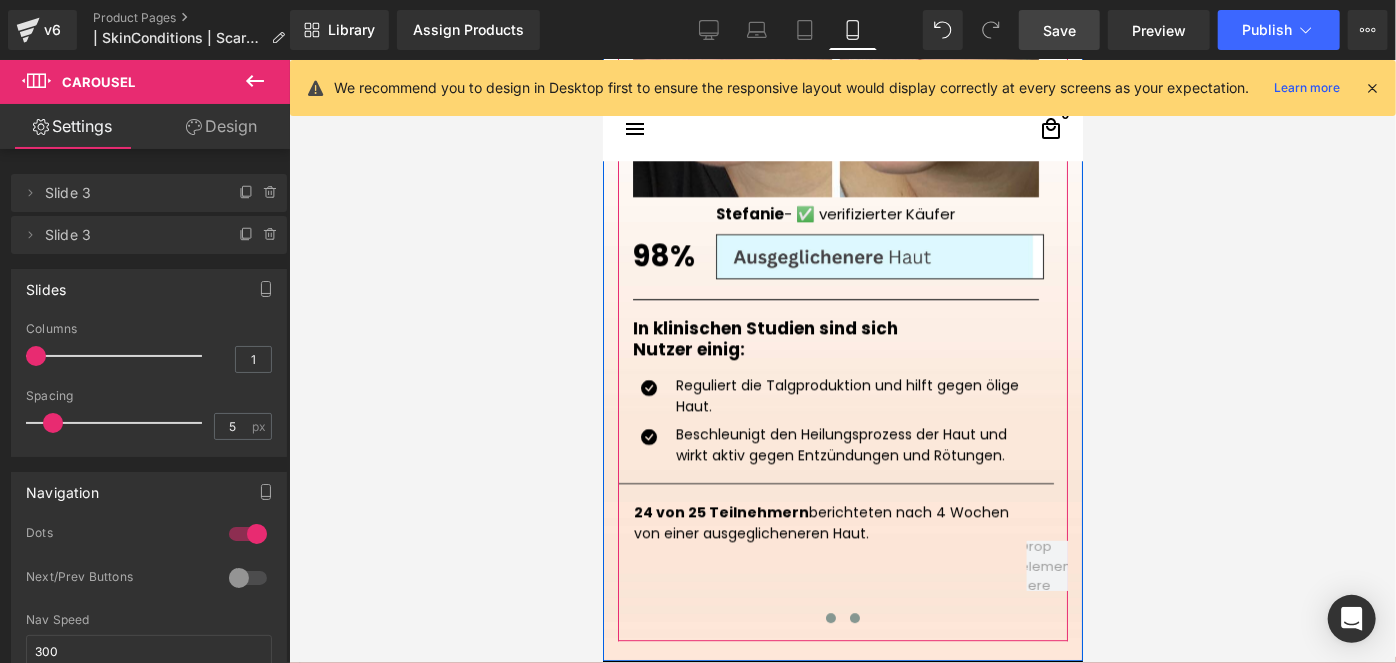 click at bounding box center [830, 617] 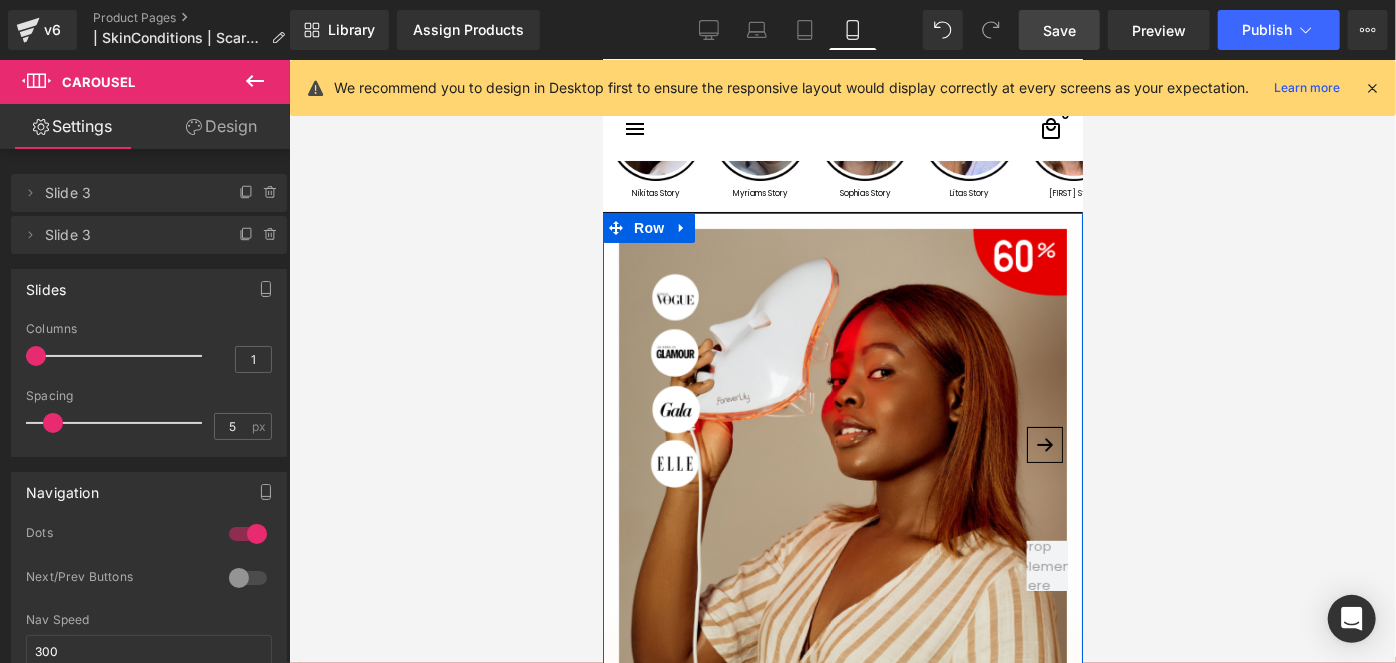 scroll, scrollTop: 181, scrollLeft: 0, axis: vertical 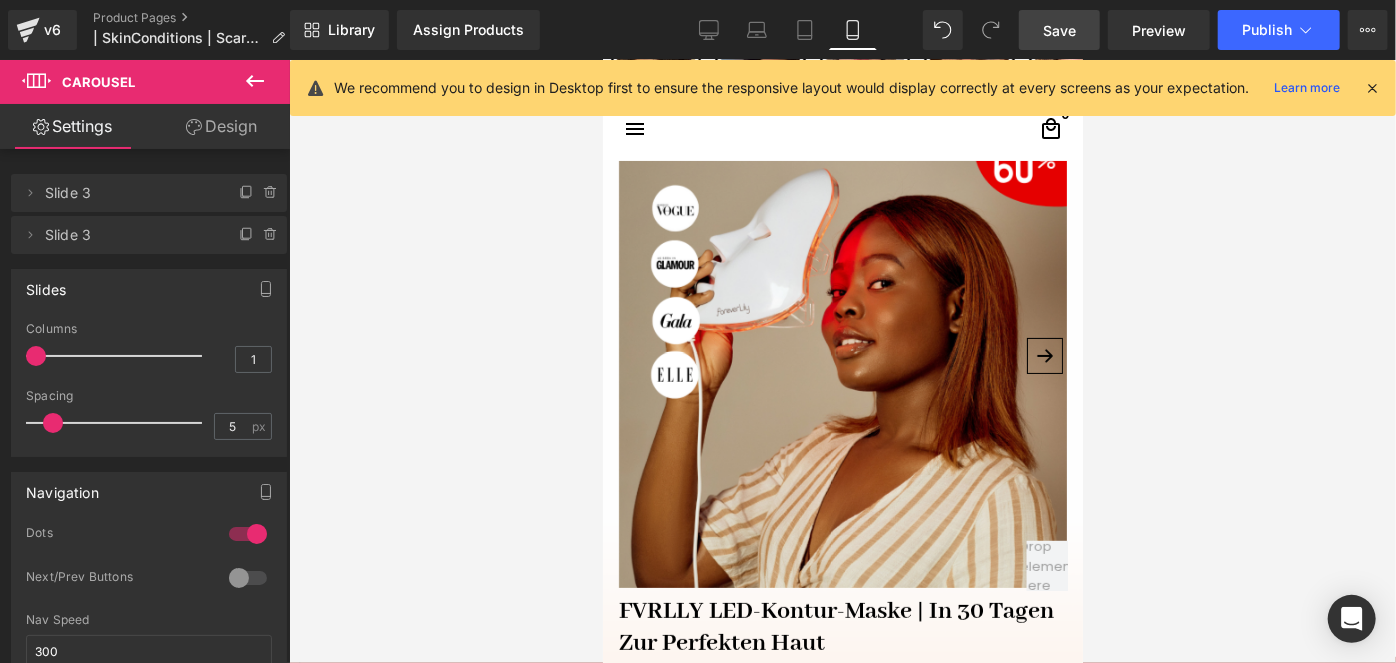 click on "Save" at bounding box center [1059, 30] 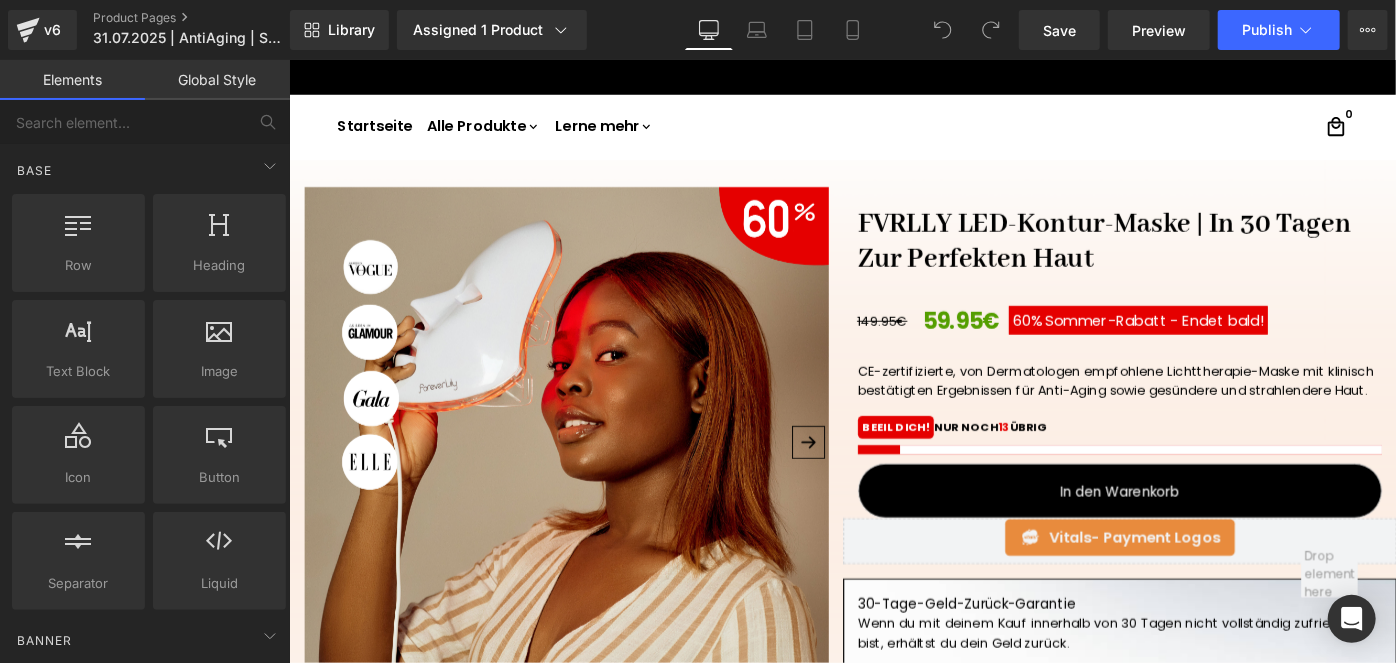 scroll, scrollTop: 0, scrollLeft: 0, axis: both 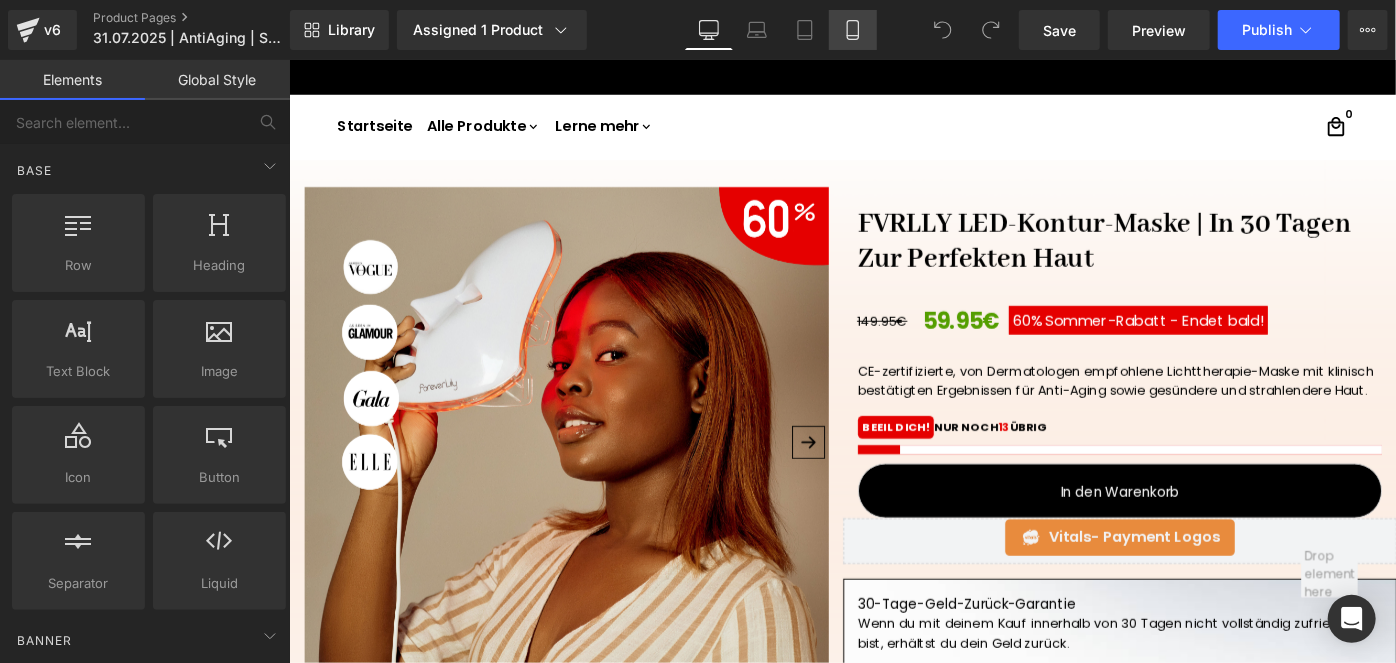 click on "Mobile" at bounding box center [853, 30] 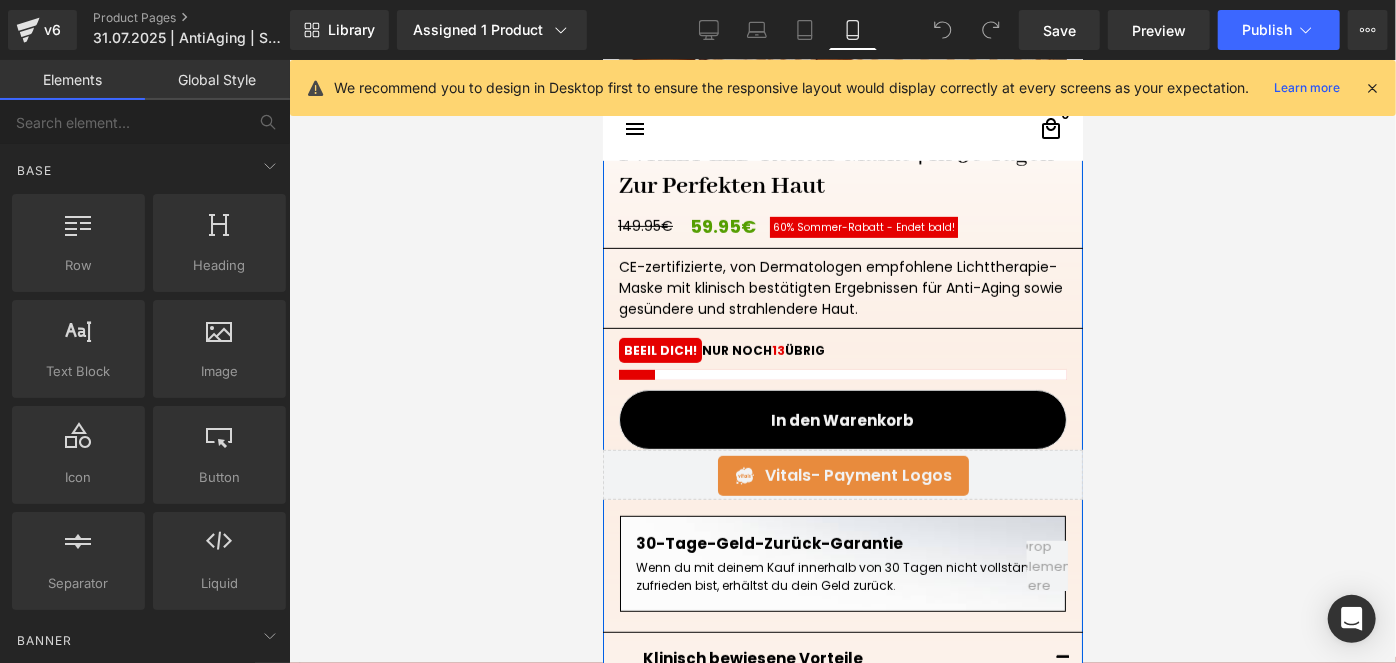 scroll, scrollTop: 545, scrollLeft: 0, axis: vertical 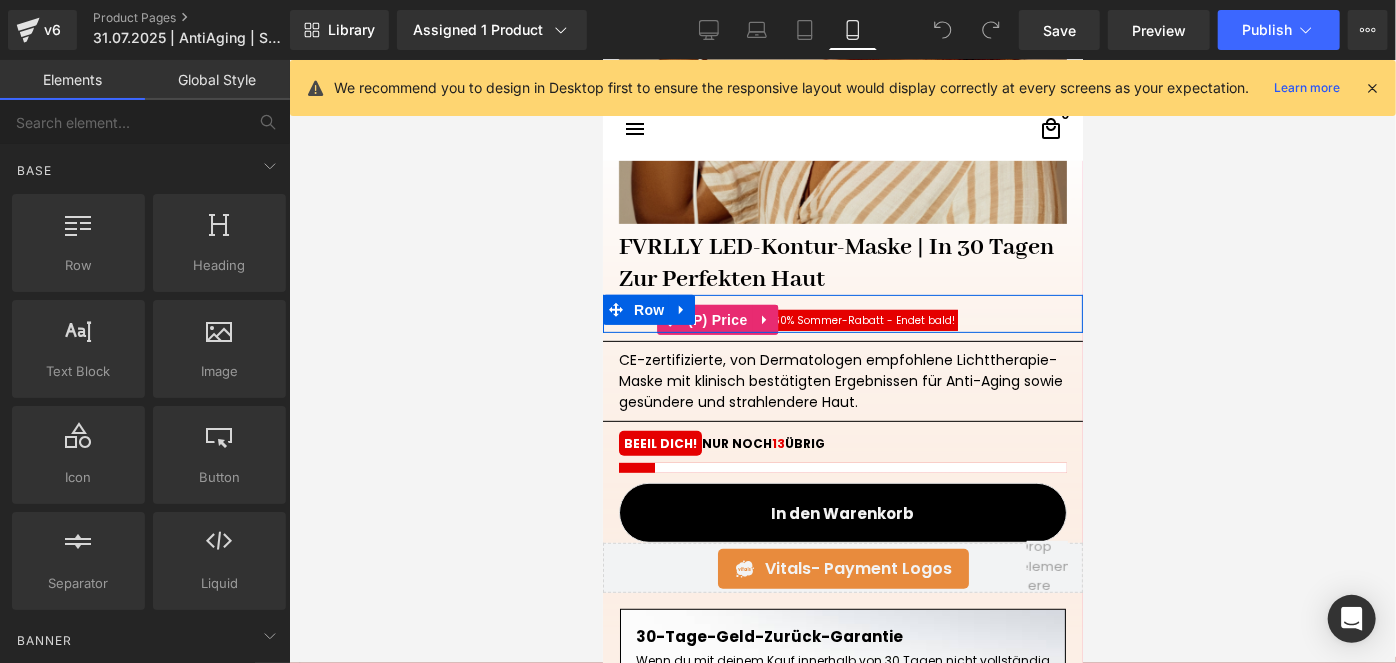 click on "Sommer-Rabatt - Endet bald!ㅤ" at bounding box center (875, 319) 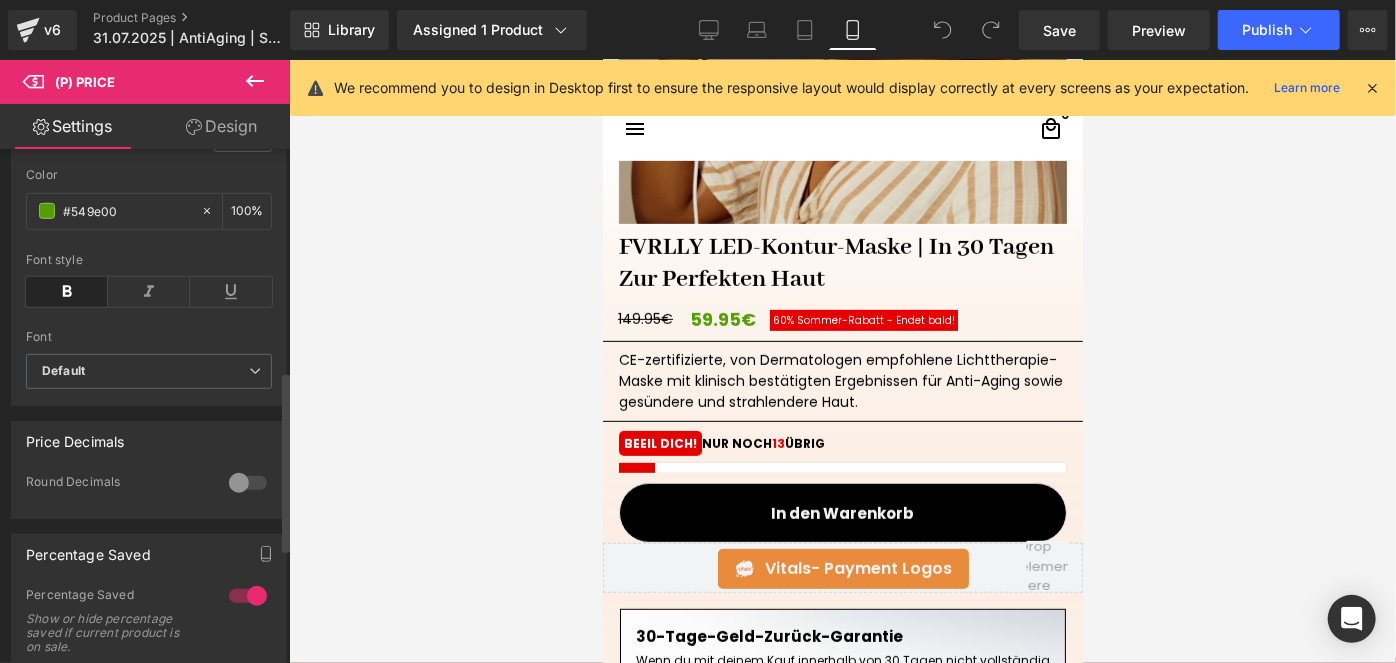 scroll, scrollTop: 636, scrollLeft: 0, axis: vertical 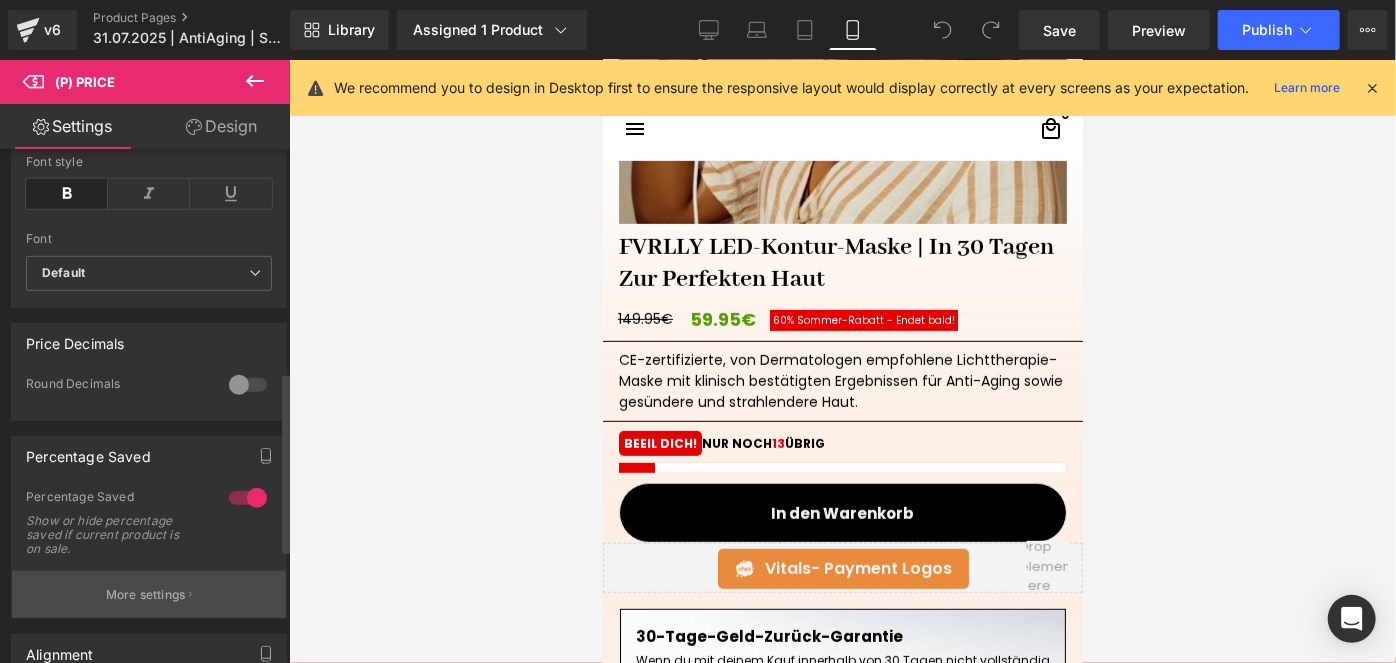 click on "More settings" at bounding box center (149, 594) 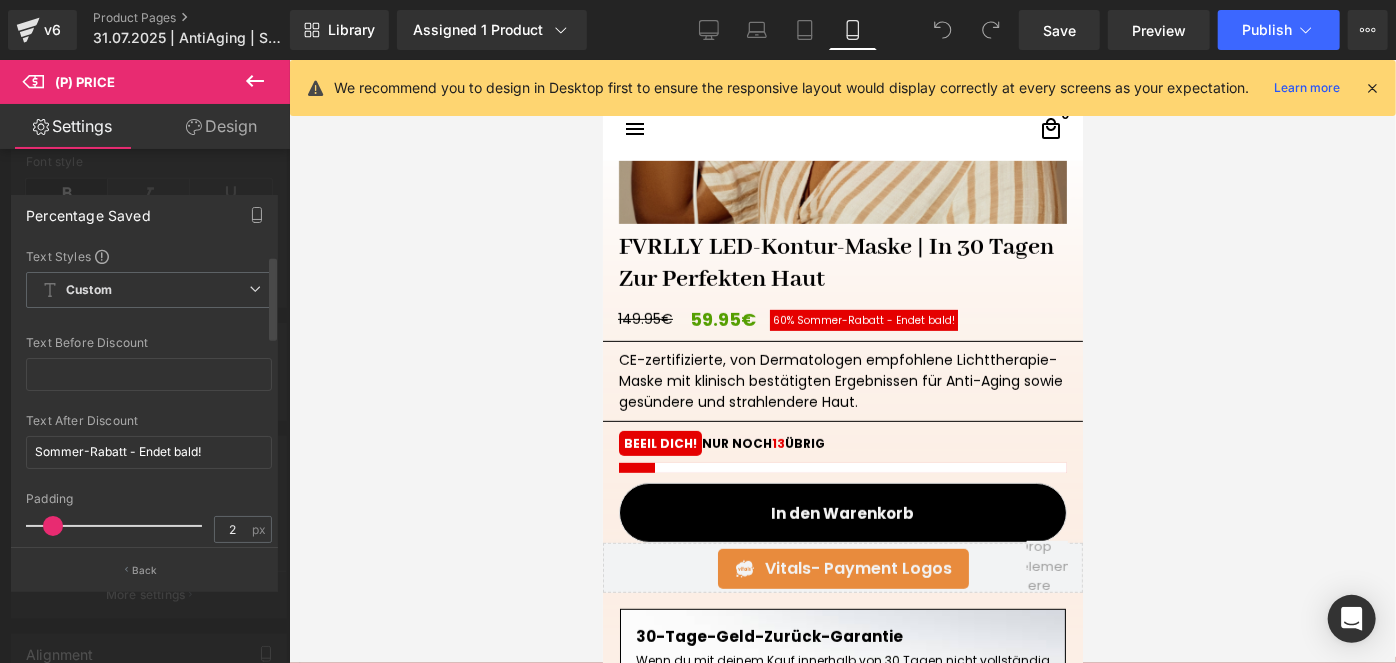 scroll, scrollTop: 90, scrollLeft: 0, axis: vertical 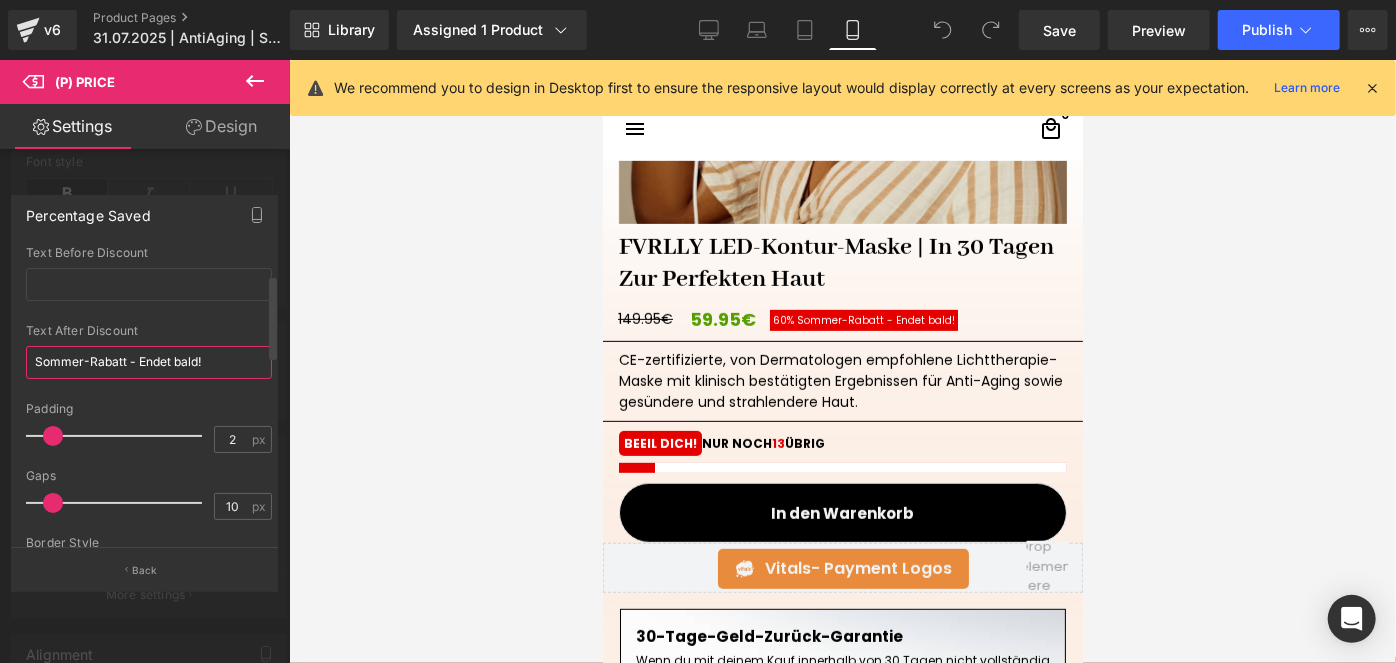 click on "Sommer-Rabatt - Endet bald!ㅤ" at bounding box center [149, 362] 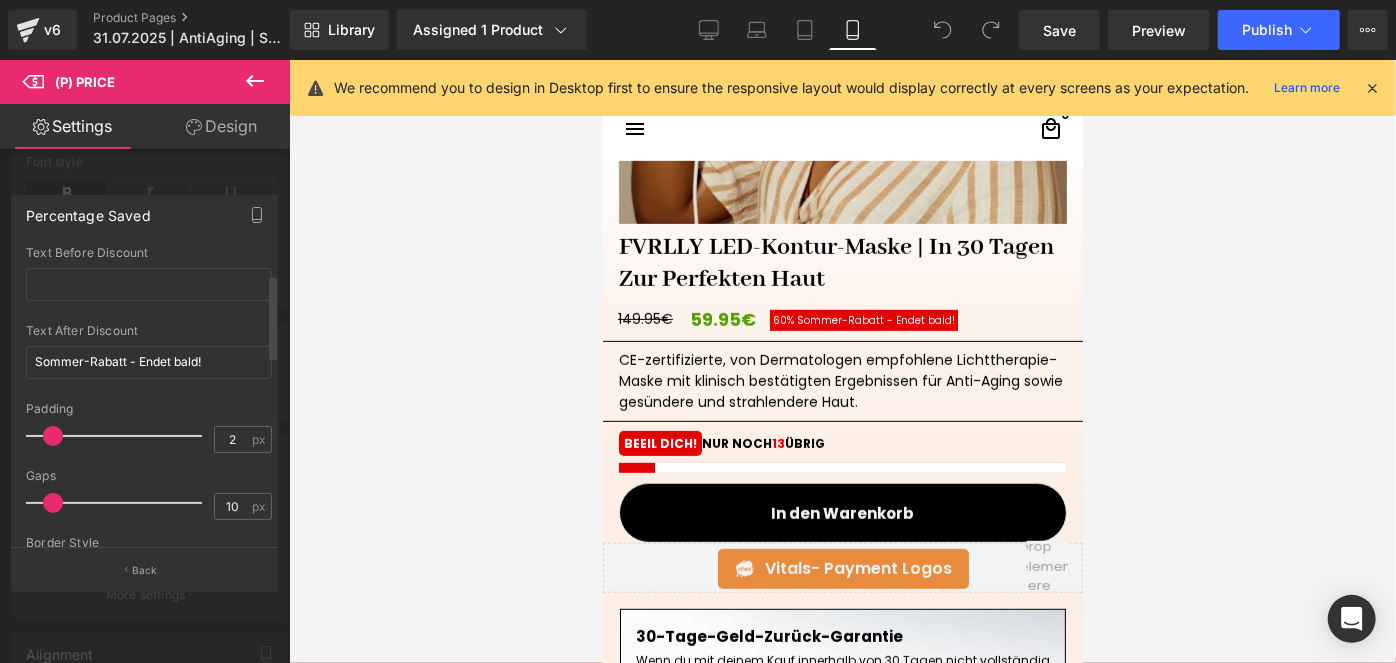 drag, startPoint x: 154, startPoint y: 560, endPoint x: 162, endPoint y: 460, distance: 100.31949 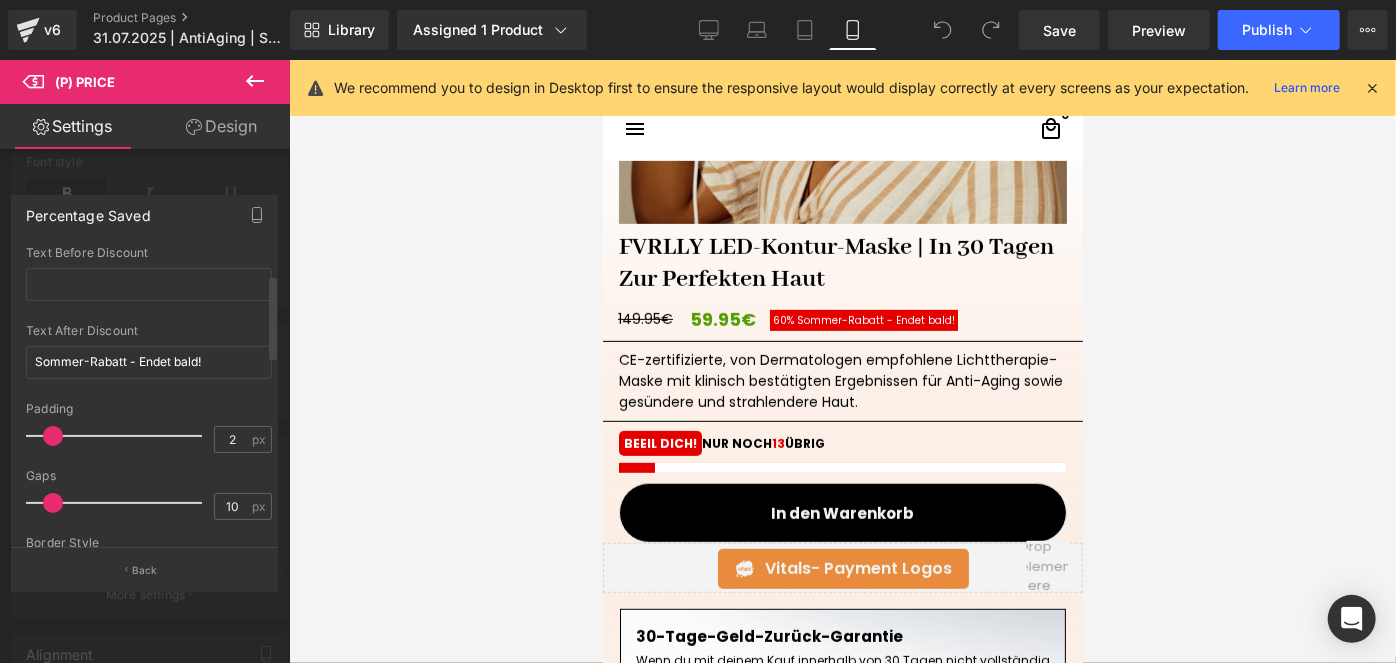 click on "Percentage Saved Text Styles Custom HEADING Heading 1 Heading 2 Heading 3 Heading 4 Heading 5 Heading 6 PARAGRAPH Paragraph 1 Paragraph 2 Paragraph 3 Paragraph 4
Custom
Custom HEADING
Heading 1
Heading 2
Heading 3
Heading 4
Heading 5
Heading 6 PARAGRAPH
Paragraph 1
Paragraph 2
Paragraph 3
Paragraph 4 Text Before Discount Sommer-Rabatt - Endet bald!ㅤ Text After Discount Sommer-Rabatt - Endet bald!ㅤ 2px Padding 2 px 10px Gaps 10 px Solid Dashed Dotted Double Border Style
Solid
Solid Dashed Dotted Double 1px Border Size 1 px rgba(229, 0, 0, 1) Border Color #e50000 %" at bounding box center (144, 371) 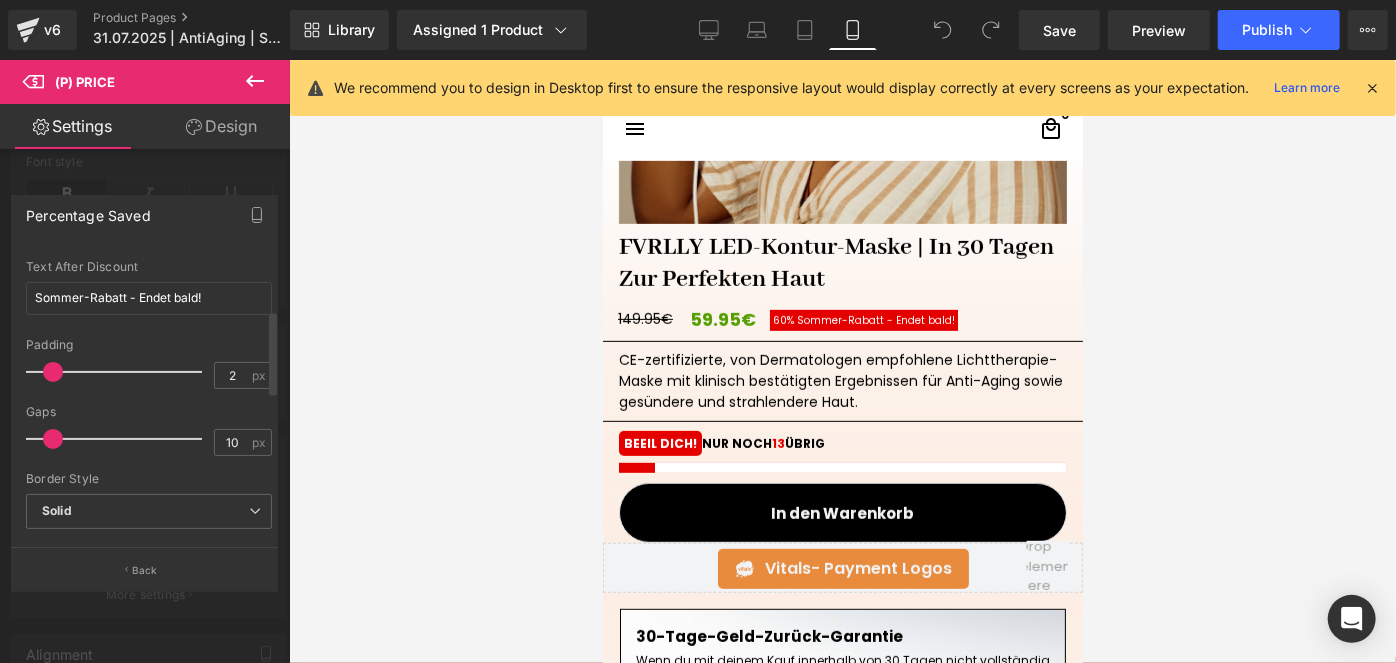 scroll, scrollTop: 272, scrollLeft: 0, axis: vertical 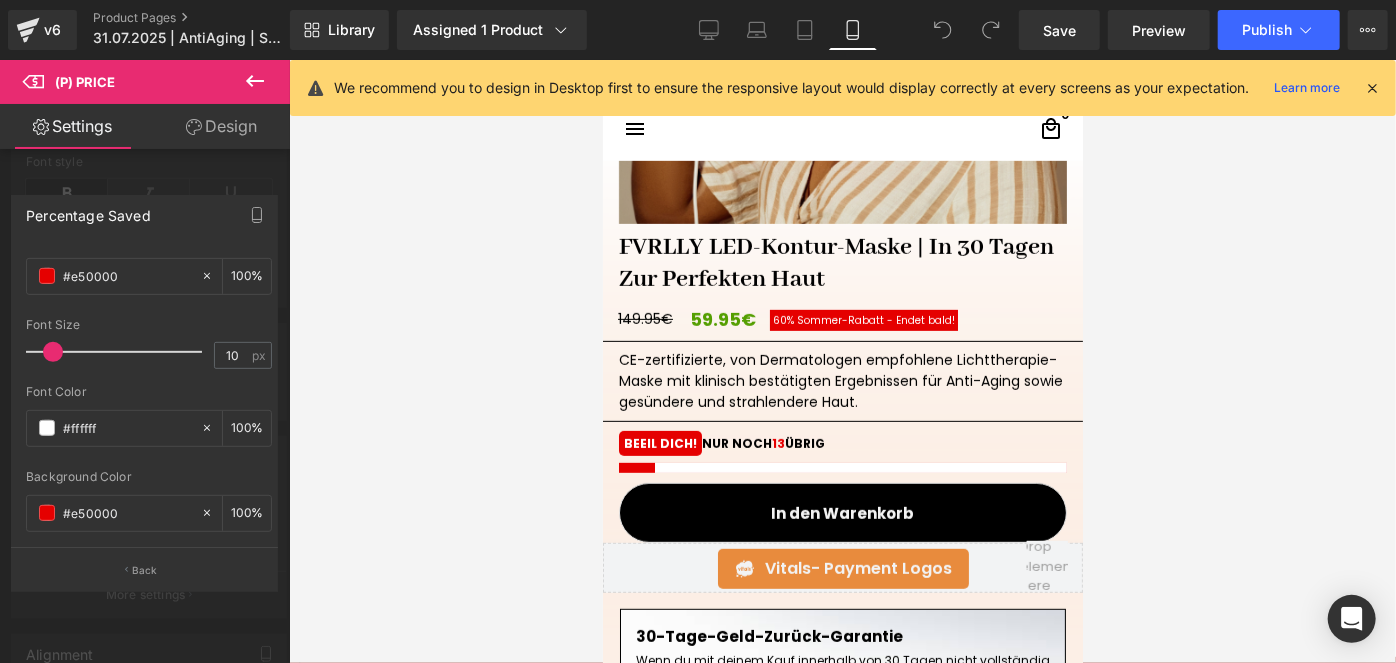 click on "□
search
close
menu
Menu
close
Startseite
Alle Produkte
add
add" at bounding box center (842, 3913) 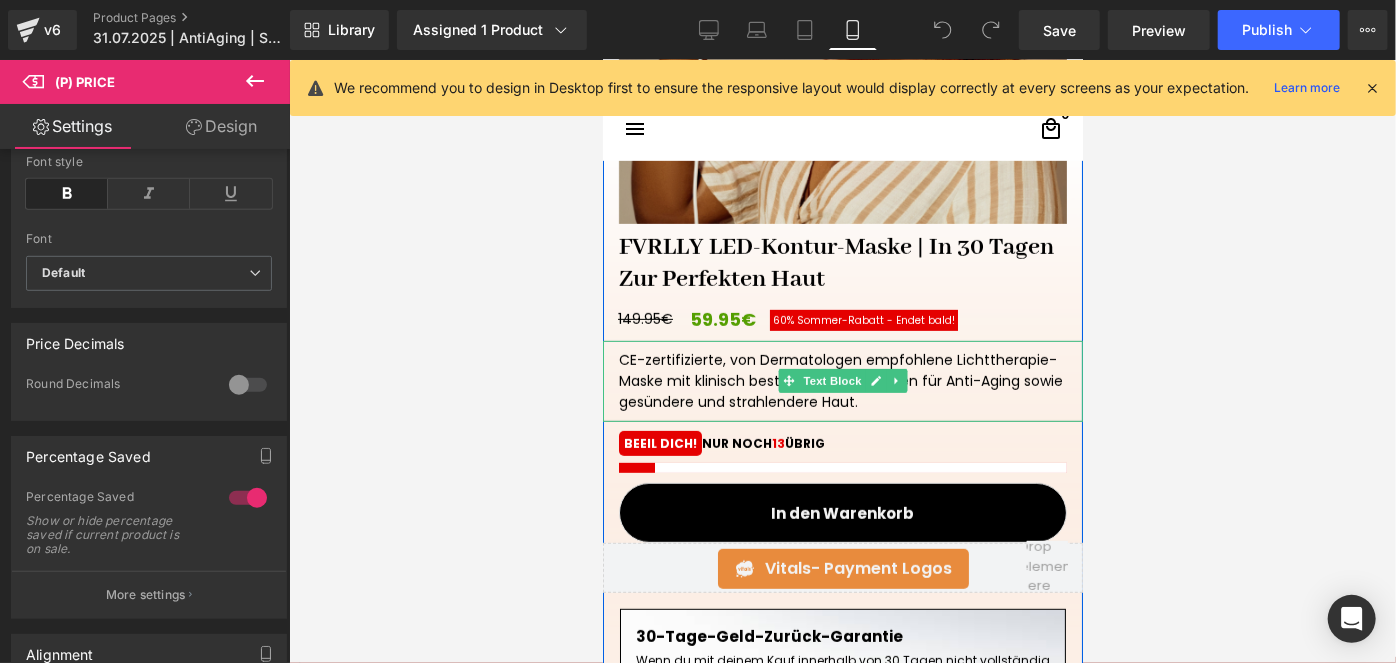 click on "CE-zertifizierte, von Dermatologen empfohlene Lichttherapie-Maske mit klinisch bestätigten Ergebnissen für Anti-Aging sowie gesündere und strahlendere Haut." at bounding box center (842, 380) 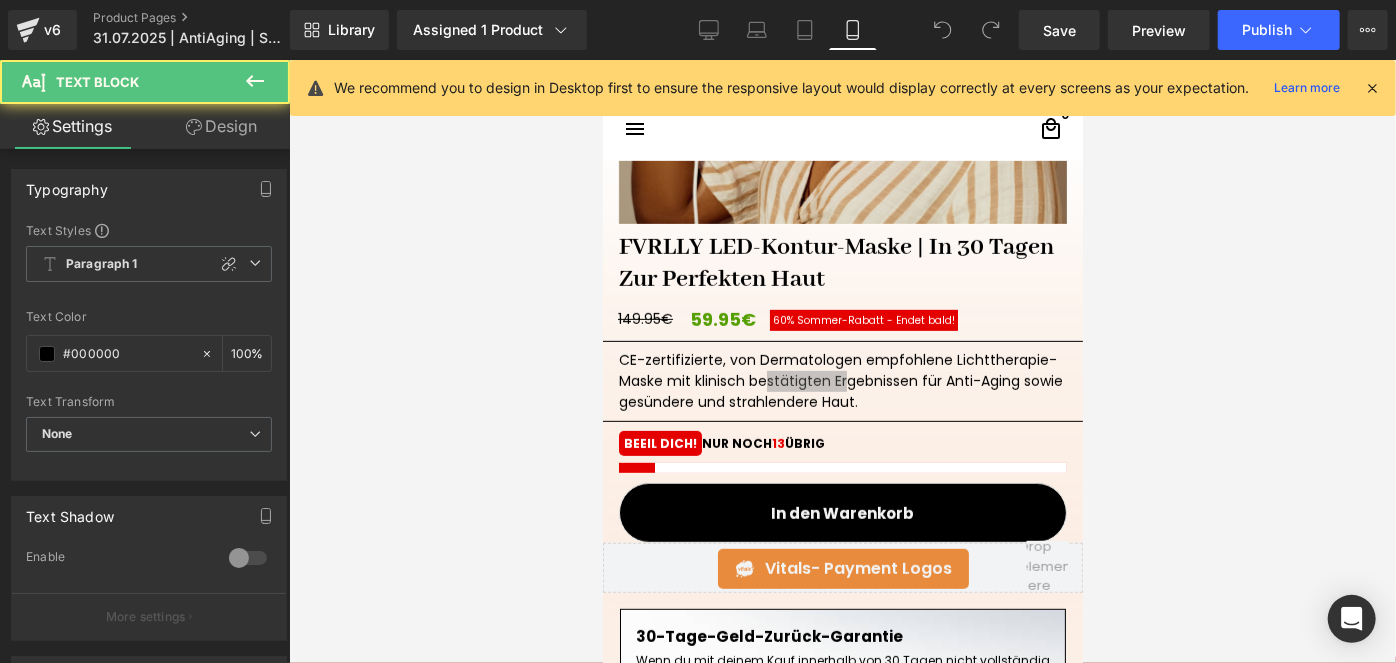 click on "Design" at bounding box center [221, 126] 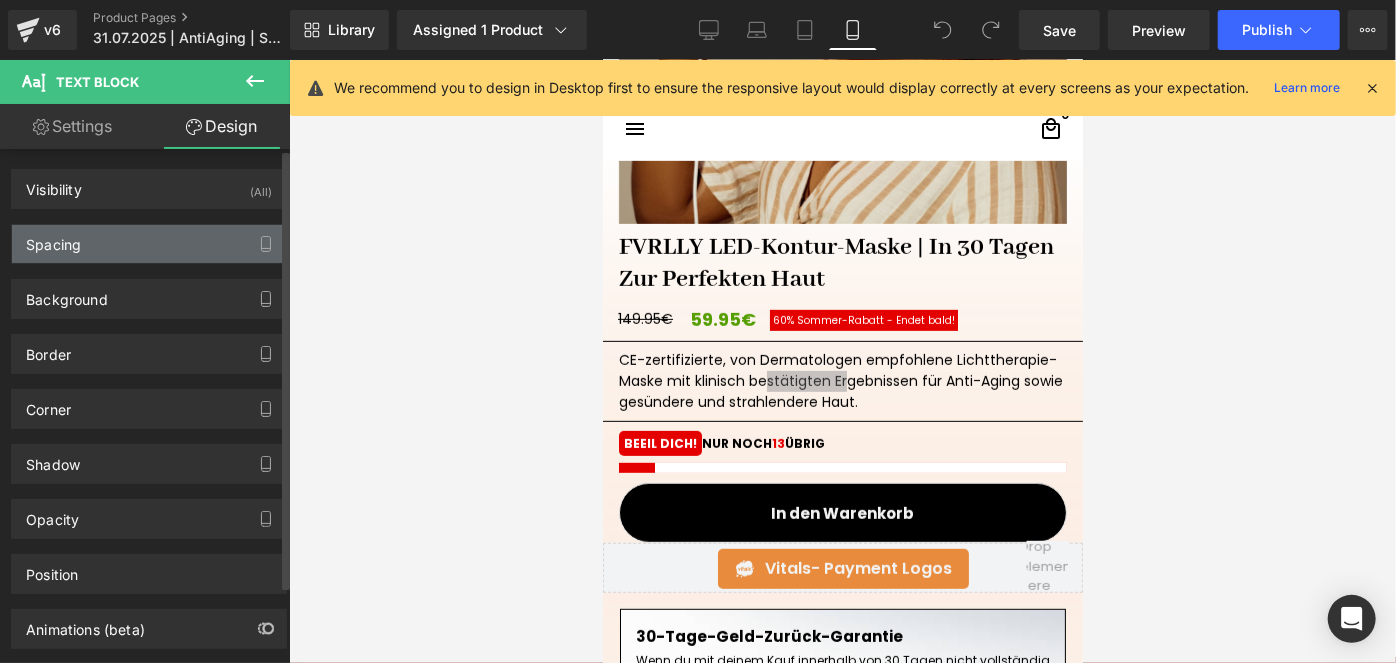 click on "Spacing" at bounding box center (53, 239) 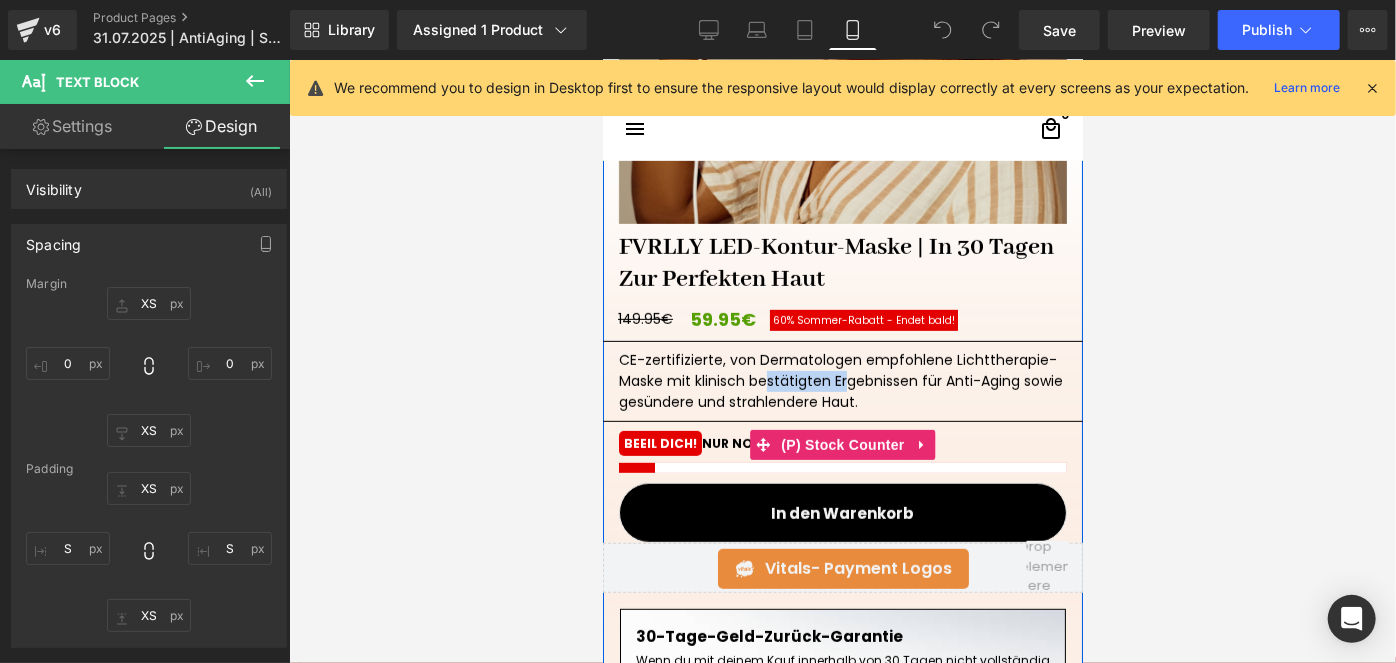 click on "BEEIL DICH!" at bounding box center [659, 442] 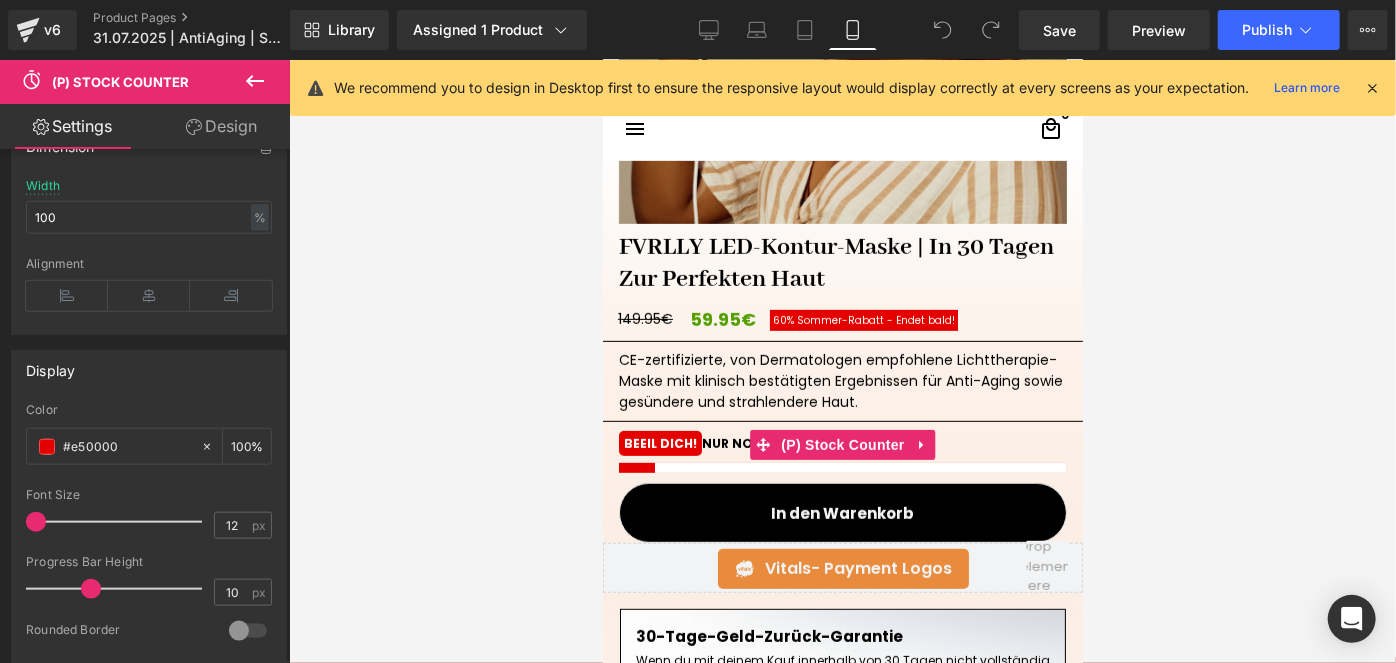 scroll, scrollTop: 1090, scrollLeft: 0, axis: vertical 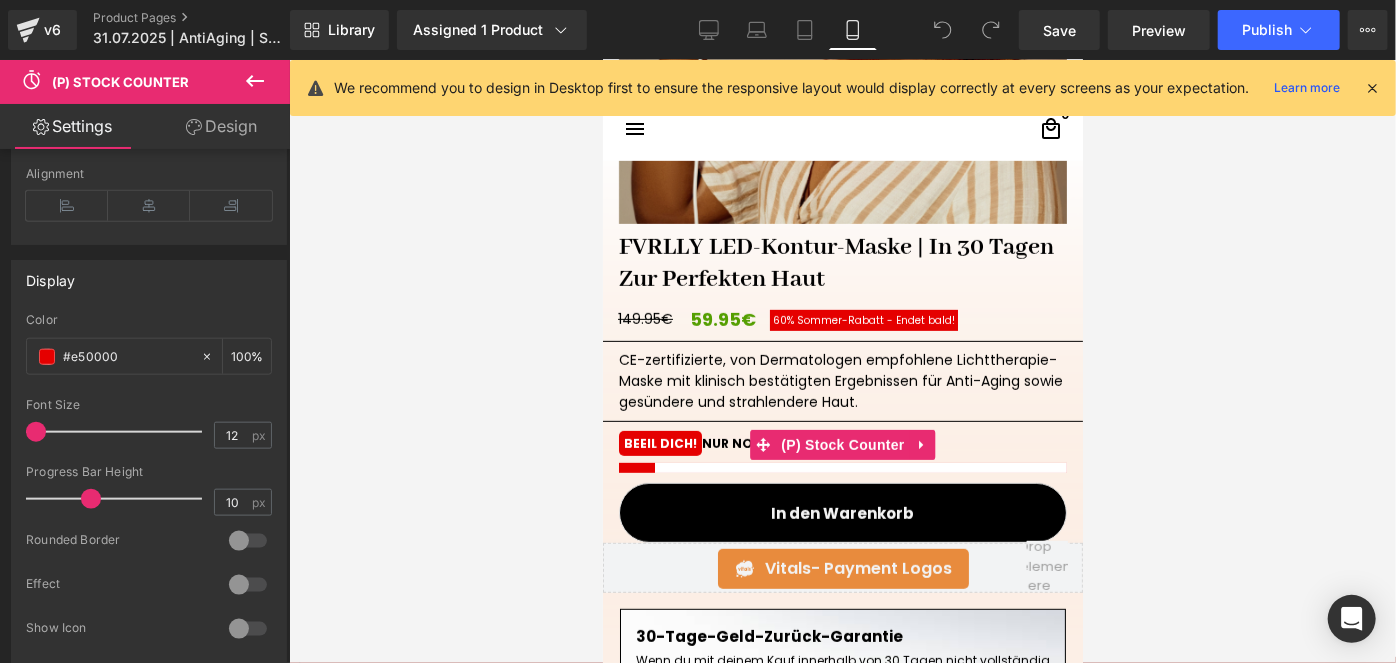 click on "Design" at bounding box center (221, 126) 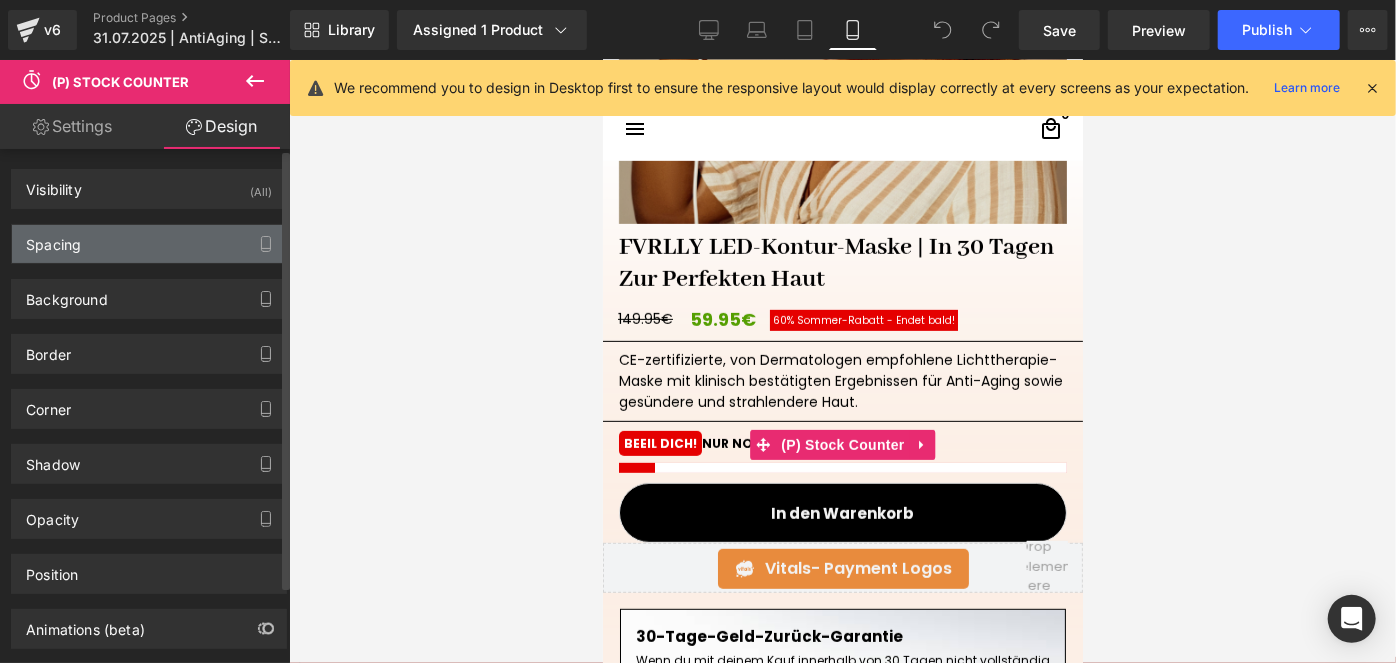 click on "Spacing" at bounding box center [53, 239] 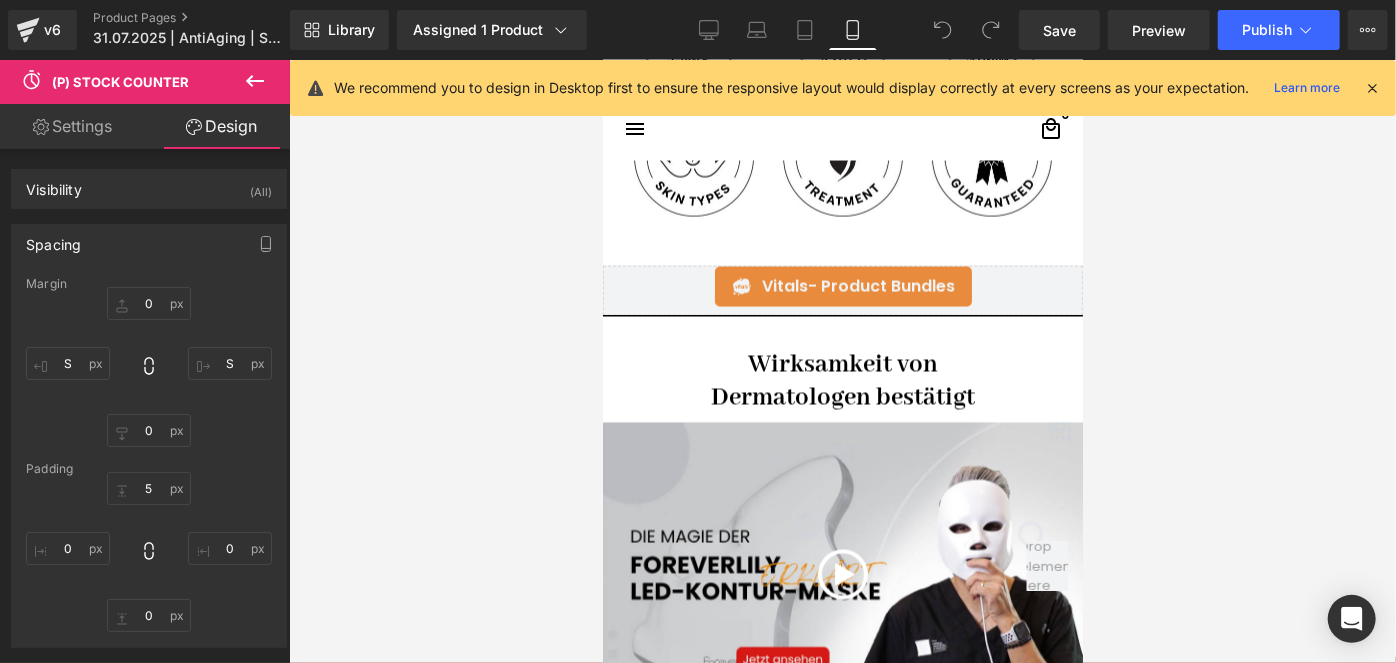 scroll, scrollTop: 1909, scrollLeft: 0, axis: vertical 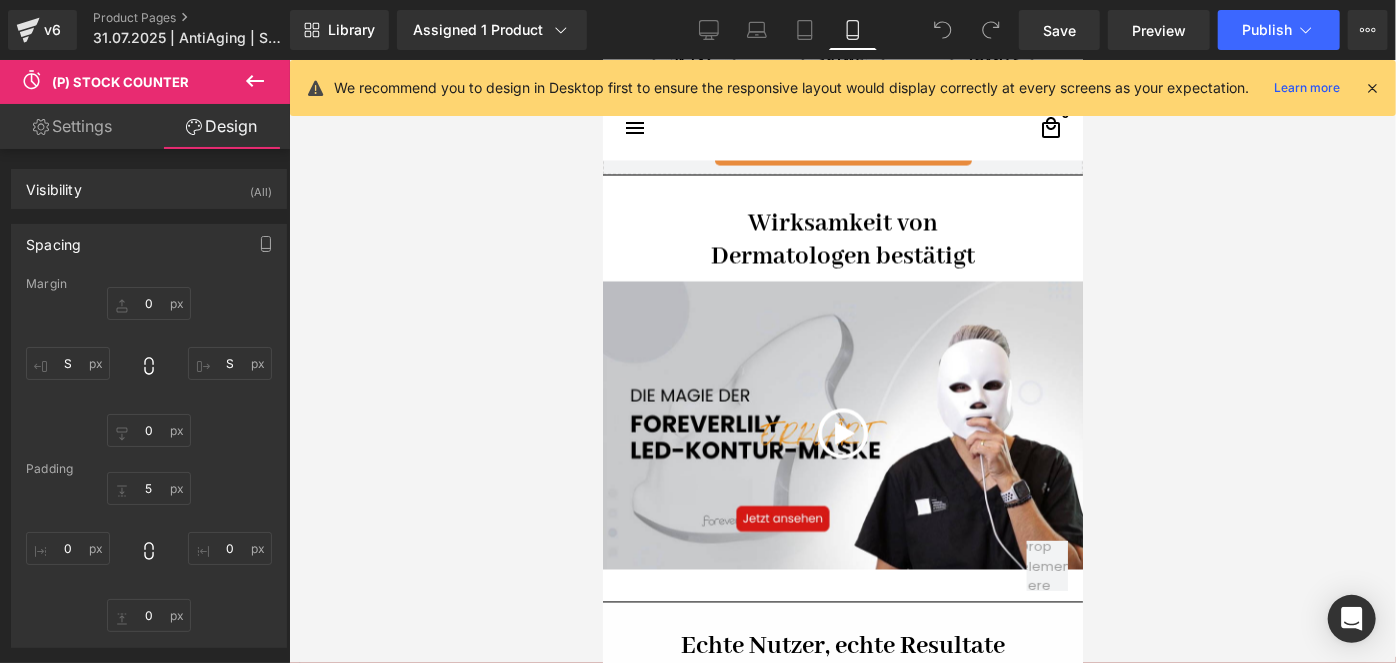 click on "Wirksamkeit von  Dermatologen bestätigt Heading         Separator
Video Popup
Hero Banner         Row" at bounding box center [842, 387] 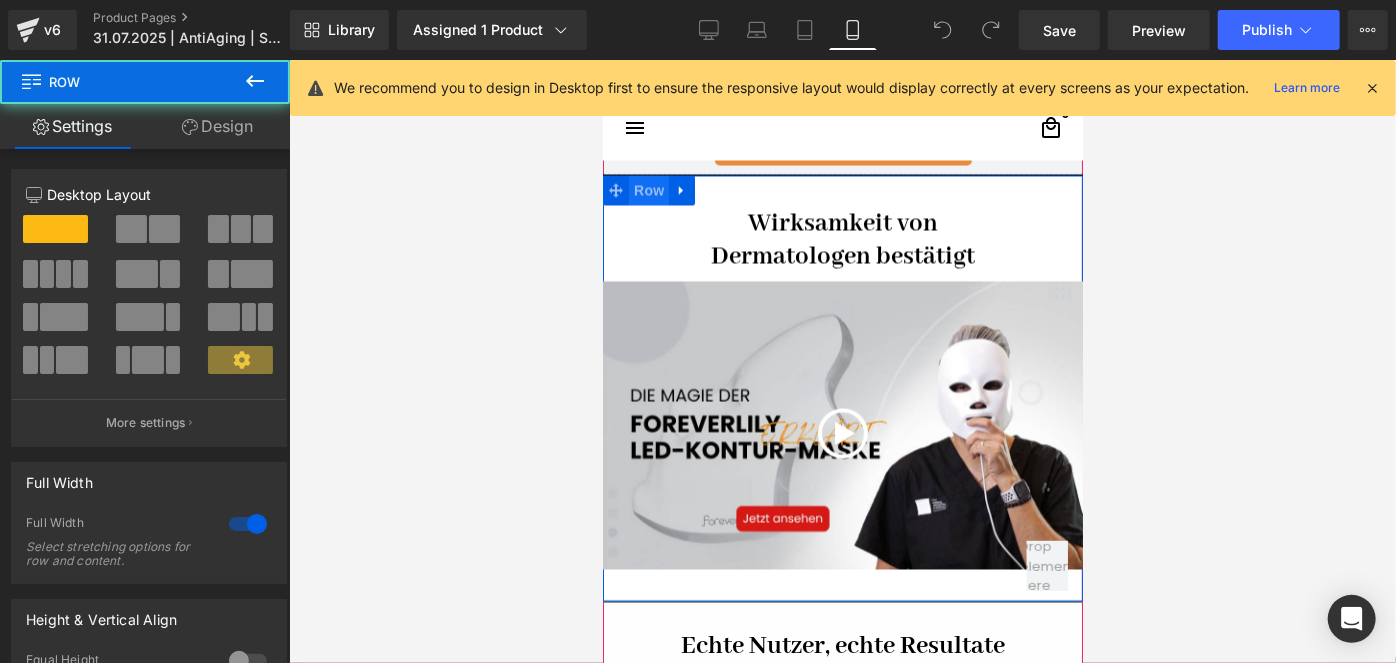 click on "Row" at bounding box center (648, 190) 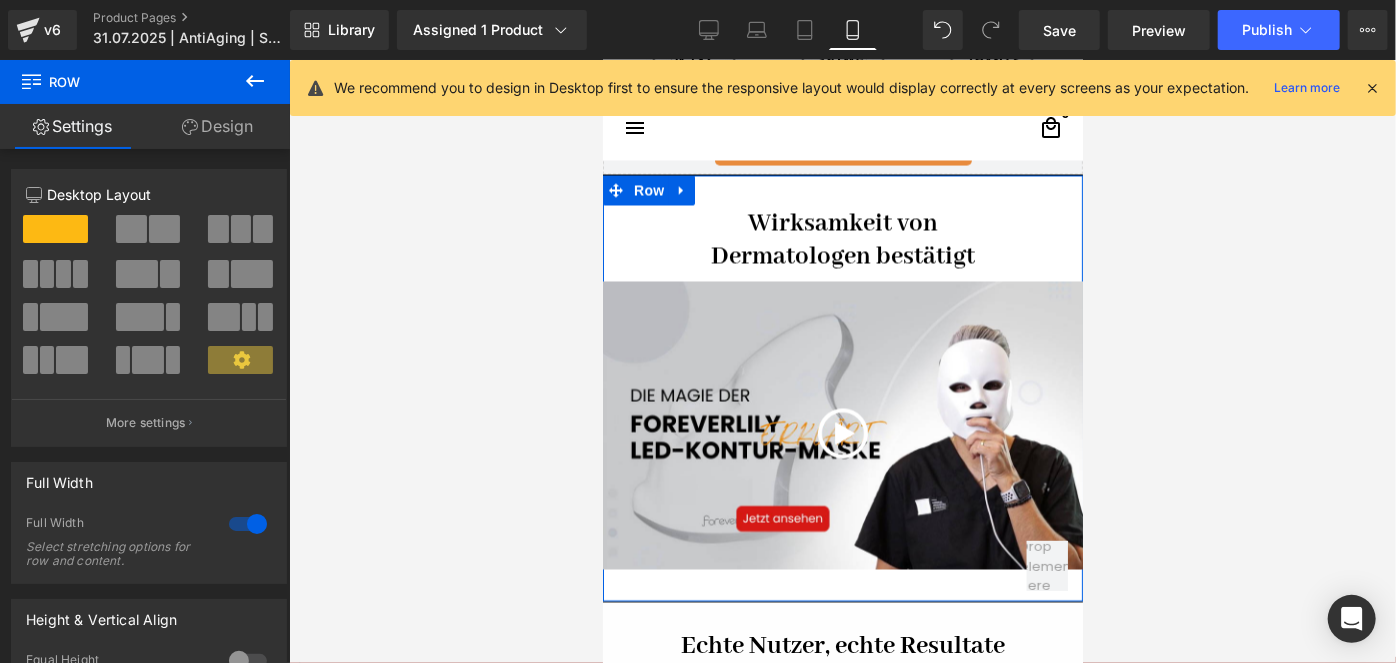 click on "Design" at bounding box center [217, 126] 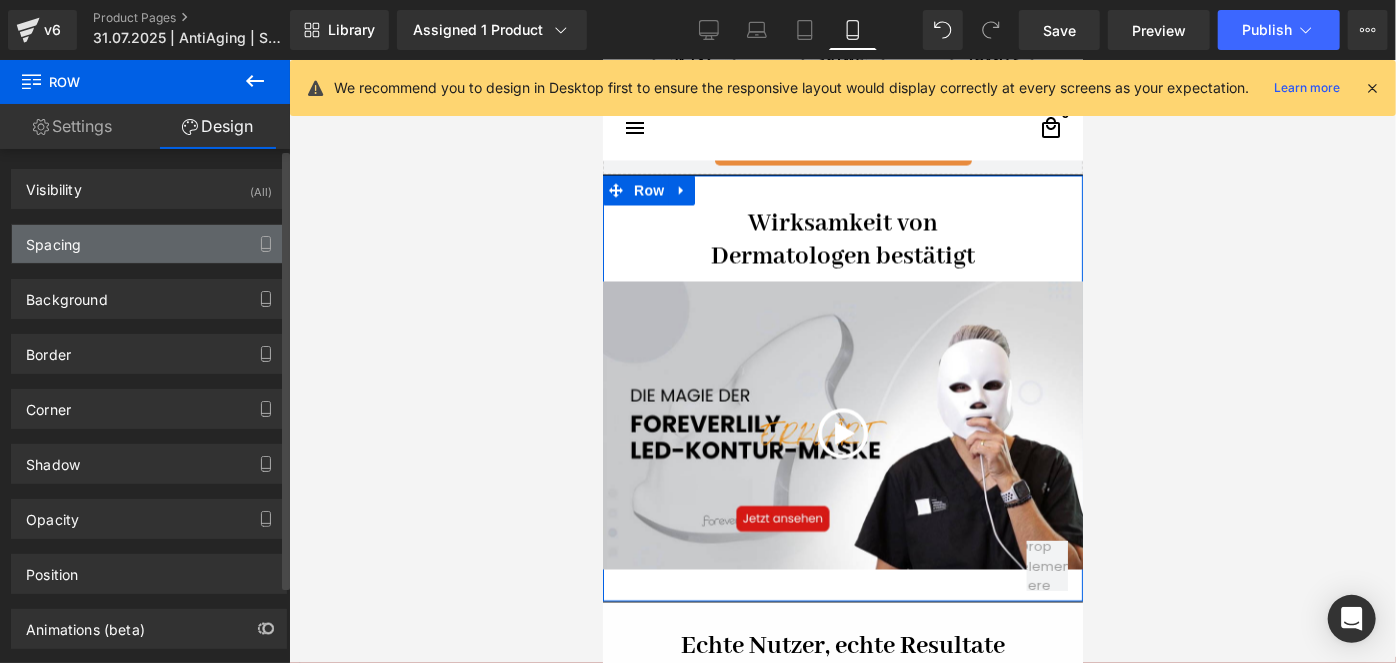 click on "Spacing" at bounding box center [149, 244] 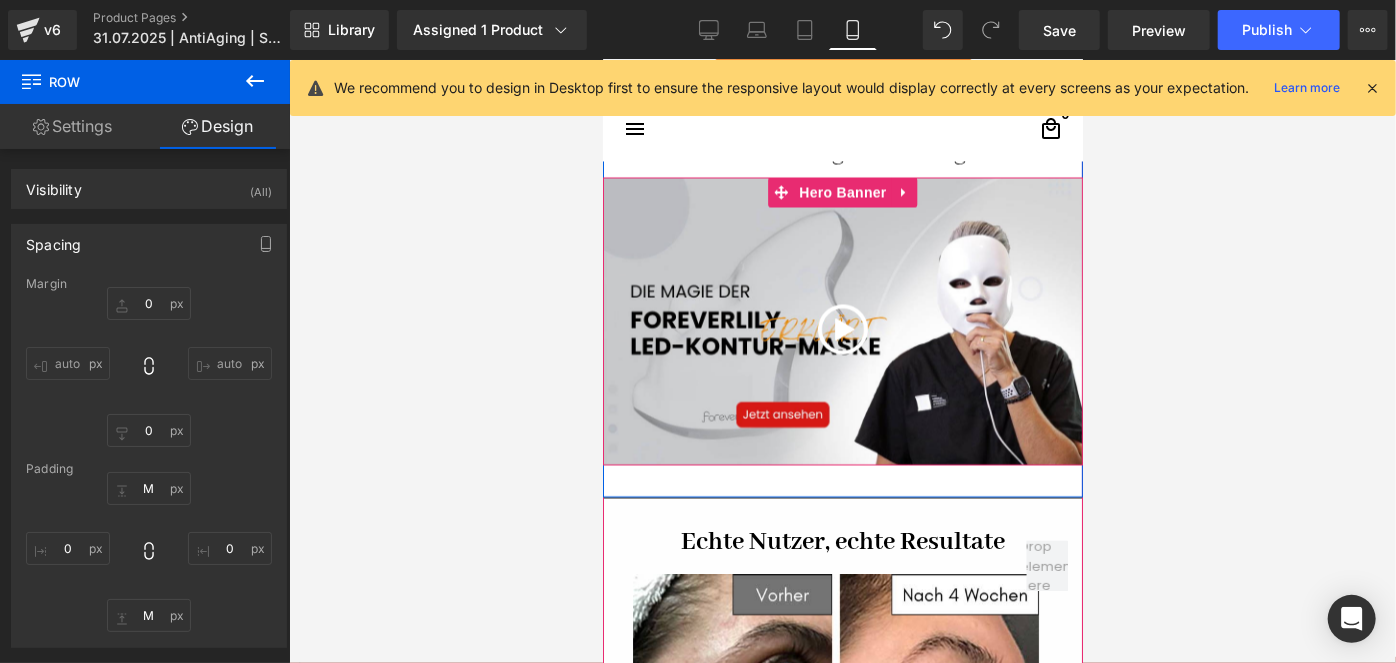 scroll, scrollTop: 1818, scrollLeft: 0, axis: vertical 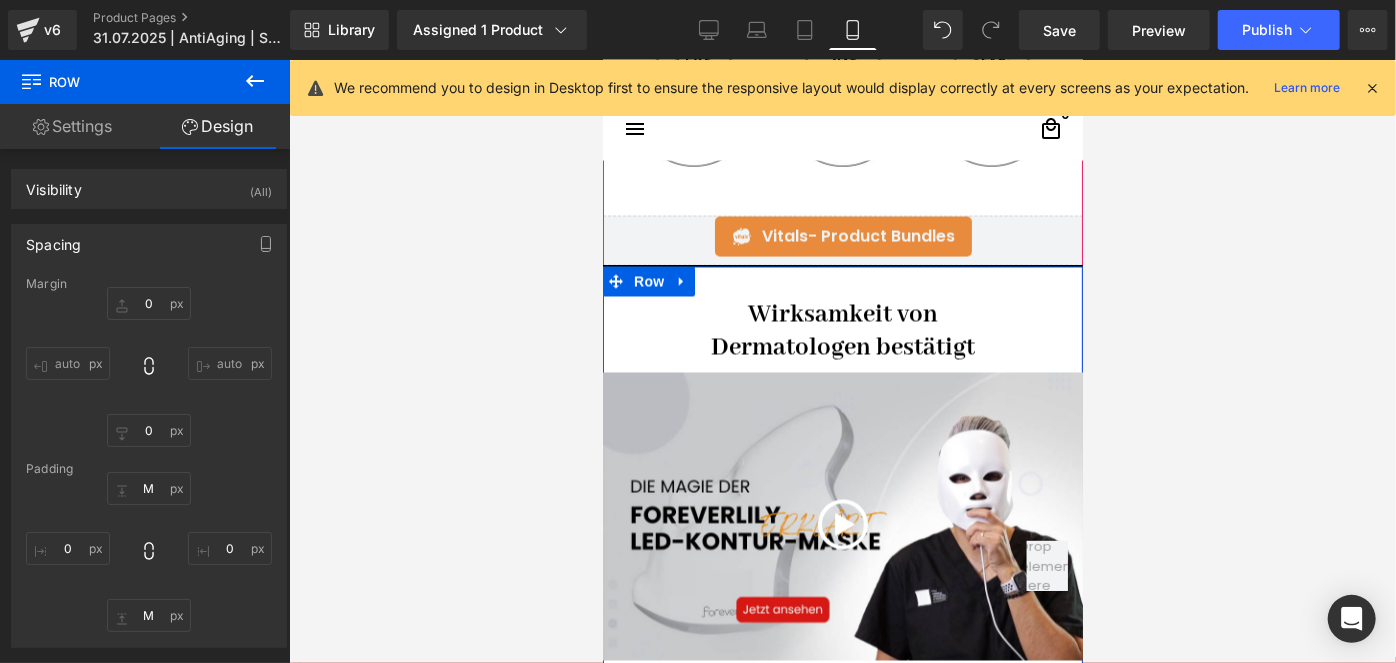 click on "Wirksamkeit von" at bounding box center [842, 314] 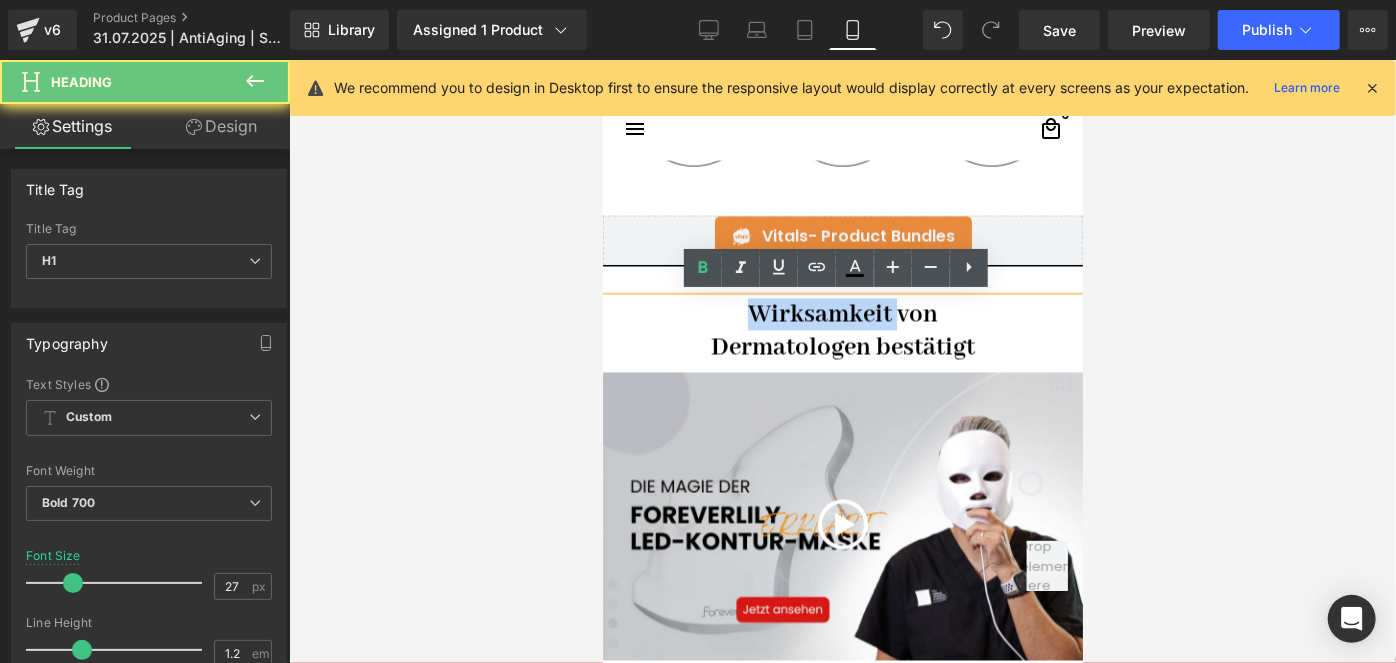 click on "Wirksamkeit von" at bounding box center [842, 314] 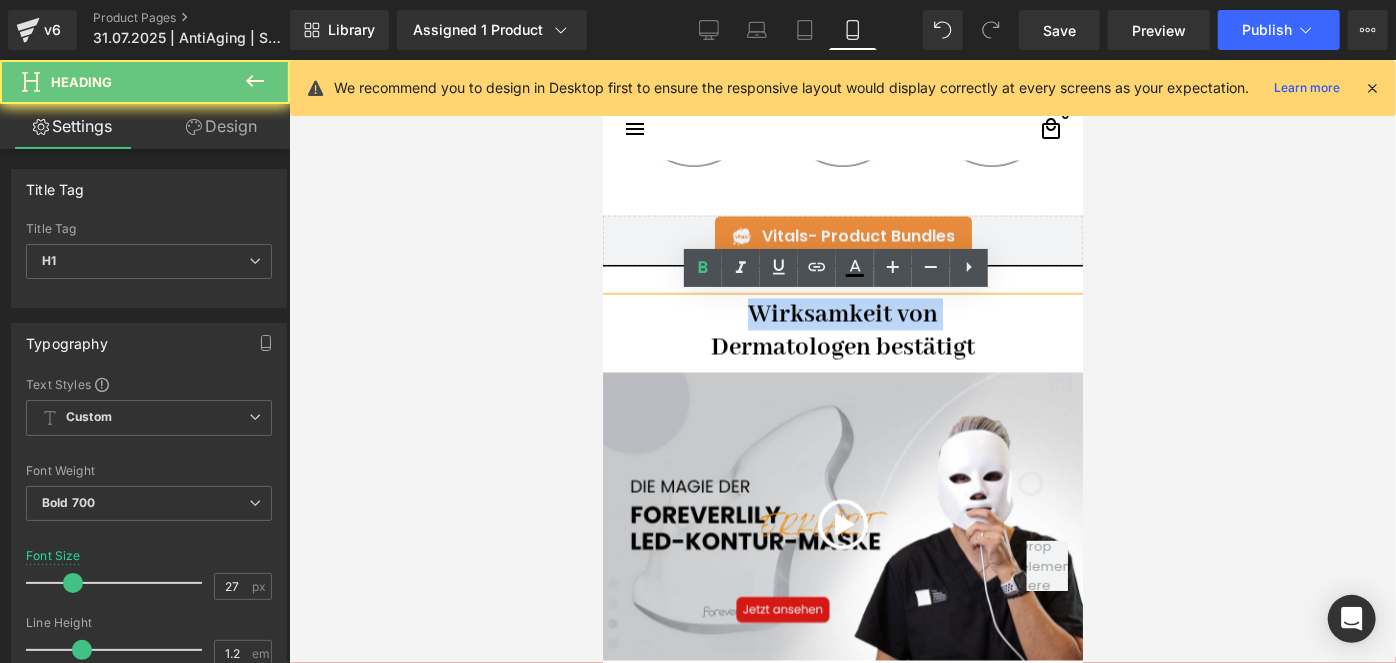 click on "Wirksamkeit von" at bounding box center [842, 314] 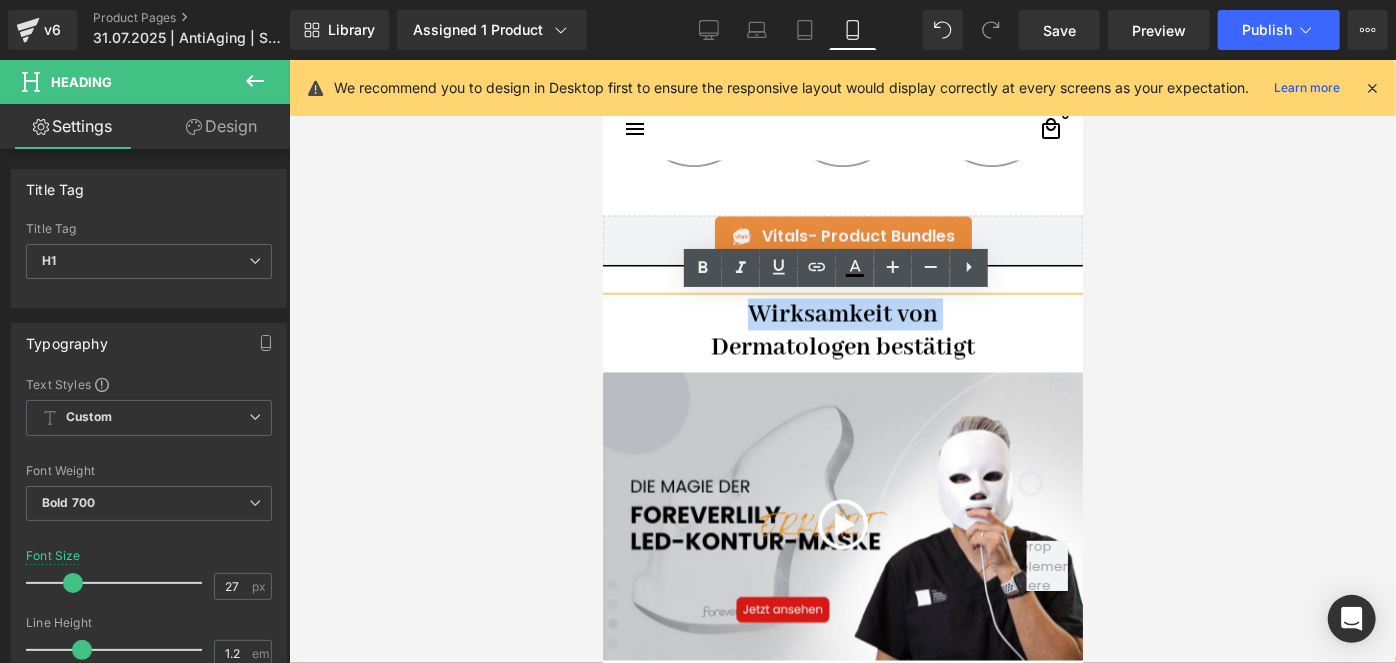 click on "Dermatologen bestätigt" at bounding box center (842, 347) 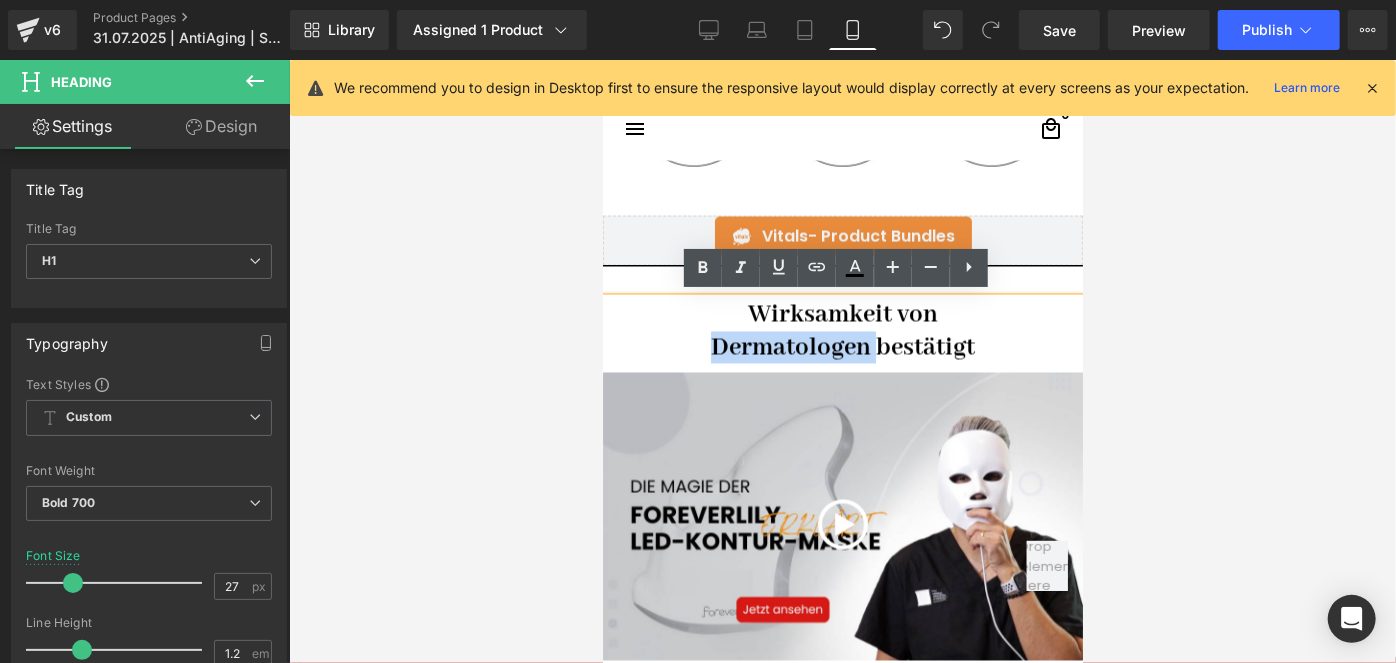 click on "Dermatologen bestätigt" at bounding box center [842, 347] 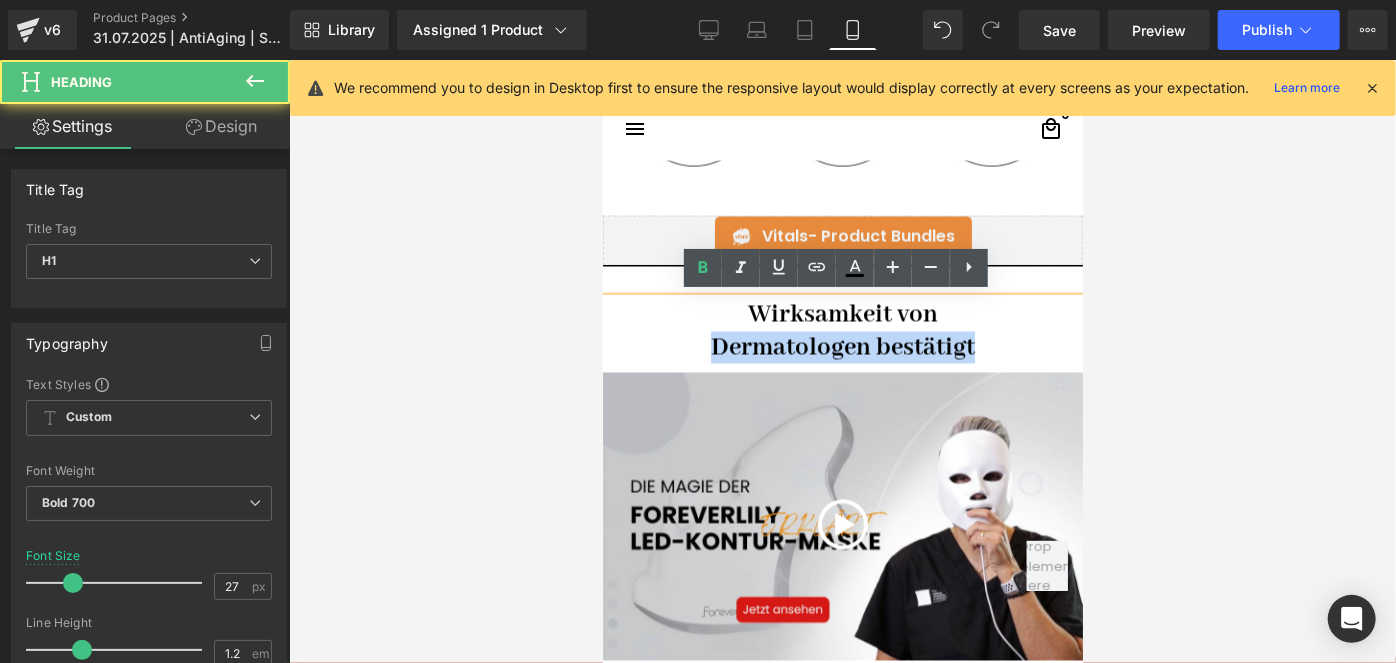 click on "Dermatologen bestätigt" at bounding box center (842, 347) 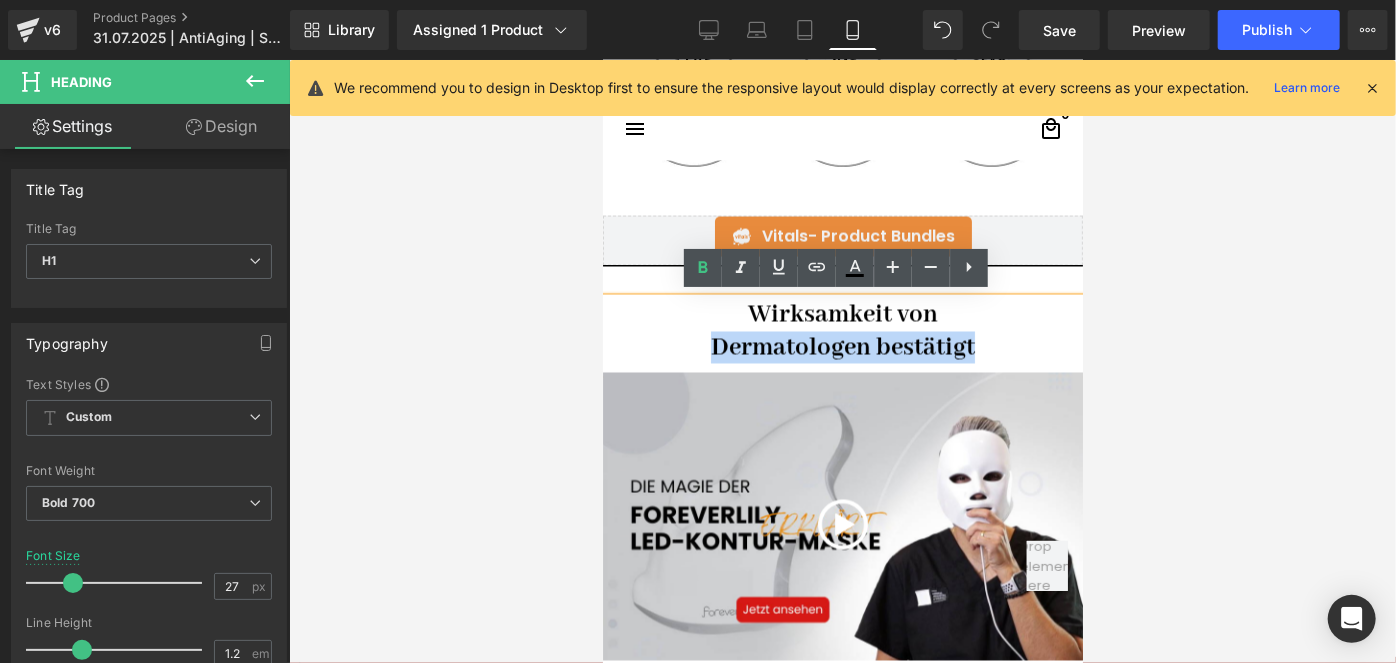 click on "Dermatologen bestätigt" at bounding box center [842, 347] 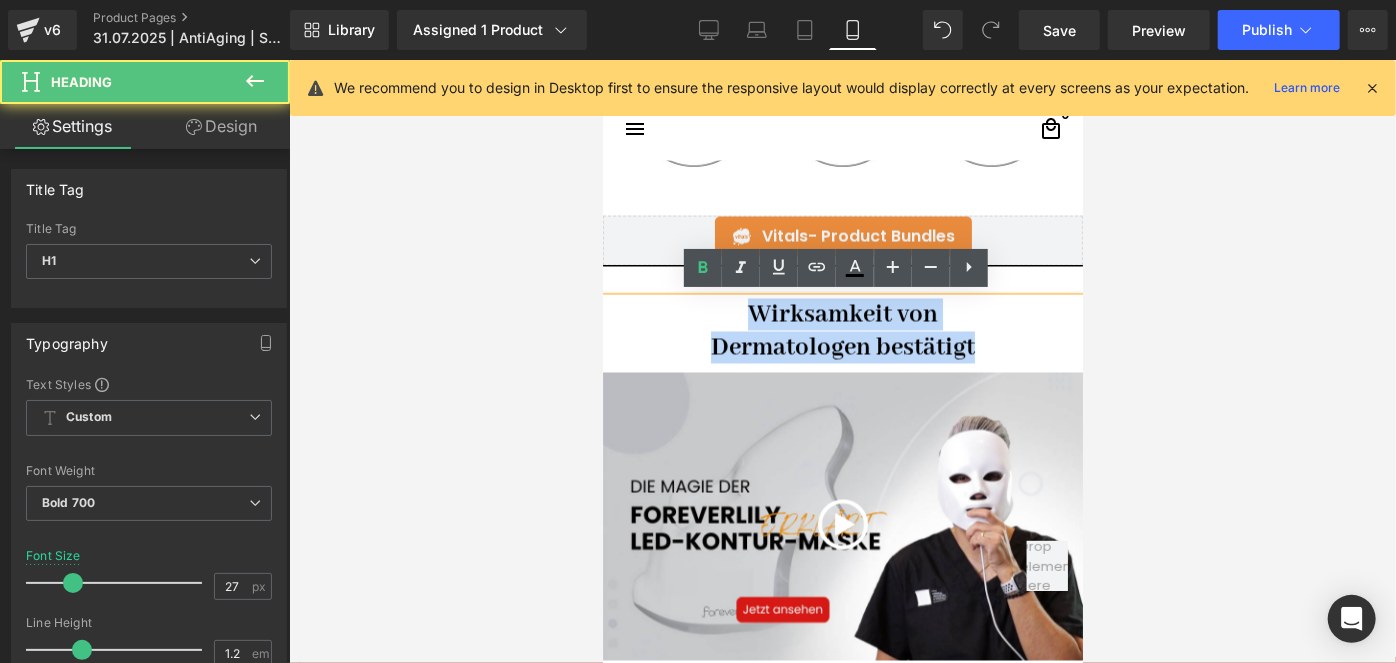 drag, startPoint x: 1055, startPoint y: 347, endPoint x: 687, endPoint y: 301, distance: 370.86386 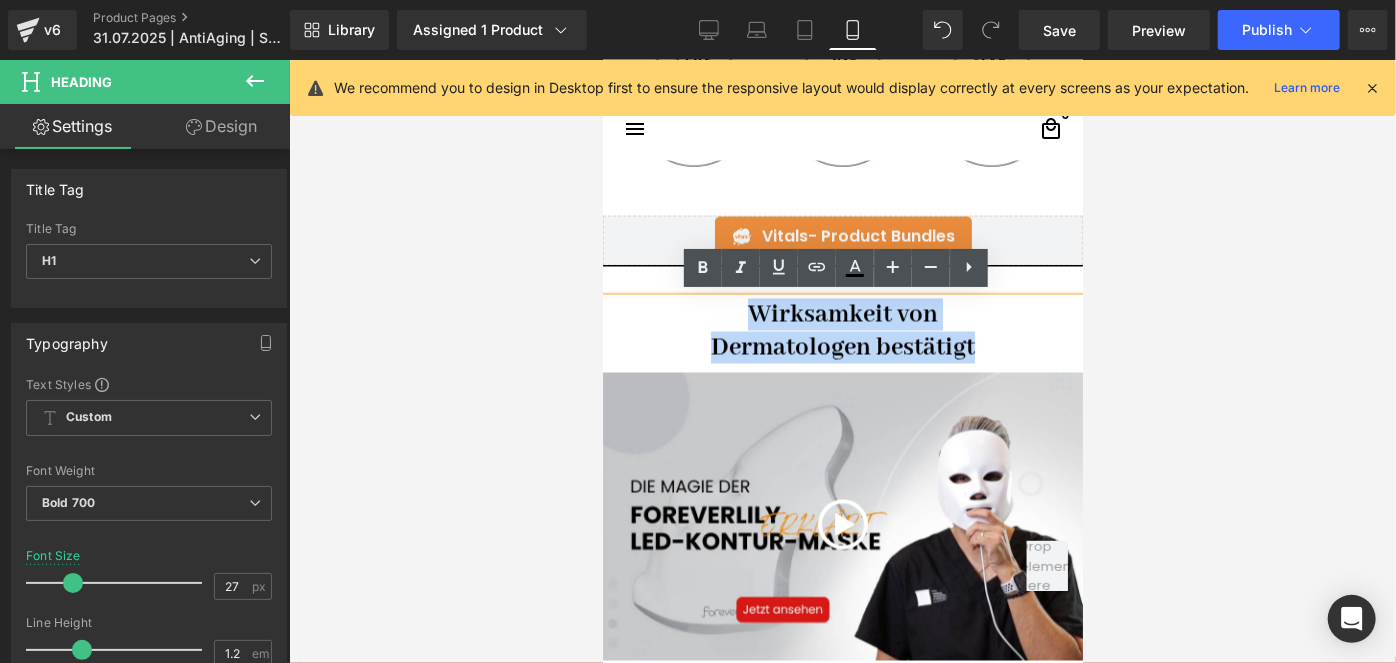copy on "Wirksamkeit von  Dermatologen bestätigt" 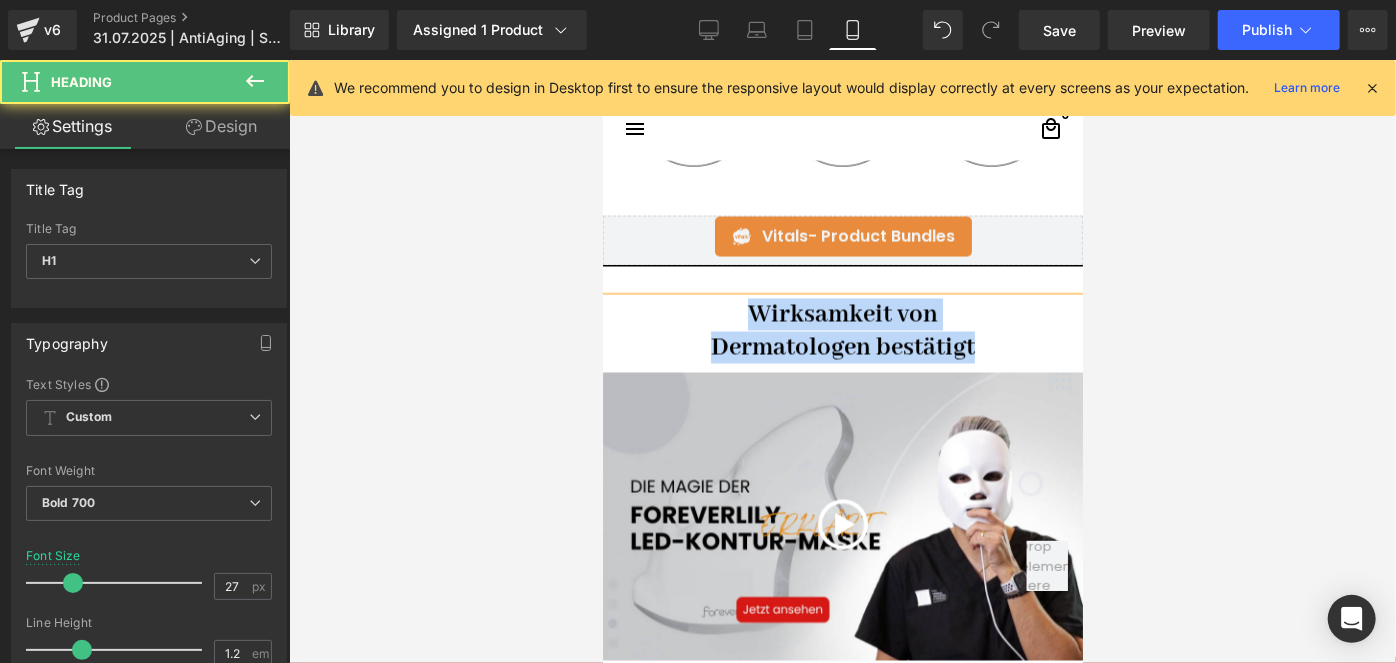 click on "Wirksamkeit von" at bounding box center (842, 314) 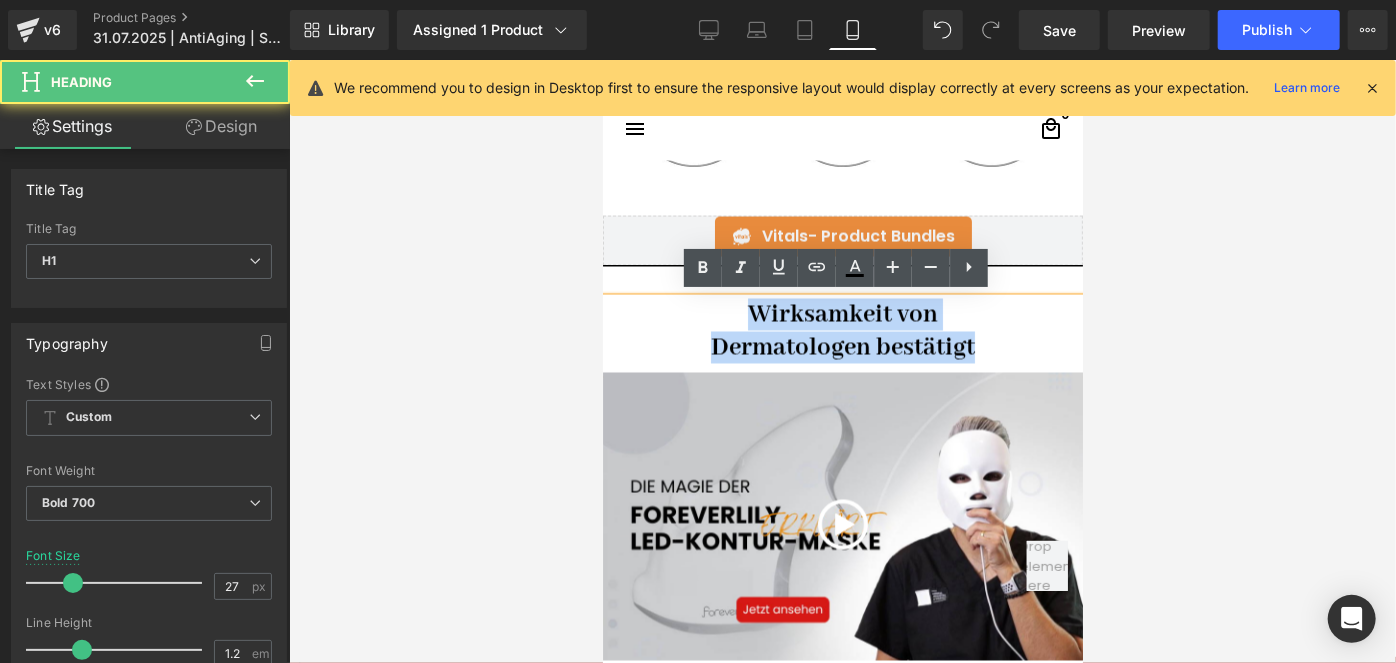 drag, startPoint x: 991, startPoint y: 338, endPoint x: 697, endPoint y: 301, distance: 296.3191 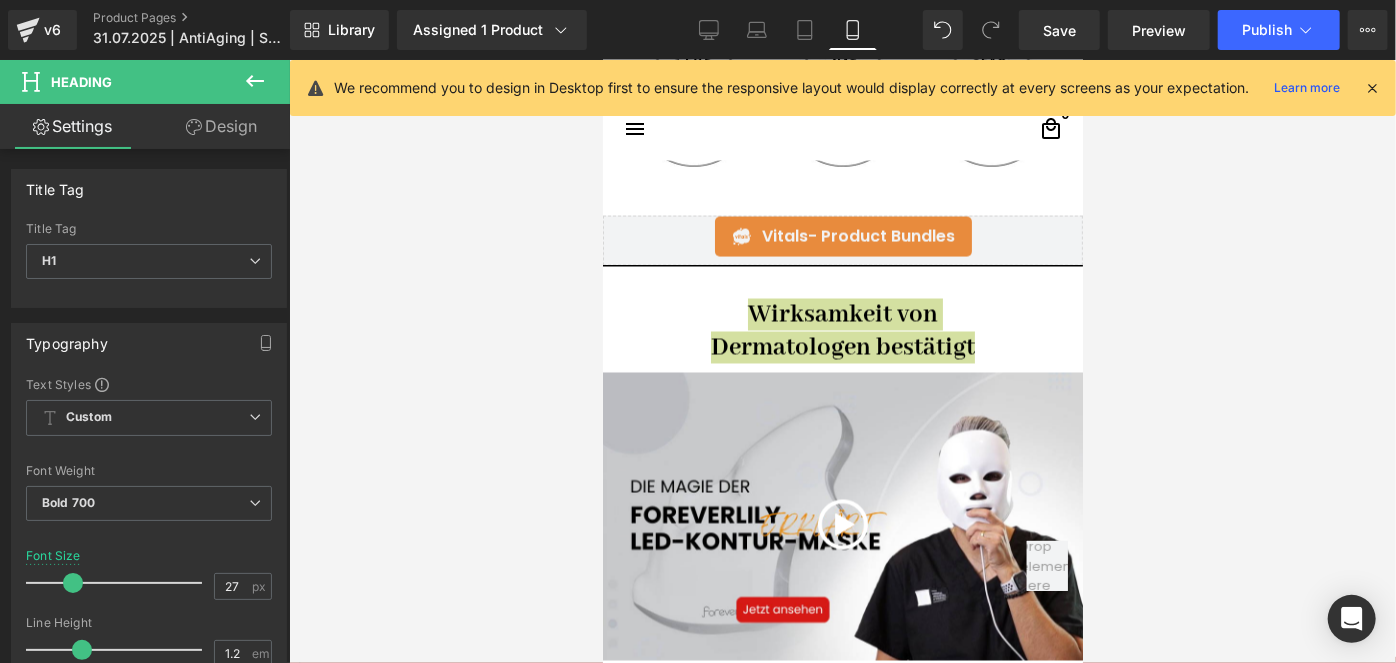 click on "Design" at bounding box center (221, 126) 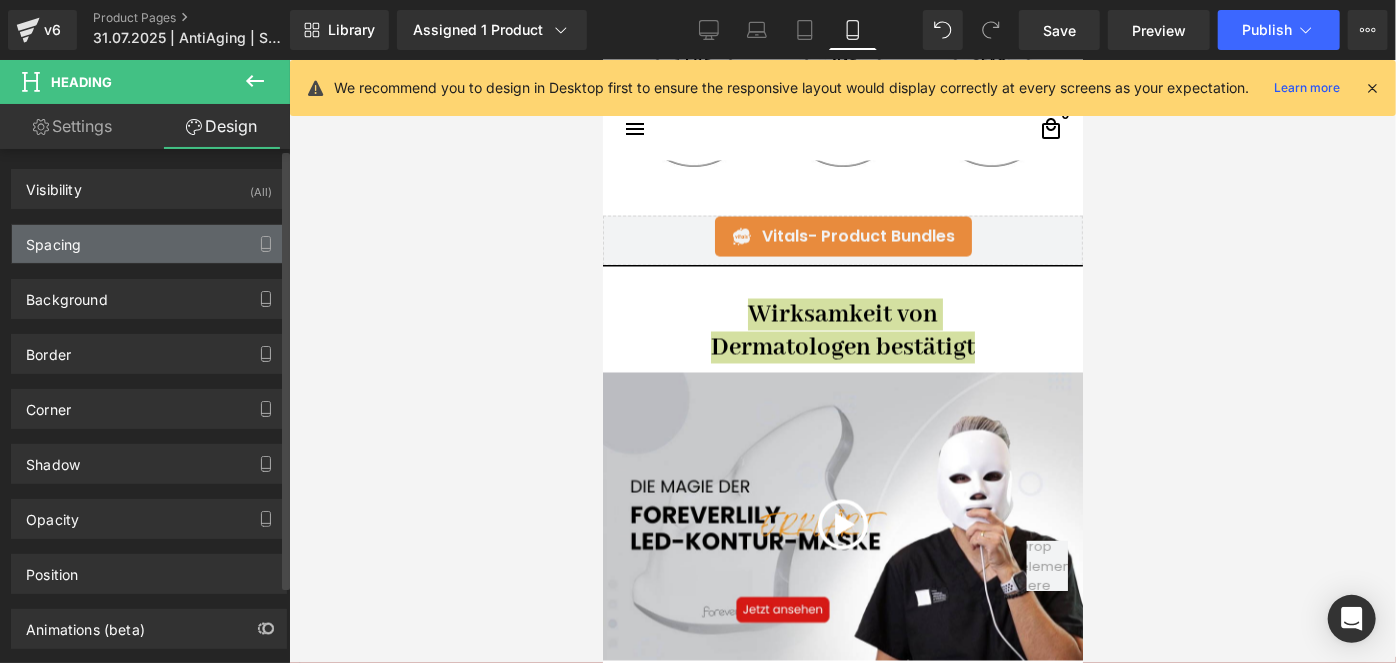 click on "Spacing" at bounding box center (53, 239) 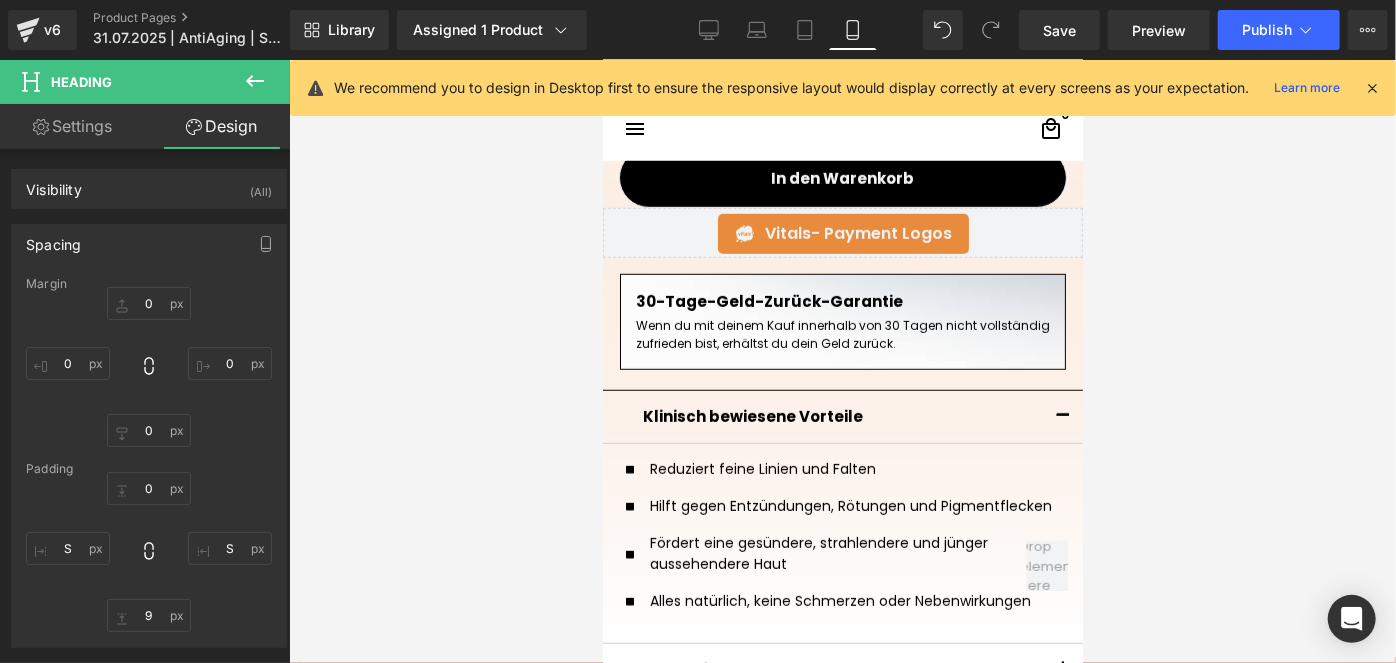 scroll, scrollTop: 727, scrollLeft: 0, axis: vertical 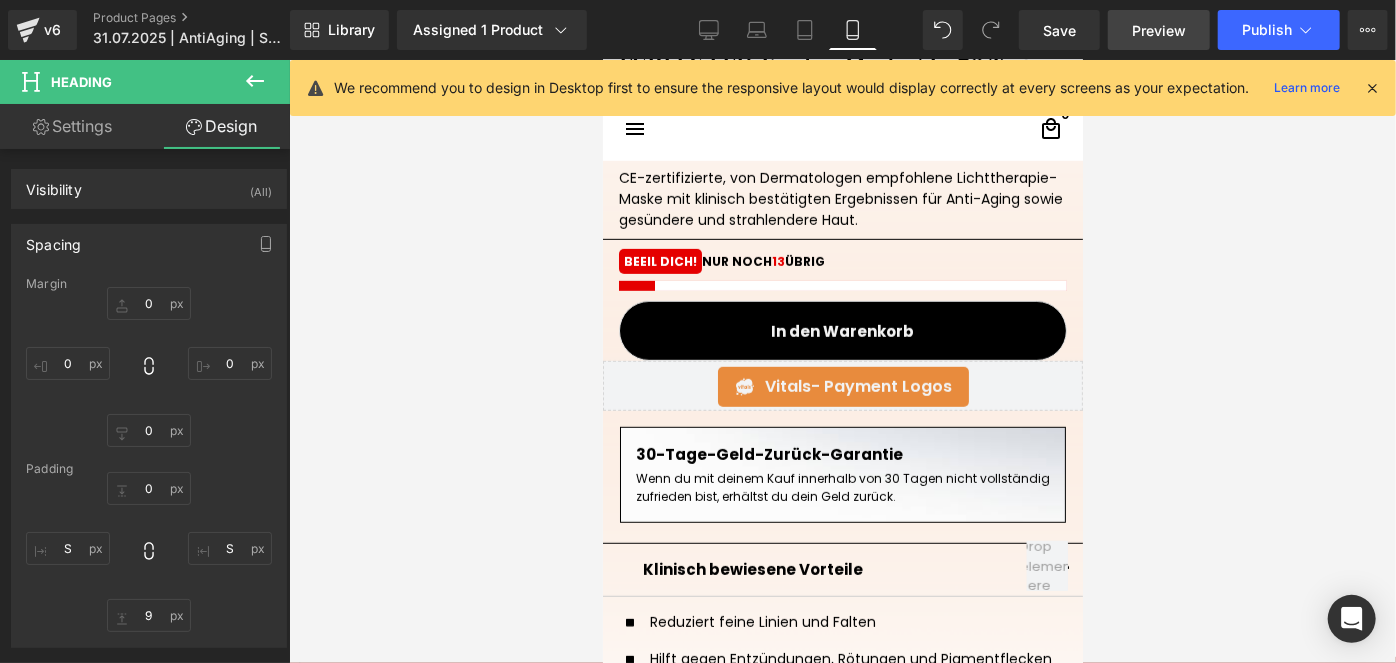 click on "Preview" at bounding box center [1159, 30] 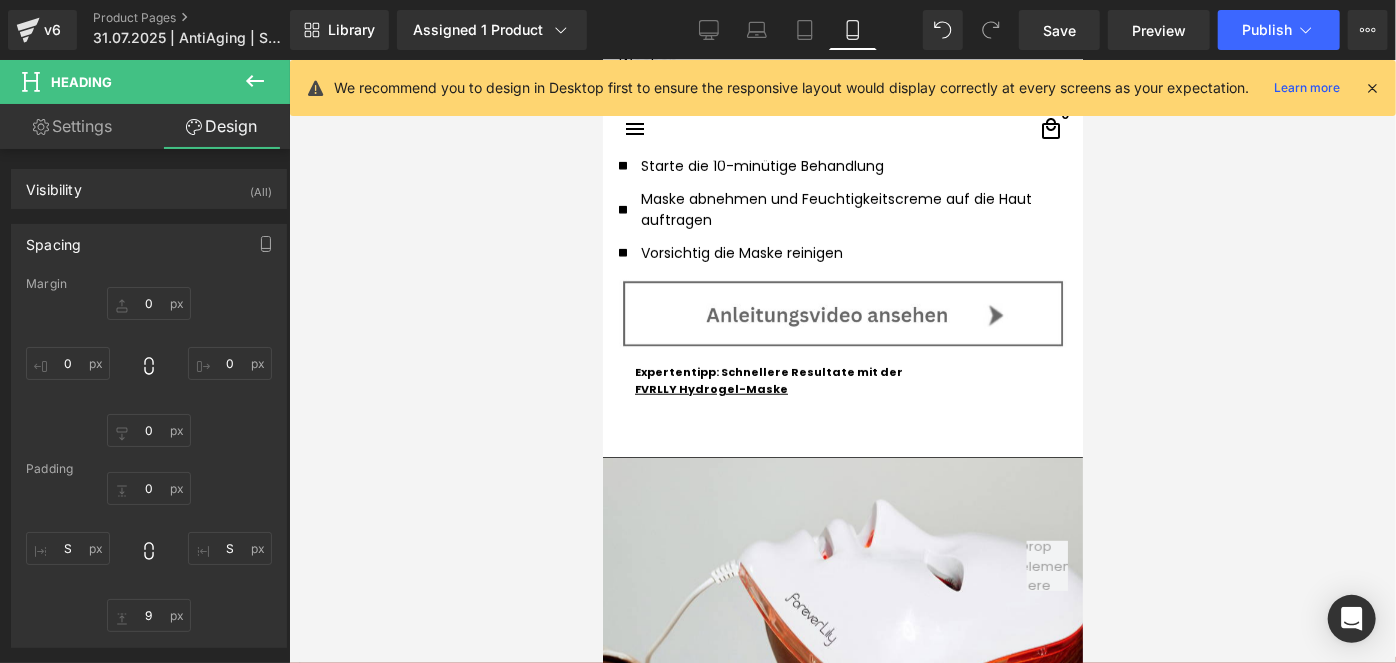 scroll, scrollTop: 5000, scrollLeft: 0, axis: vertical 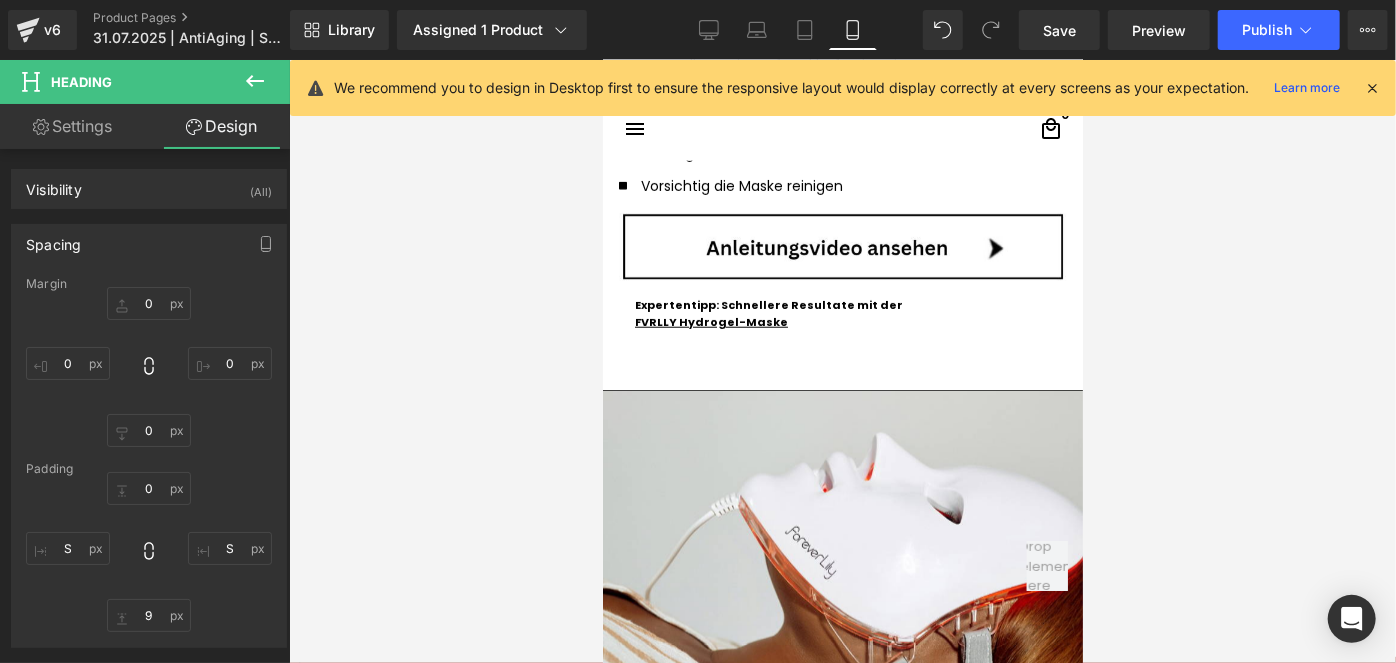 click on "Video Popup" at bounding box center (842, 246) 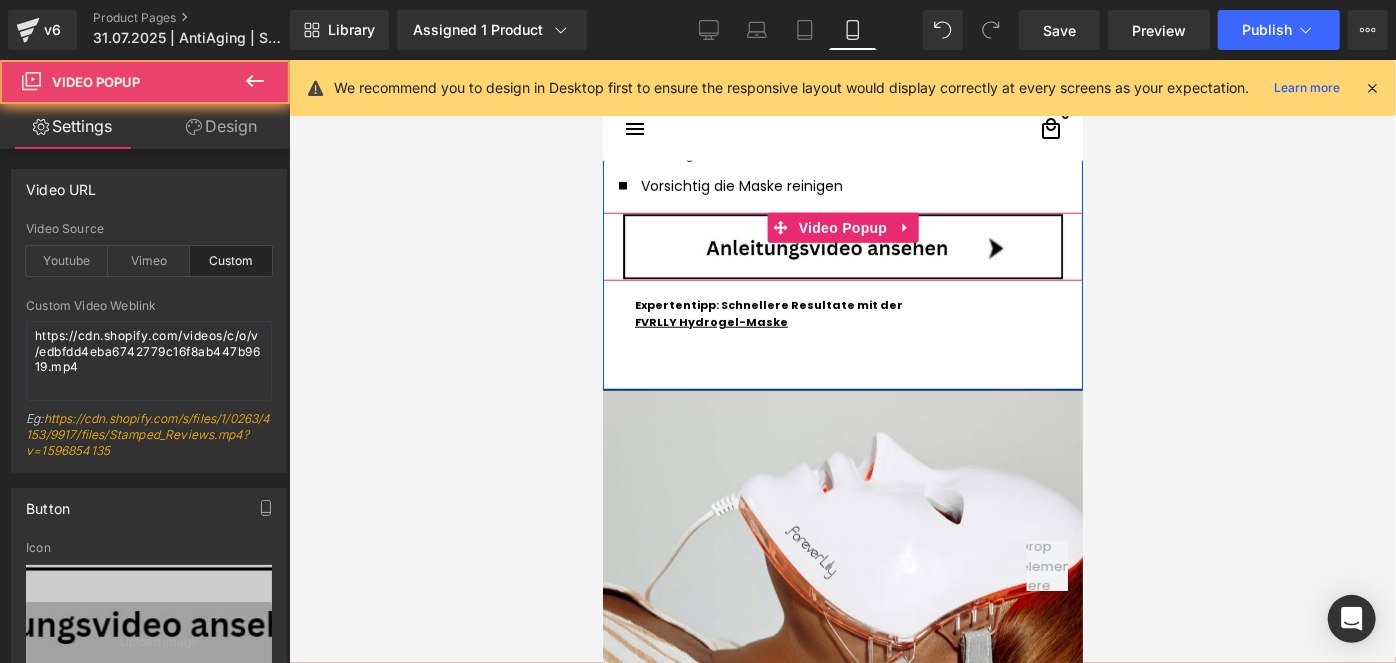 click at bounding box center [842, 246] 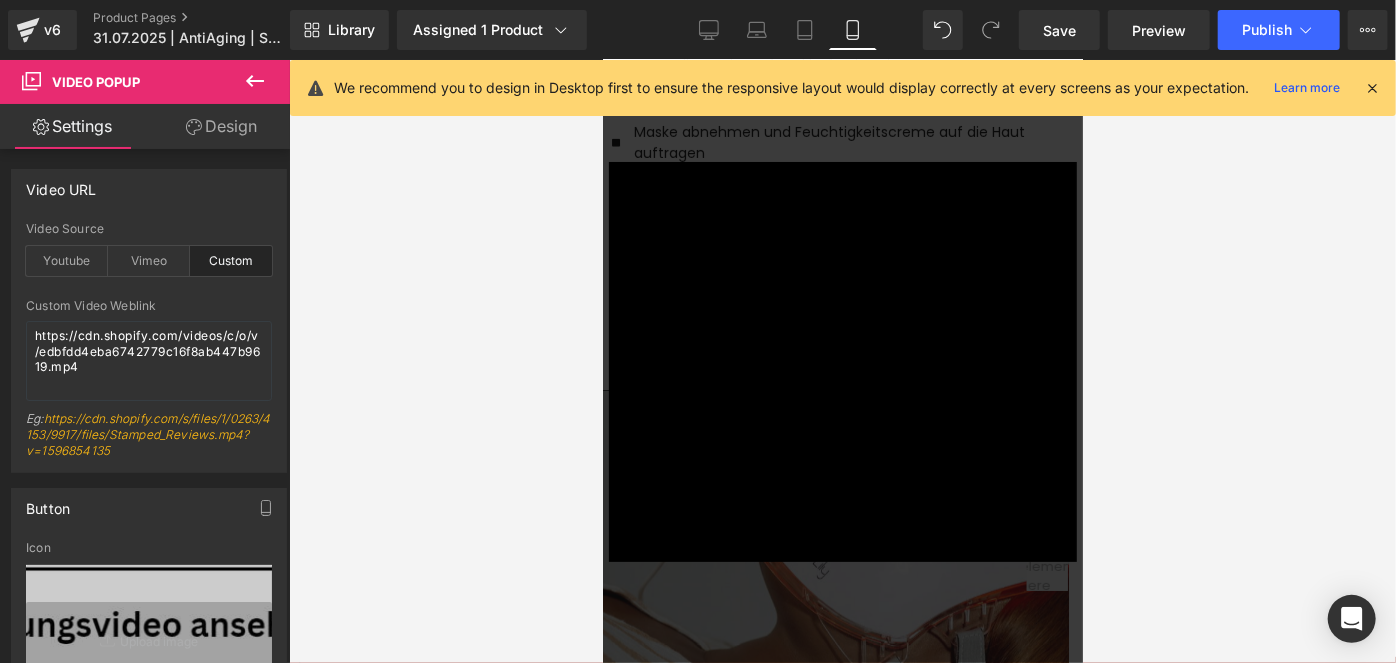 click on "Rendering Content" at bounding box center (698, 584) 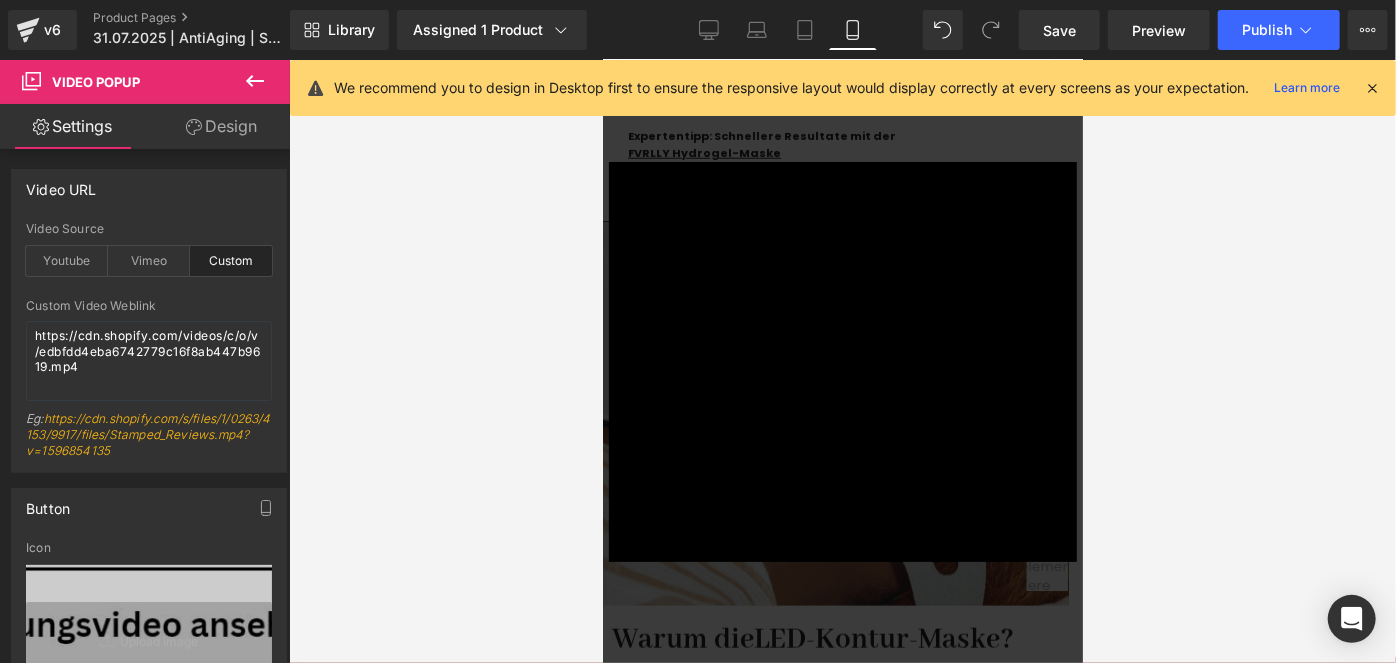 scroll, scrollTop: 5181, scrollLeft: 0, axis: vertical 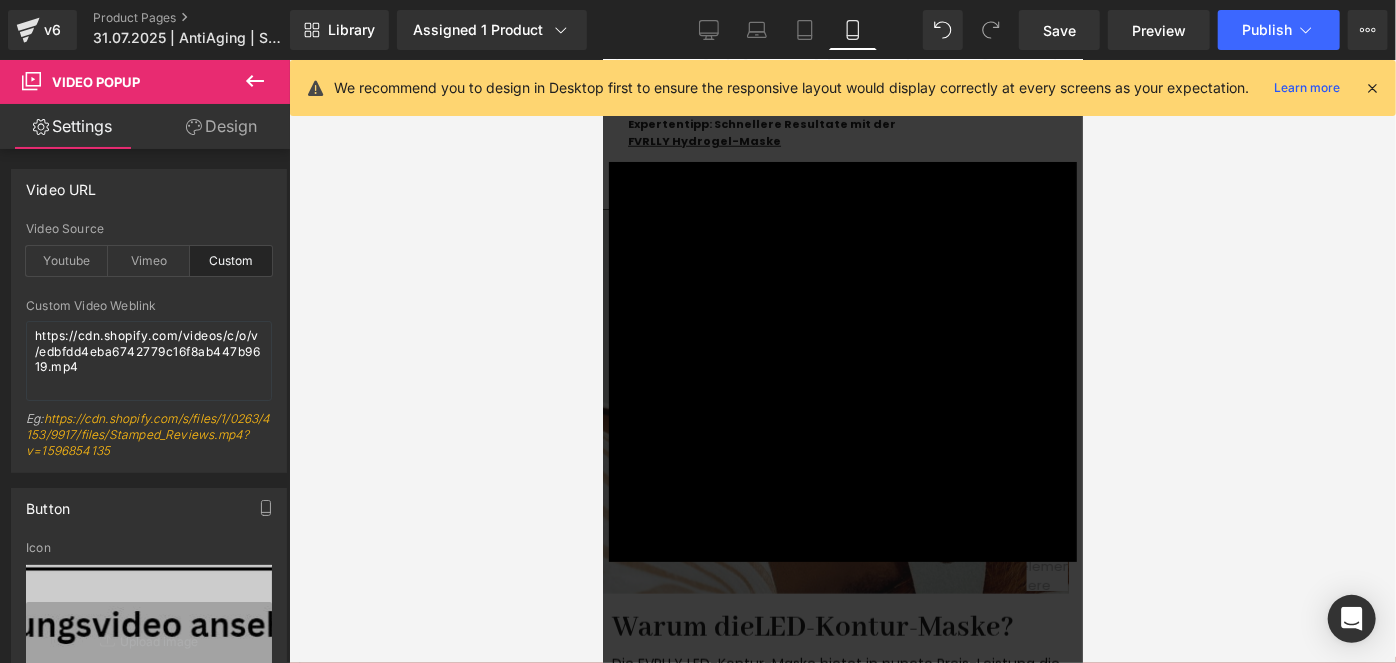 drag, startPoint x: 898, startPoint y: 153, endPoint x: 922, endPoint y: 145, distance: 25.298222 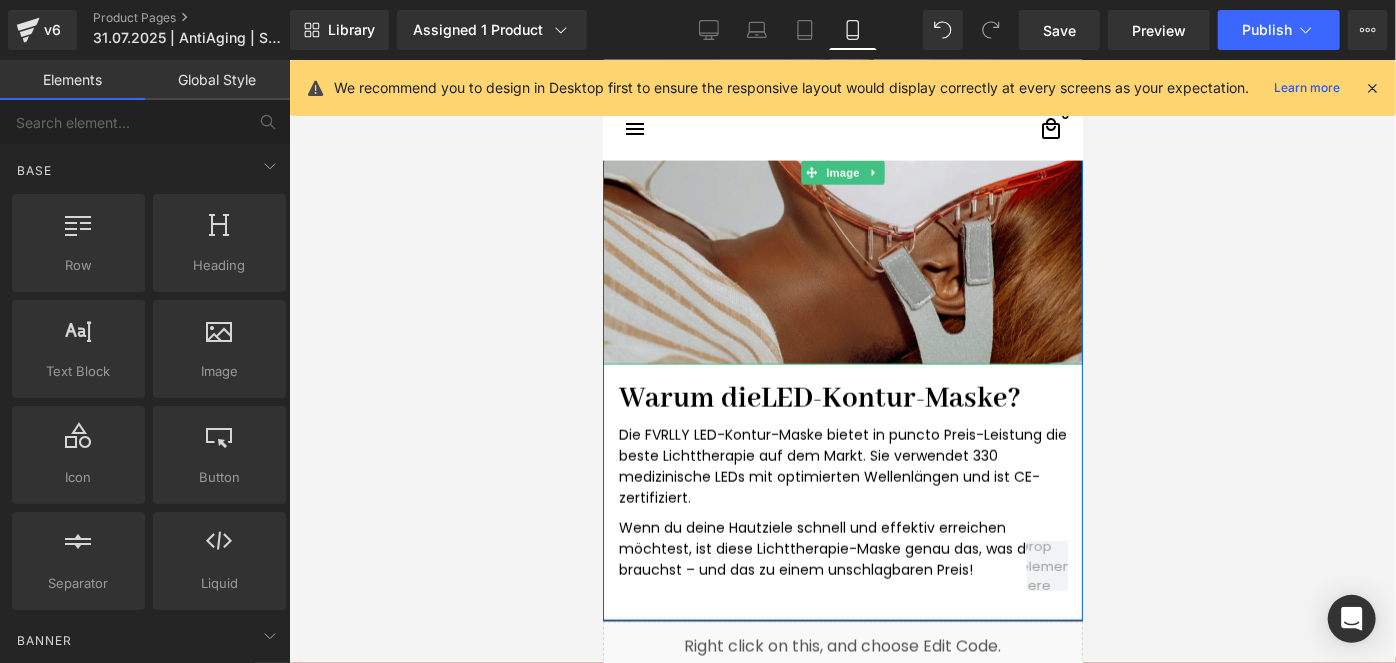 scroll, scrollTop: 5511, scrollLeft: 0, axis: vertical 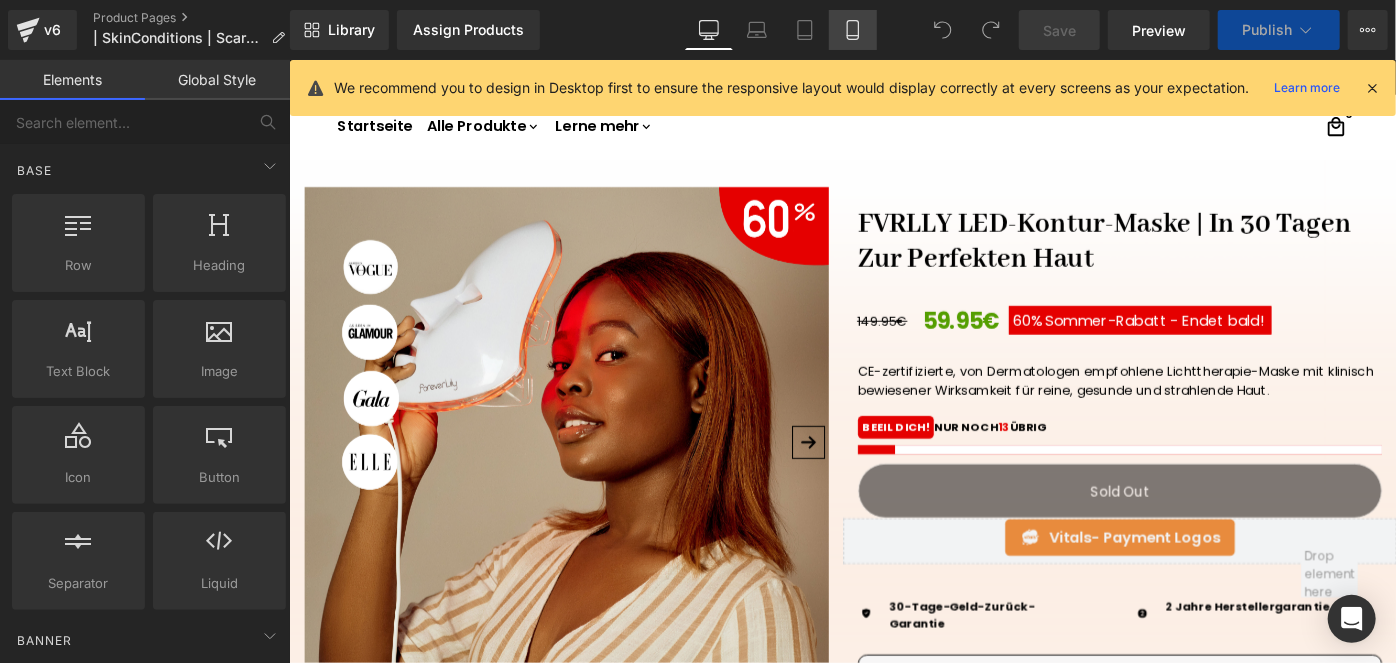 click 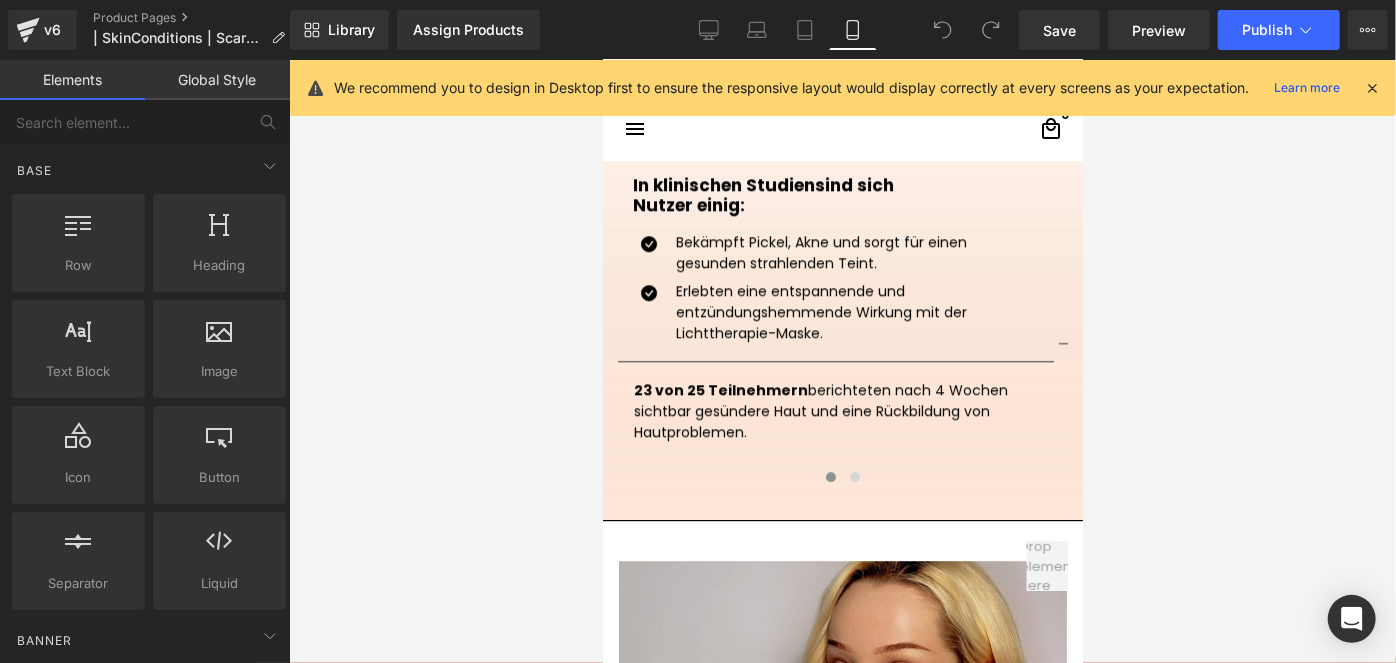 scroll, scrollTop: 3017, scrollLeft: 0, axis: vertical 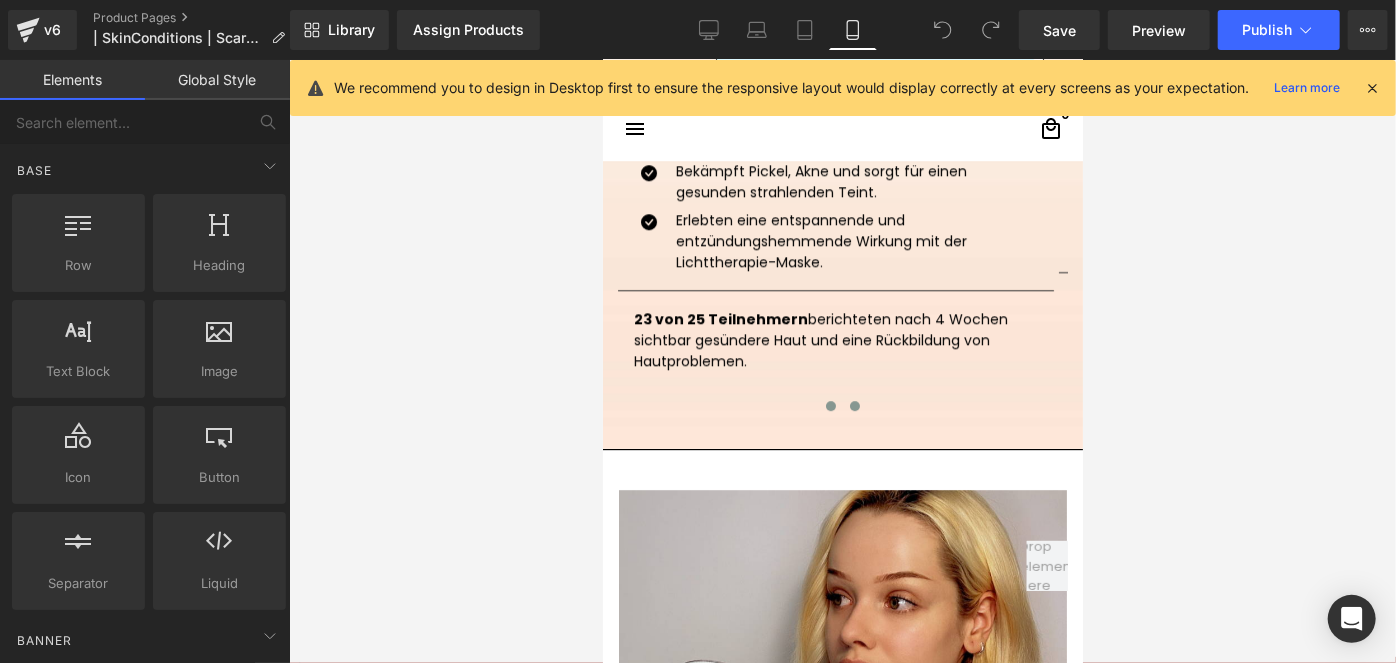 click at bounding box center (854, 405) 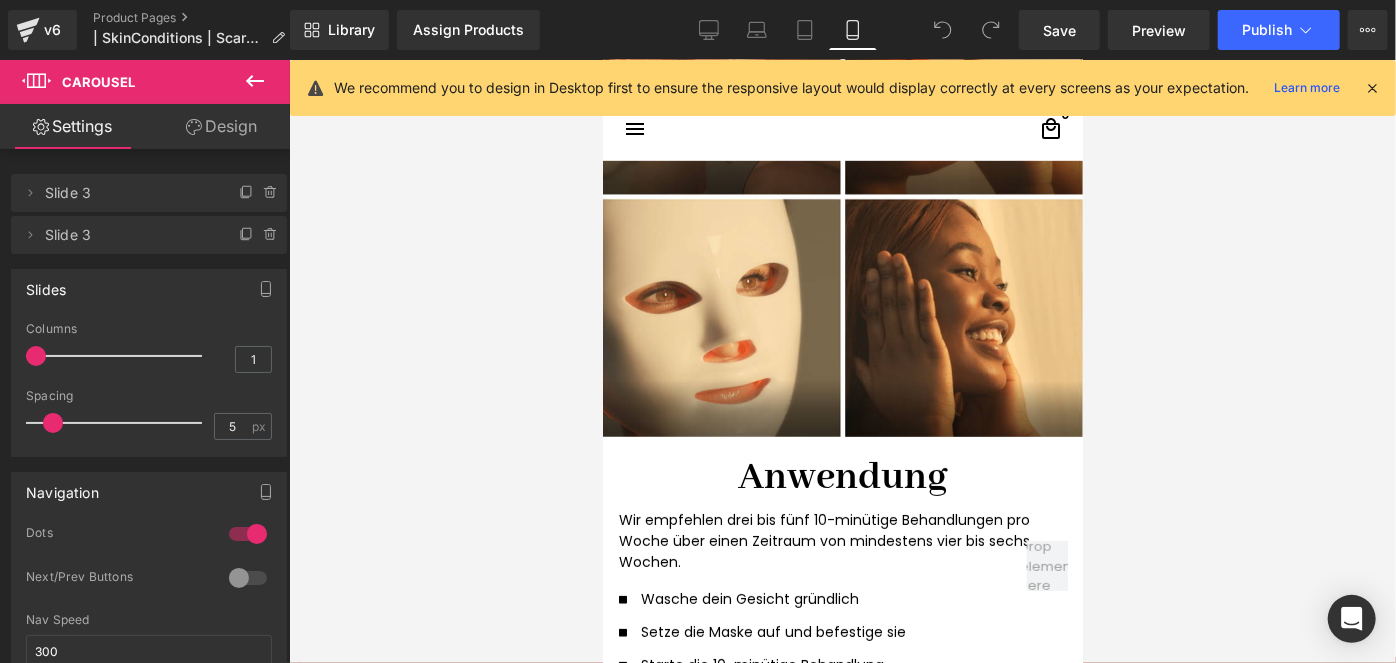 scroll, scrollTop: 4017, scrollLeft: 0, axis: vertical 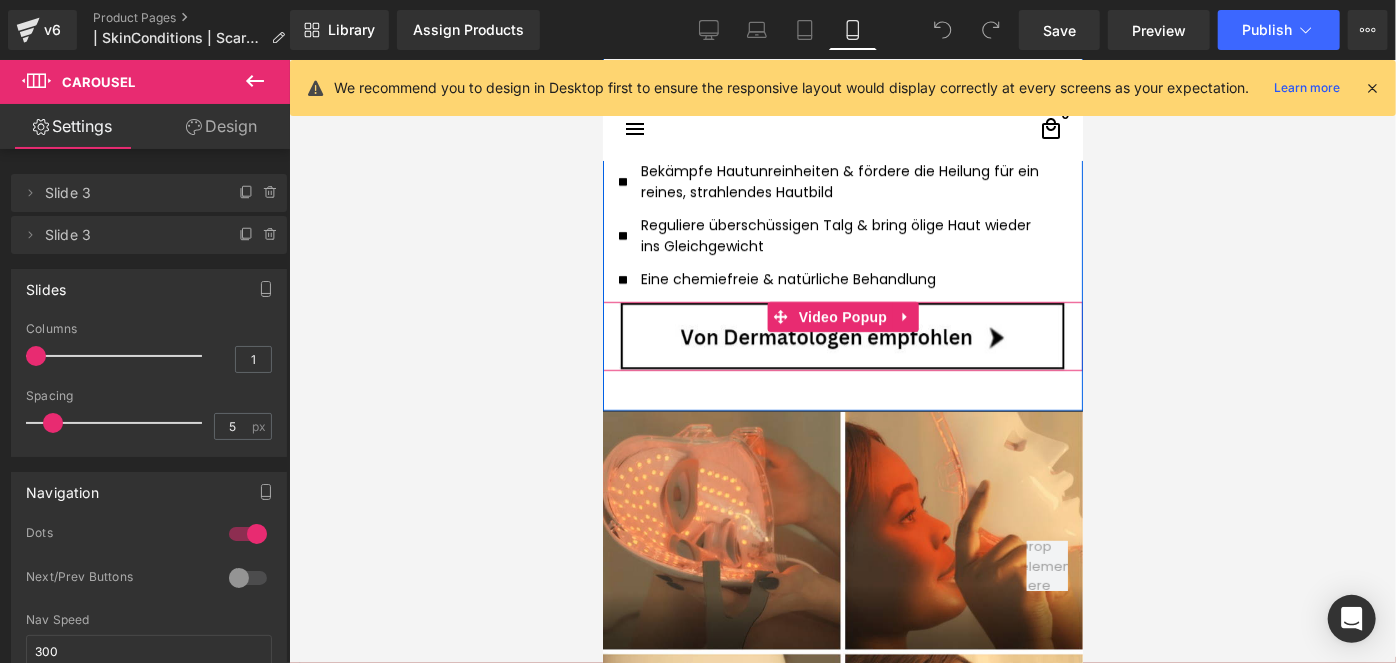 click at bounding box center [842, 335] 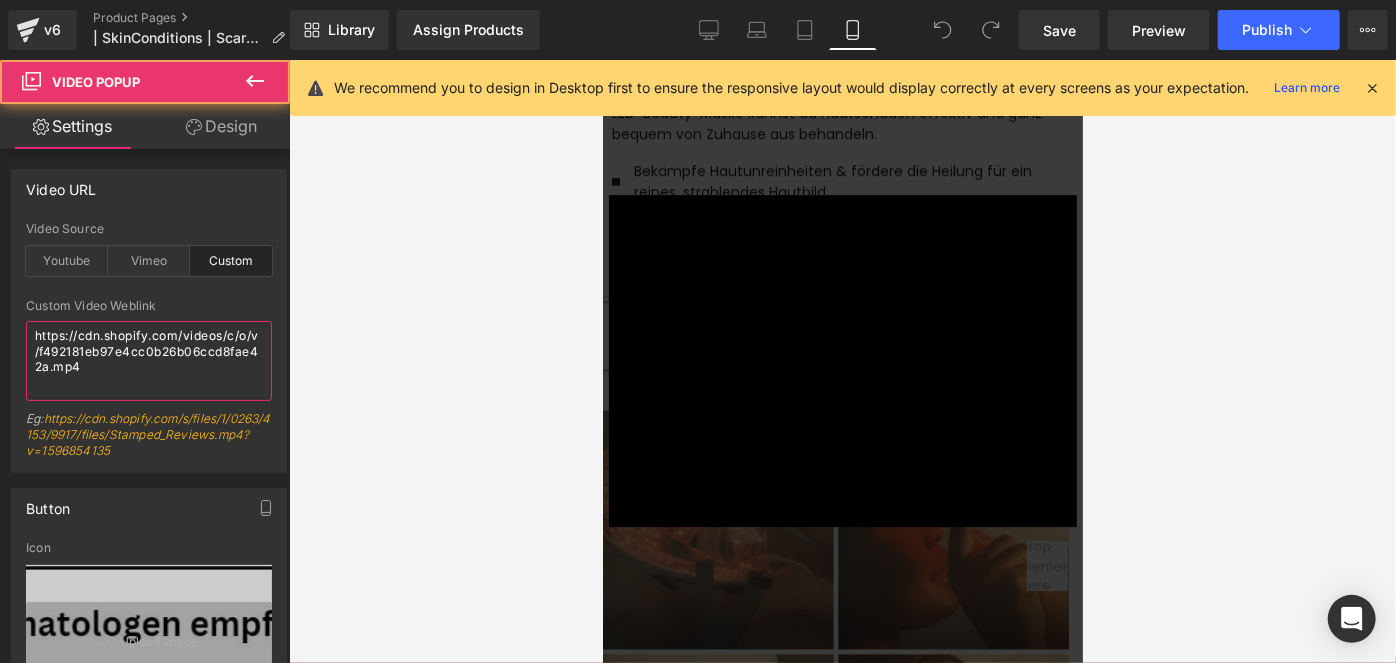 click on "https://cdn.shopify.com/videos/c/o/v/f492181eb97e4cc0b26b06ccd8fae42a.mp4" at bounding box center [149, 361] 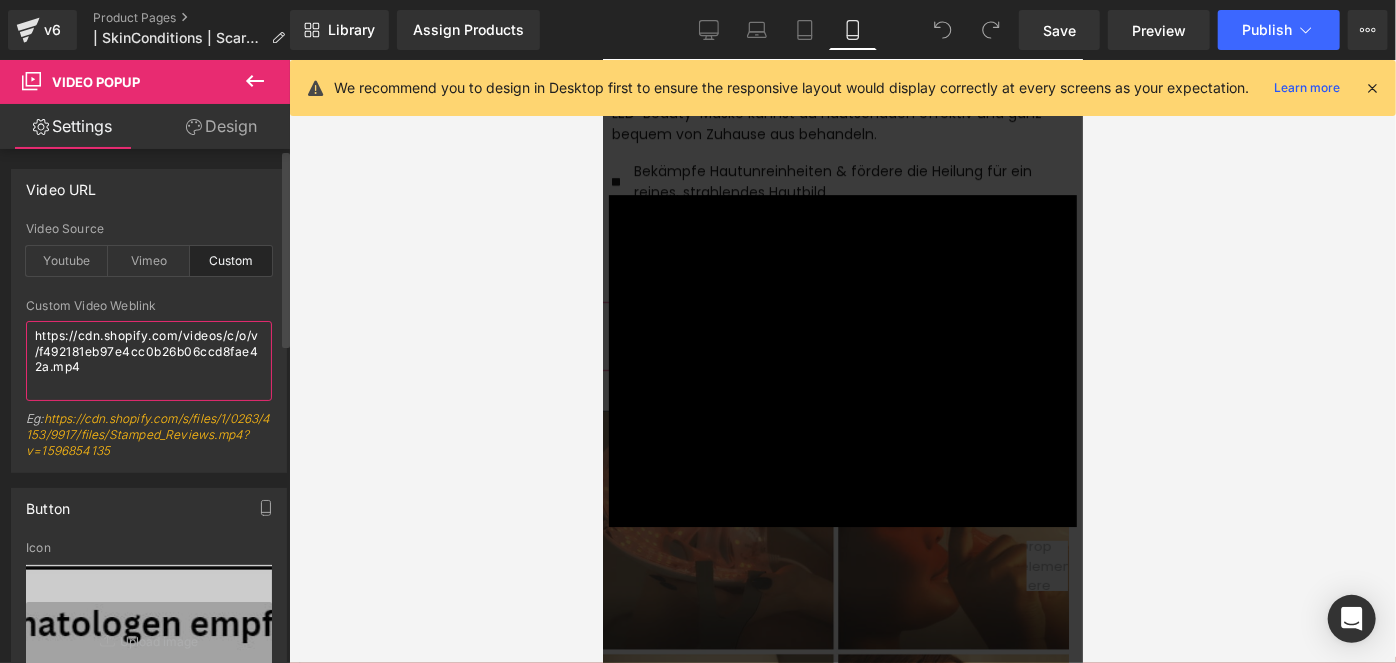 click on "https://cdn.shopify.com/videos/c/o/v/f492181eb97e4cc0b26b06ccd8fae42a.mp4" at bounding box center (149, 361) 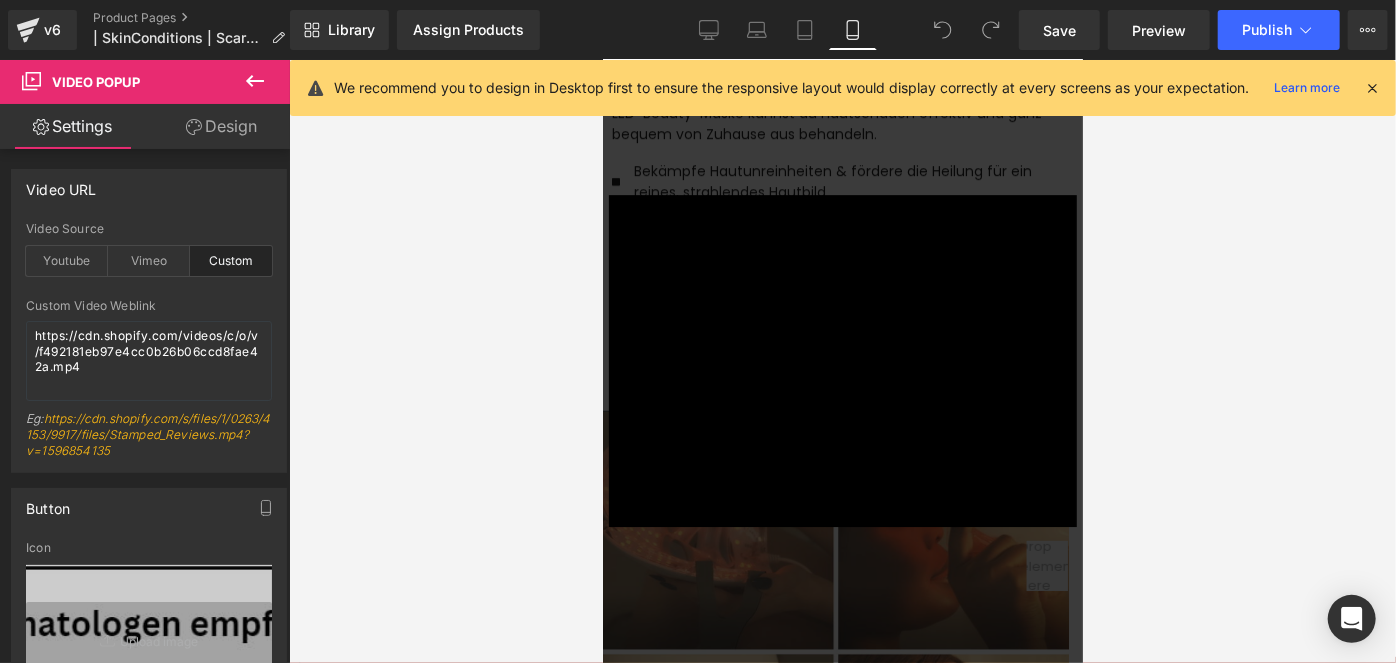 click on "× Loading..." at bounding box center (842, 360) 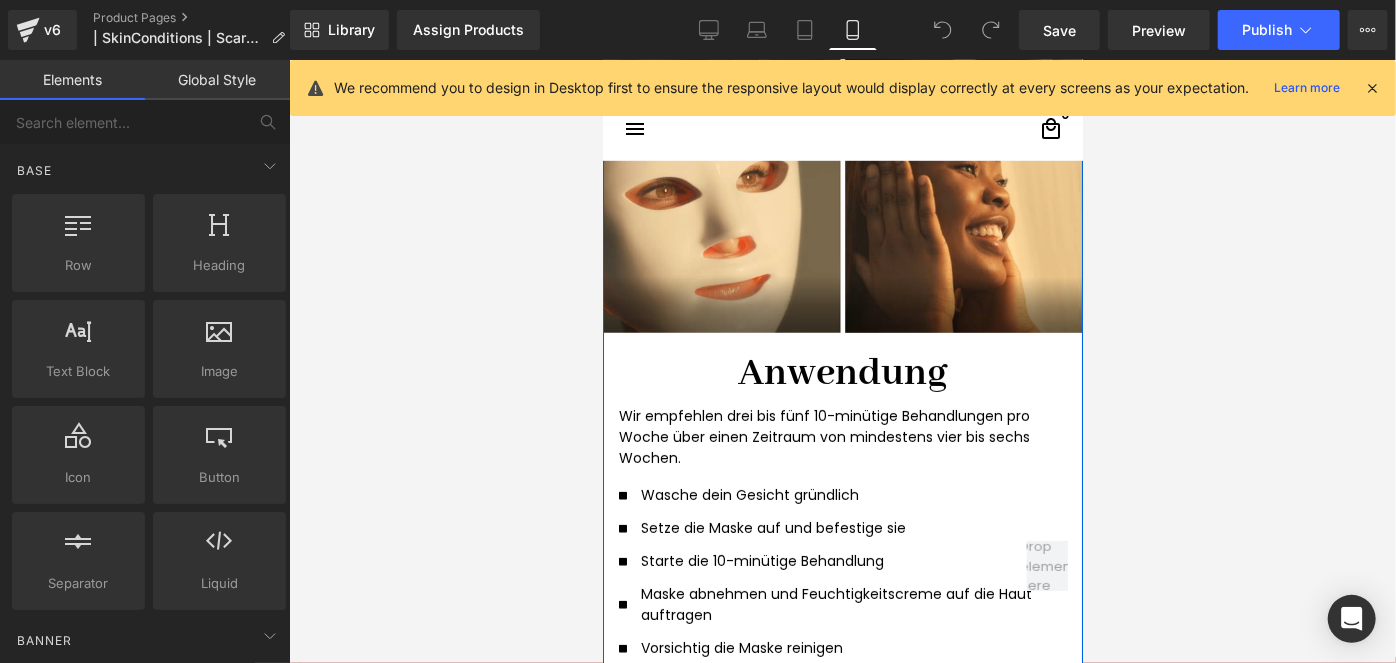 scroll, scrollTop: 4744, scrollLeft: 0, axis: vertical 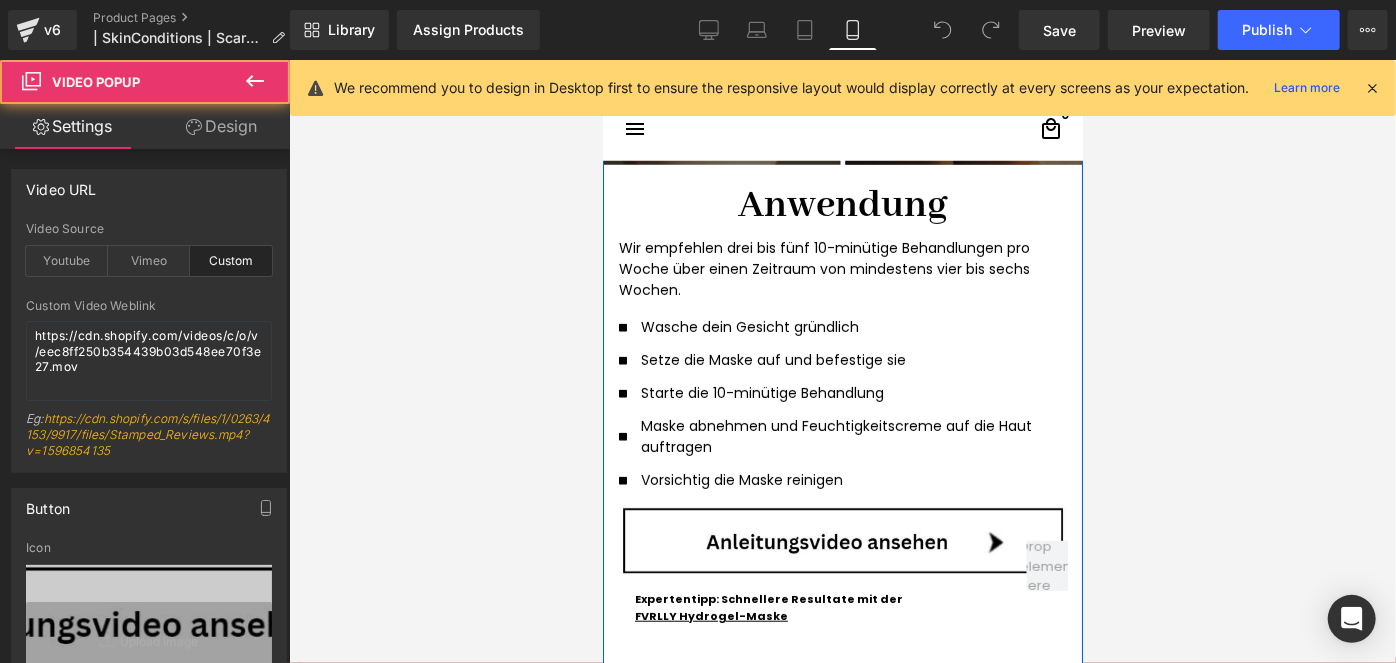 click at bounding box center [842, 540] 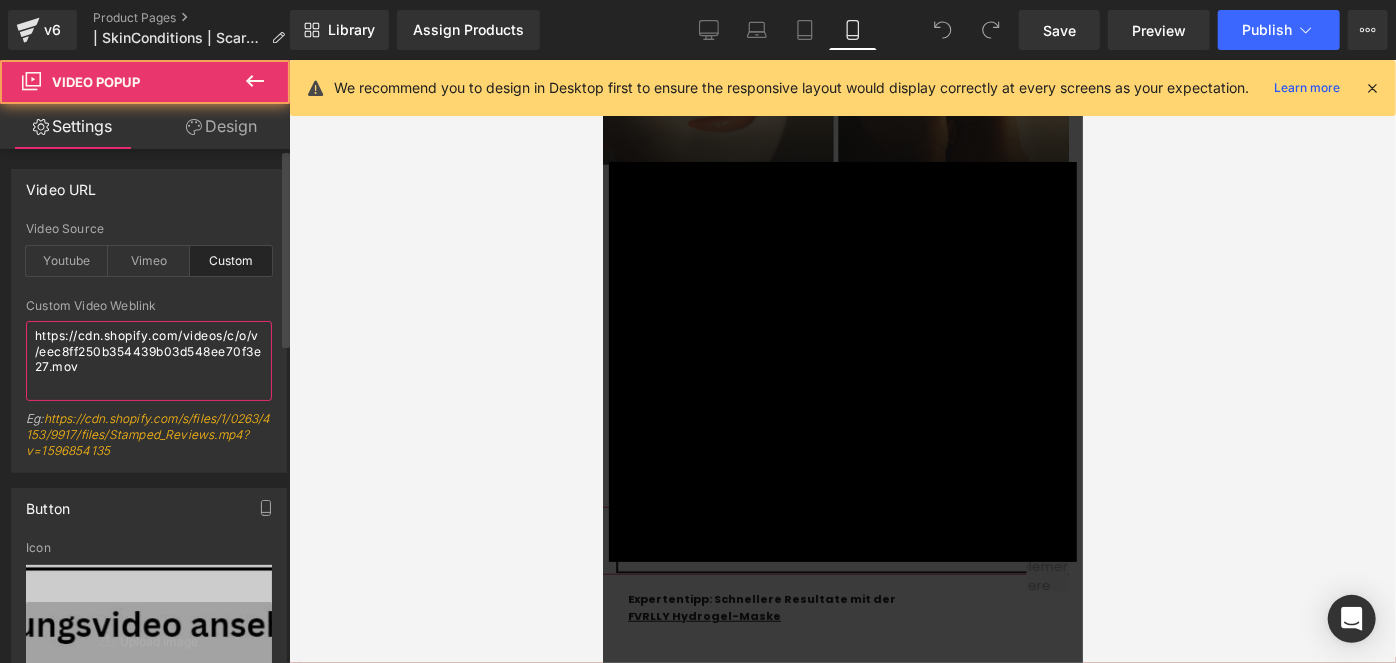 click on "https://cdn.shopify.com/videos/c/o/v/eec8ff250b354439b03d548ee70f3e27.mov" at bounding box center (149, 361) 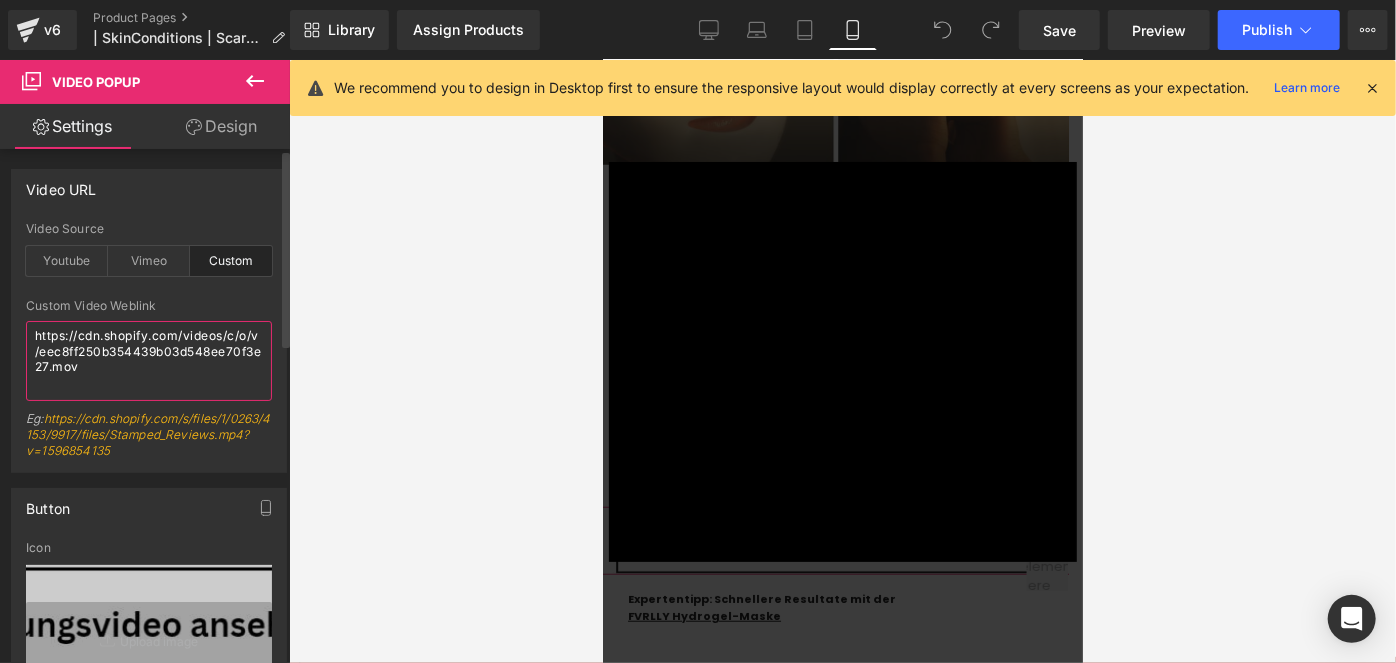 click on "https://cdn.shopify.com/videos/c/o/v/eec8ff250b354439b03d548ee70f3e27.mov" at bounding box center [149, 361] 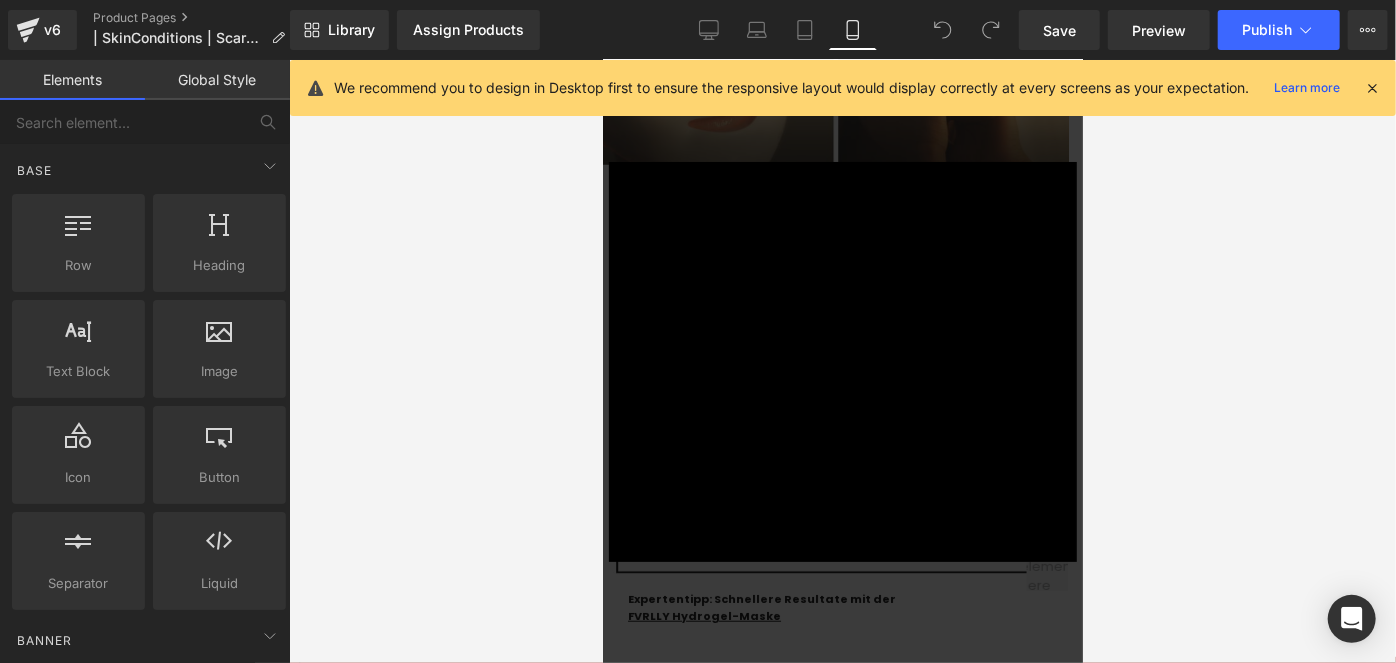 click on "× Loading..." at bounding box center [842, 360] 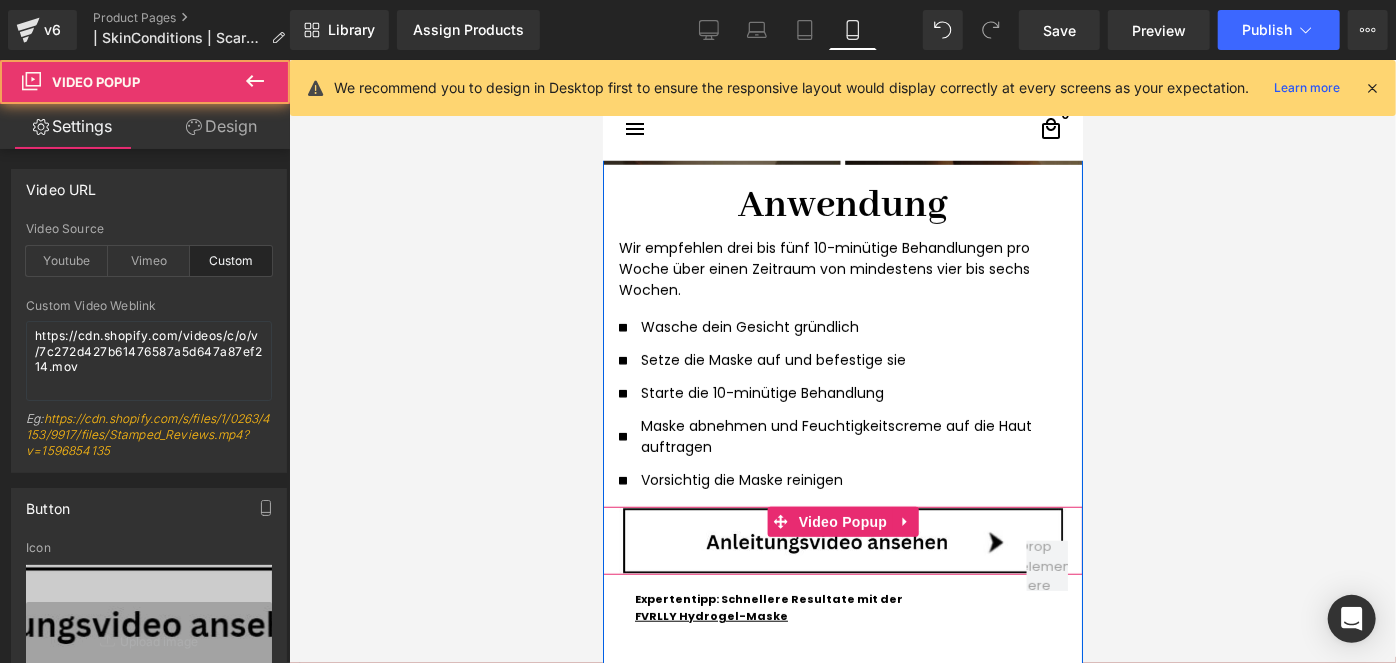 click at bounding box center [842, 540] 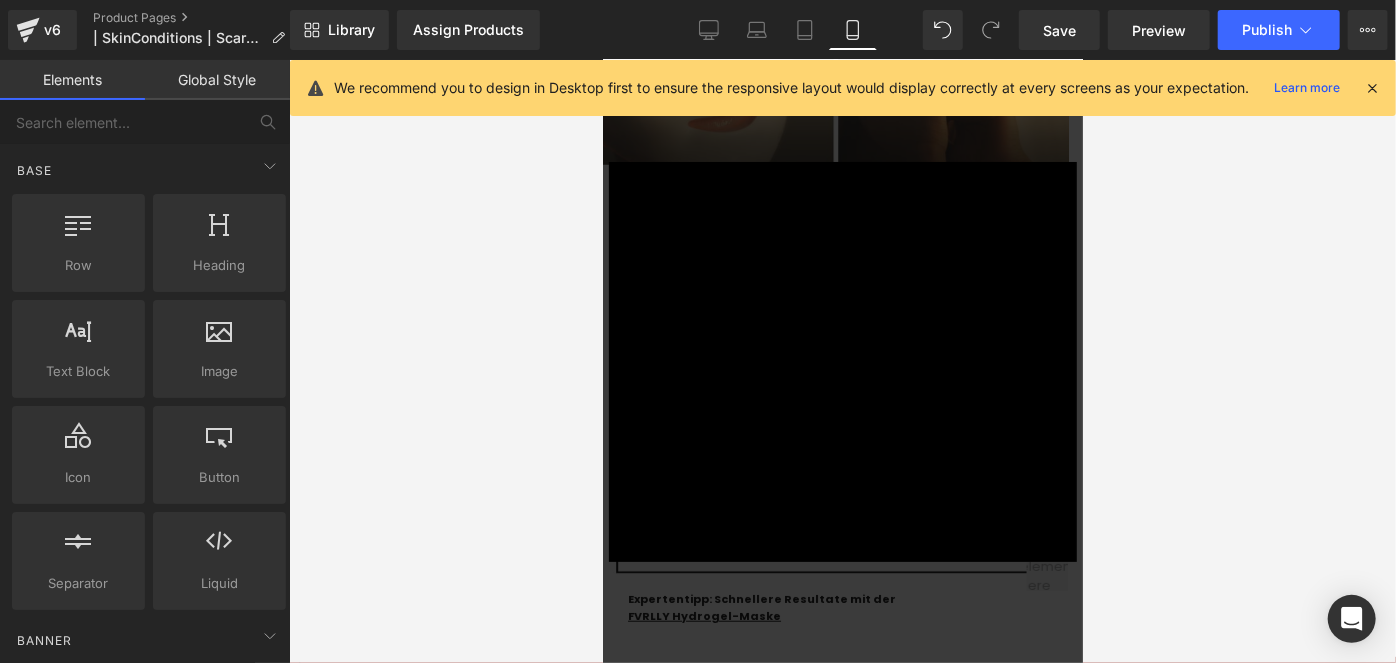 click on "× Loading..." at bounding box center [842, 360] 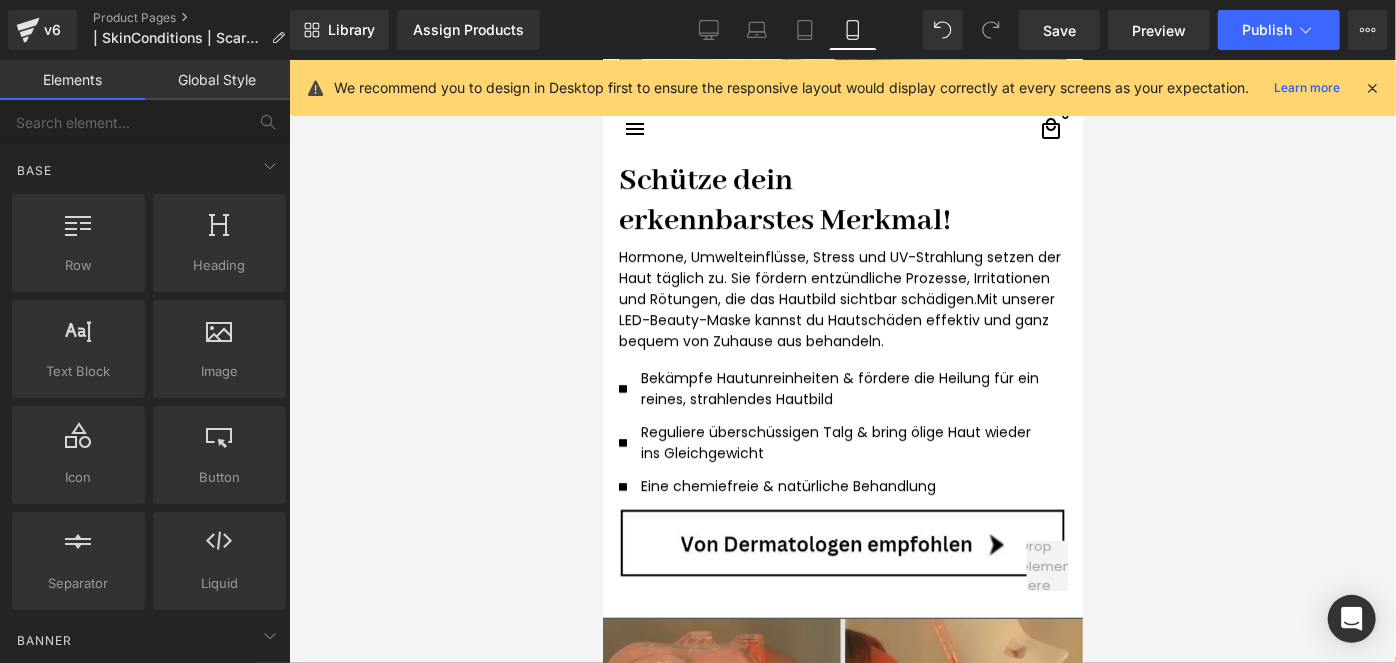 scroll, scrollTop: 4017, scrollLeft: 0, axis: vertical 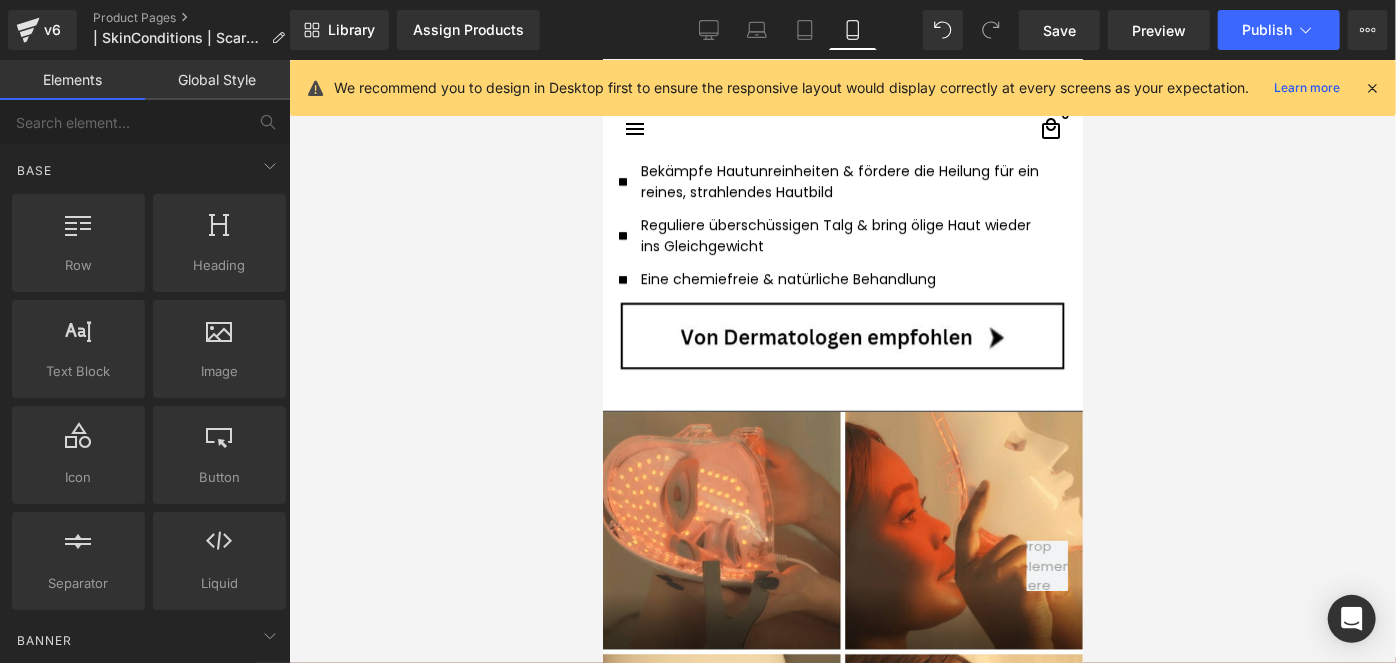 click at bounding box center (842, 335) 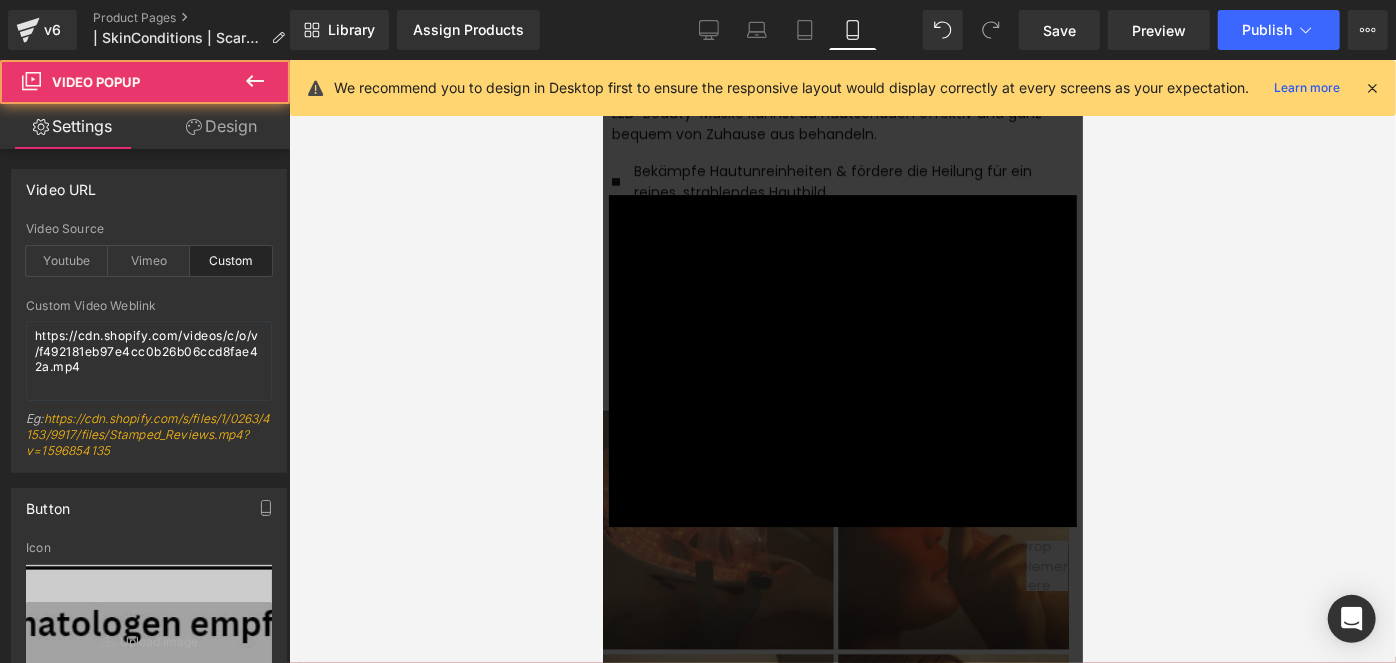 click on "× Loading..." at bounding box center (842, 360) 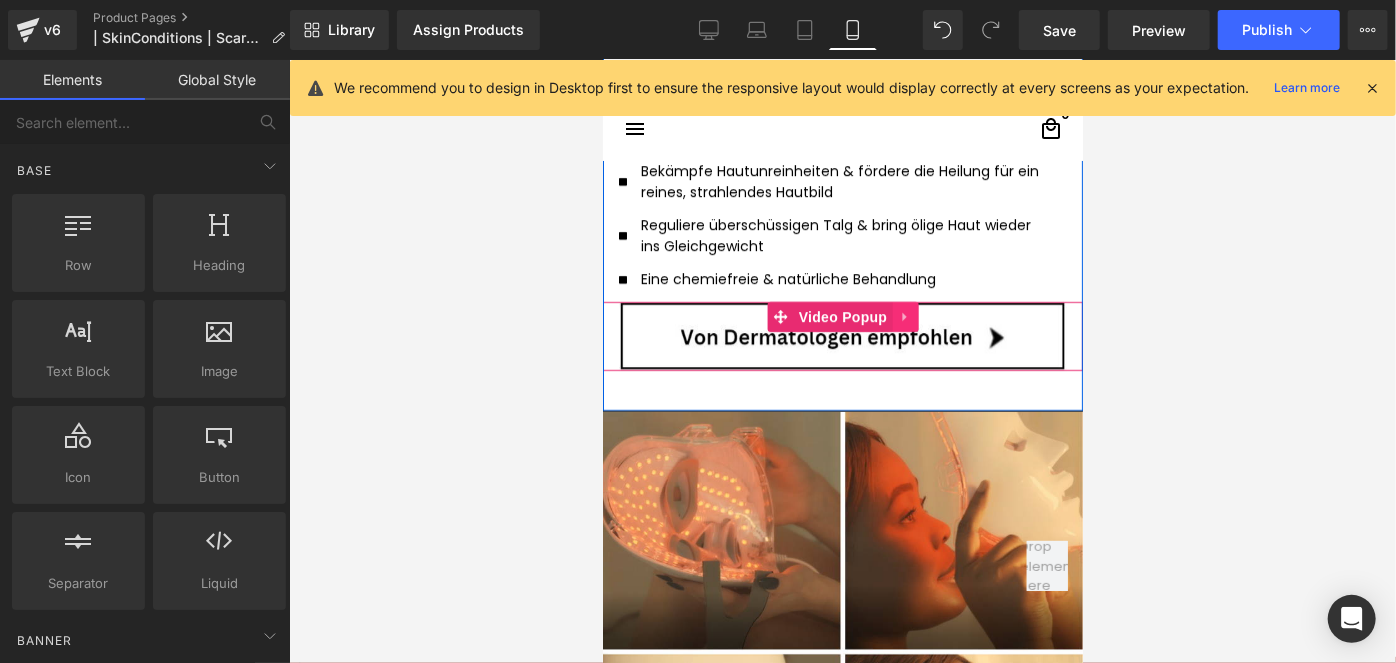 click 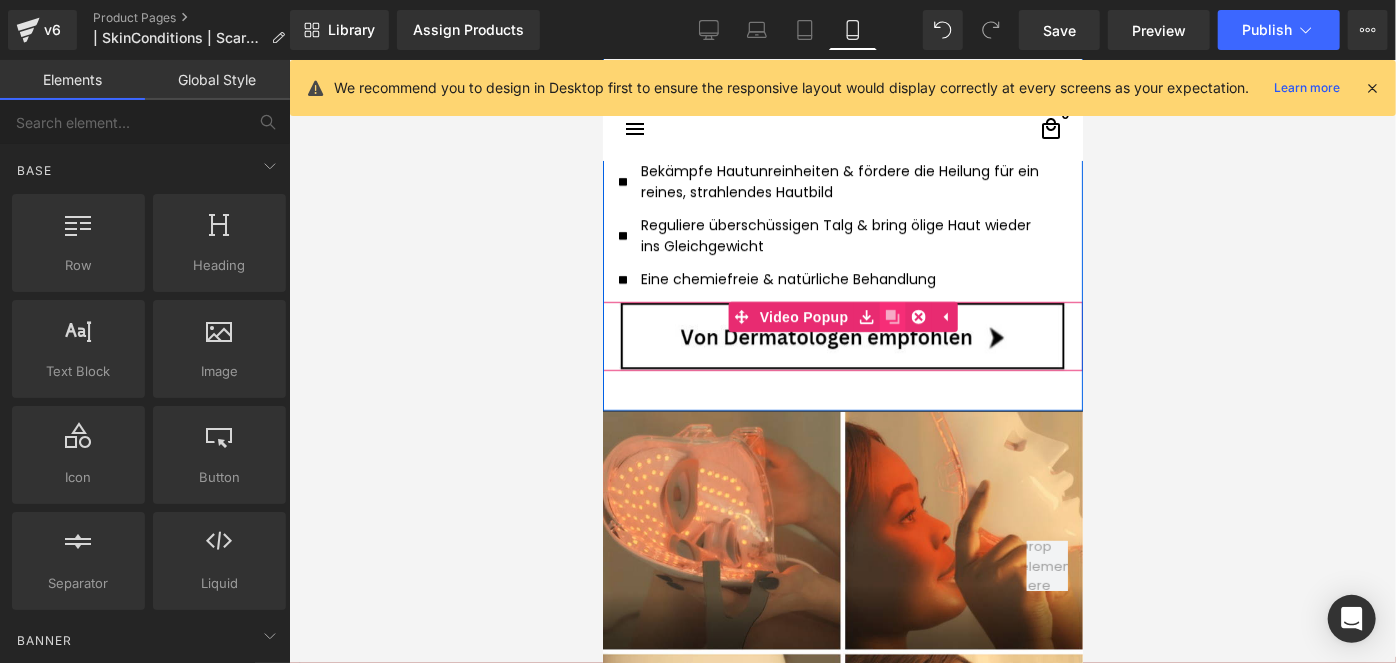 click 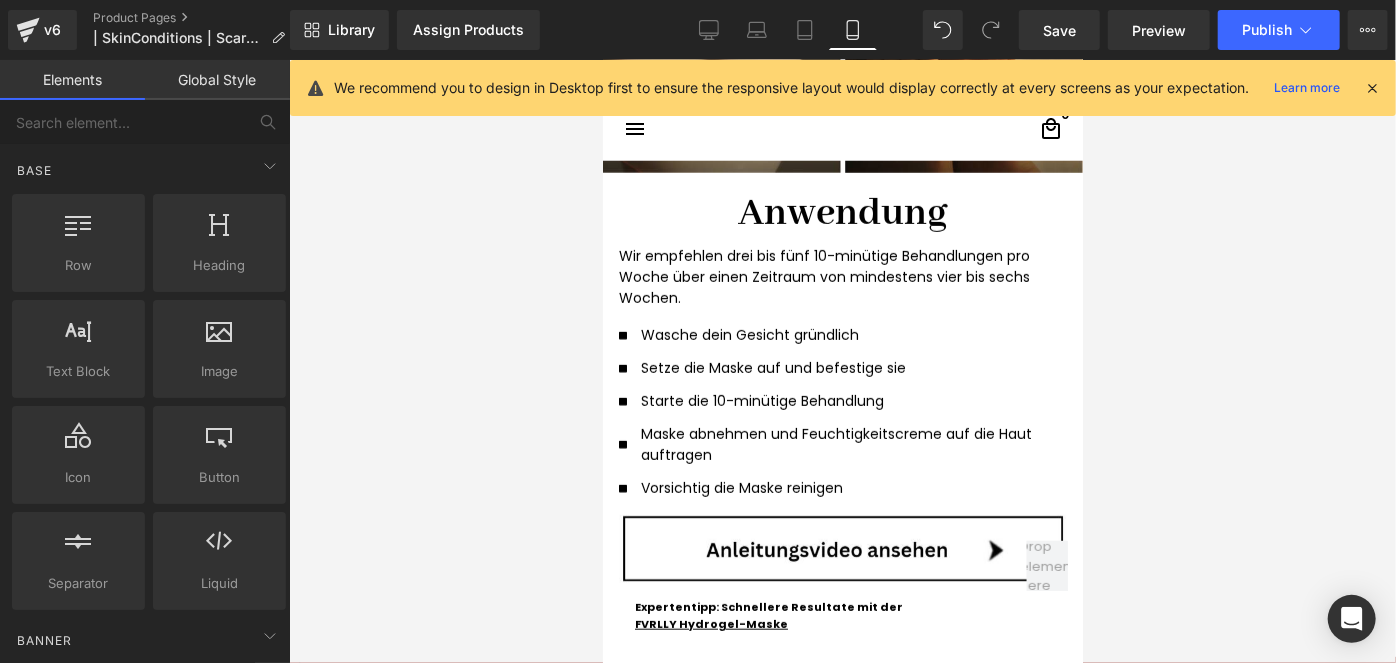 scroll, scrollTop: 4926, scrollLeft: 0, axis: vertical 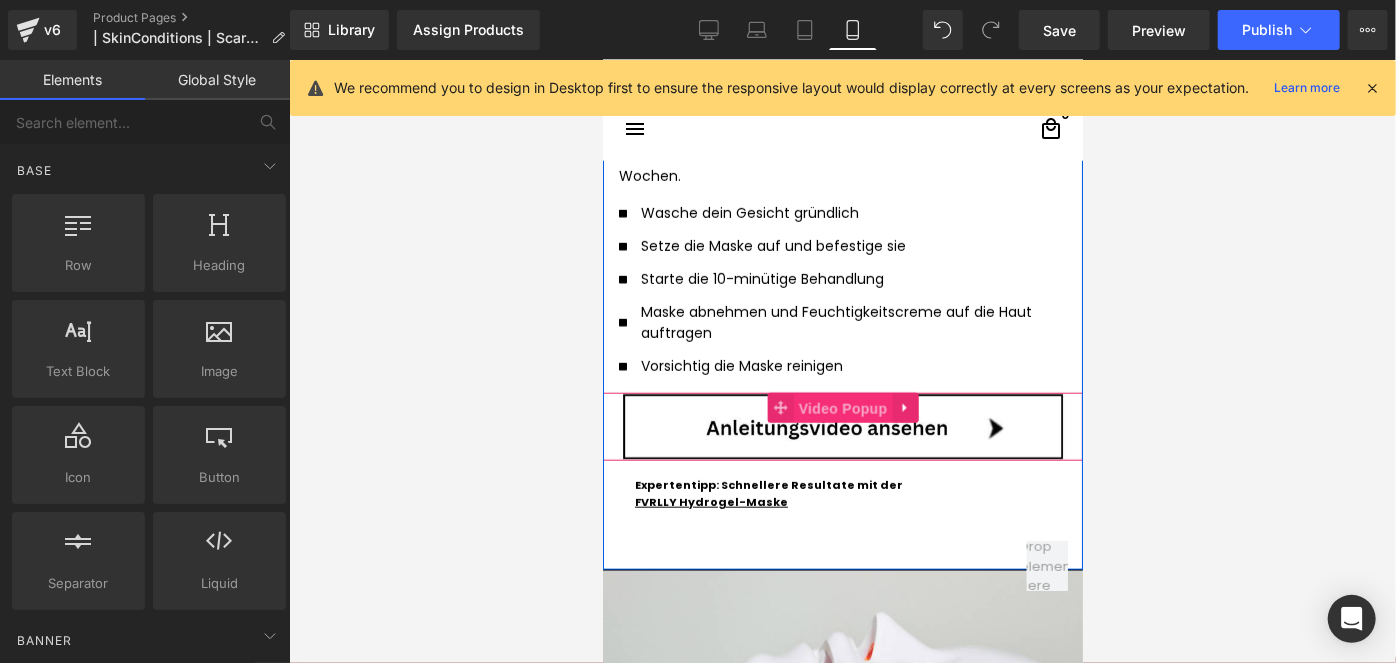 click on "Video Popup" at bounding box center [842, 408] 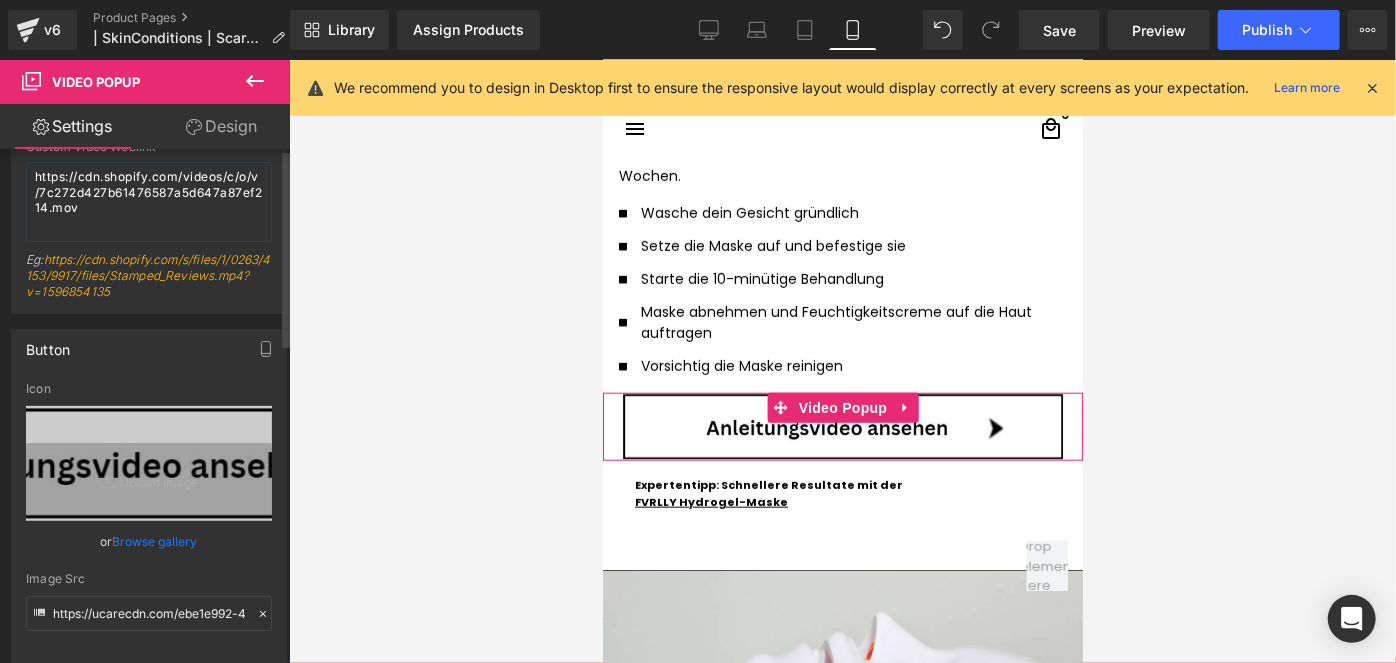 scroll, scrollTop: 272, scrollLeft: 0, axis: vertical 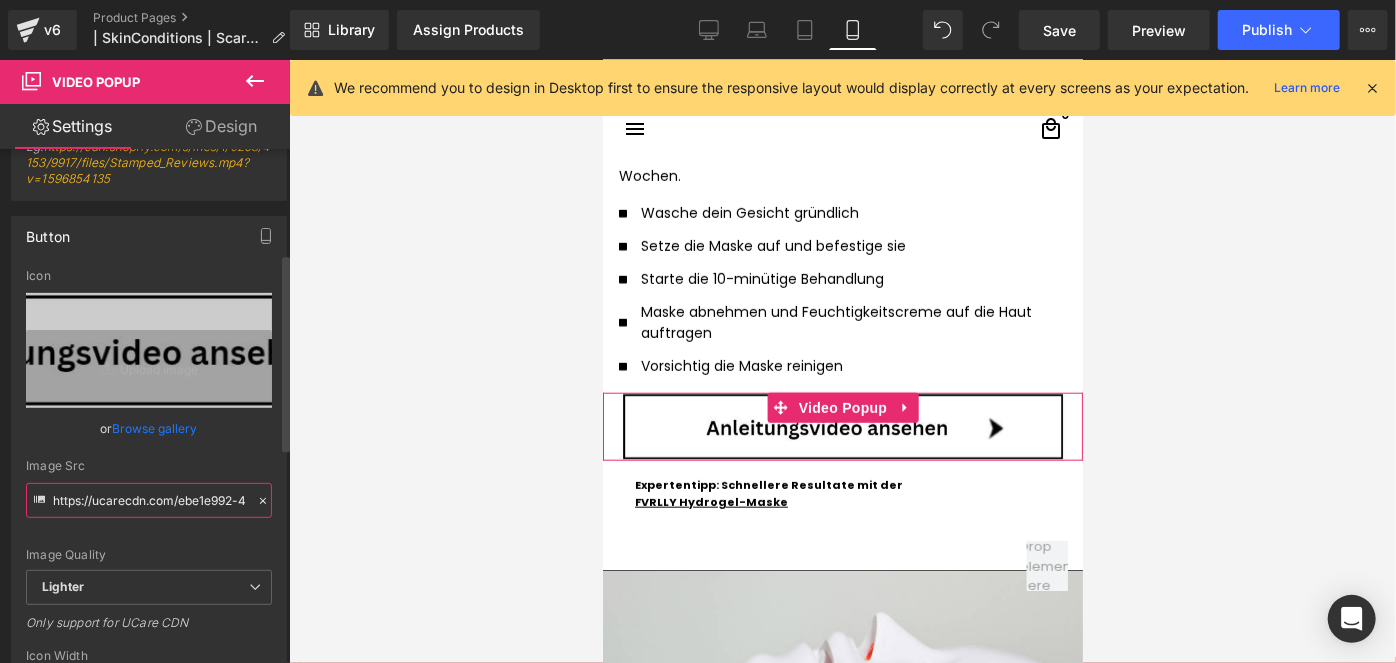 click on "https://ucarecdn.com/ebe1e992-4177-4ab5-8d1b-34c5b92b3fa9/-/format/auto/-/preview/3000x3000/-/quality/lighter/Screenshot%202024-12-06%20043823.png" at bounding box center [149, 500] 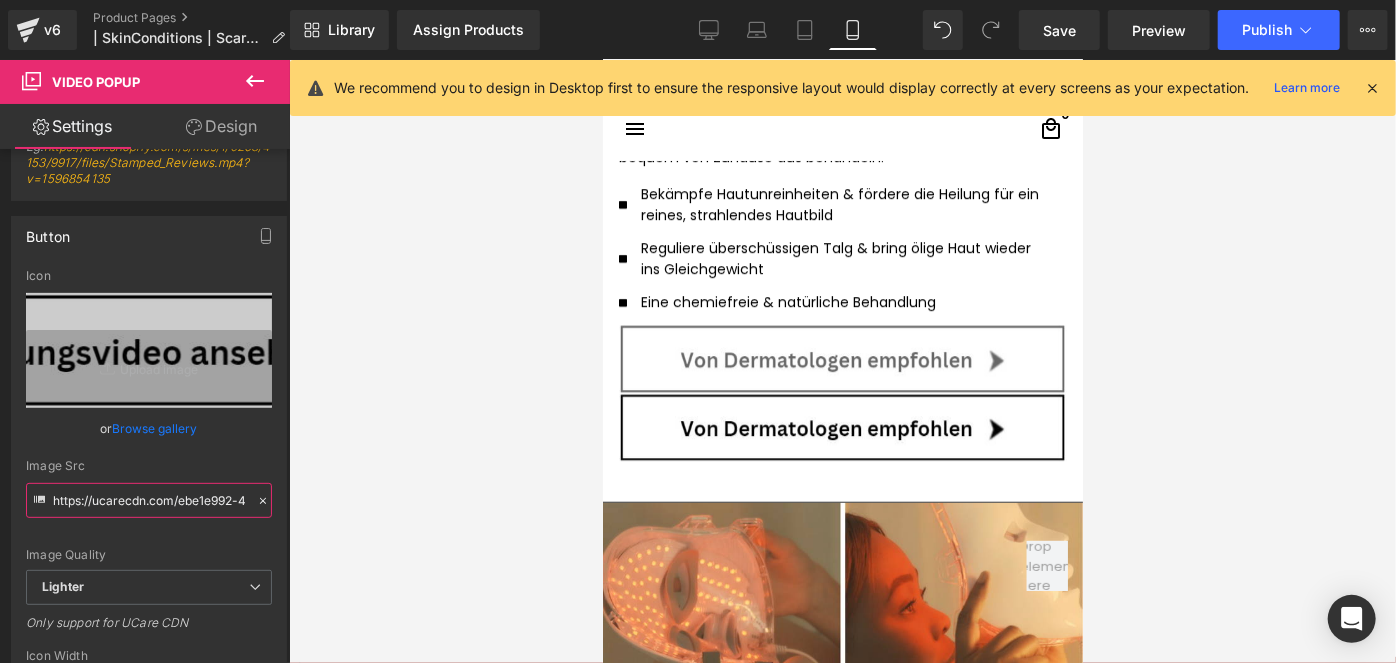 scroll, scrollTop: 3926, scrollLeft: 0, axis: vertical 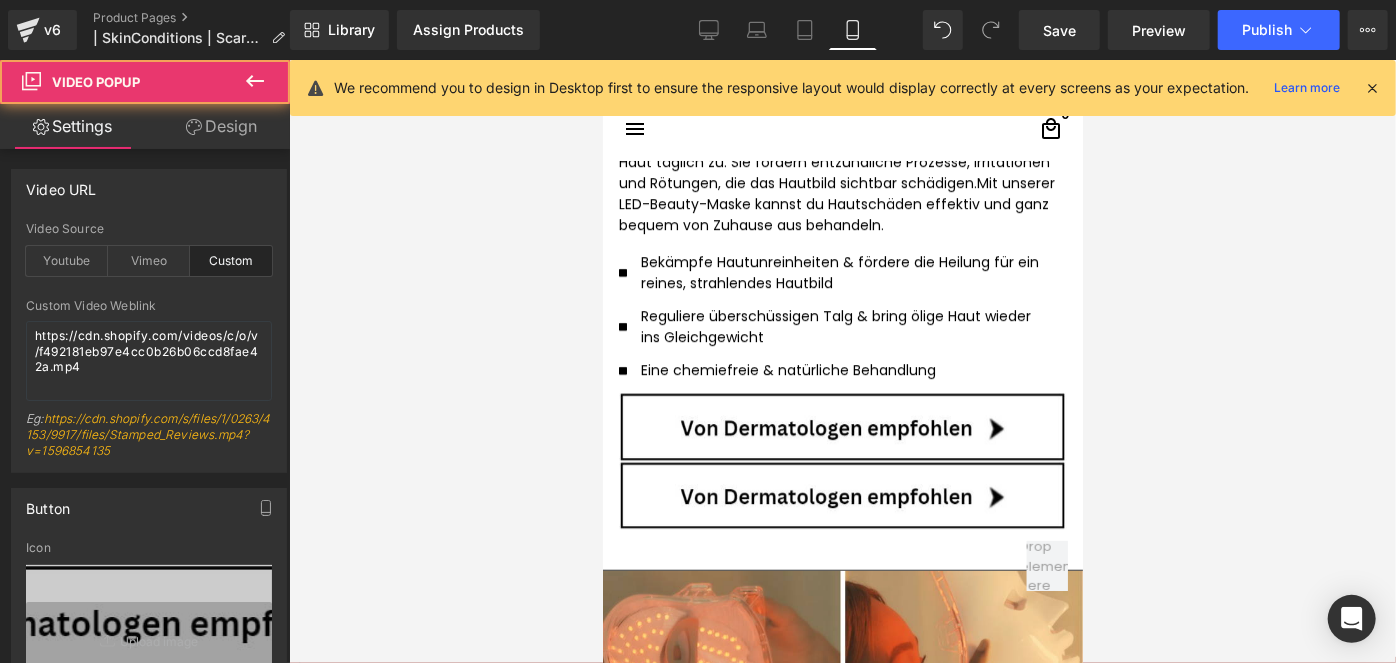 click at bounding box center [842, 495] 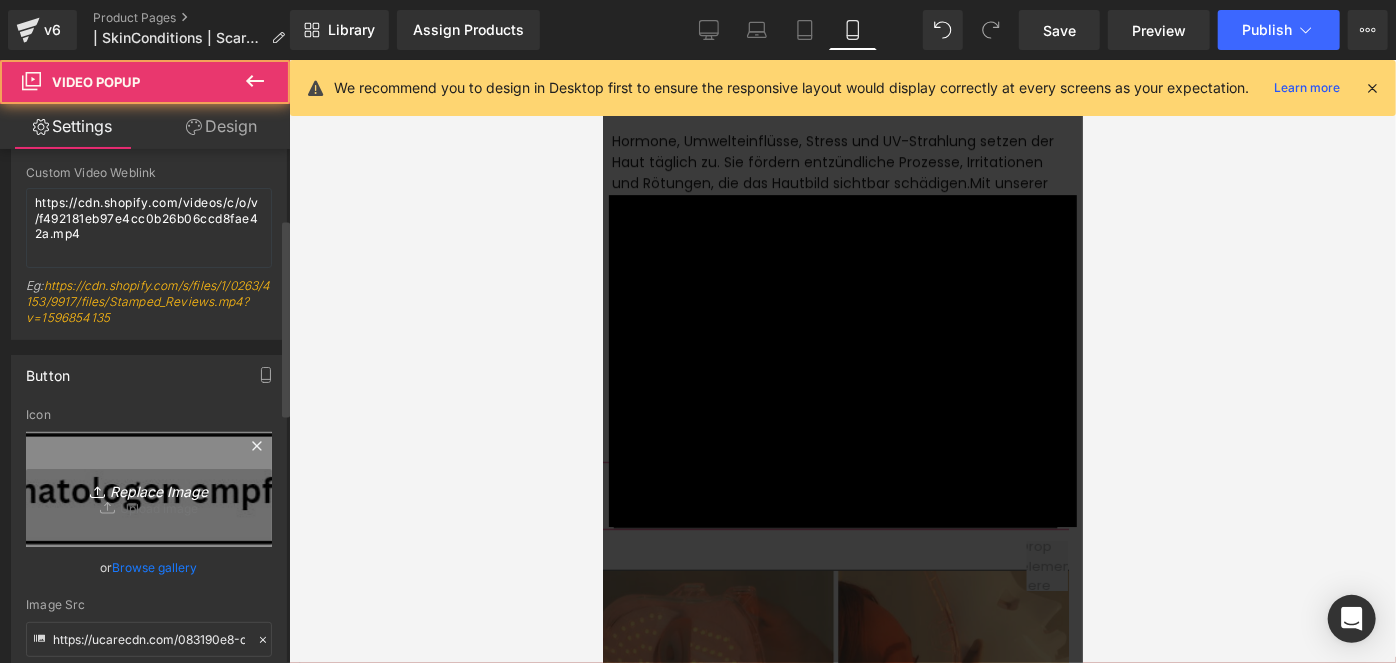 scroll, scrollTop: 181, scrollLeft: 0, axis: vertical 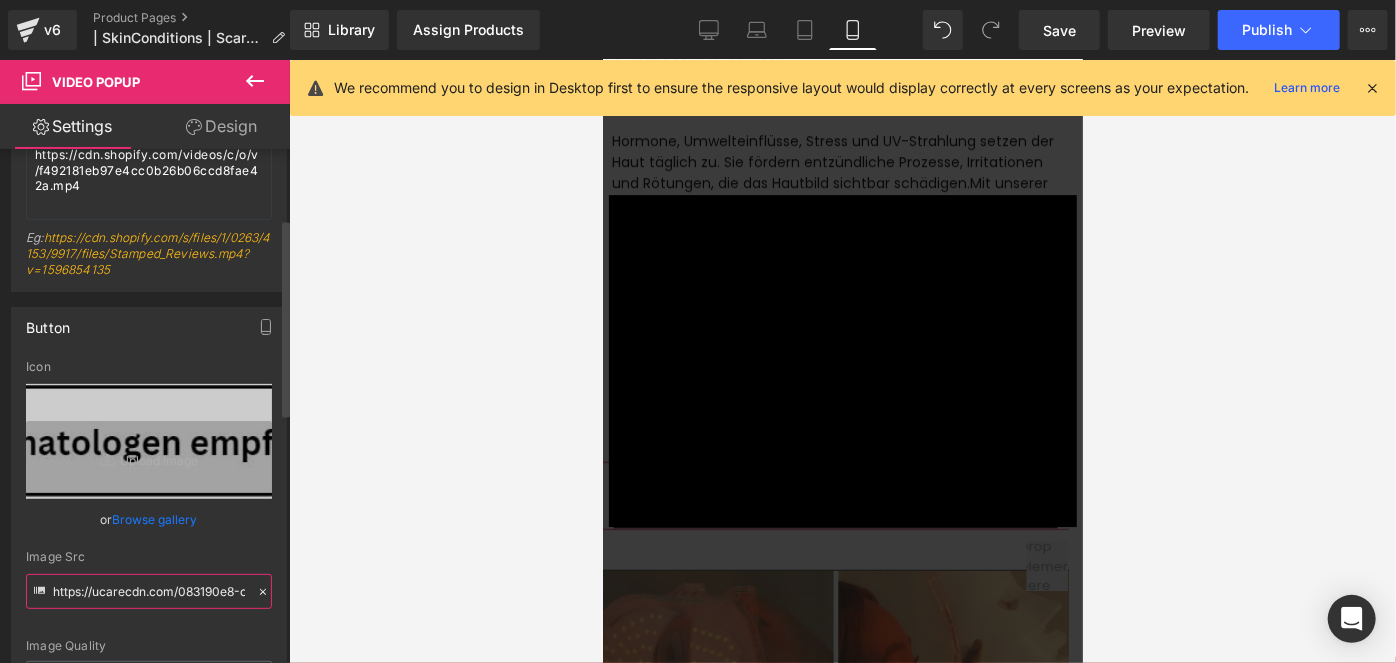 click on "https://ucarecdn.com/083190e8-c0ea-44ce-b403-b23f11e93e92/-/format/auto/-/preview/3000x3000/-/quality/lighter/Screenshot%202024-09-12%20031341.png" at bounding box center (149, 591) 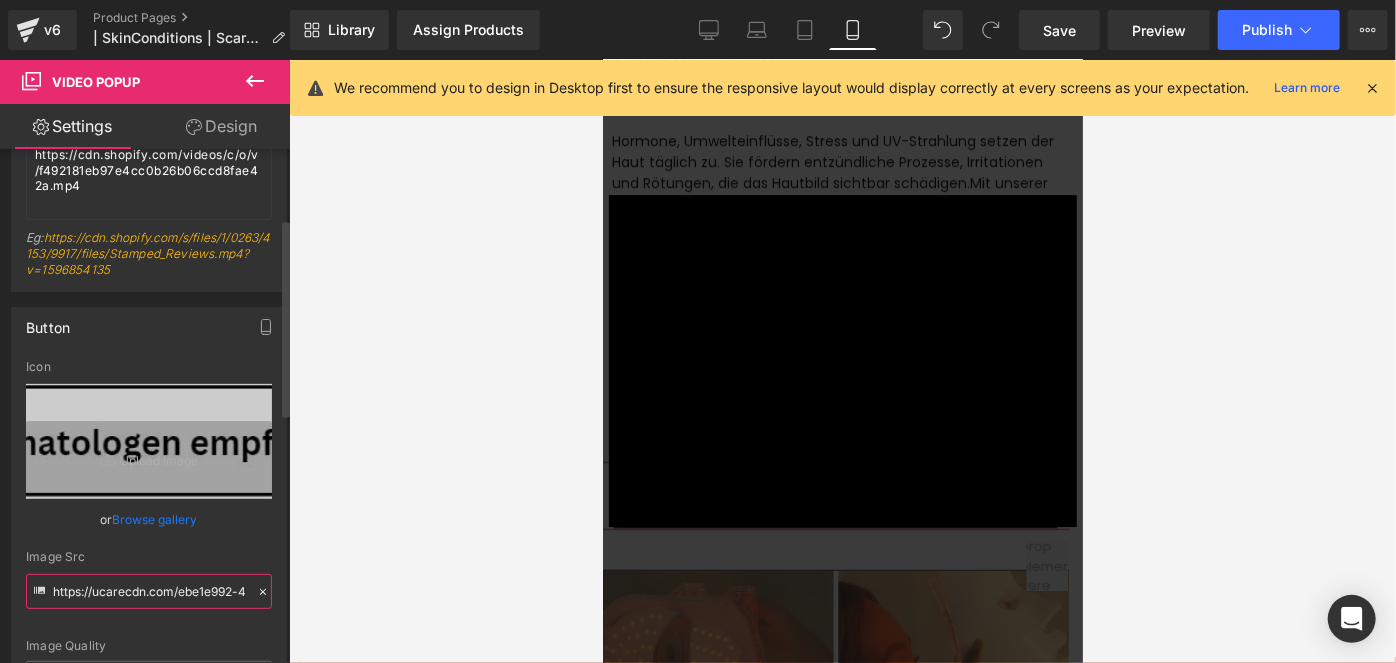 scroll, scrollTop: 0, scrollLeft: 747, axis: horizontal 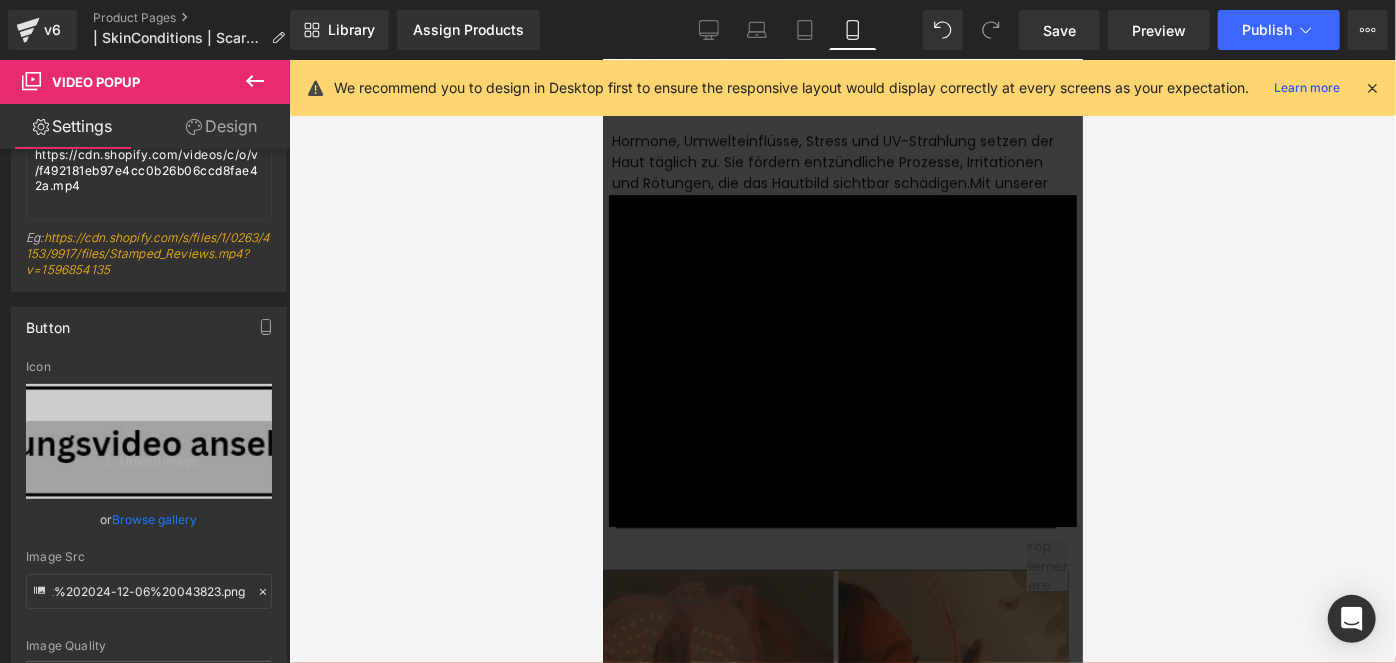 drag, startPoint x: 728, startPoint y: 595, endPoint x: 1354, endPoint y: 644, distance: 627.9148 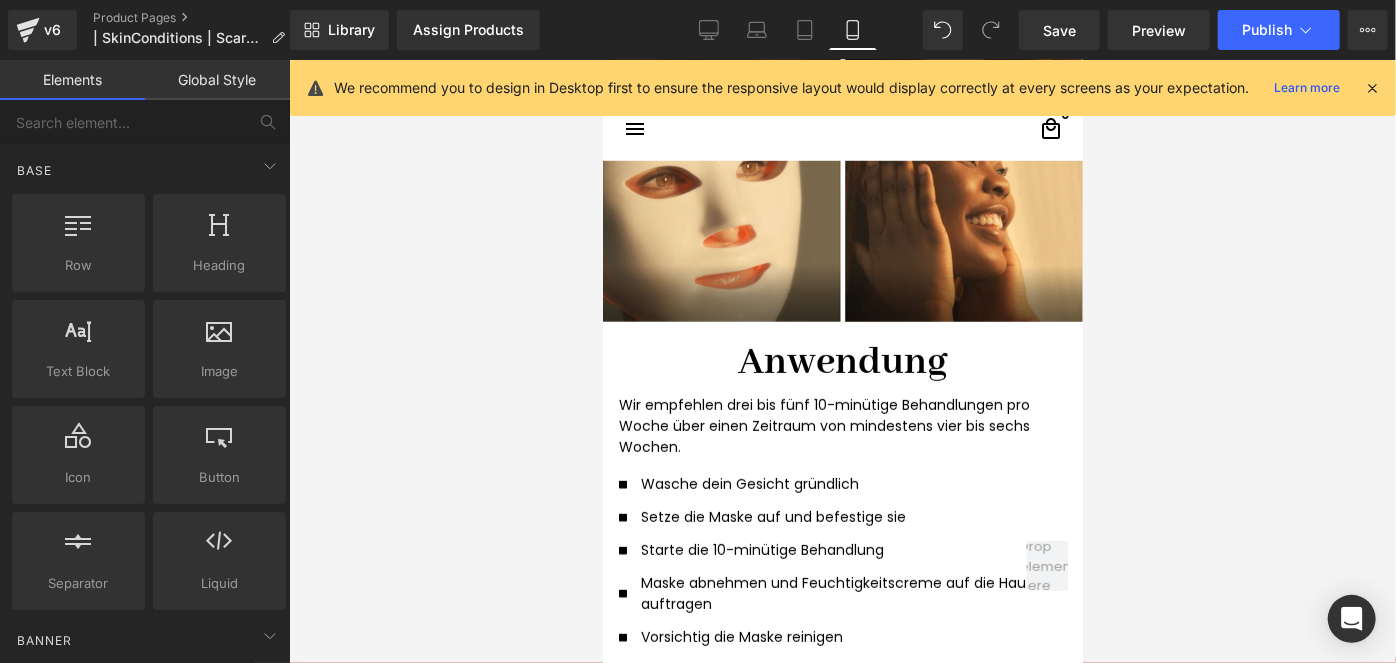 scroll, scrollTop: 4835, scrollLeft: 0, axis: vertical 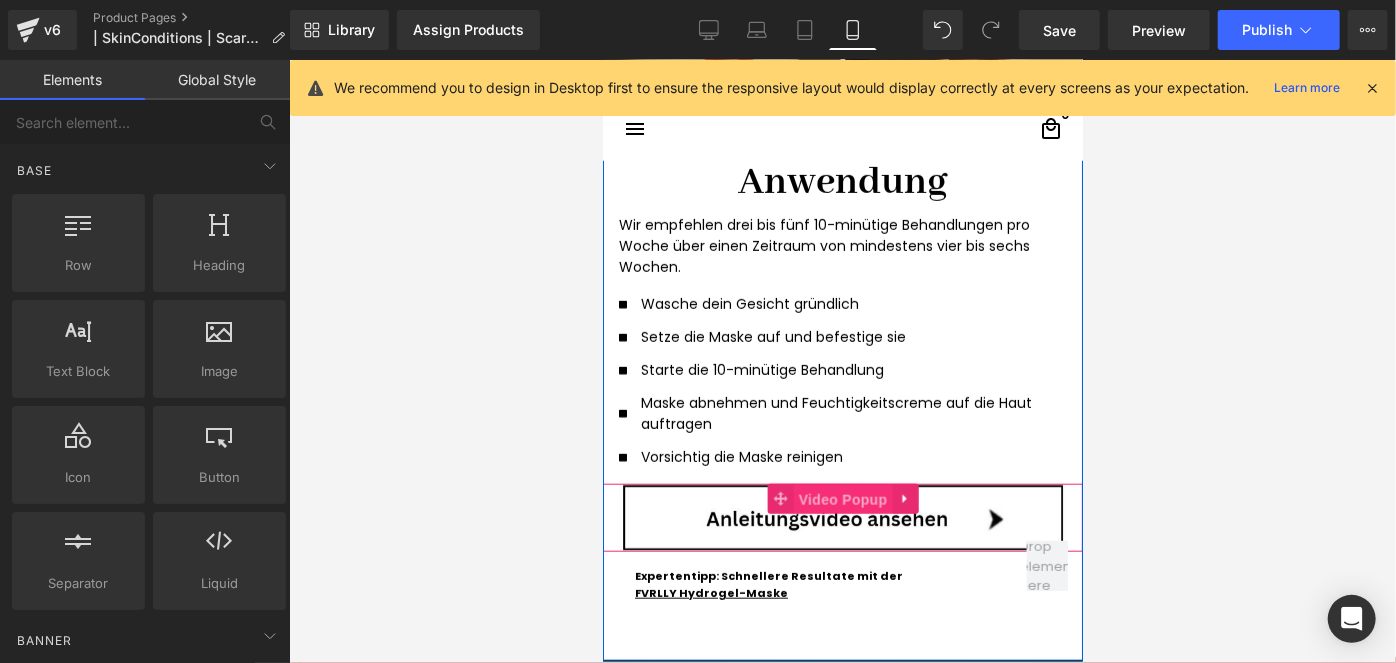 click on "Video Popup" at bounding box center (842, 499) 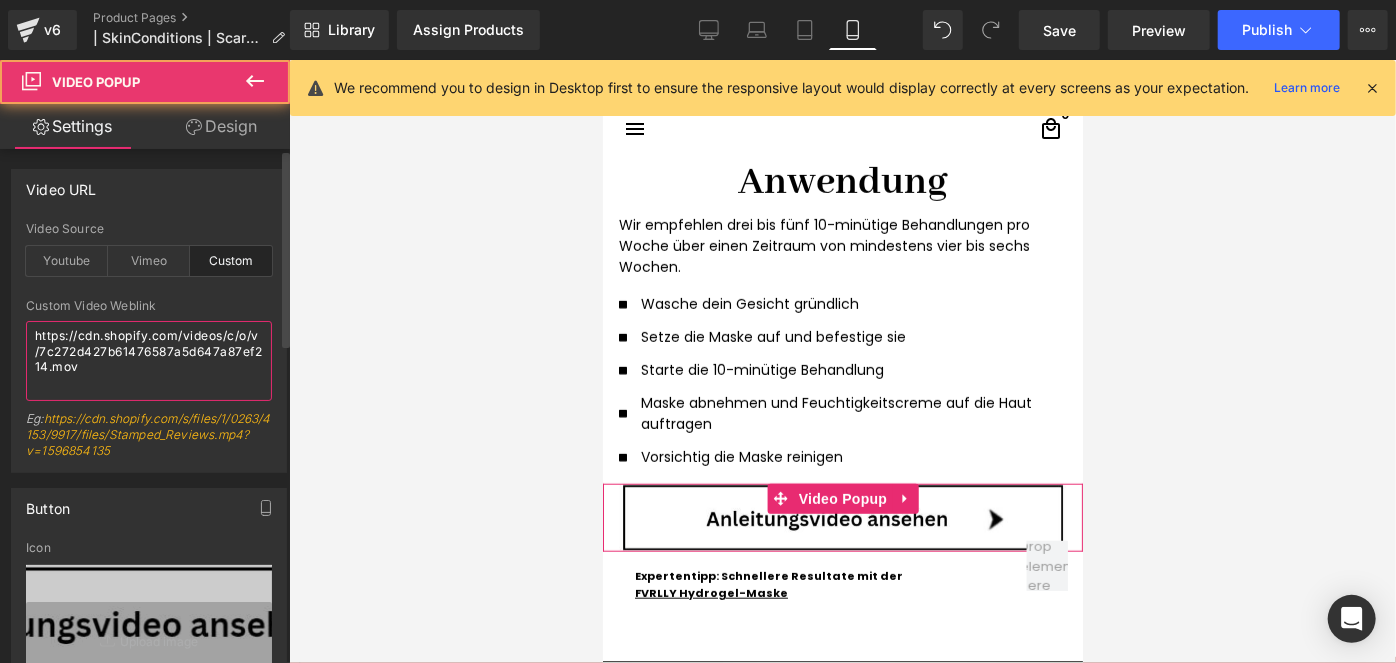 click on "https://cdn.shopify.com/videos/c/o/v/7c272d427b61476587a5d647a87ef214.mov" at bounding box center [149, 361] 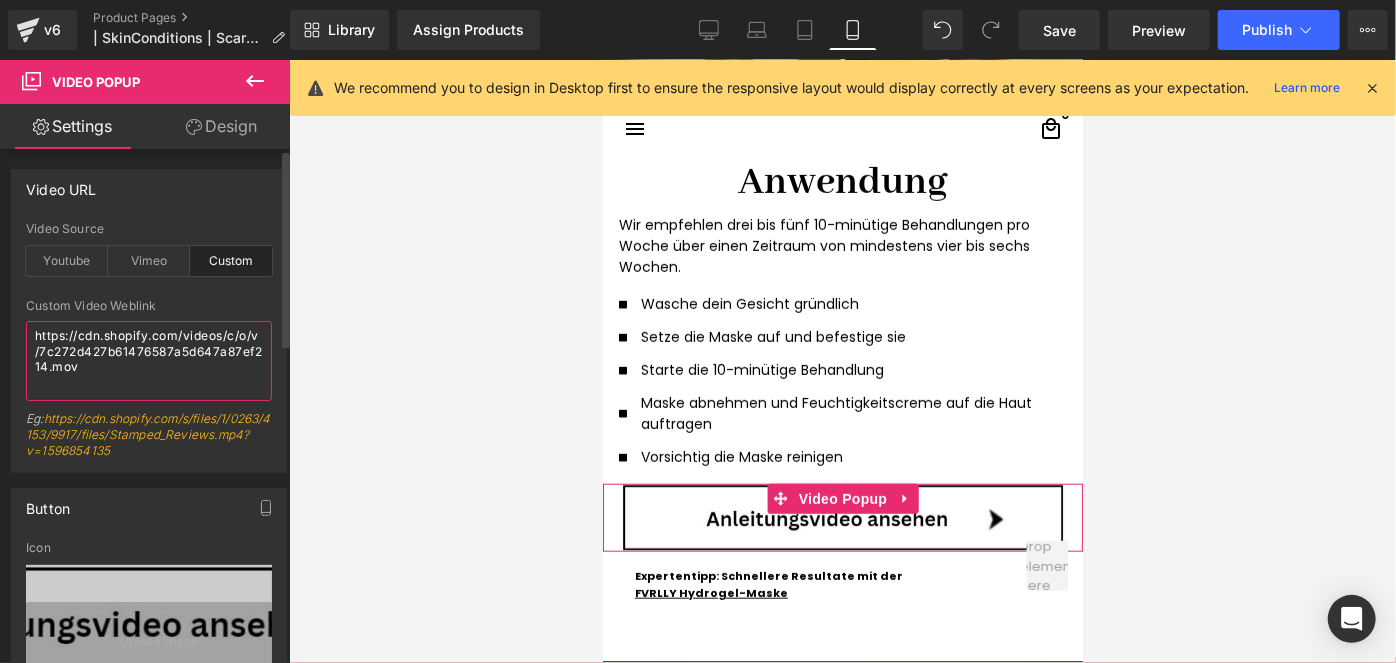 click on "https://cdn.shopify.com/videos/c/o/v/7c272d427b61476587a5d647a87ef214.mov" at bounding box center (149, 361) 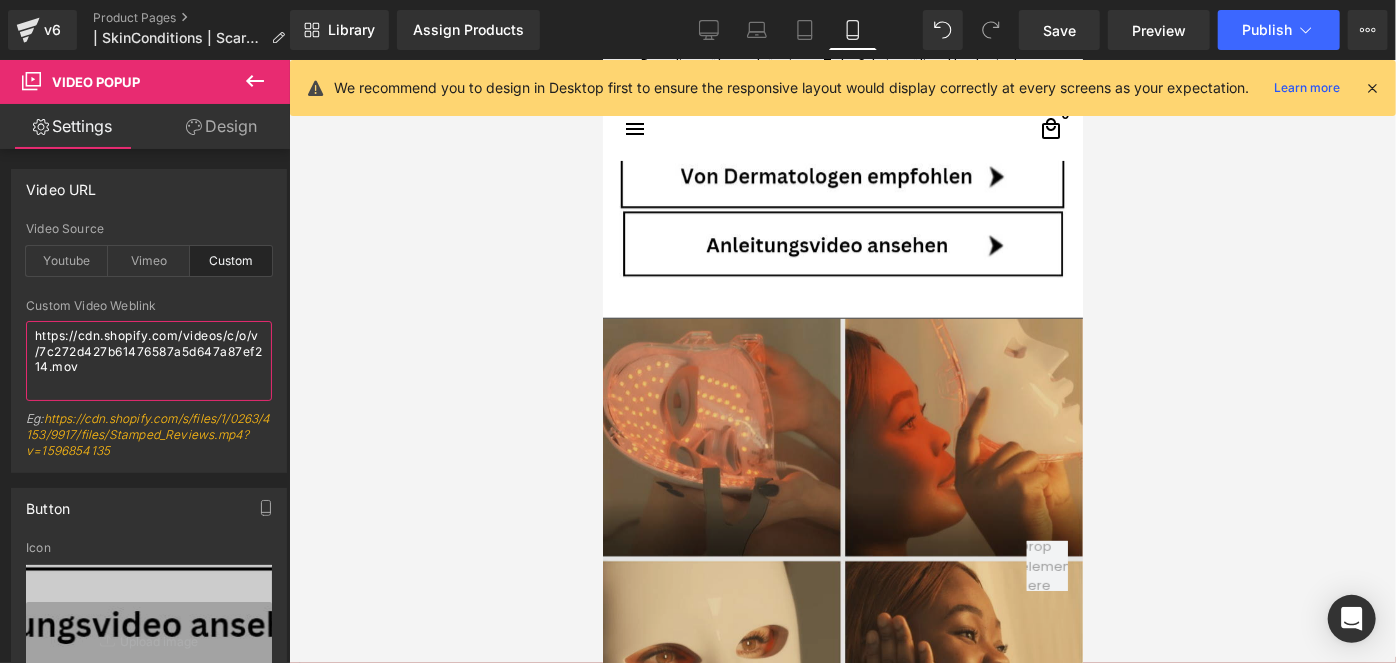 scroll, scrollTop: 4017, scrollLeft: 0, axis: vertical 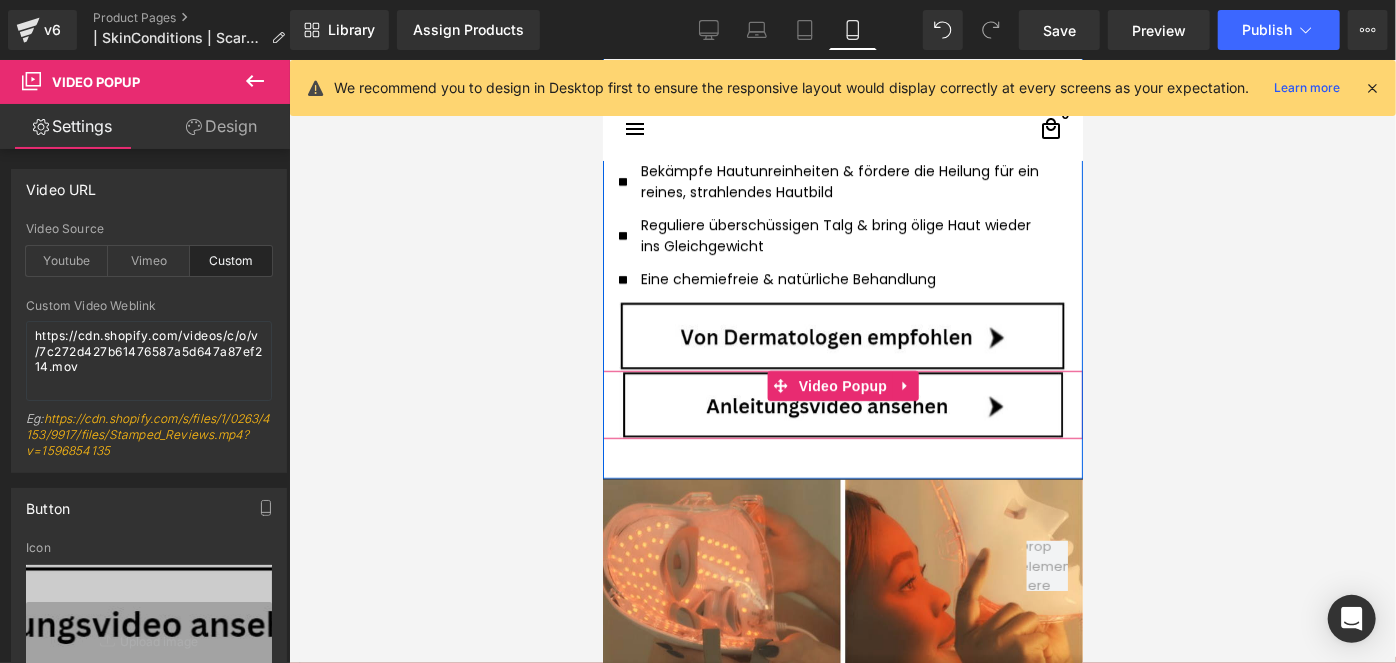 click at bounding box center [842, 404] 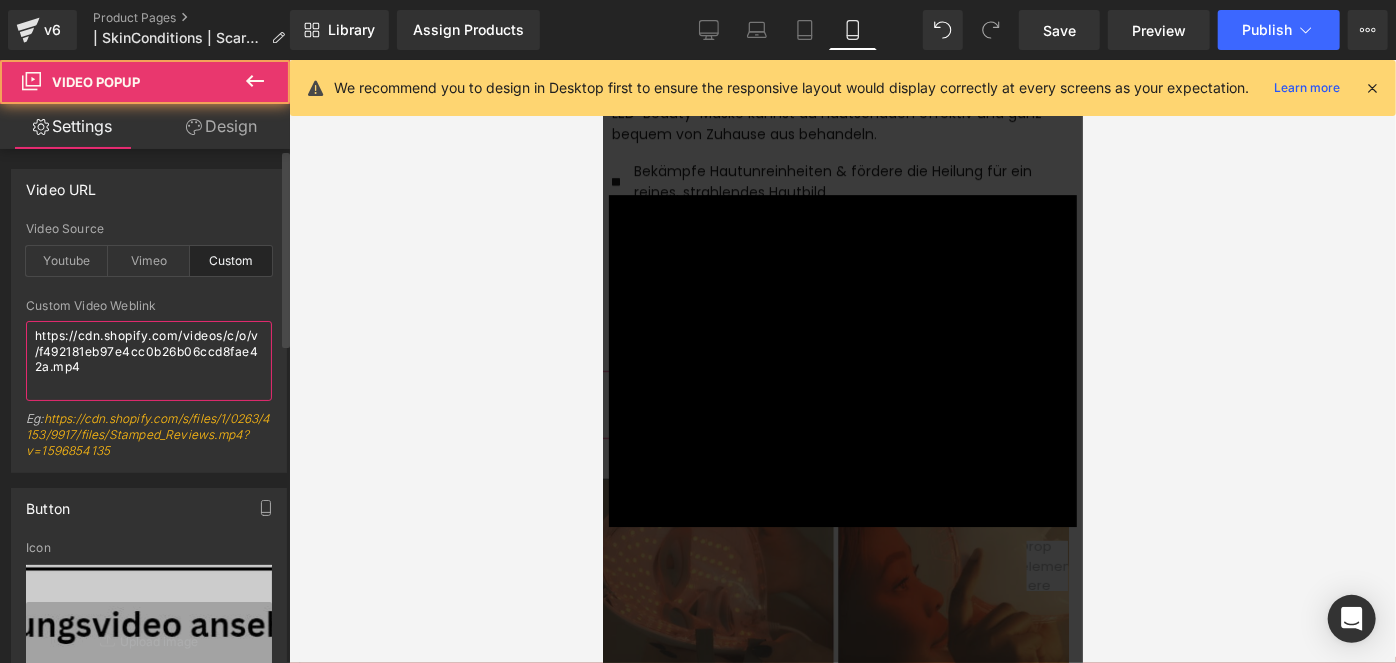 click on "https://cdn.shopify.com/videos/c/o/v/f492181eb97e4cc0b26b06ccd8fae42a.mp4" at bounding box center [149, 361] 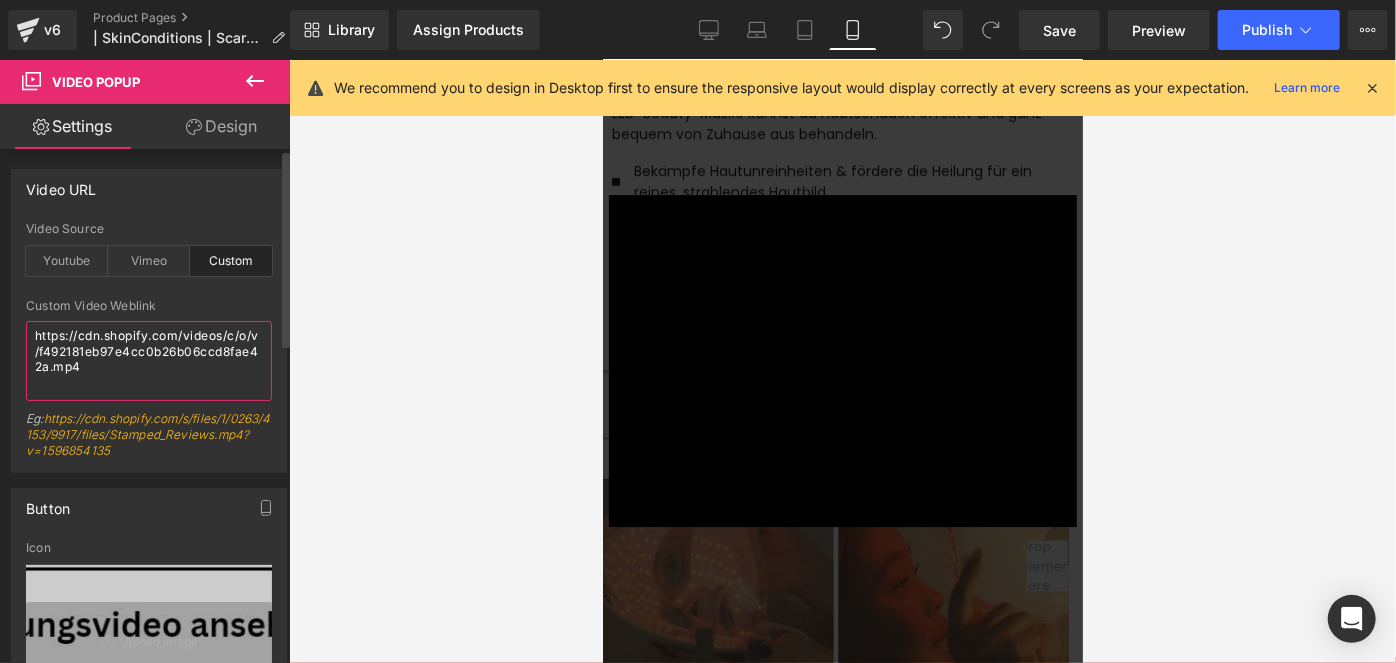 click on "https://cdn.shopify.com/videos/c/o/v/f492181eb97e4cc0b26b06ccd8fae42a.mp4" at bounding box center [149, 361] 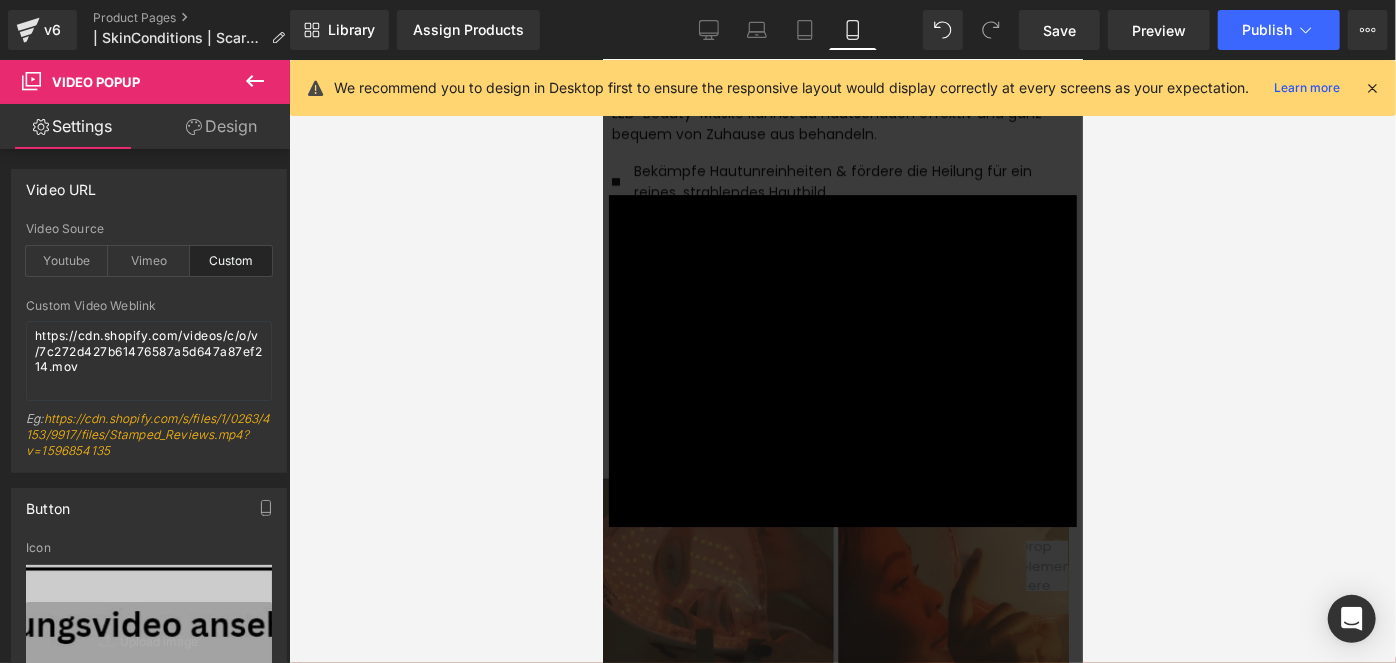 click on "× Loading..." at bounding box center (842, 360) 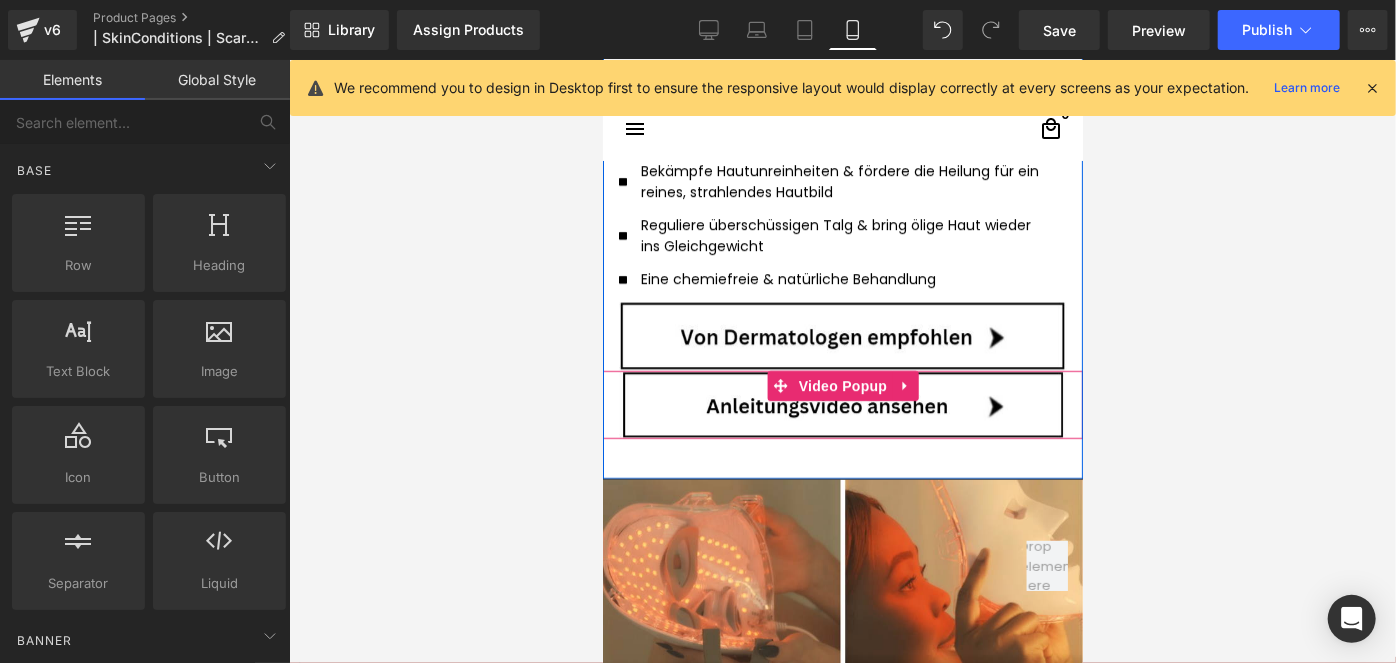 click at bounding box center [842, 404] 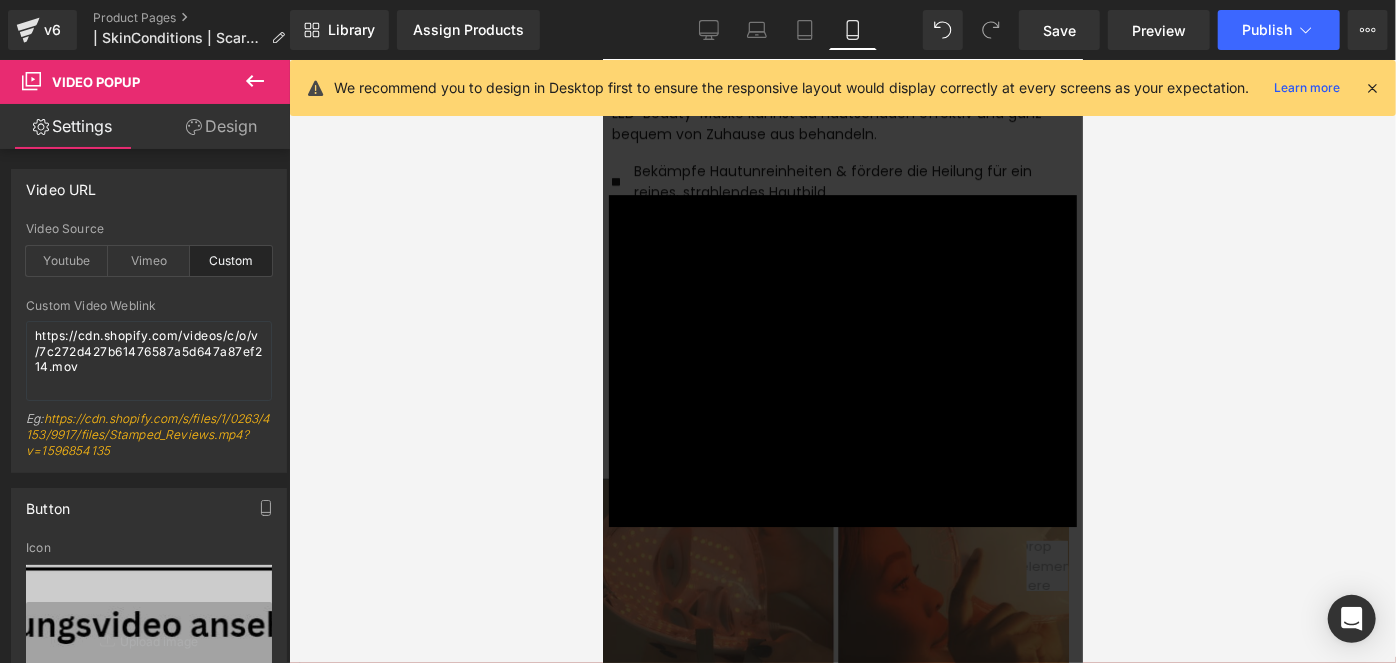 click on "× Loading..." at bounding box center [842, 360] 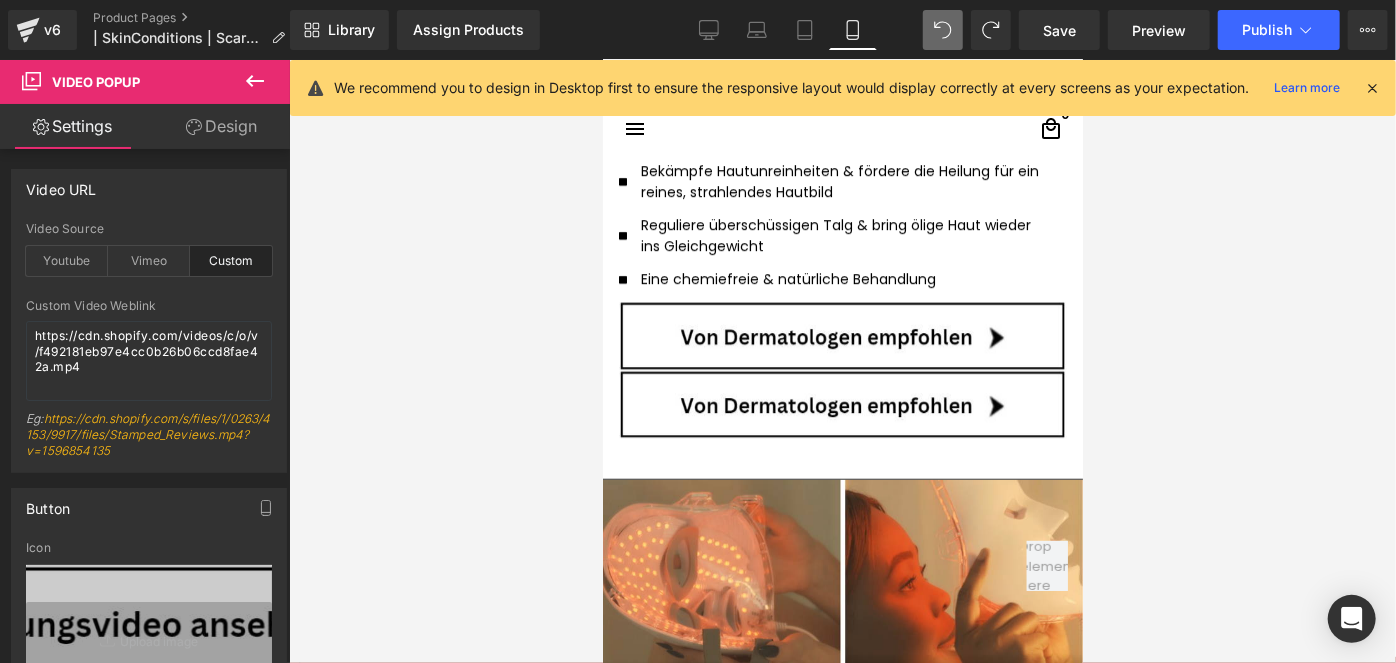 type on "https://ucarecdn.com/083190e8-c0ea-44ce-b403-b23f11e93e92/-/format/auto/-/preview/3000x3000/-/quality/lighter/Screenshot%202024-09-12%20031341.png" 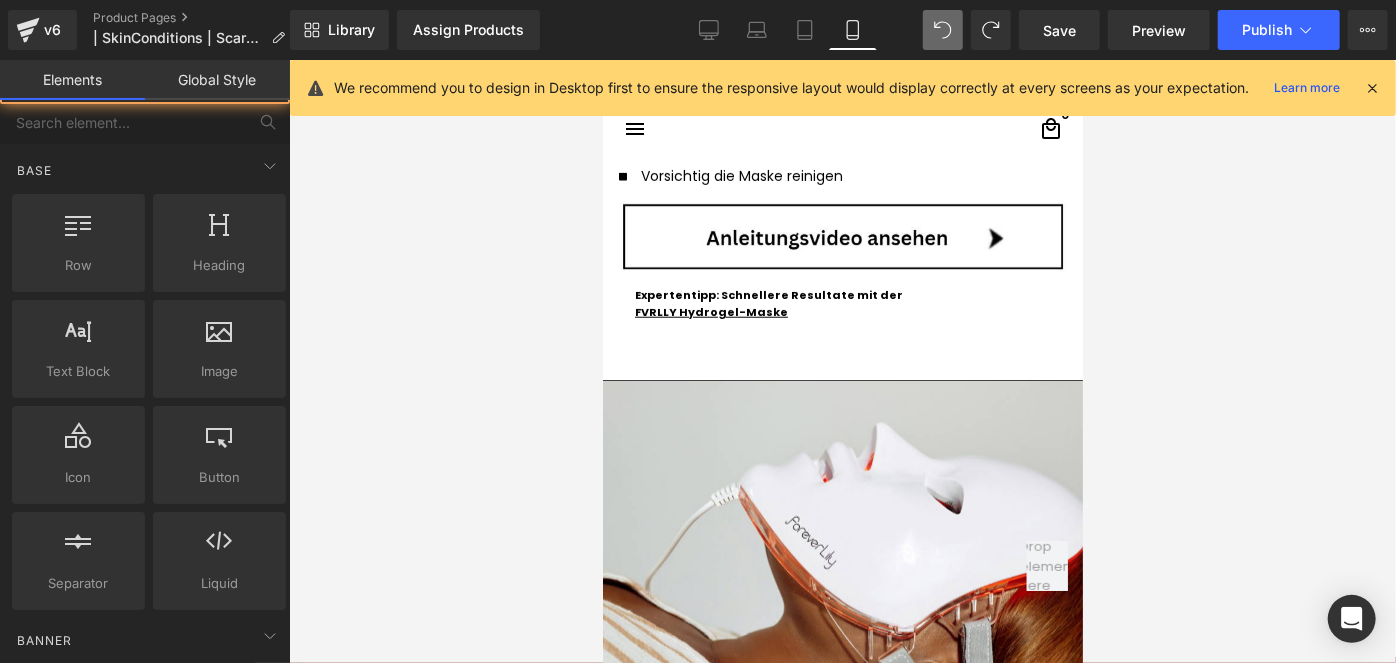scroll, scrollTop: 5049, scrollLeft: 0, axis: vertical 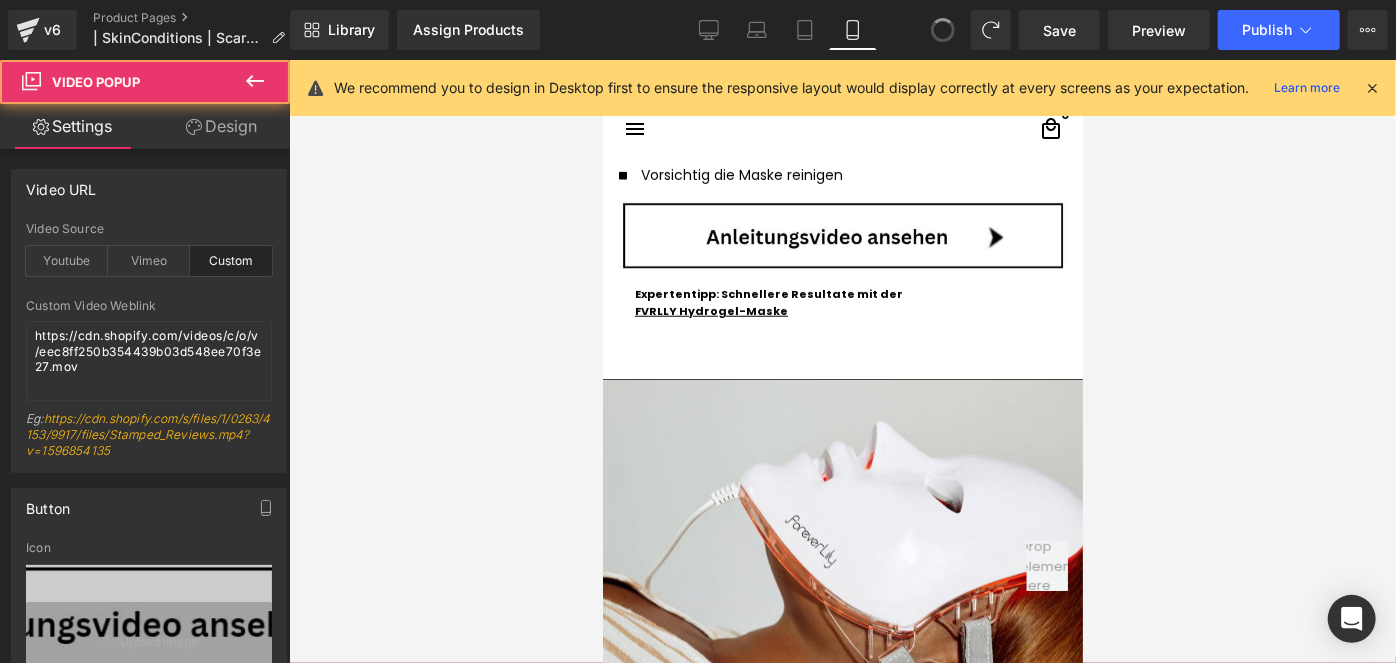 click at bounding box center [943, 30] 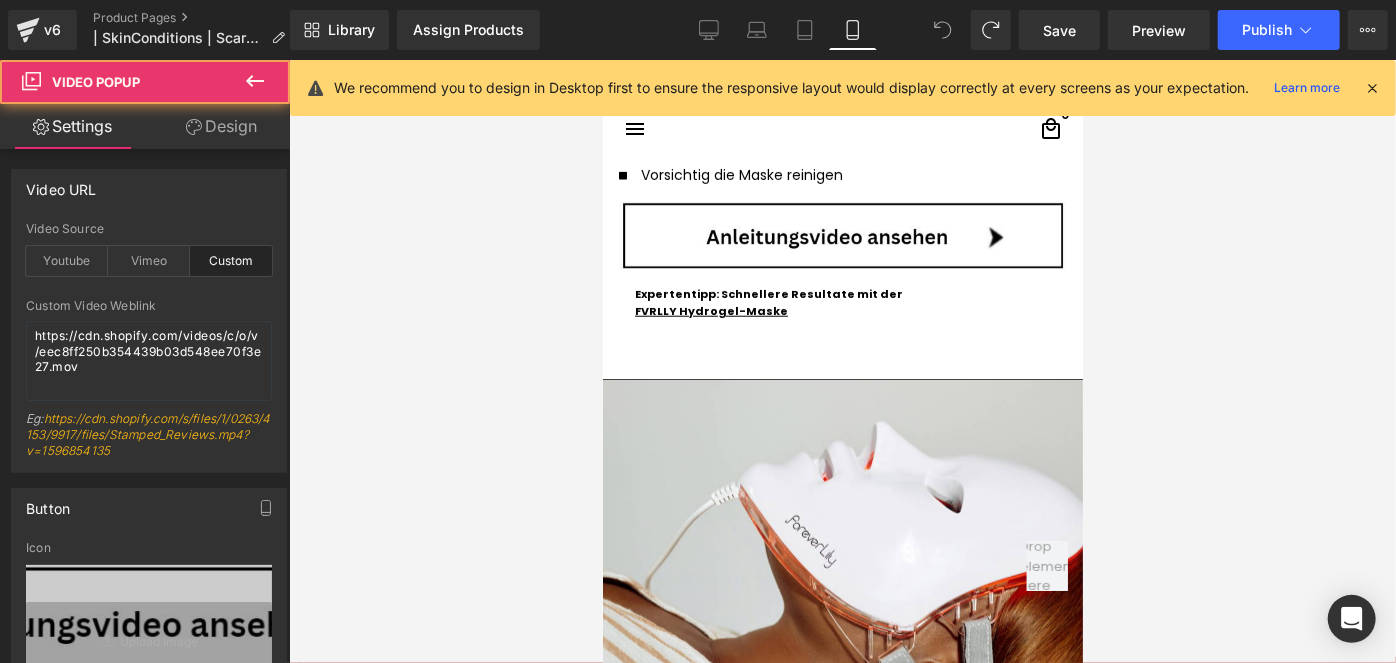 click 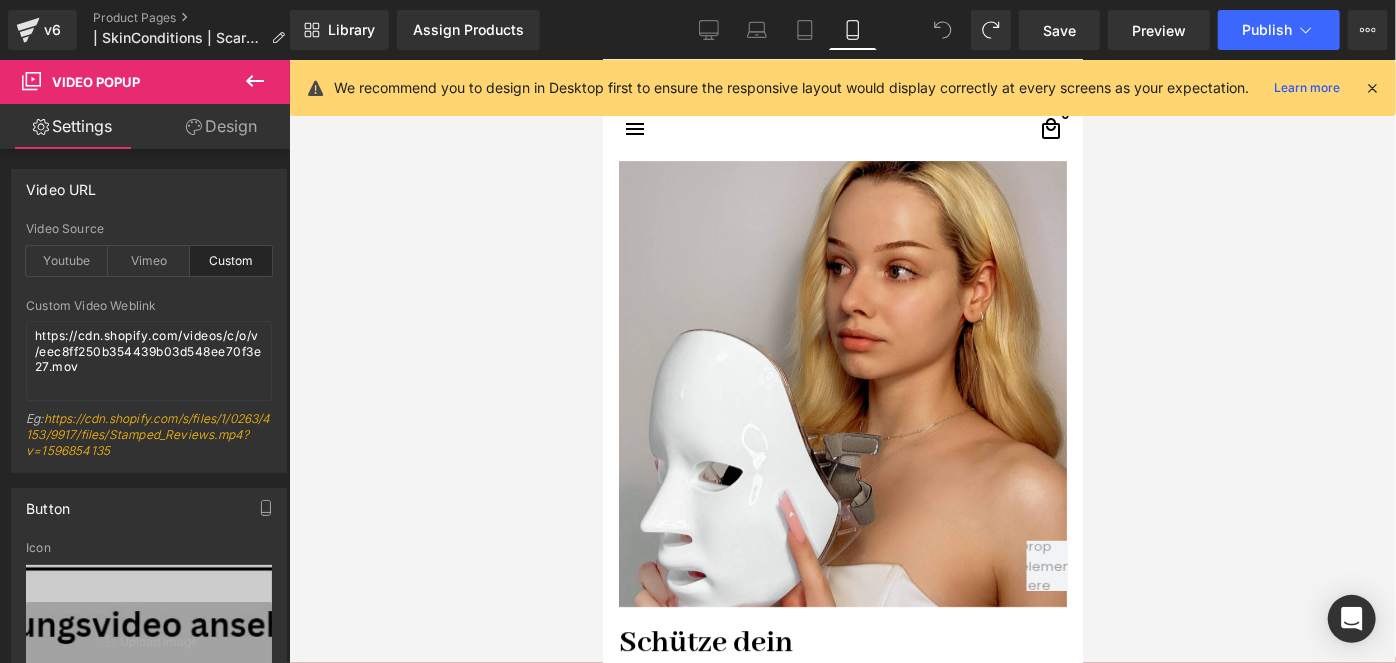 scroll, scrollTop: 3231, scrollLeft: 0, axis: vertical 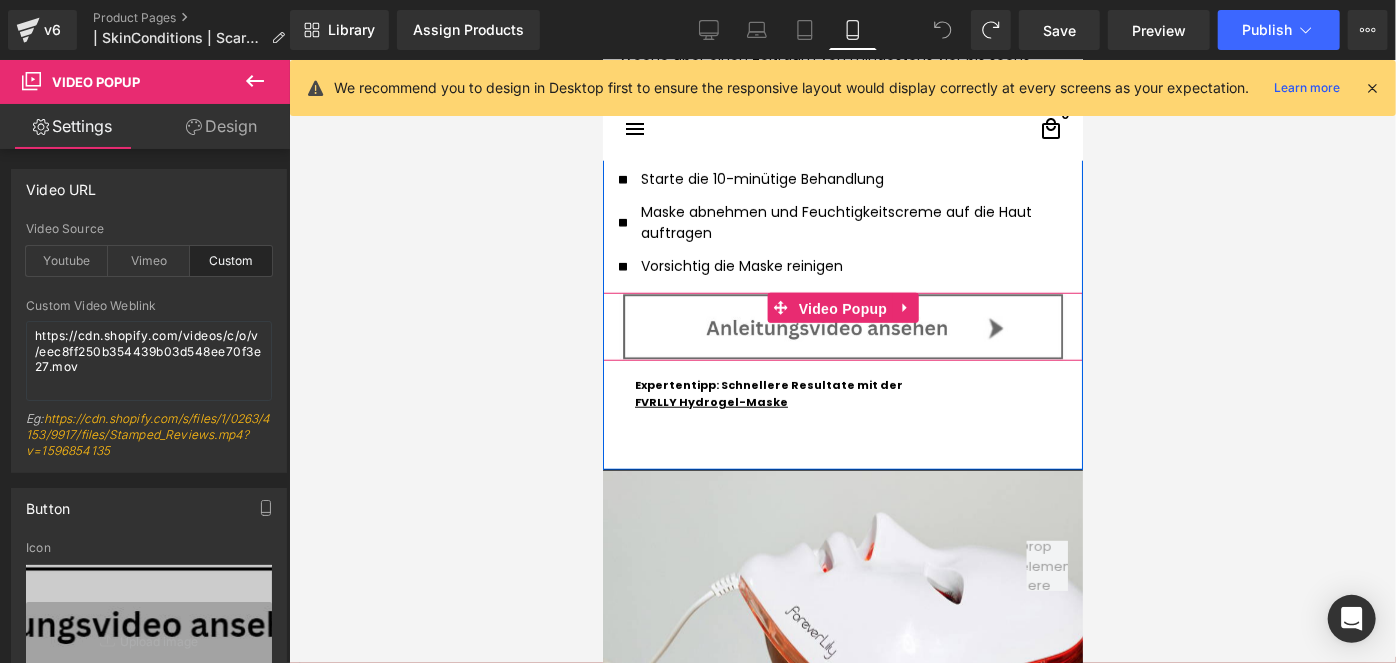 click on "Video Popup" at bounding box center (842, 308) 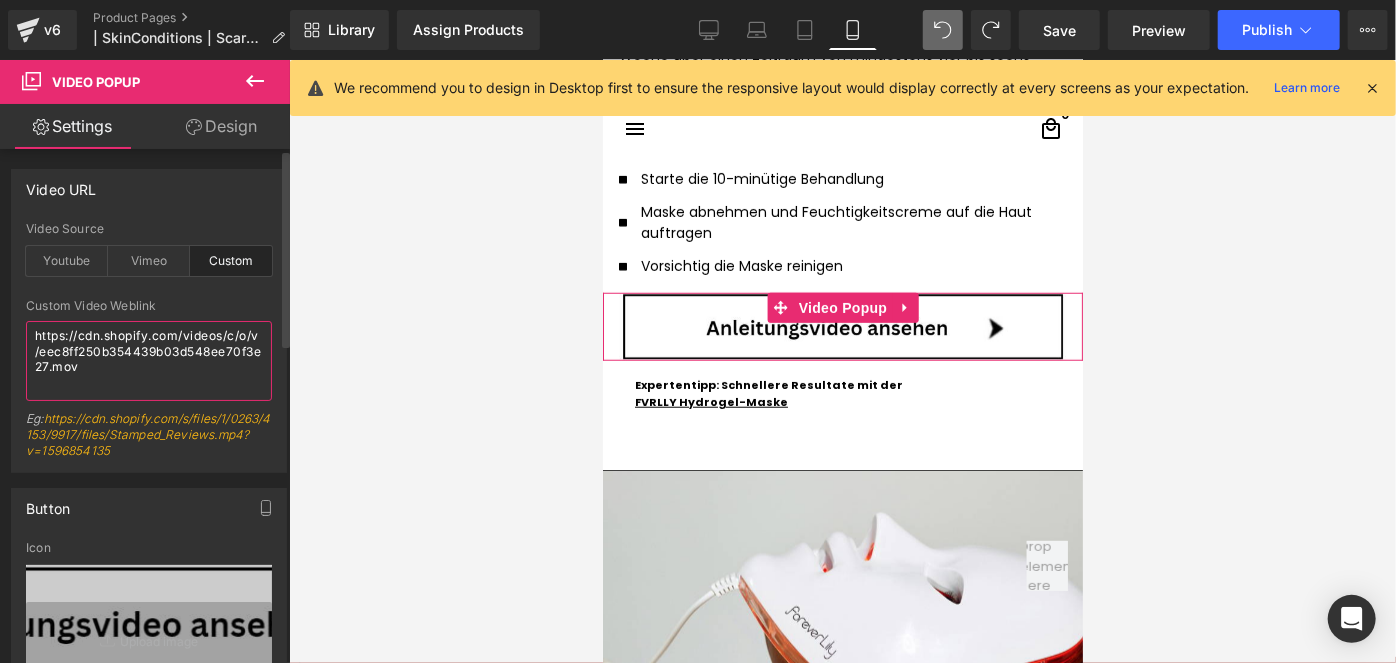 click on "https://cdn.shopify.com/videos/c/o/v/eec8ff250b354439b03d548ee70f3e27.mov" at bounding box center [149, 361] 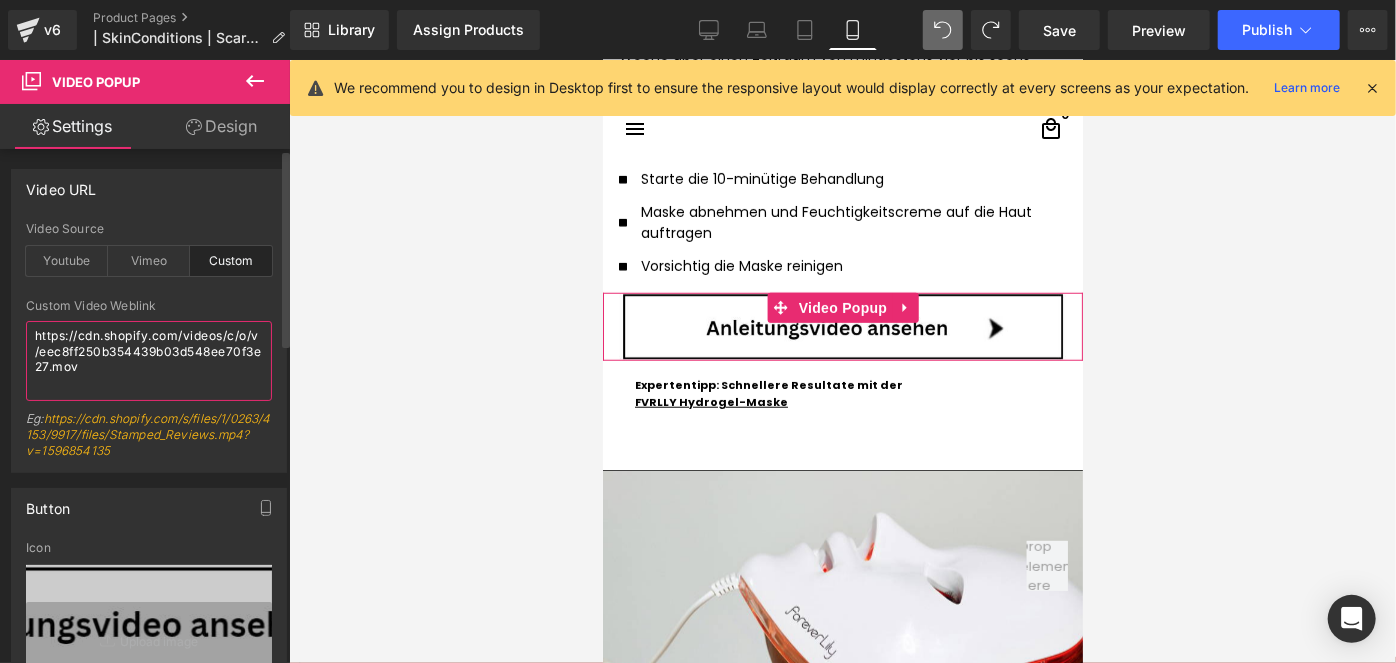 click on "https://cdn.shopify.com/videos/c/o/v/eec8ff250b354439b03d548ee70f3e27.mov" at bounding box center (149, 361) 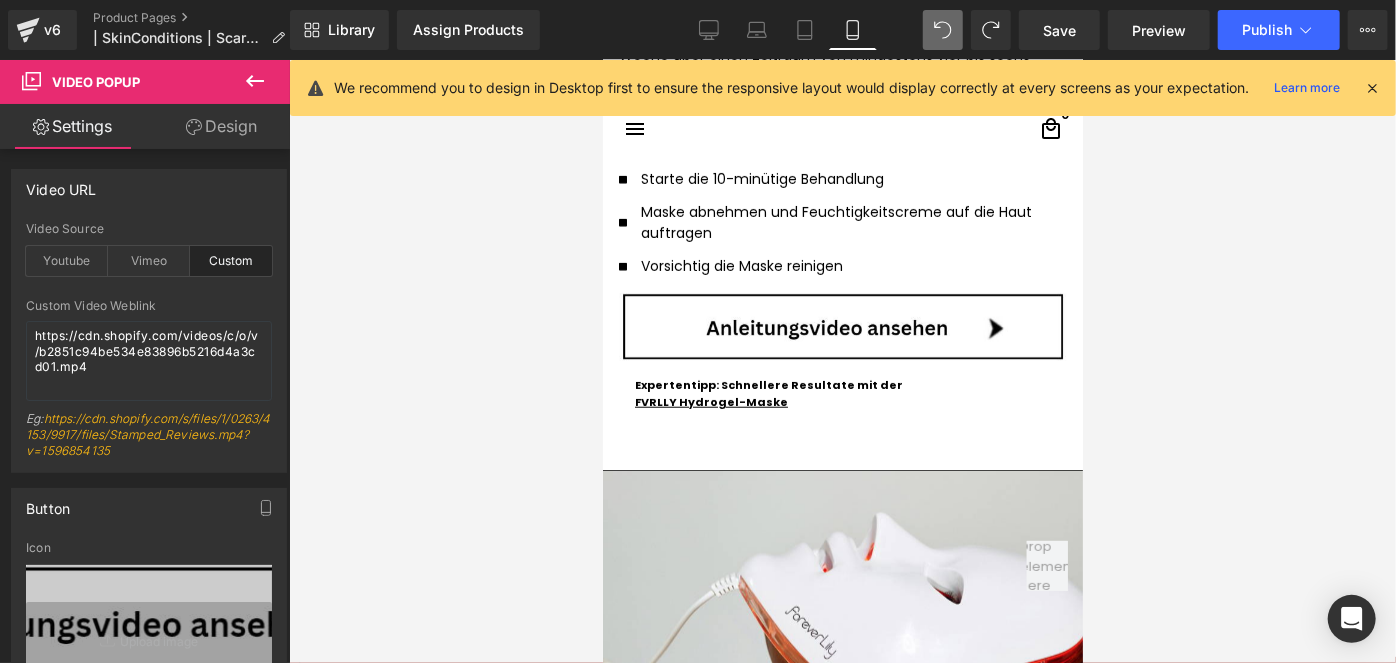 click at bounding box center [842, 361] 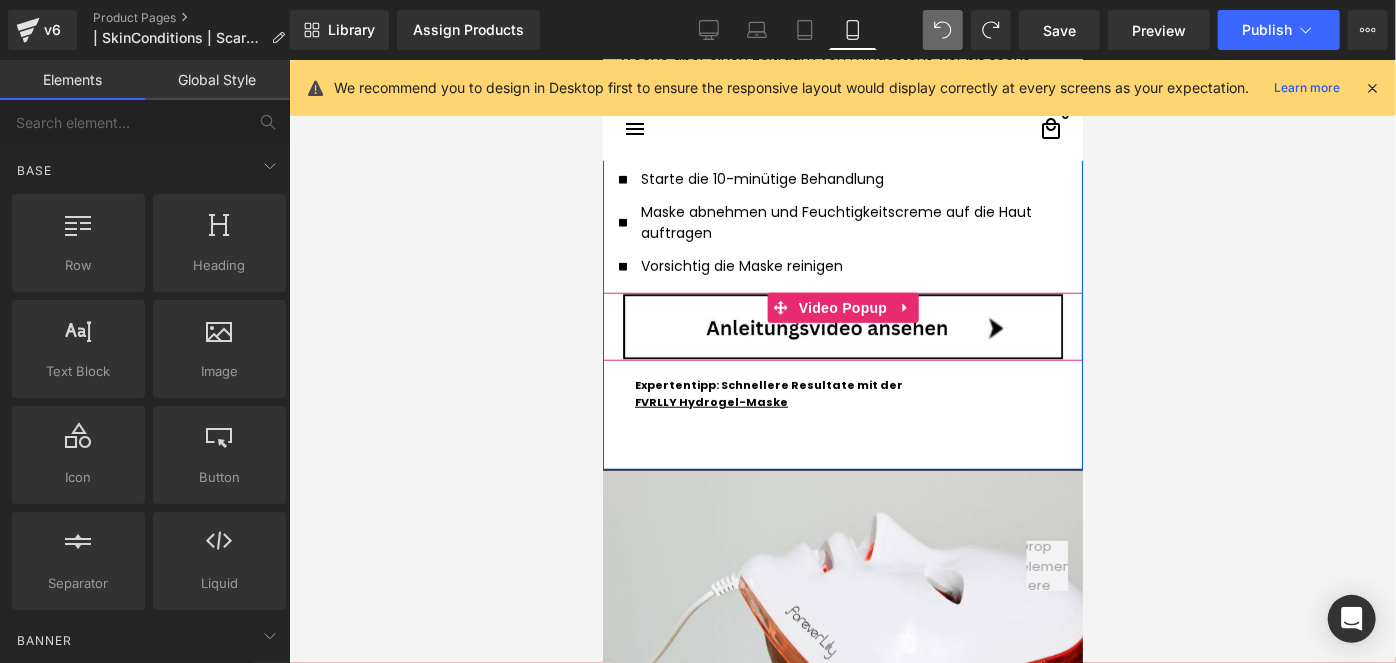 click at bounding box center (842, 326) 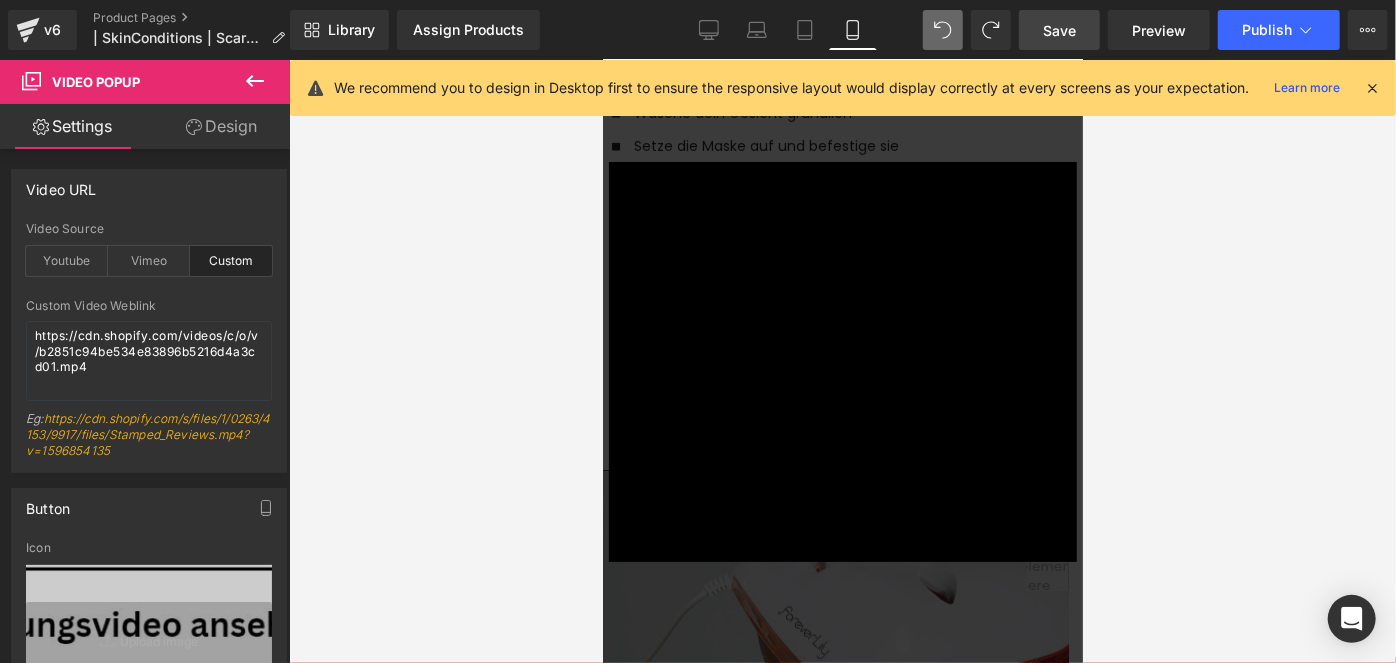 click on "Save" at bounding box center [1059, 30] 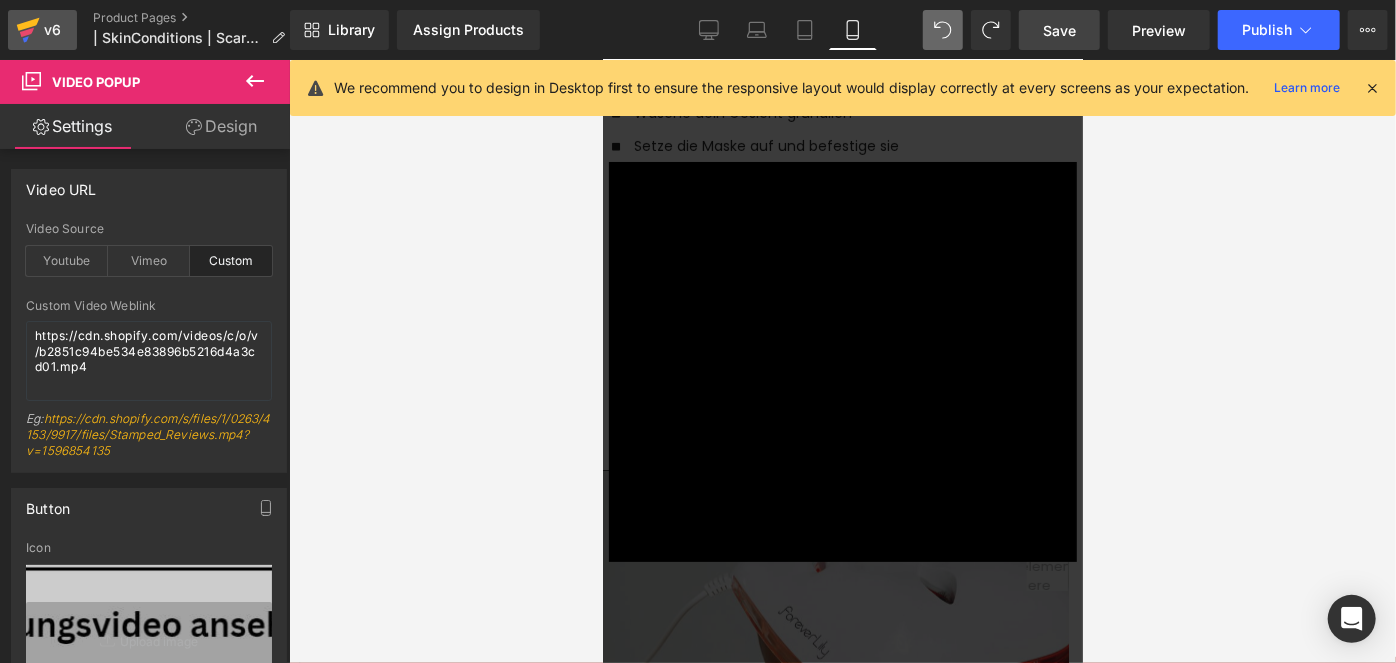 click on "v6" at bounding box center (52, 30) 